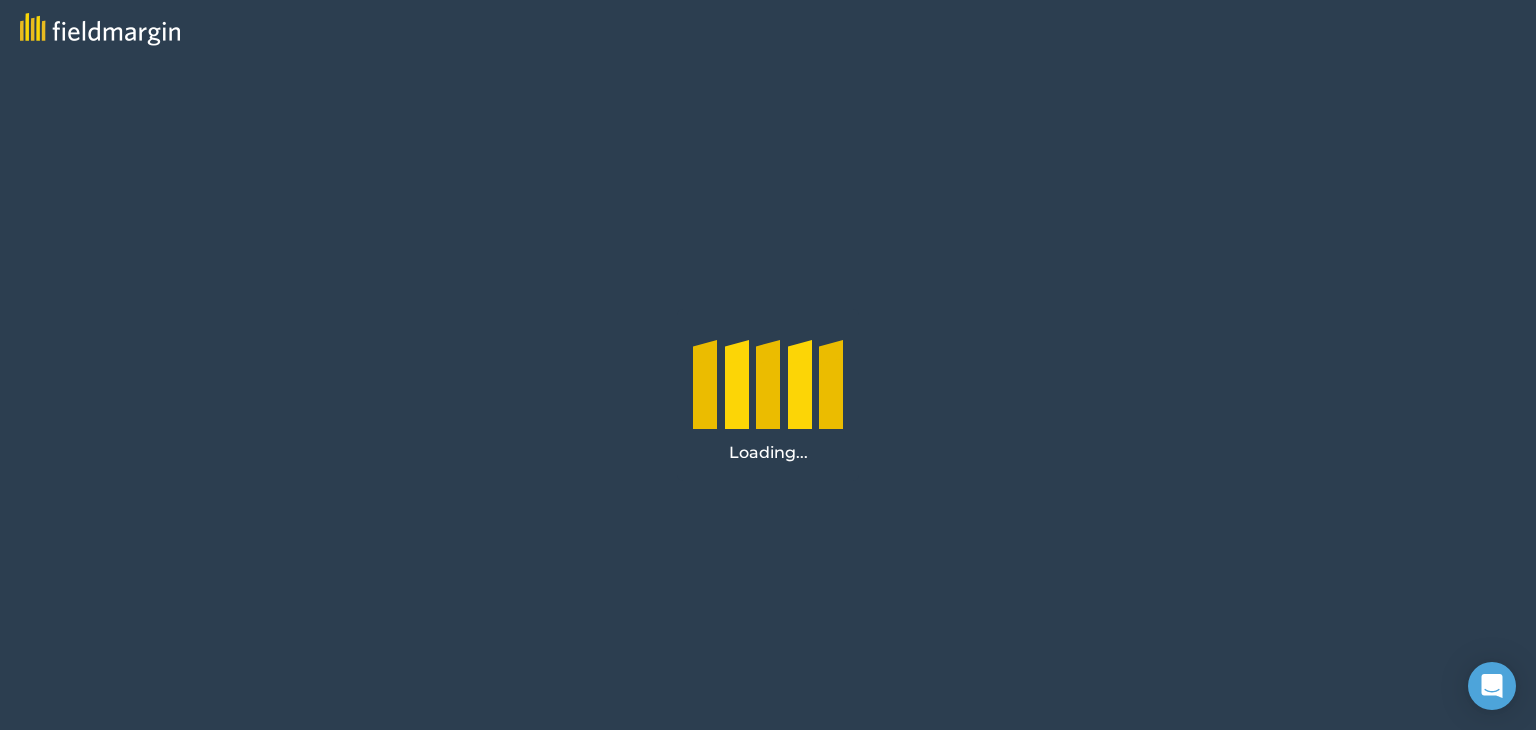 scroll, scrollTop: 0, scrollLeft: 0, axis: both 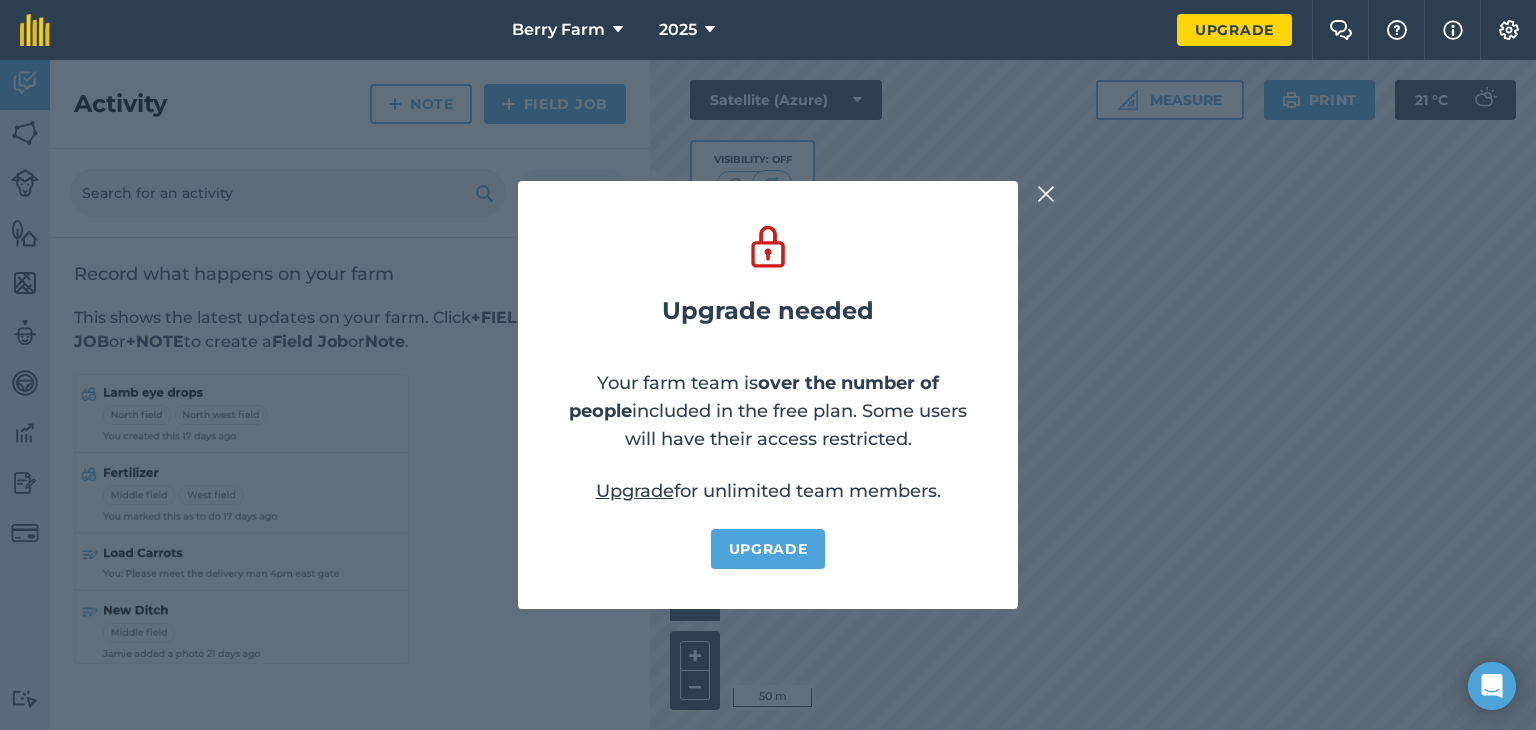 click at bounding box center [1046, 194] 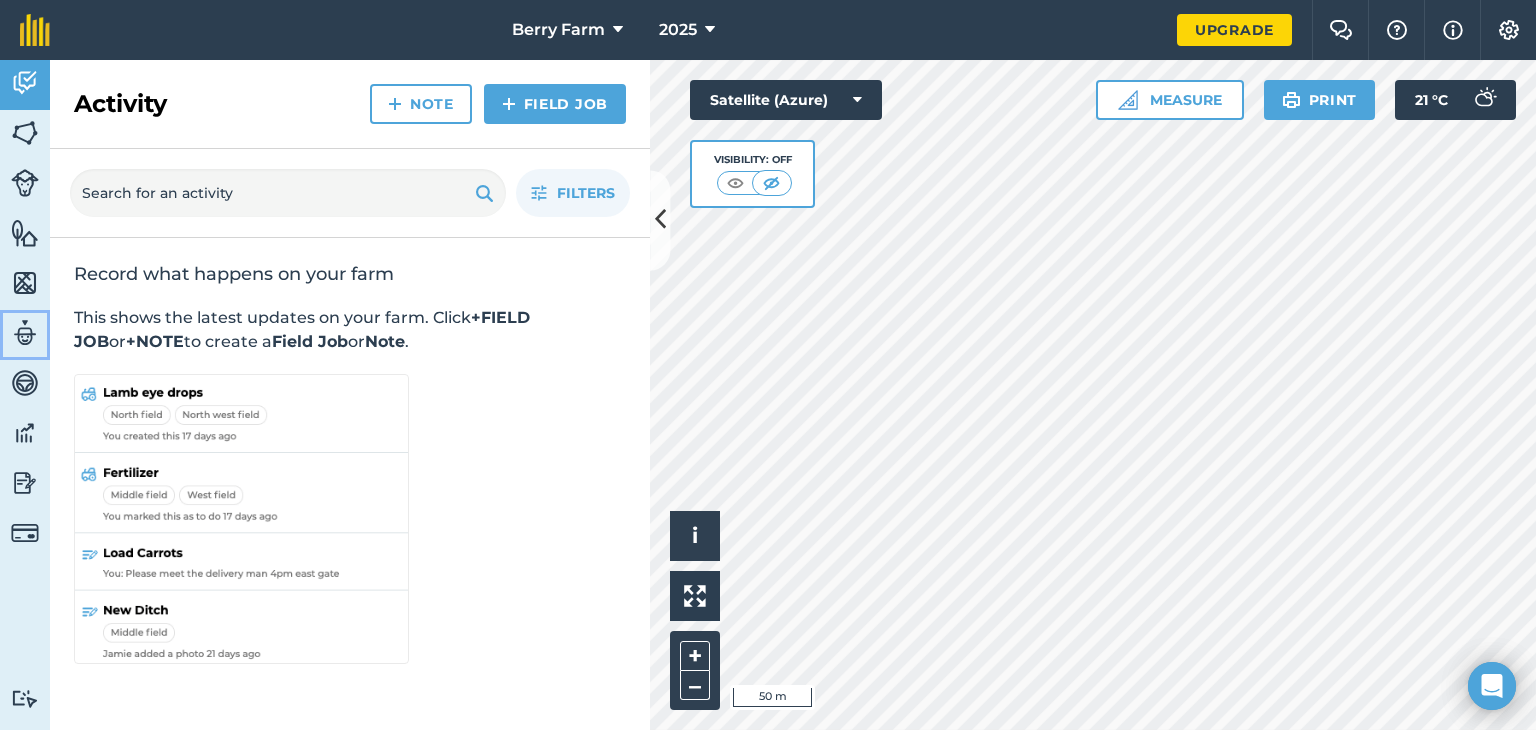 click at bounding box center (25, 333) 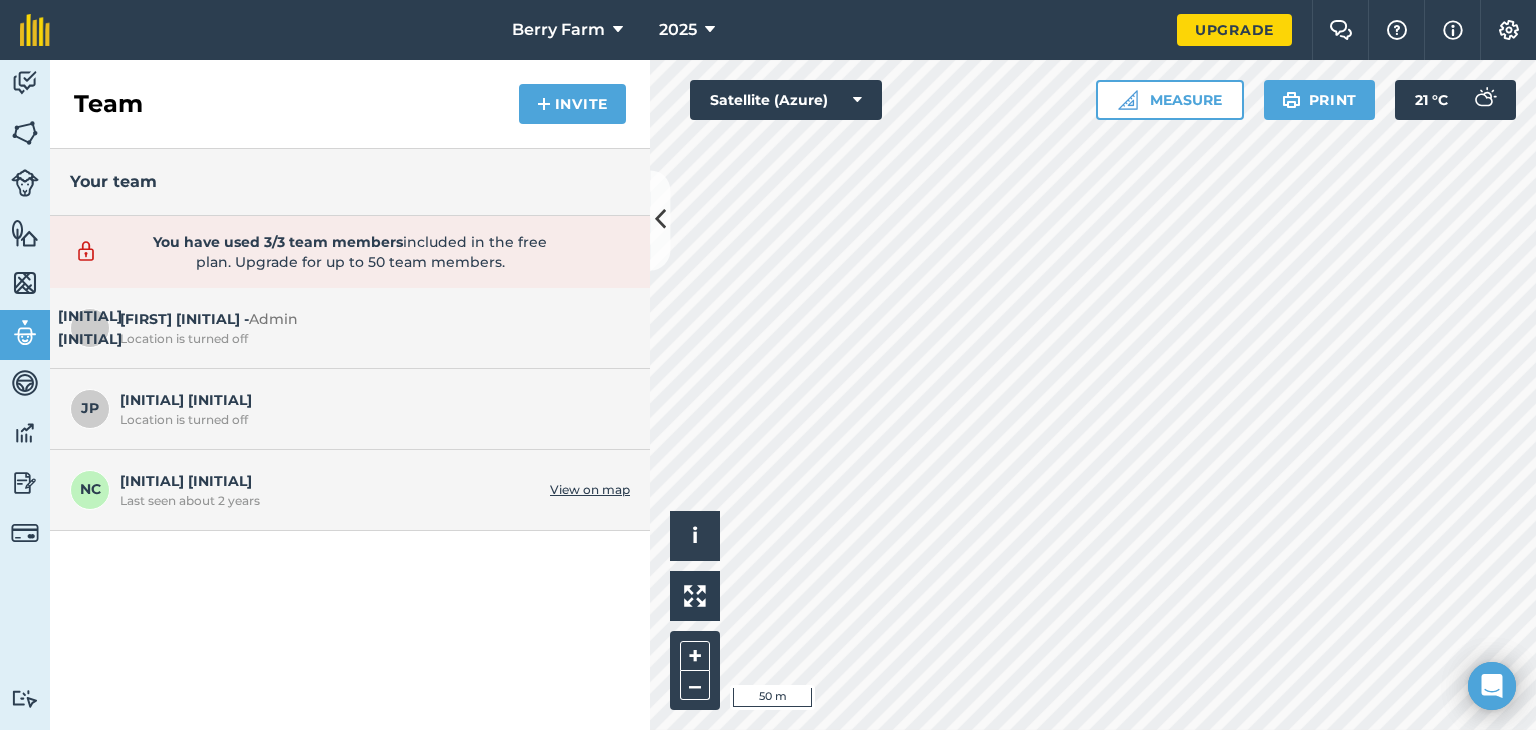 drag, startPoint x: 342, startPoint y: 509, endPoint x: 88, endPoint y: 488, distance: 254.86664 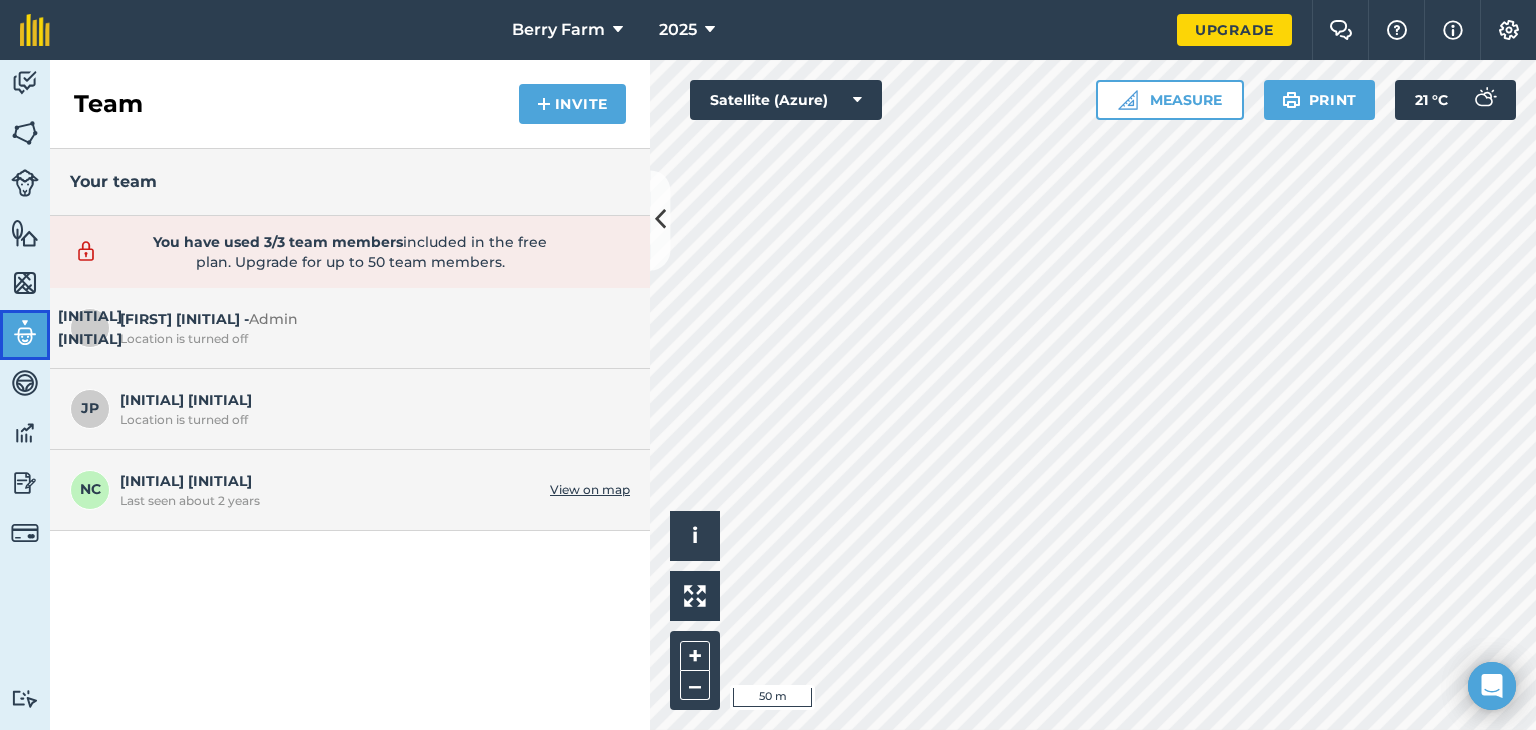 click at bounding box center [25, 333] 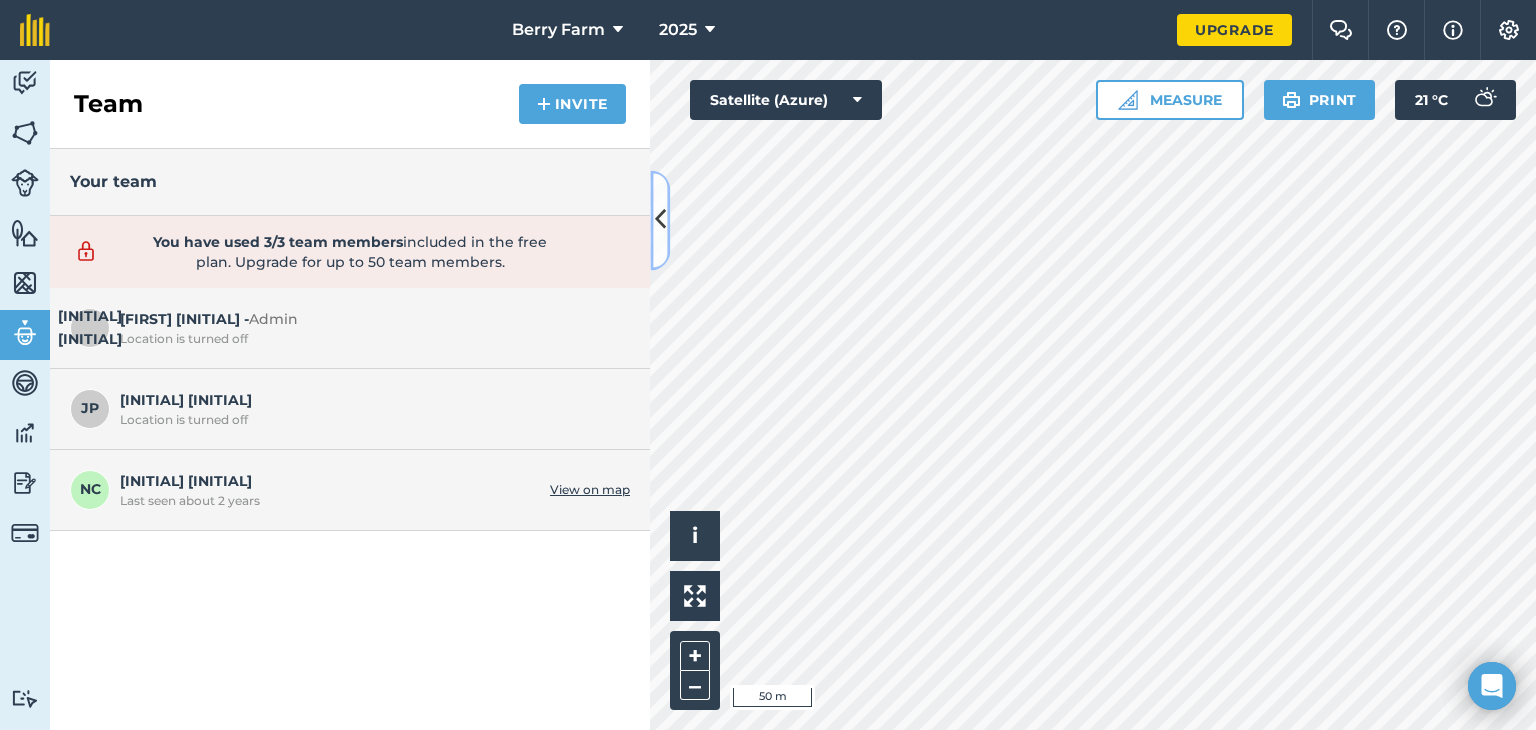 click at bounding box center (660, 220) 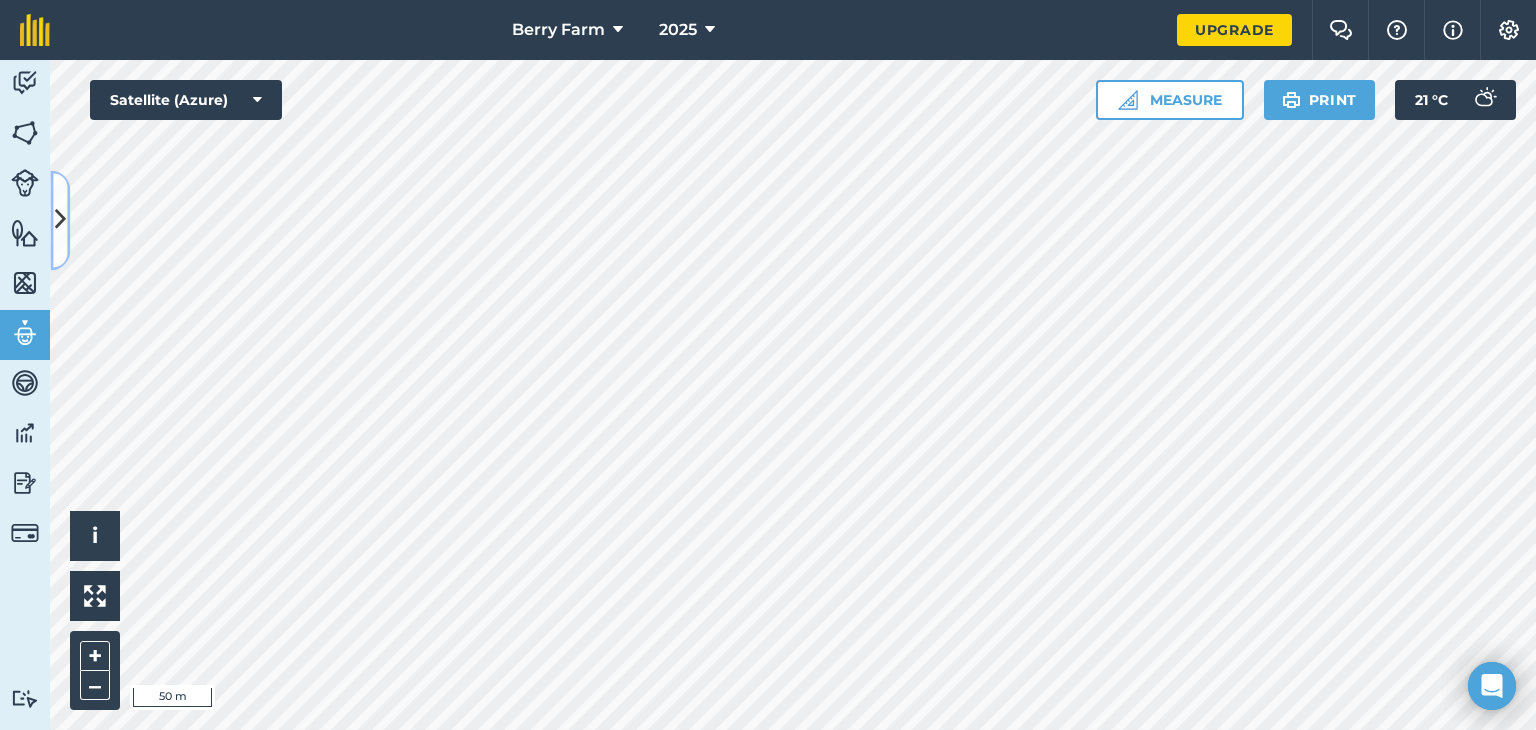 click at bounding box center [60, 220] 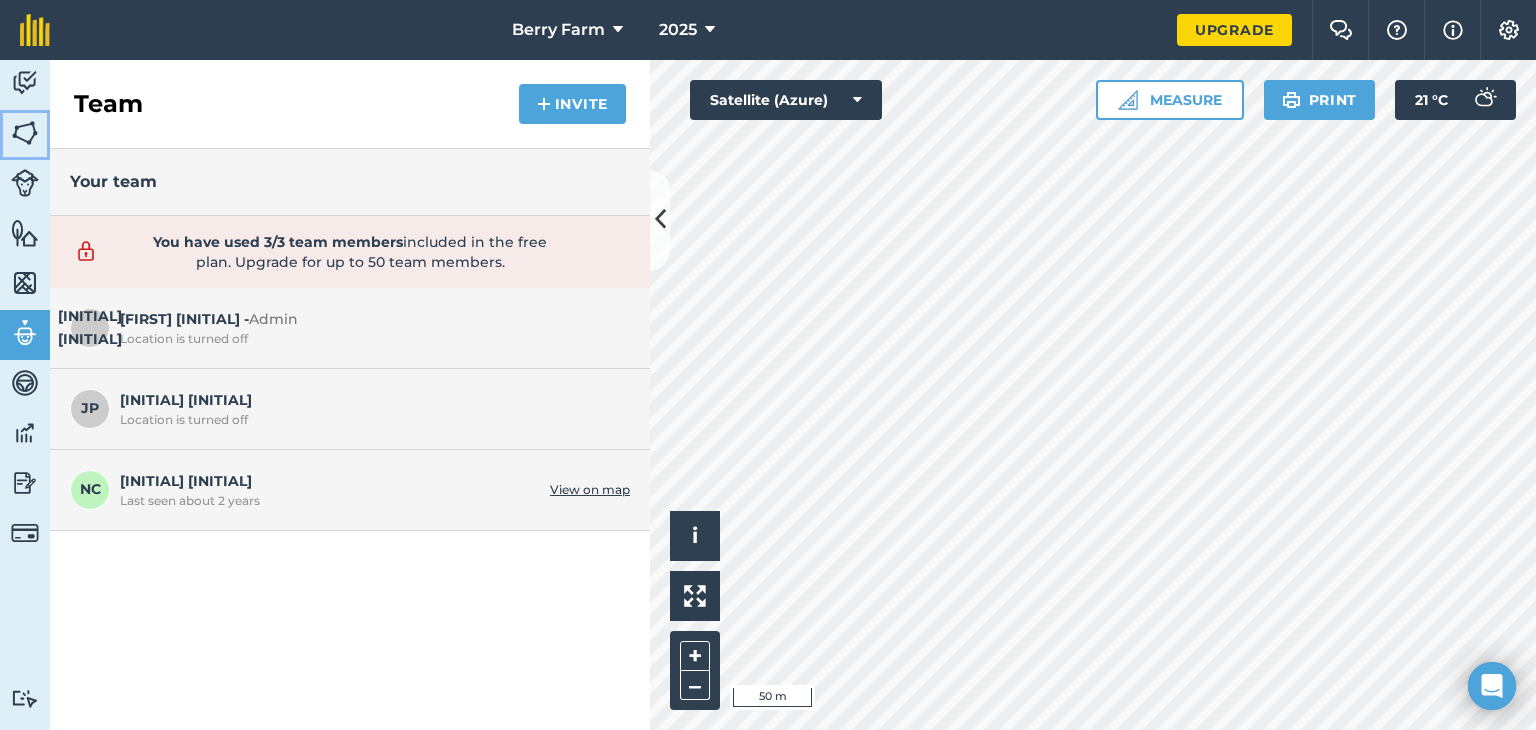 click at bounding box center (25, 133) 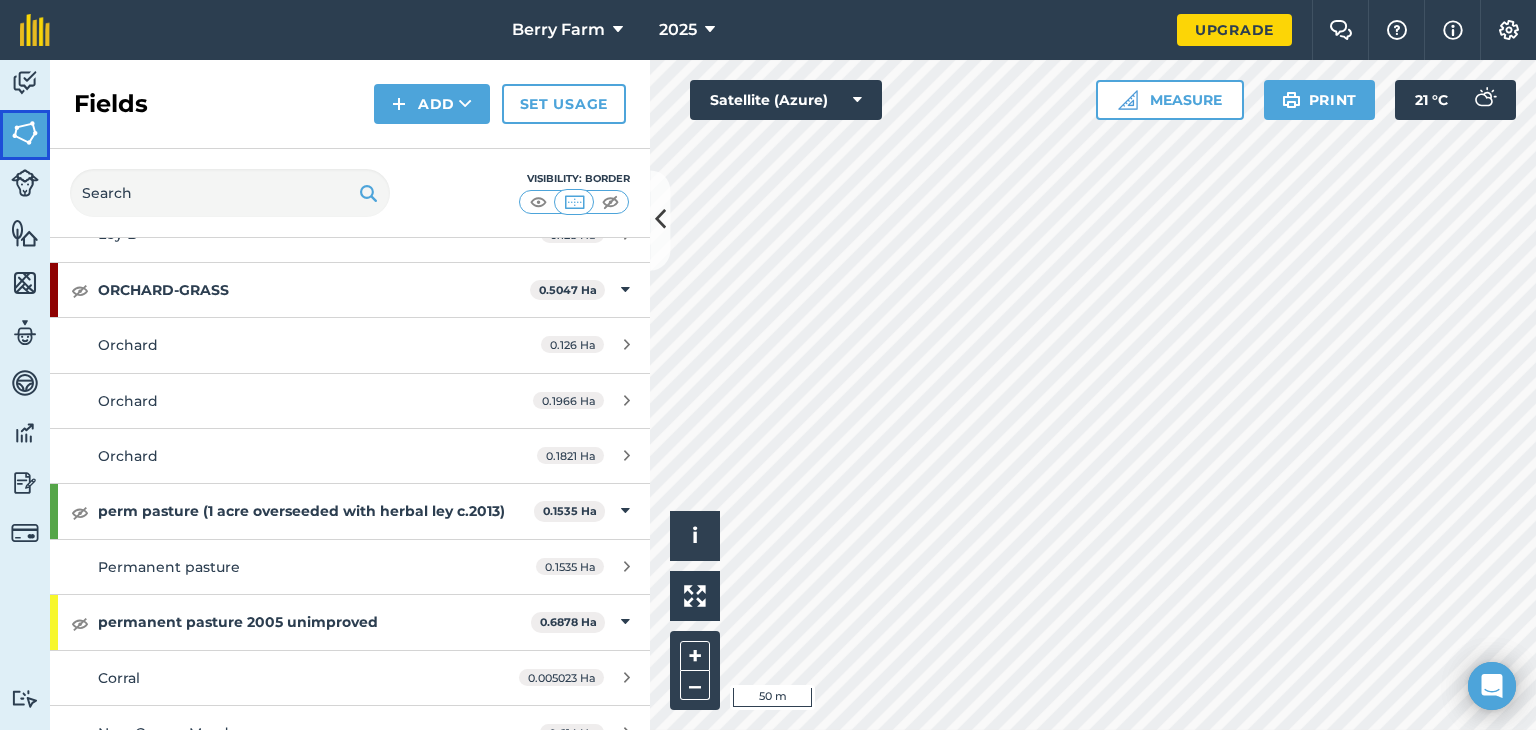 scroll, scrollTop: 6736, scrollLeft: 0, axis: vertical 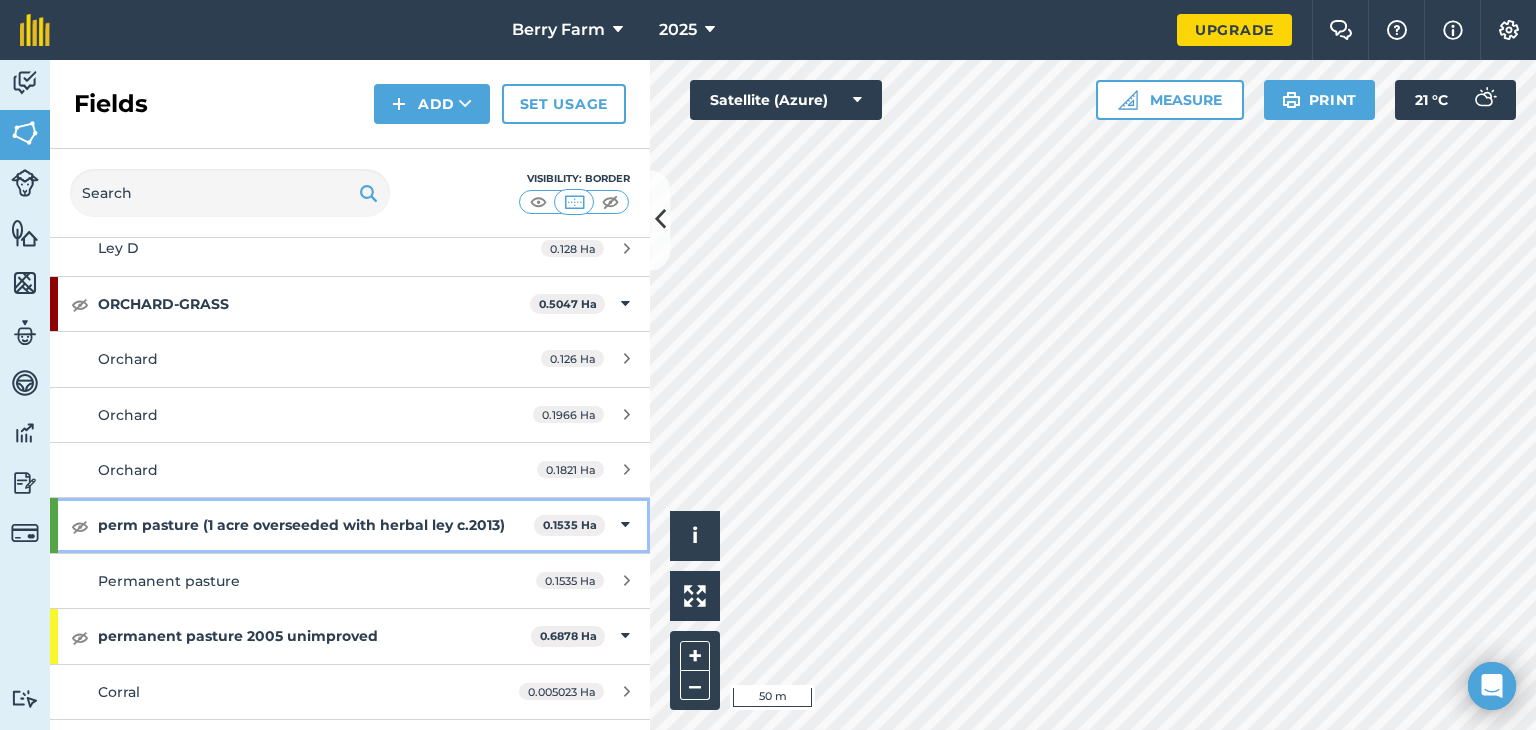 click on "perm pasture (1 acre overseeded with herbal ley c.2013)" at bounding box center [316, 525] 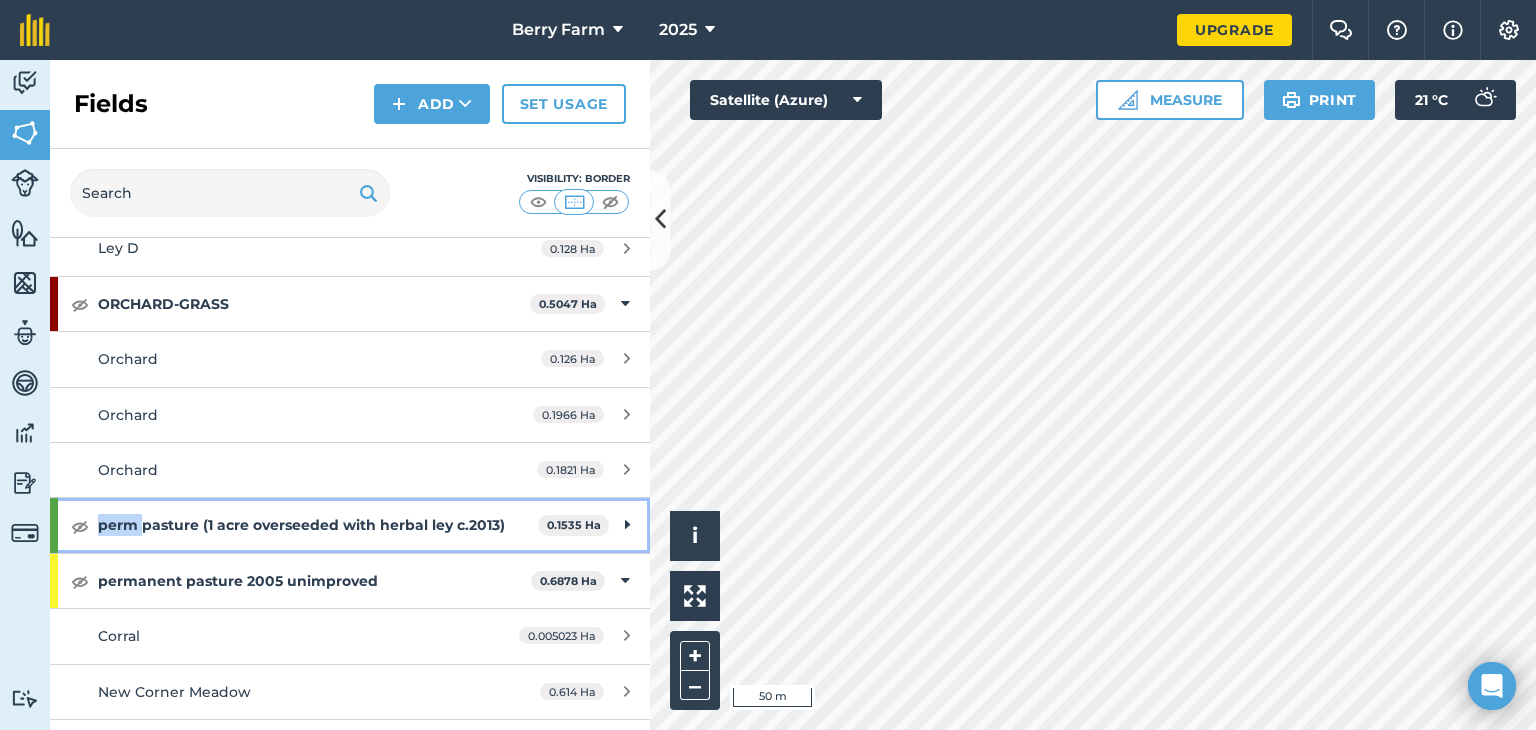 click on "perm pasture (1 acre overseeded with herbal ley c.2013)" at bounding box center [318, 525] 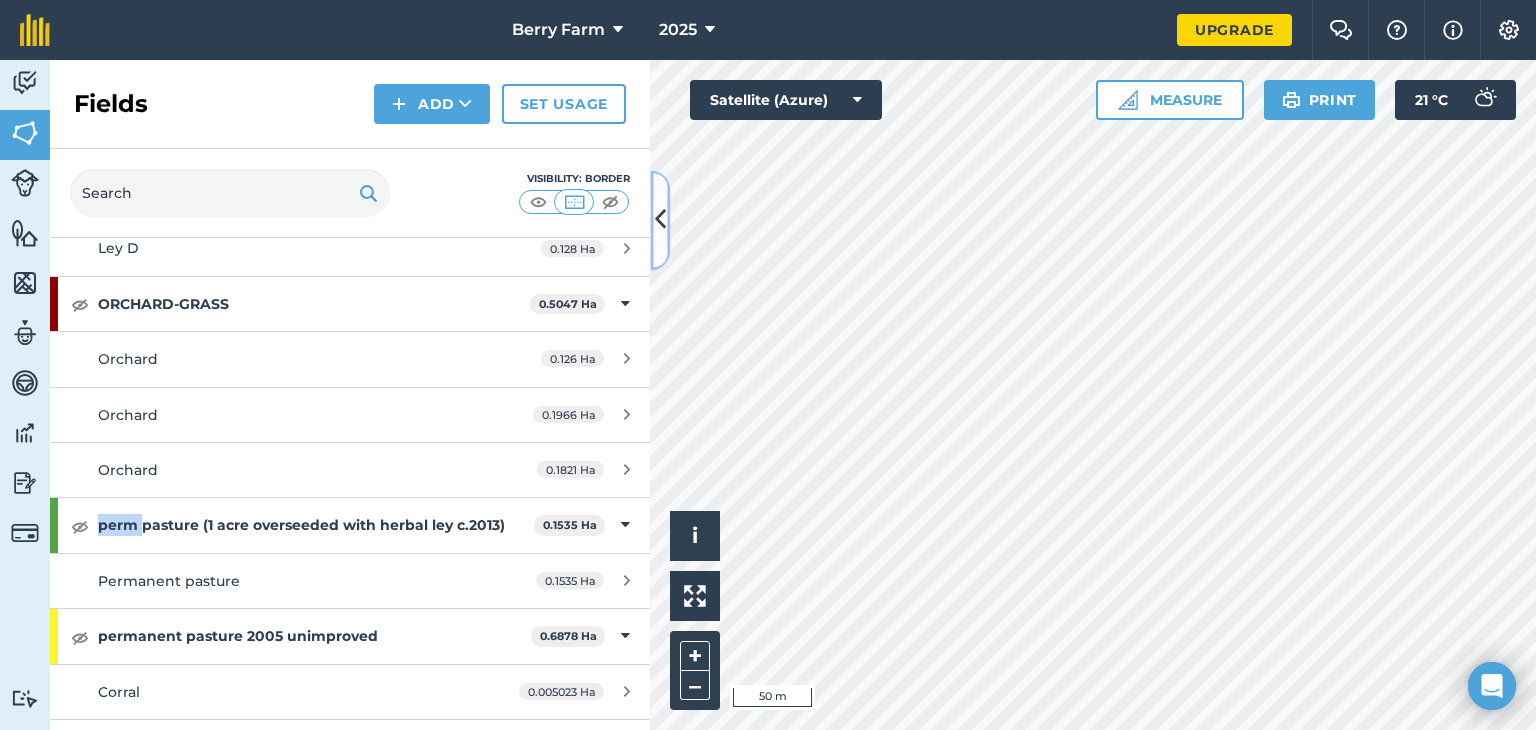 click at bounding box center [660, 220] 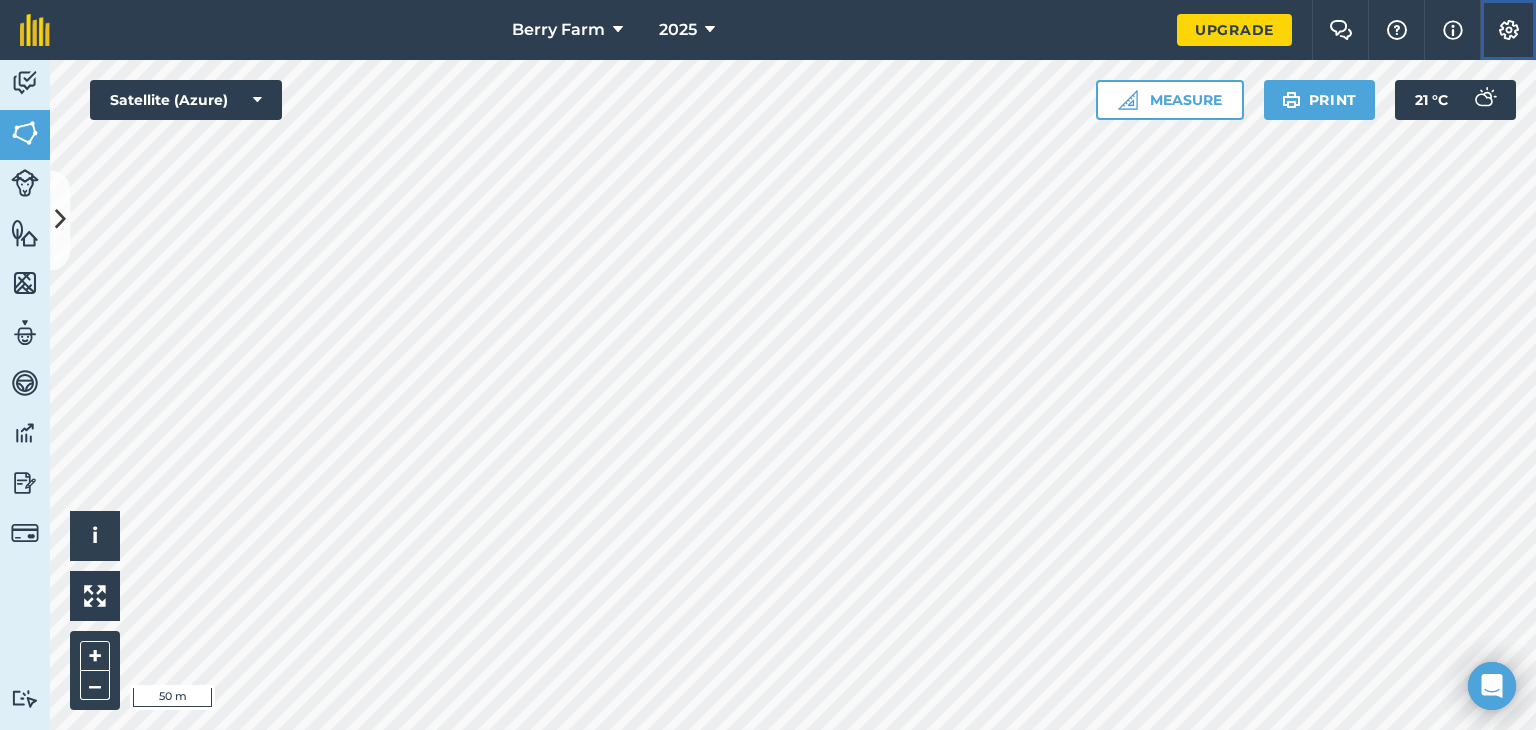 click at bounding box center (1509, 30) 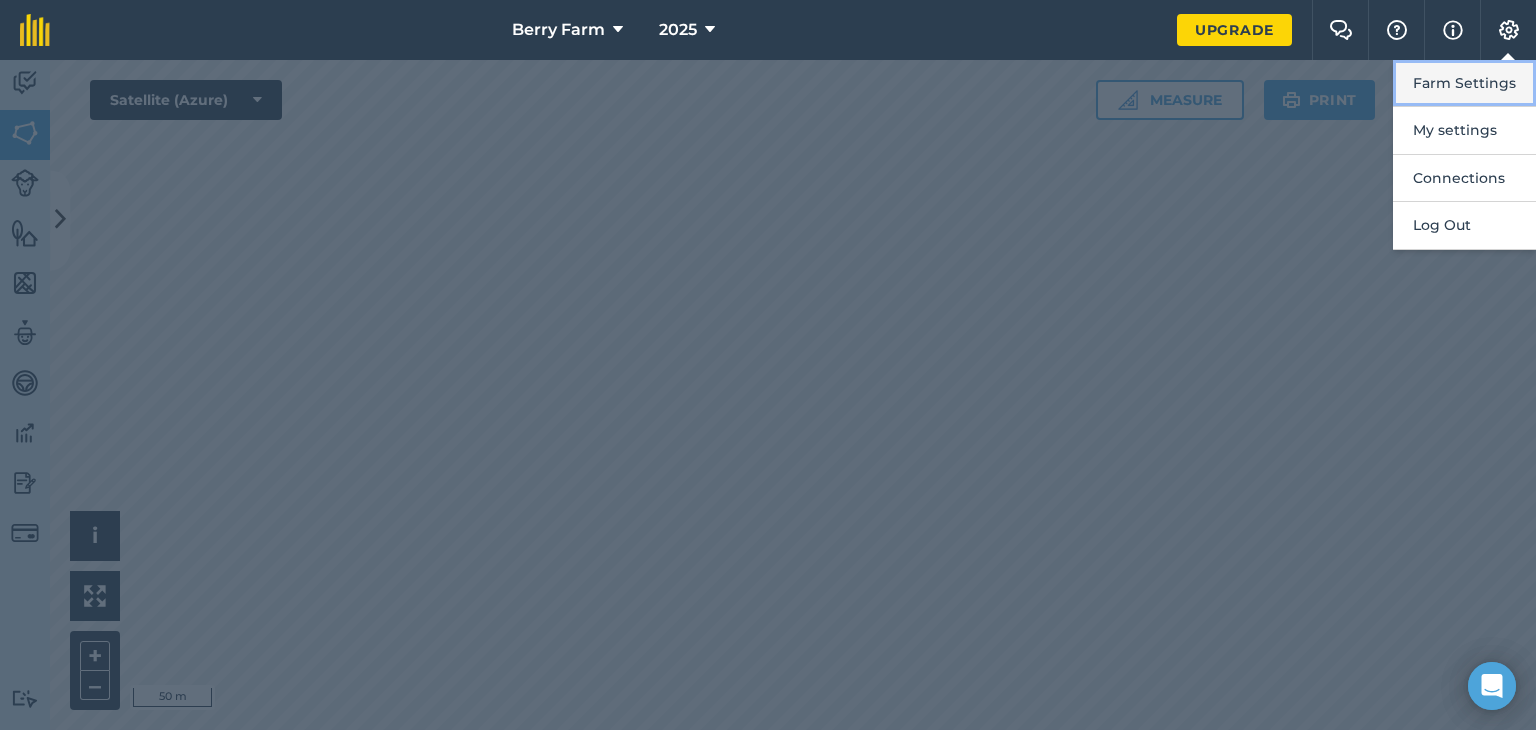 click on "Farm Settings" at bounding box center (1464, 83) 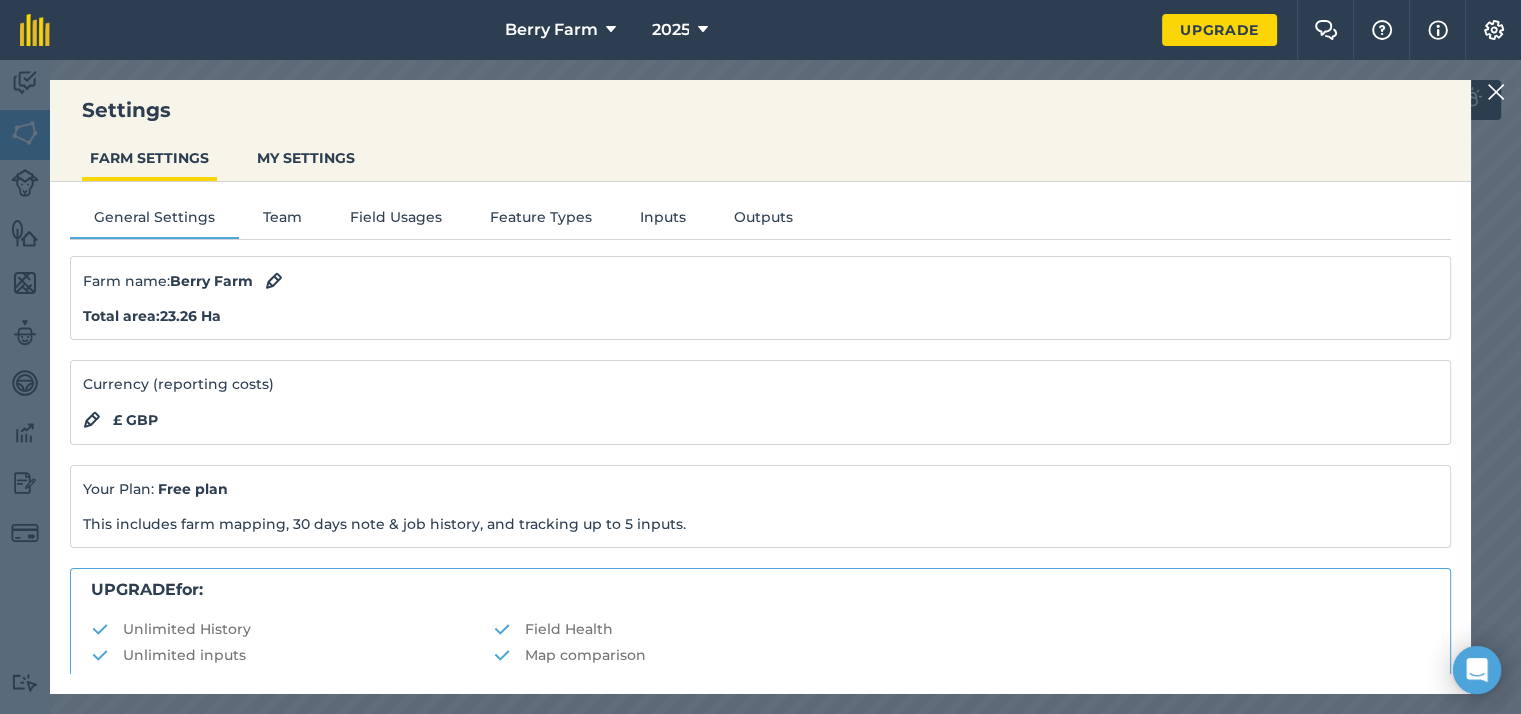 click on "Settings FARM SETTINGS MY SETTINGS General Settings Team Field Usages Feature Types Inputs Outputs Farm name : Berry Farm Total area : 23.26 Ha Currency (reporting costs) £ GBP Your Plan: Free plan This includes farm mapping, 30 days note & job history, and tracking up to 5 inputs. UPGRADE for: Unlimited History Field Health Unlimited inputs Map comparison Map printing In depth farm input use reports Report export Priority support Upgrade Weekly farm email digest Would you like to receive a weekly update email for your farm? Yes I would Download field boundaries Download Delete farm" at bounding box center [760, 387] 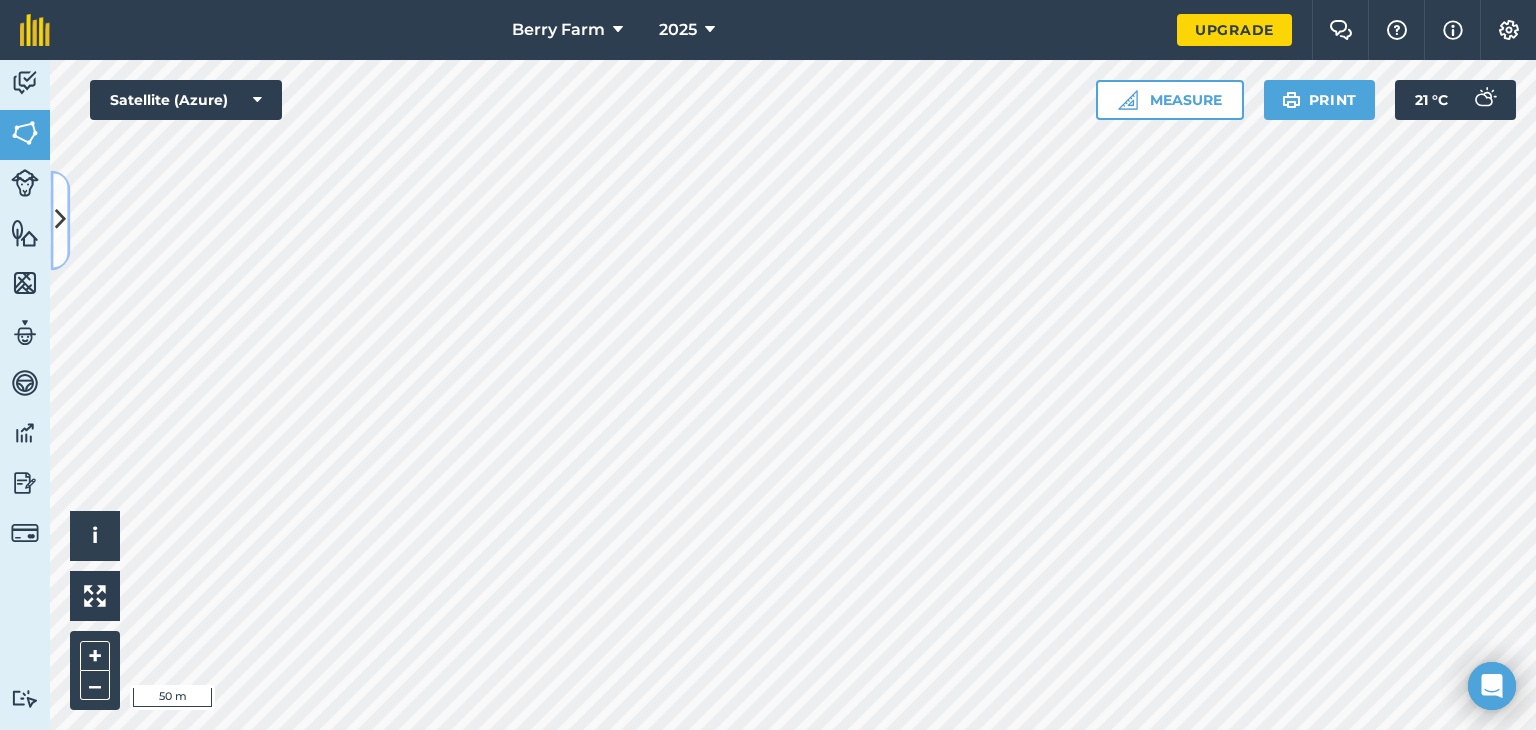 click at bounding box center (60, 220) 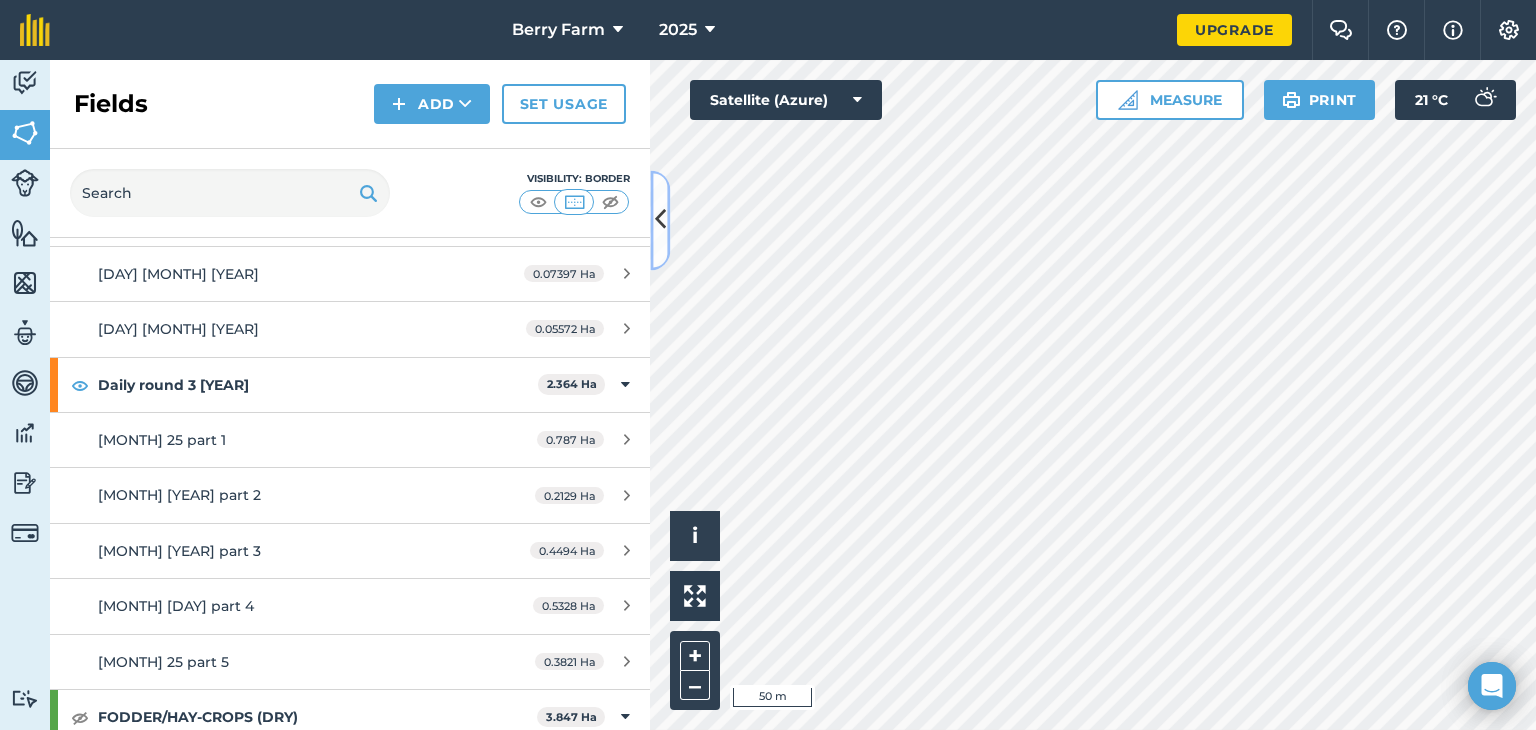 scroll, scrollTop: 4960, scrollLeft: 0, axis: vertical 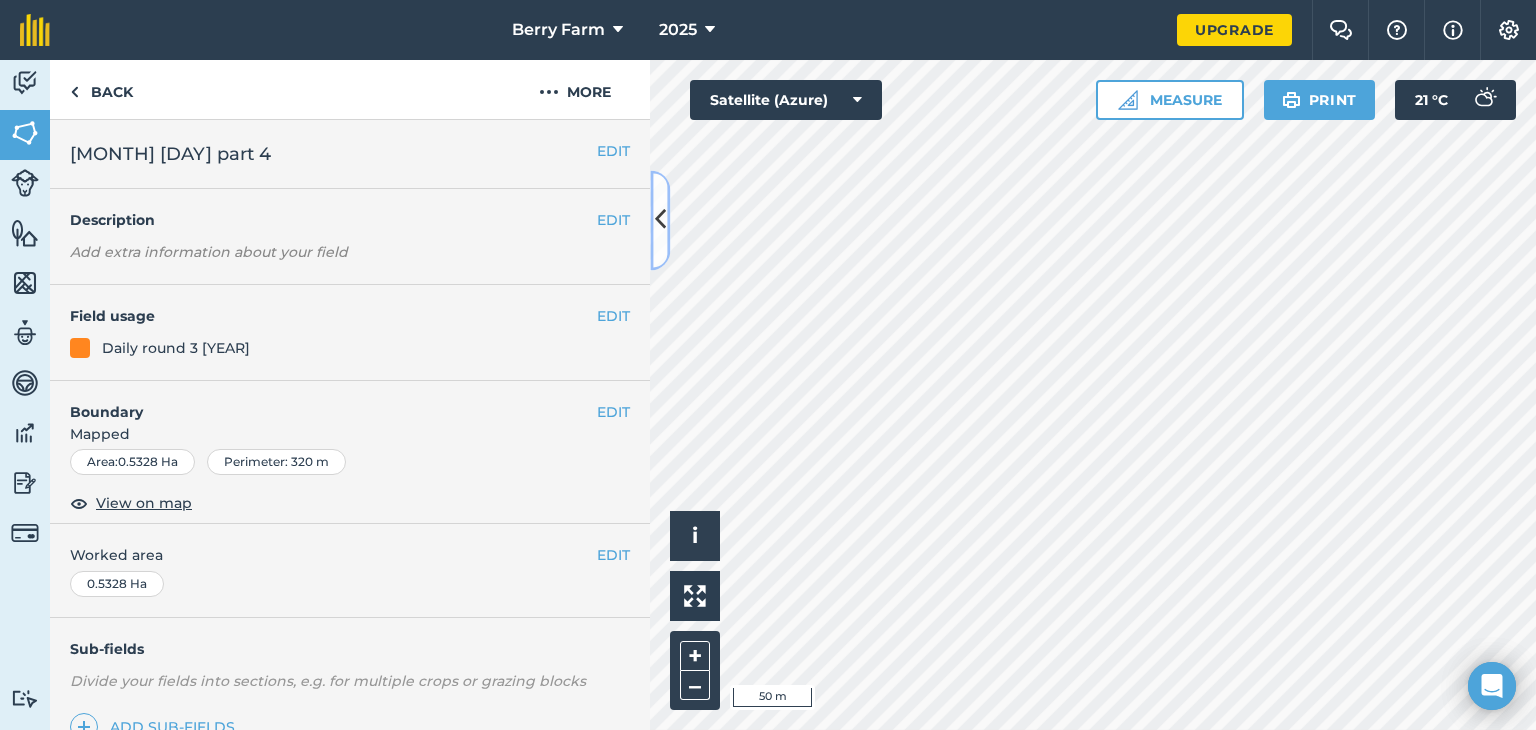 click at bounding box center (660, 220) 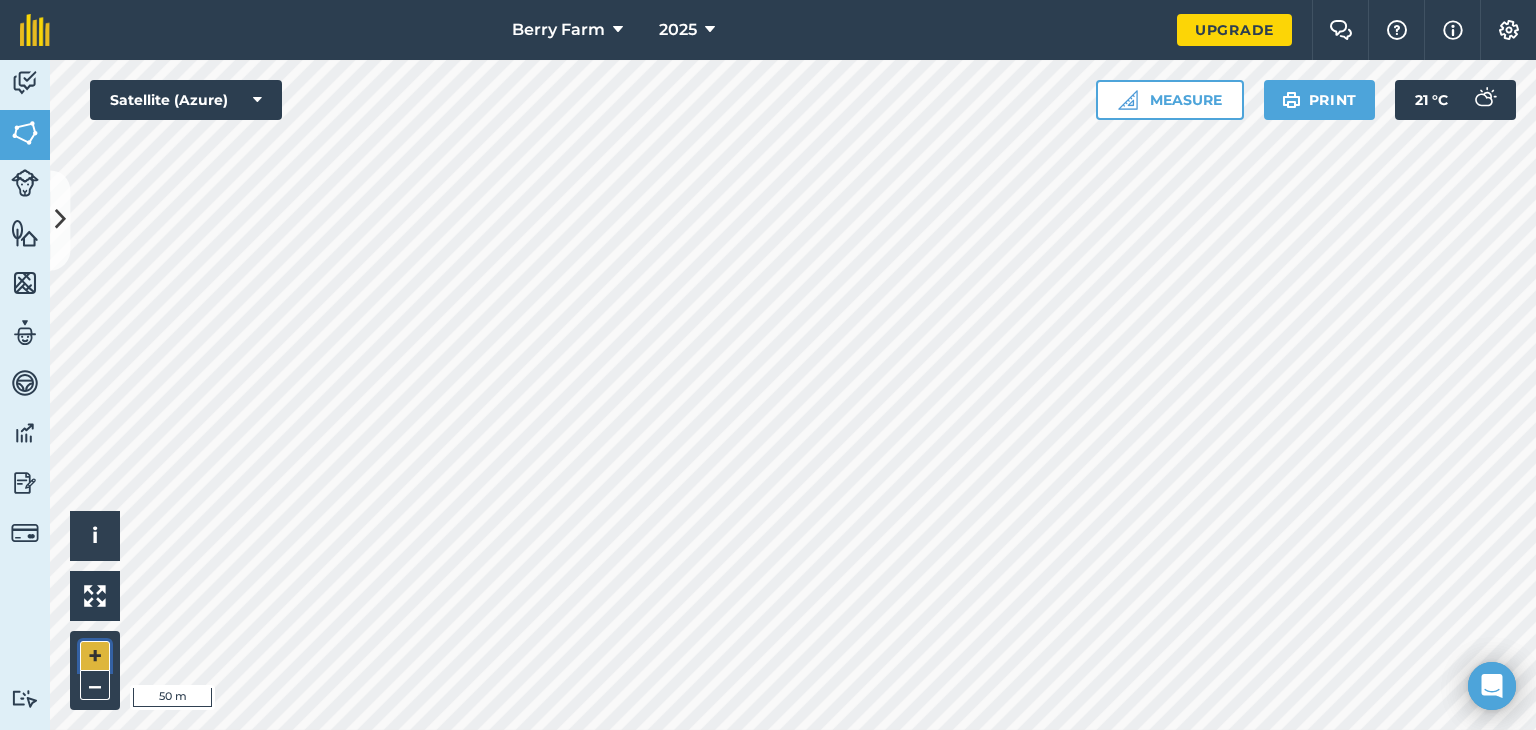 click on "+" at bounding box center [95, 656] 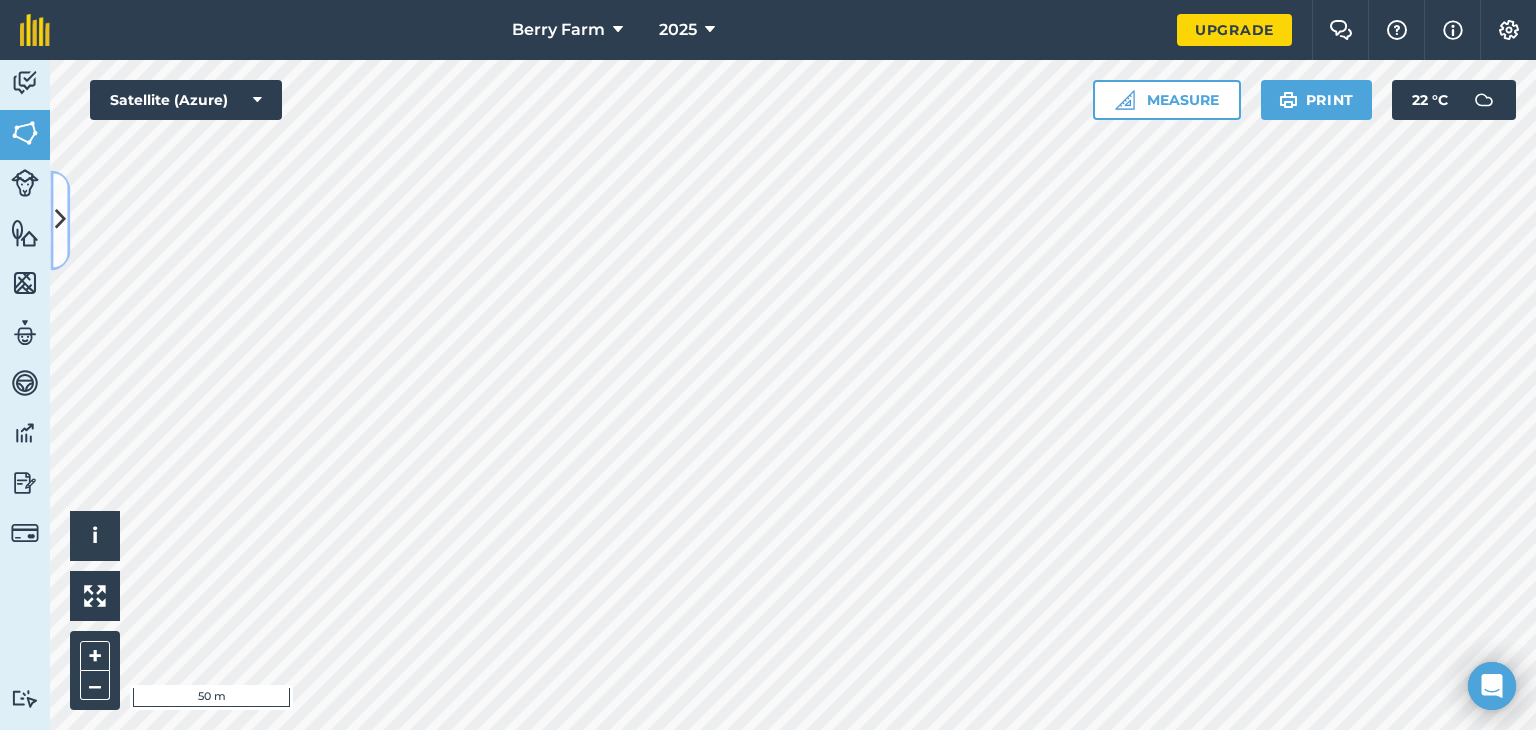 click at bounding box center [60, 220] 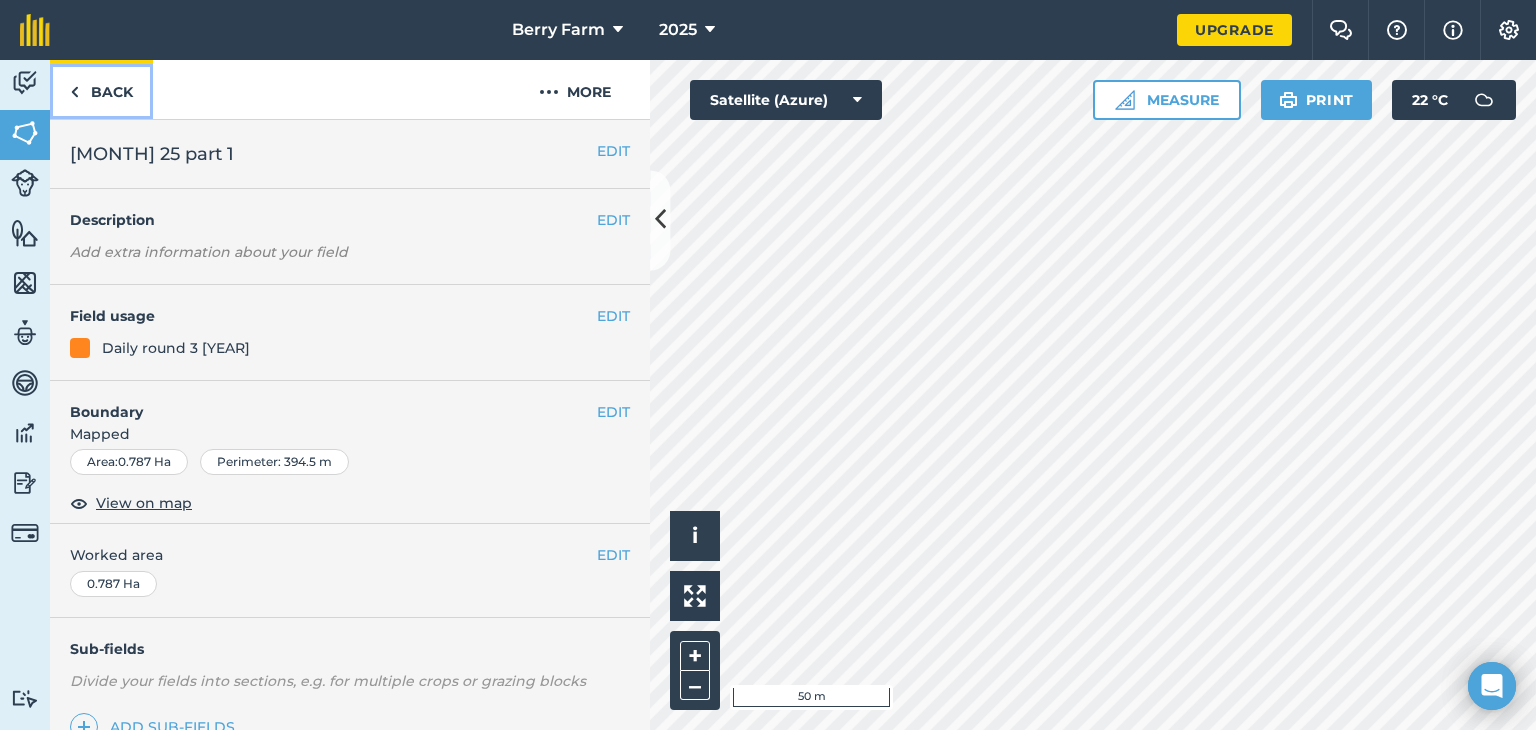 click on "Back" at bounding box center [101, 89] 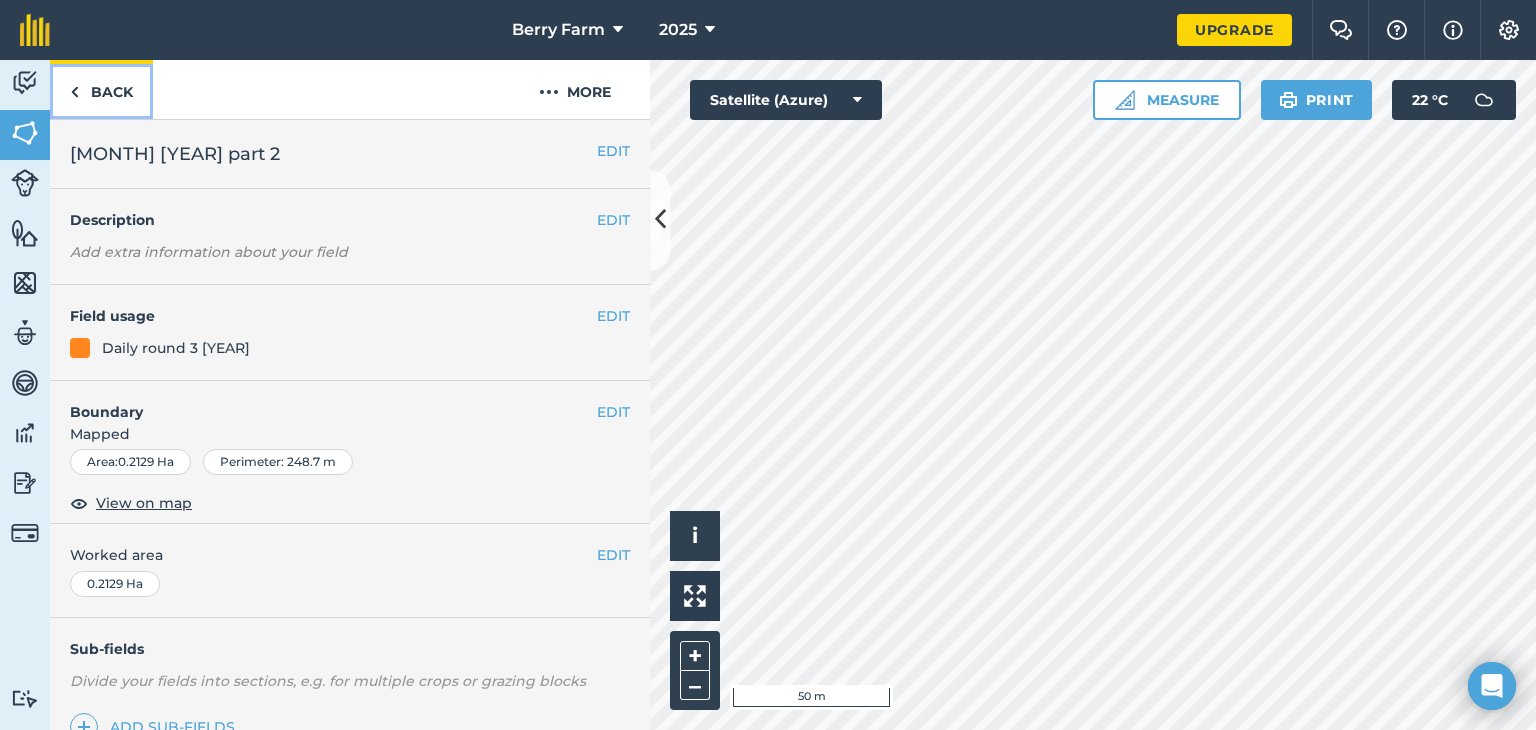 click at bounding box center [74, 92] 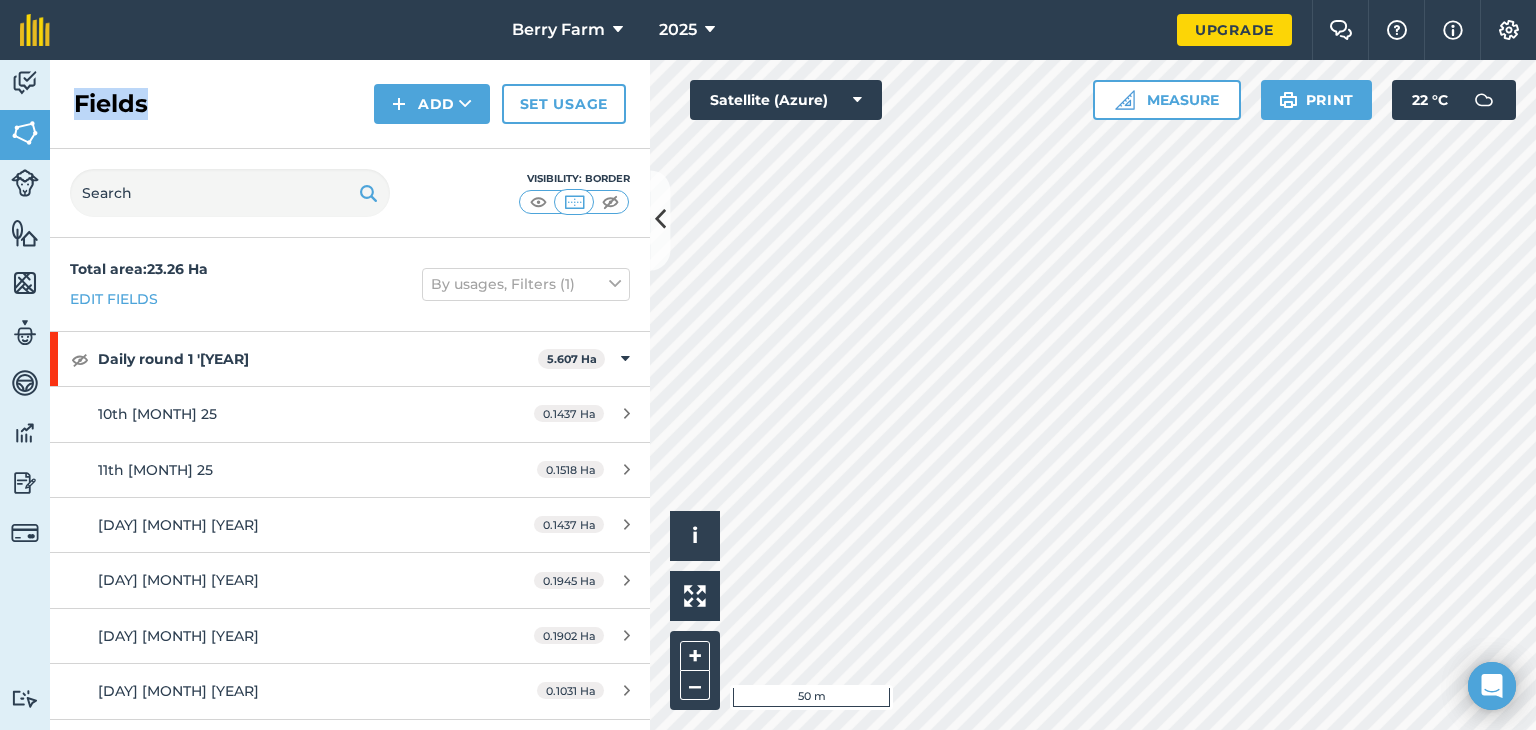 click on "Fields" at bounding box center [111, 104] 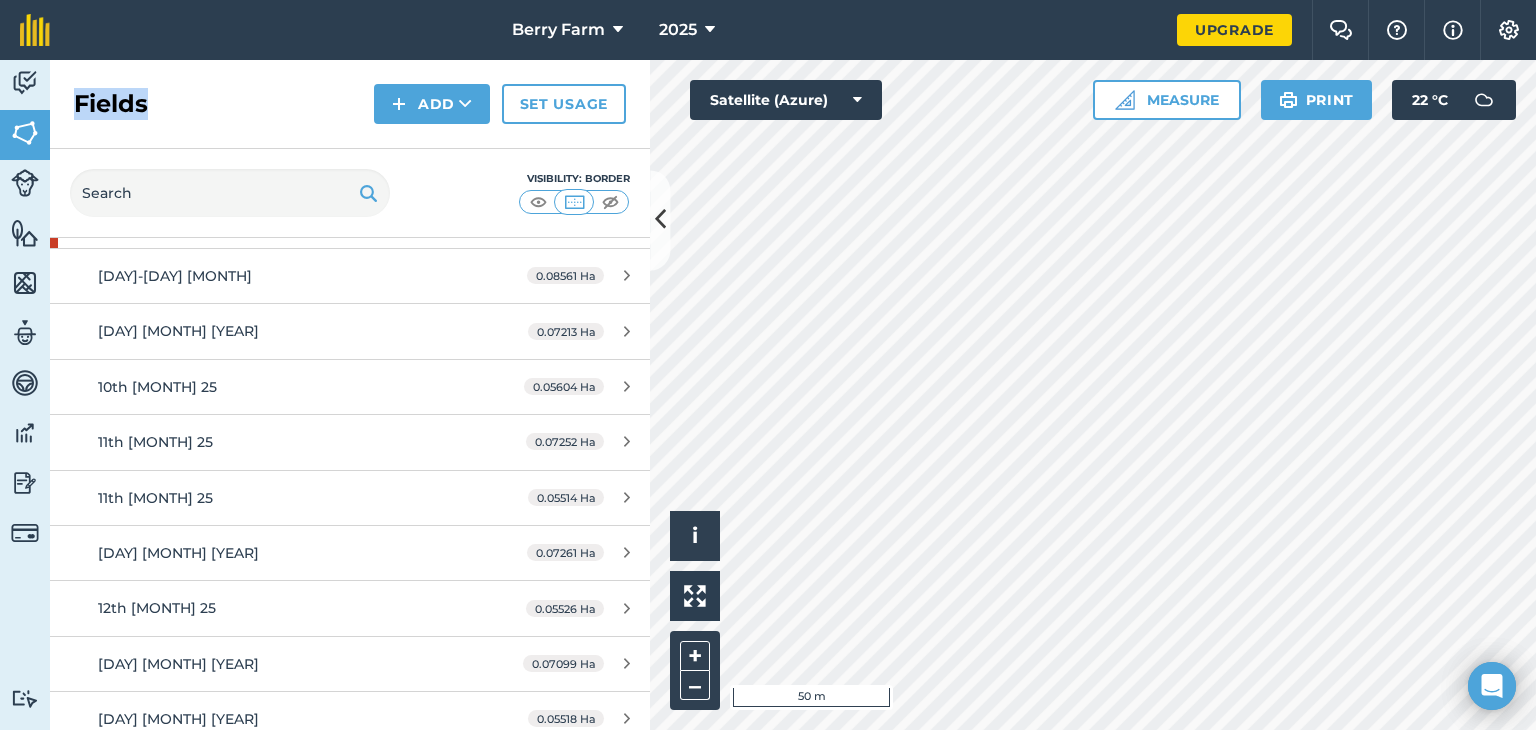 scroll, scrollTop: 2256, scrollLeft: 0, axis: vertical 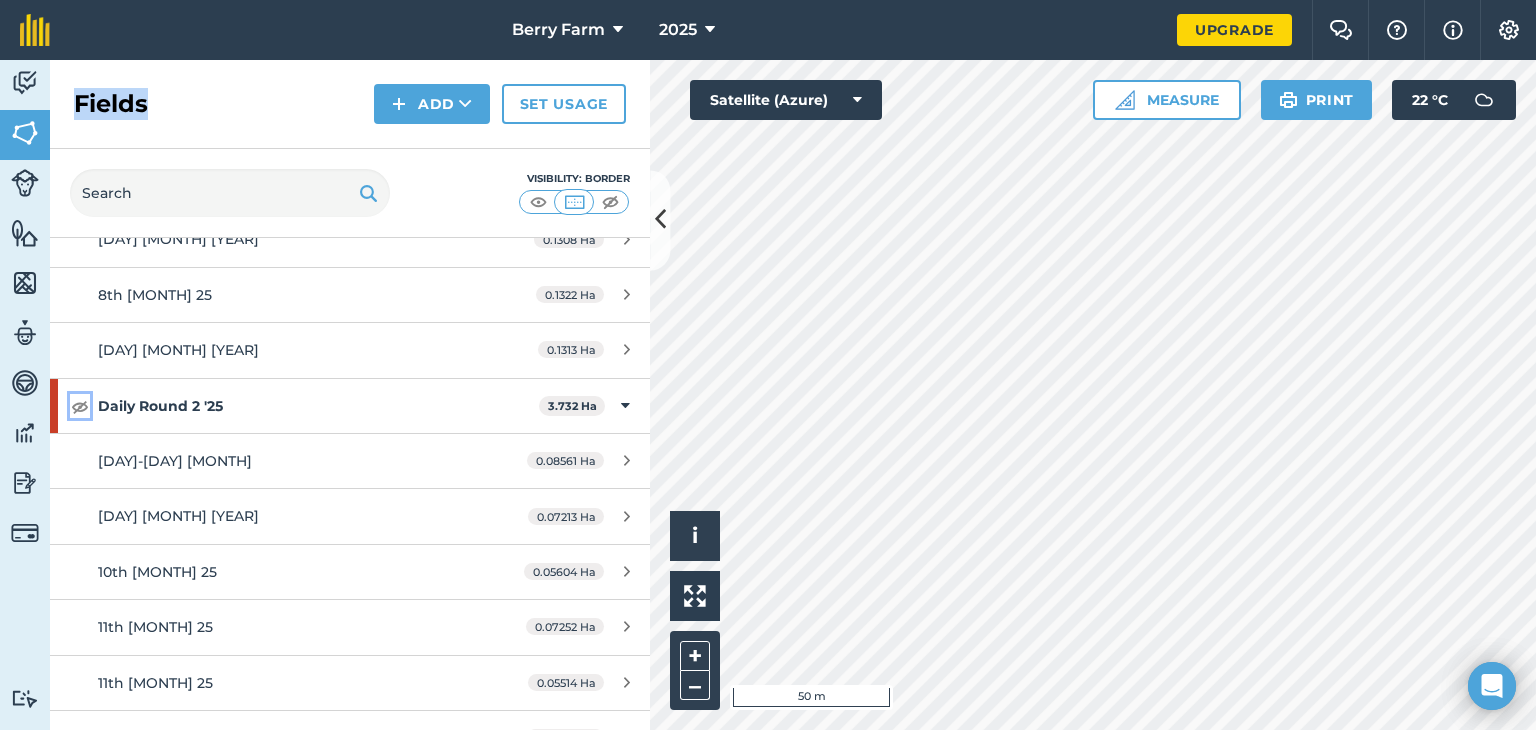 click at bounding box center [80, 406] 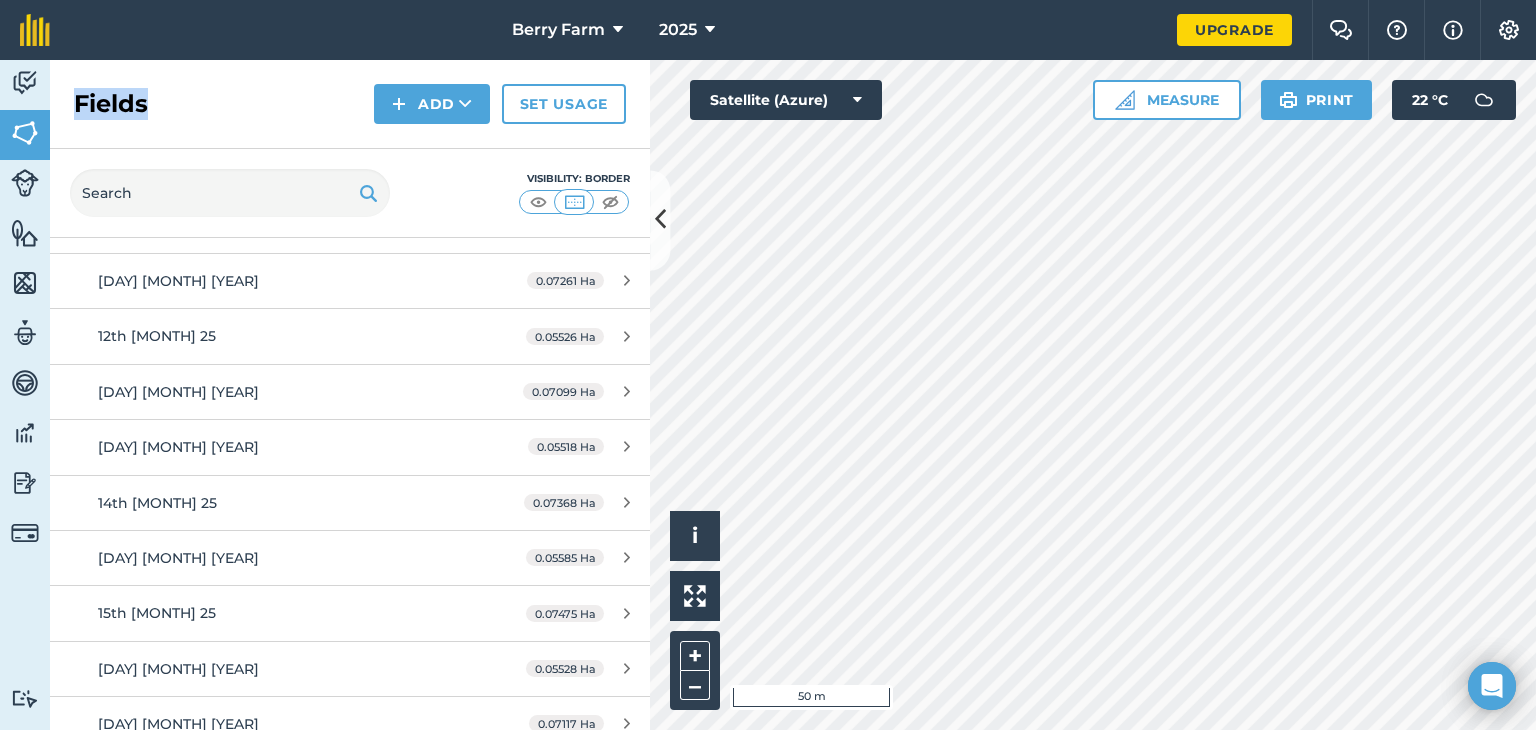 scroll, scrollTop: 2528, scrollLeft: 0, axis: vertical 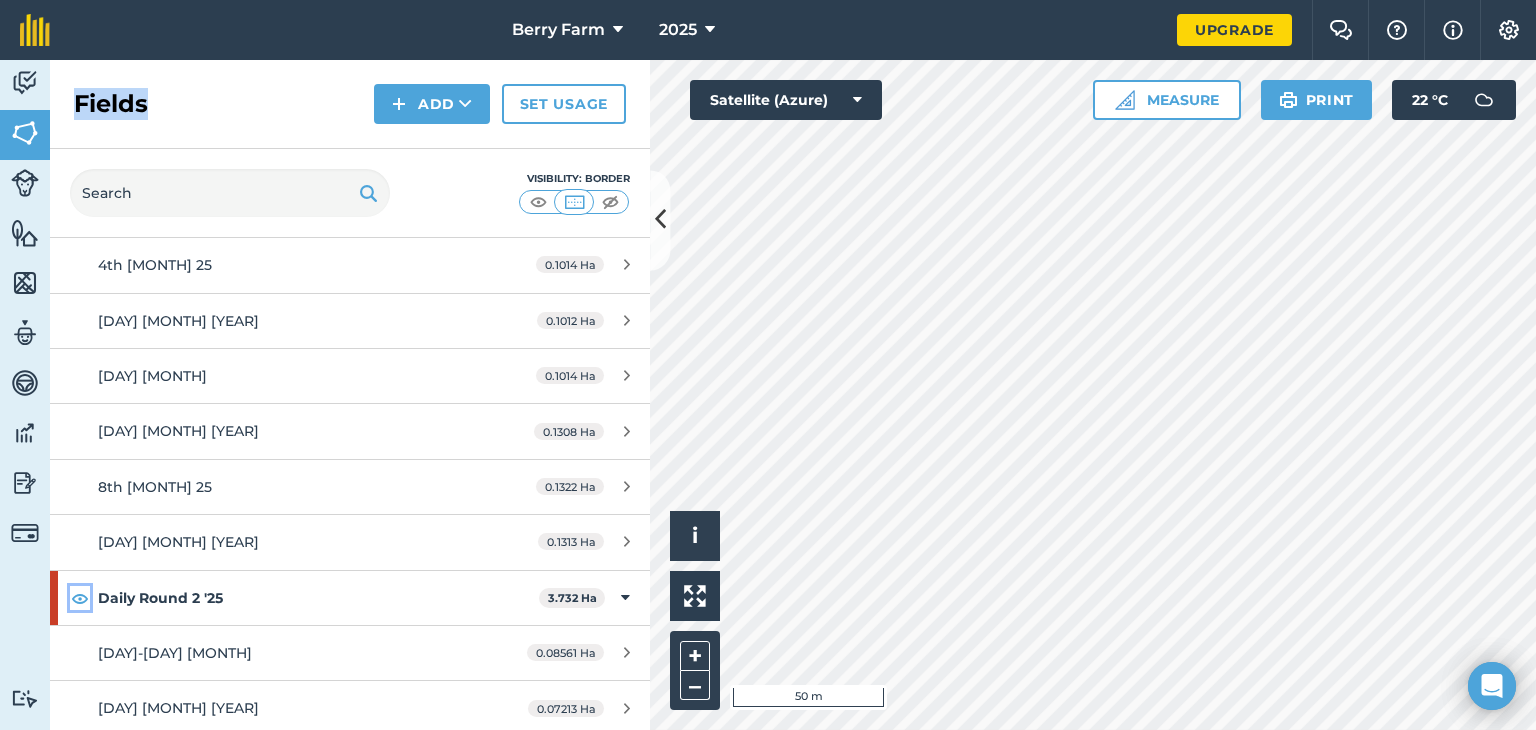 click at bounding box center (80, 598) 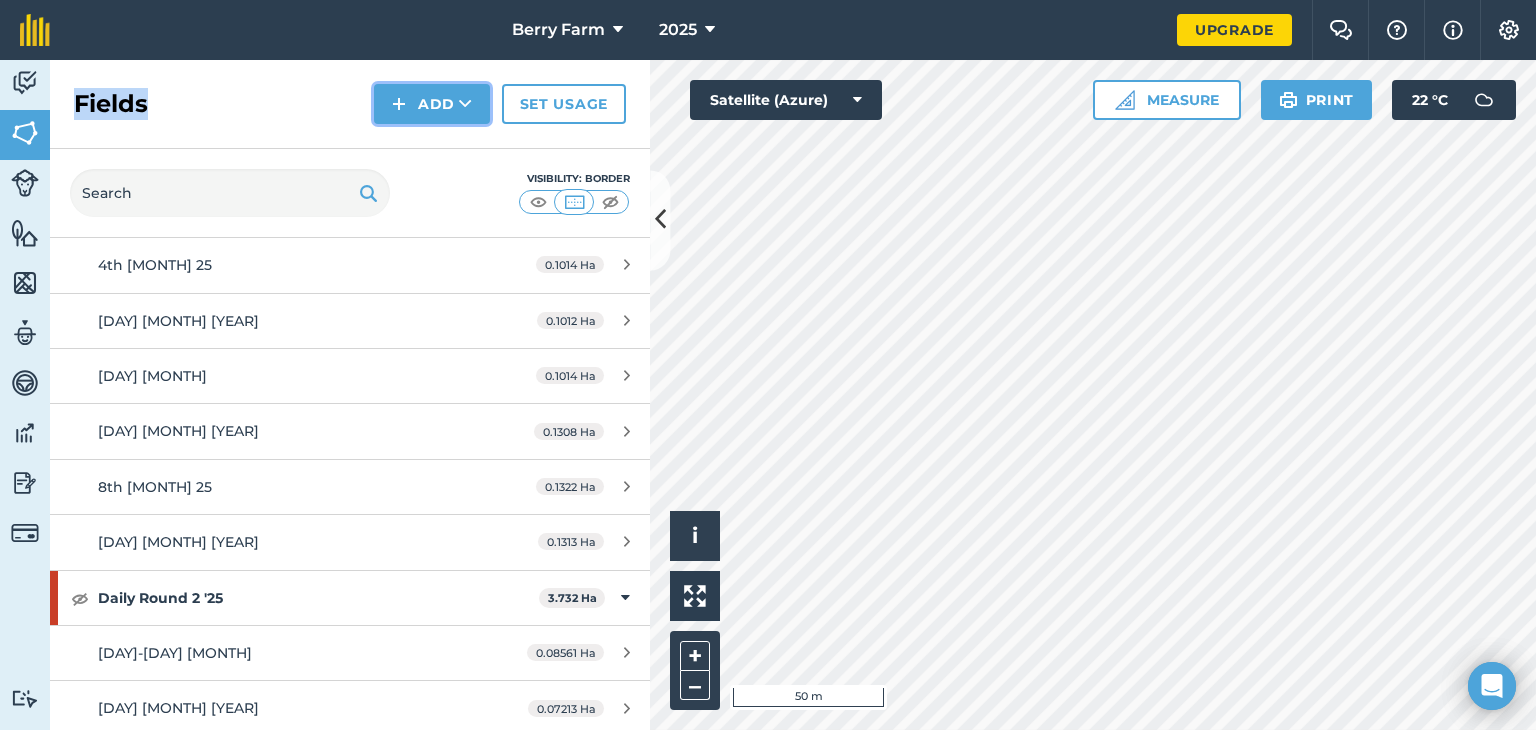 click on "Add" at bounding box center [432, 104] 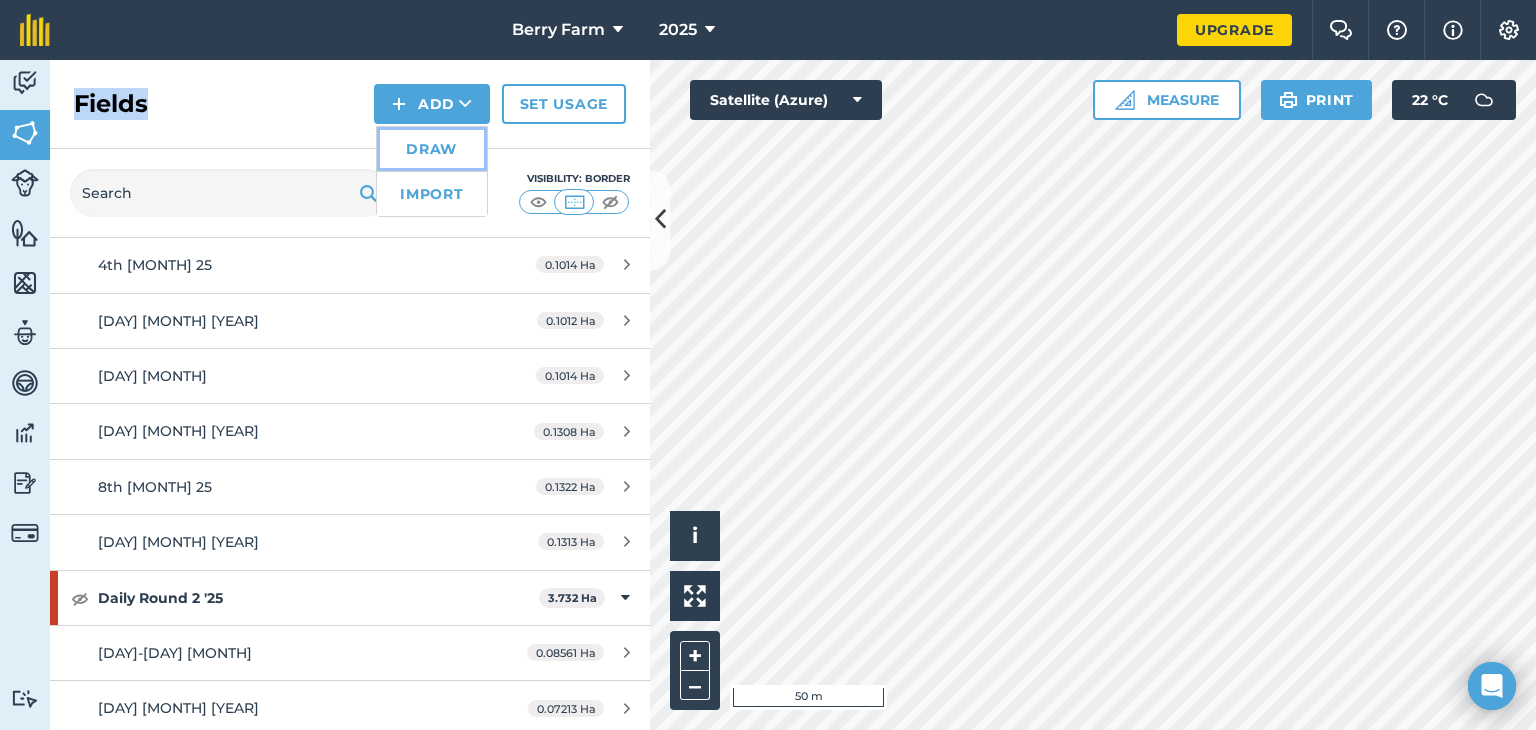 click on "Draw" at bounding box center [432, 149] 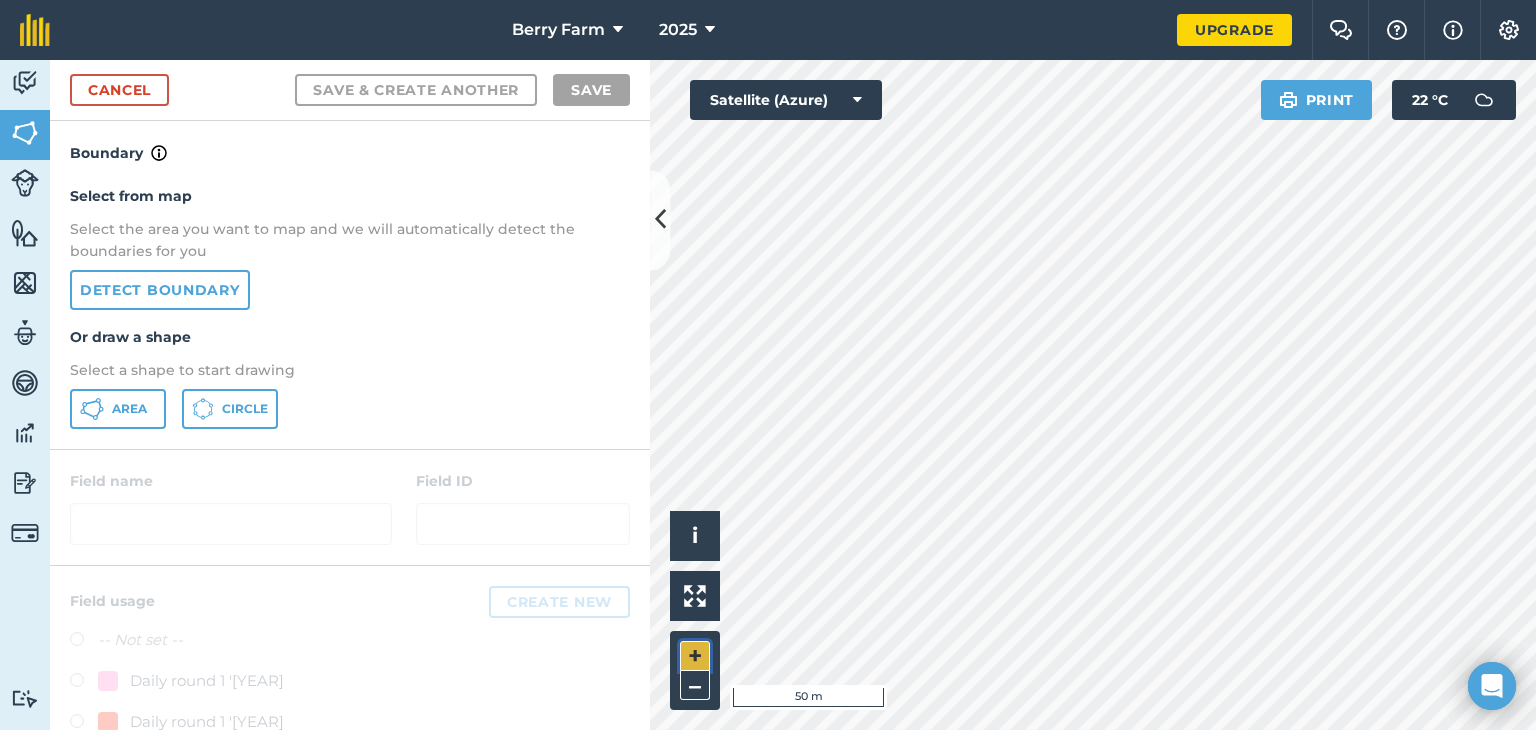 click on "+" at bounding box center [695, 656] 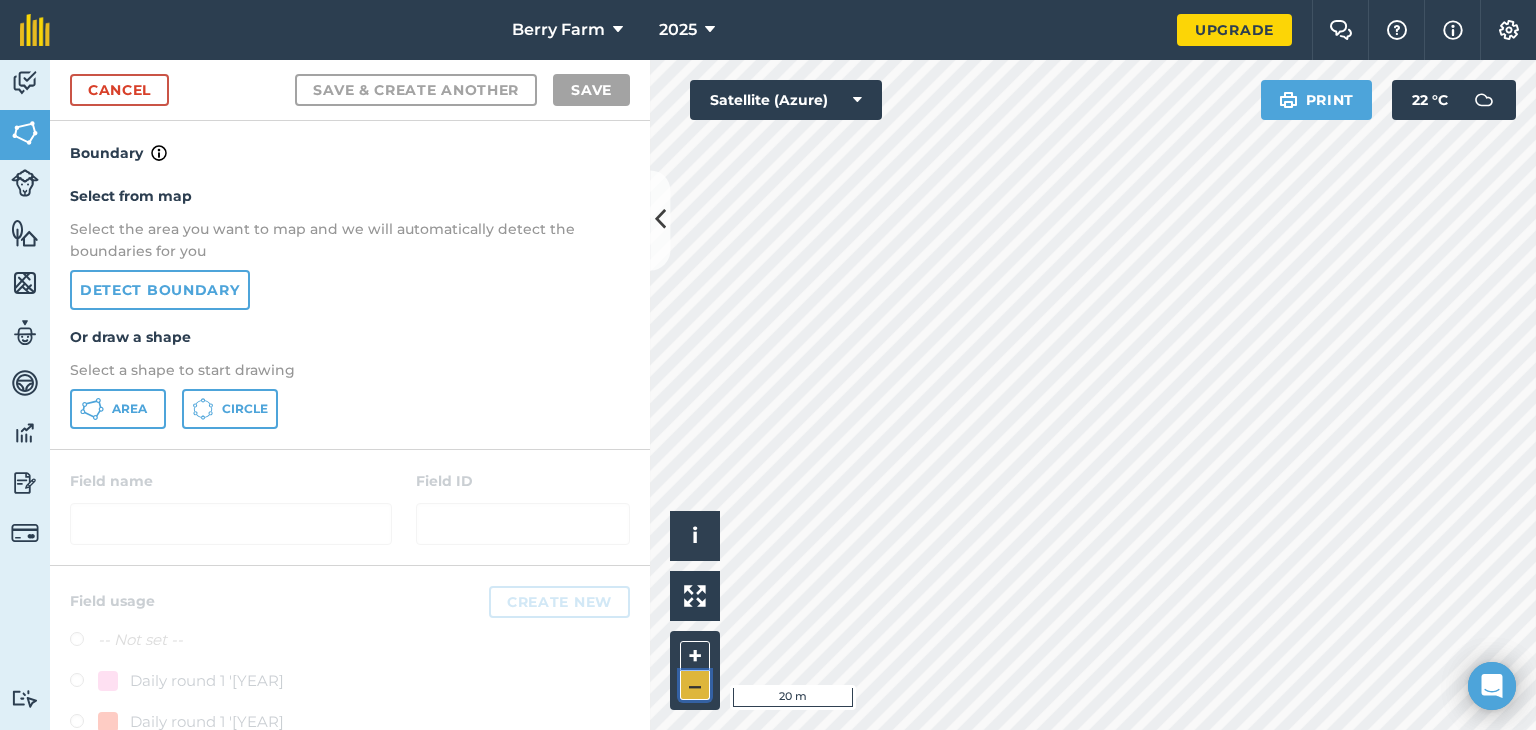 click on "–" at bounding box center [695, 685] 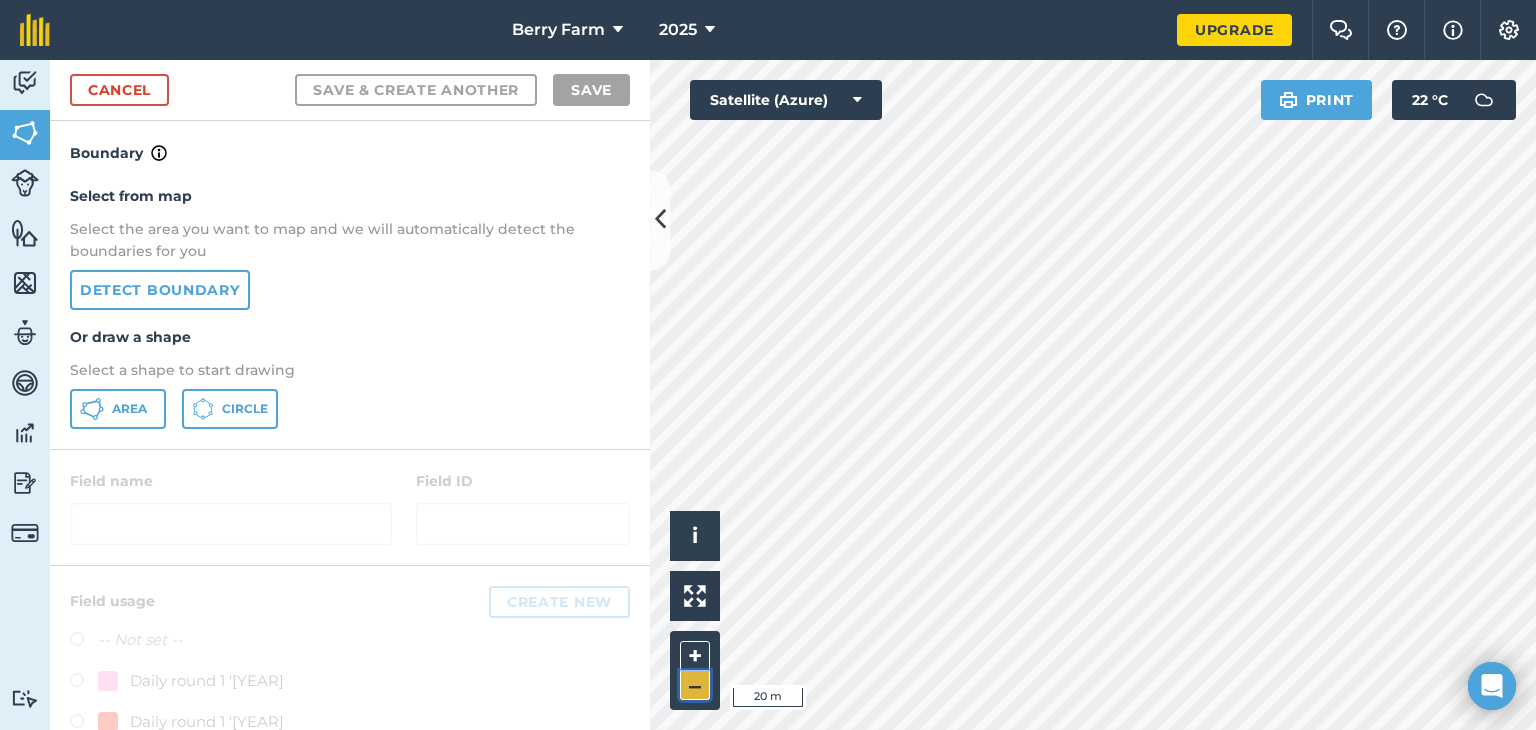 drag, startPoint x: 695, startPoint y: 689, endPoint x: 704, endPoint y: 682, distance: 11.401754 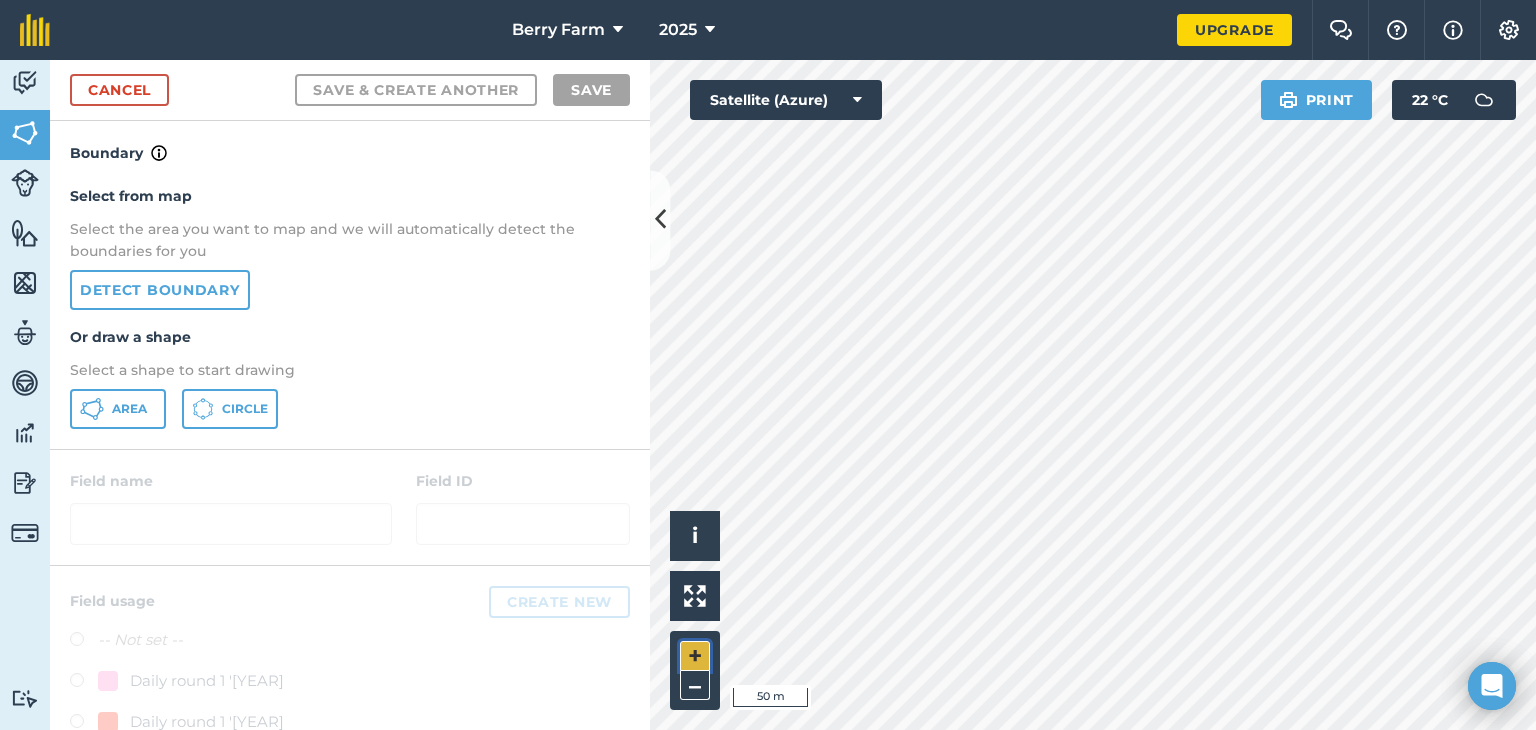 click on "+" at bounding box center [695, 656] 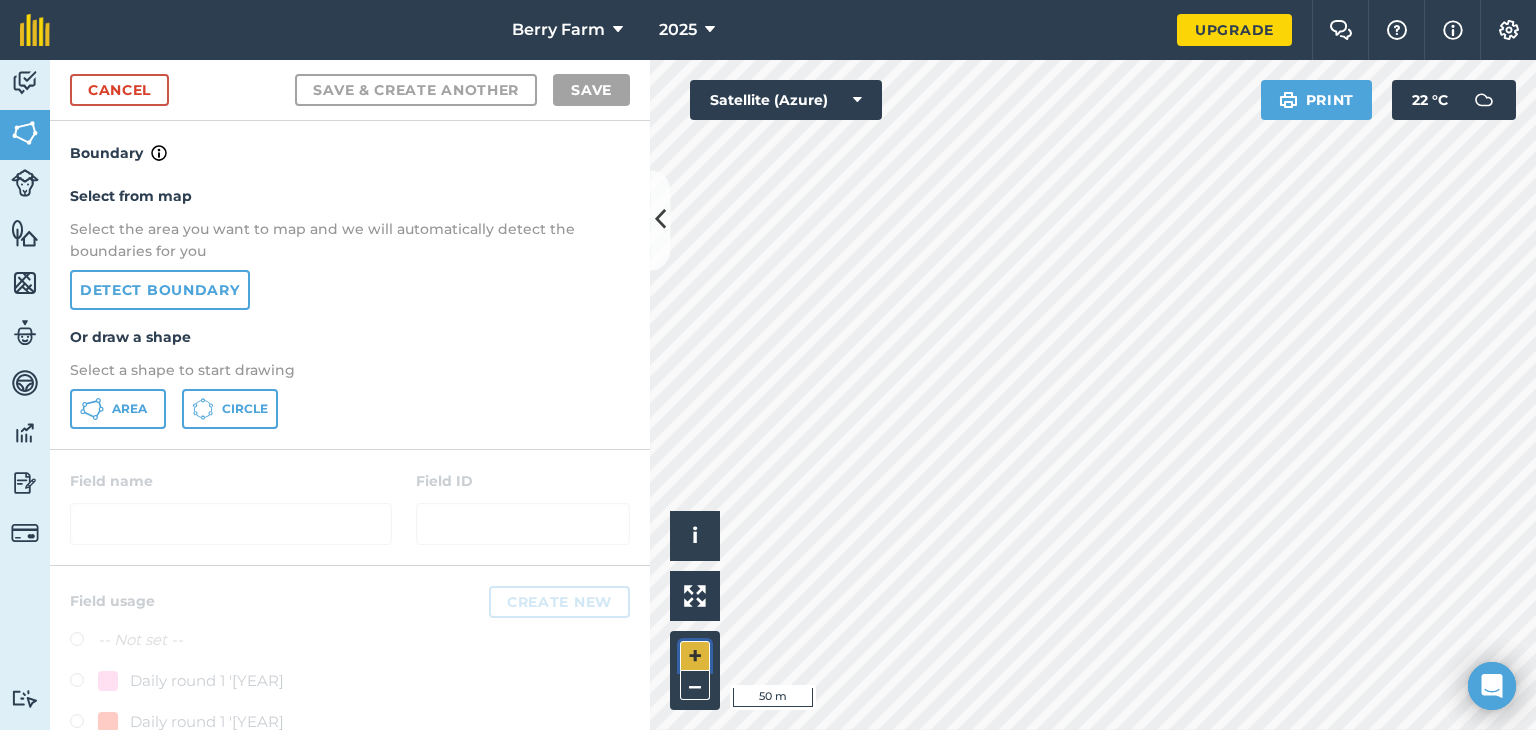 click on "+" at bounding box center (695, 656) 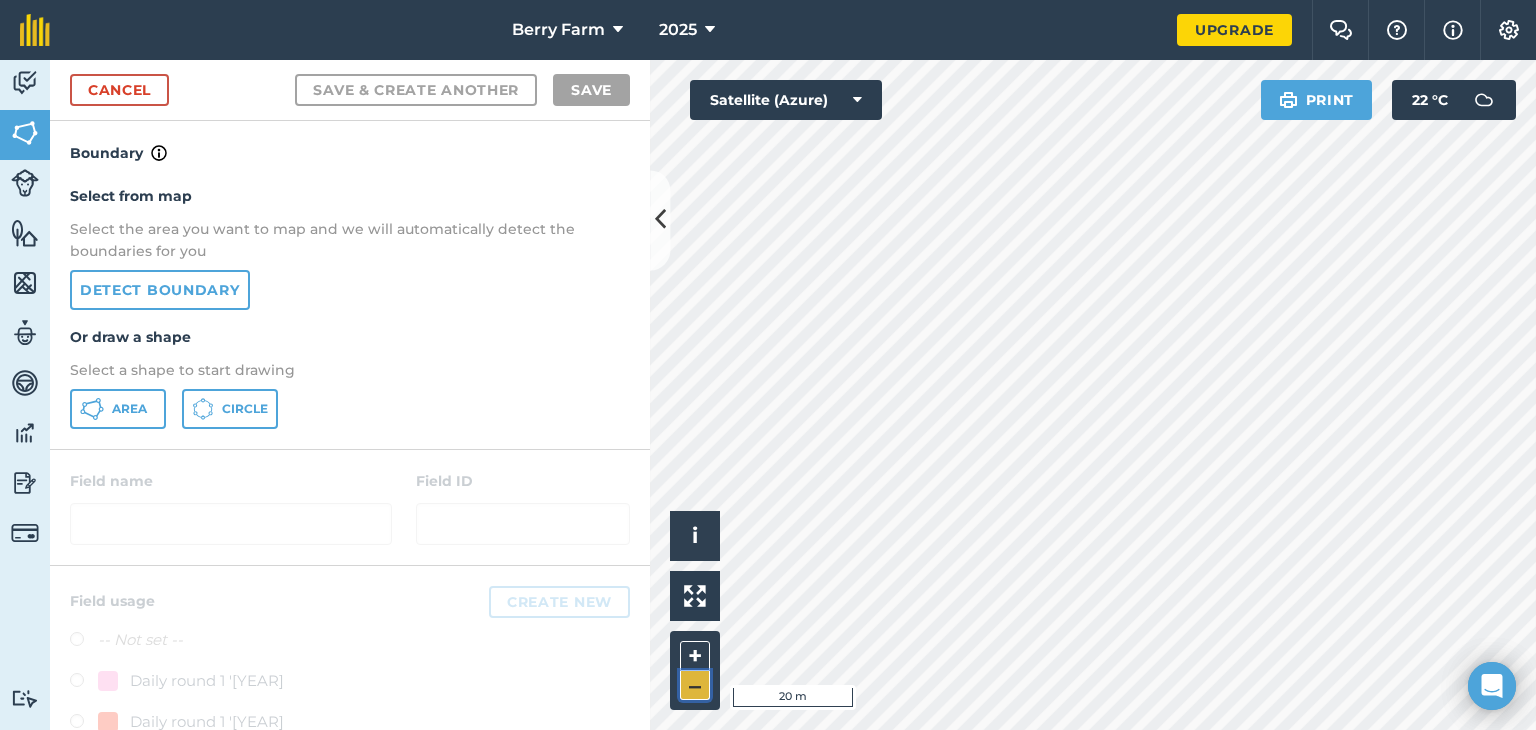 click on "–" at bounding box center [695, 685] 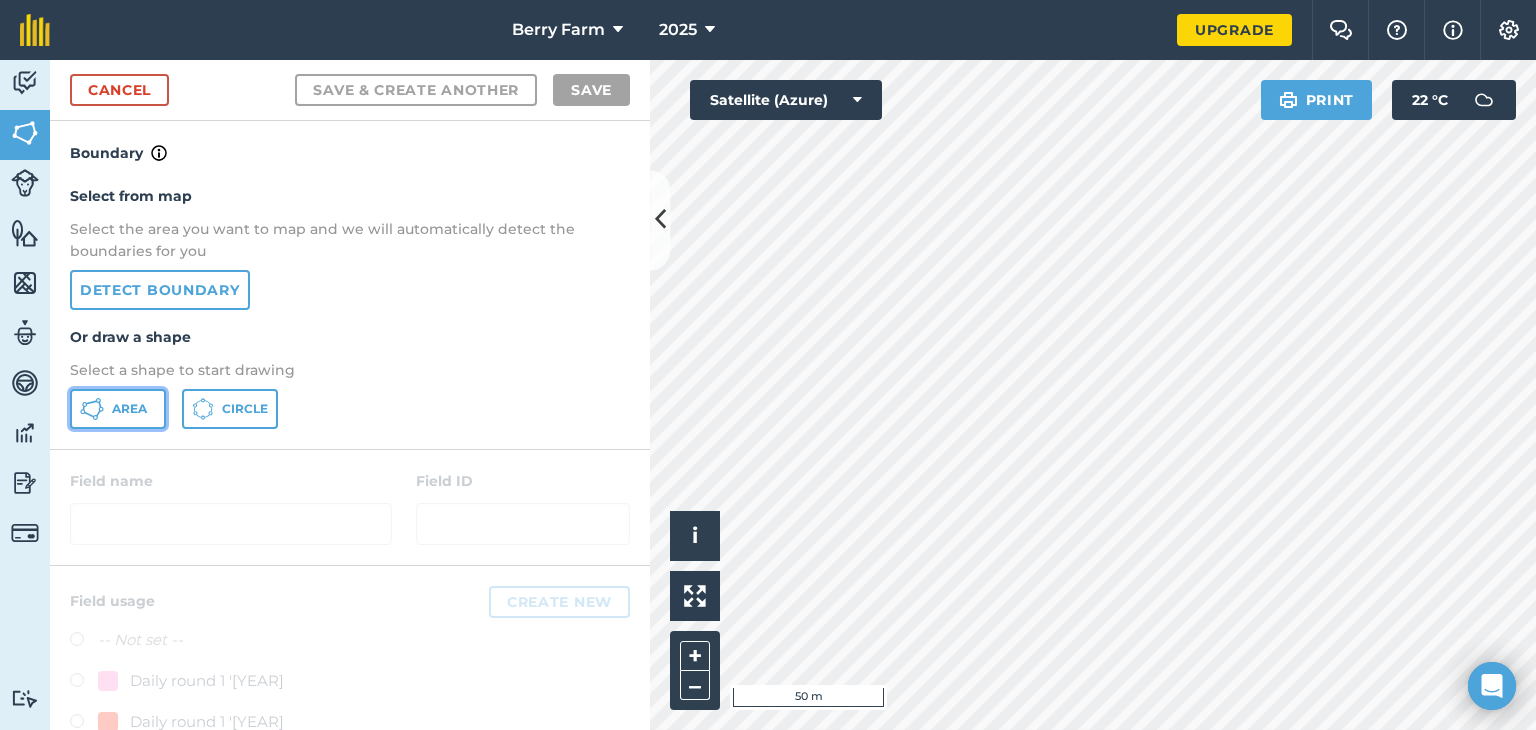 click on "Area" at bounding box center (129, 409) 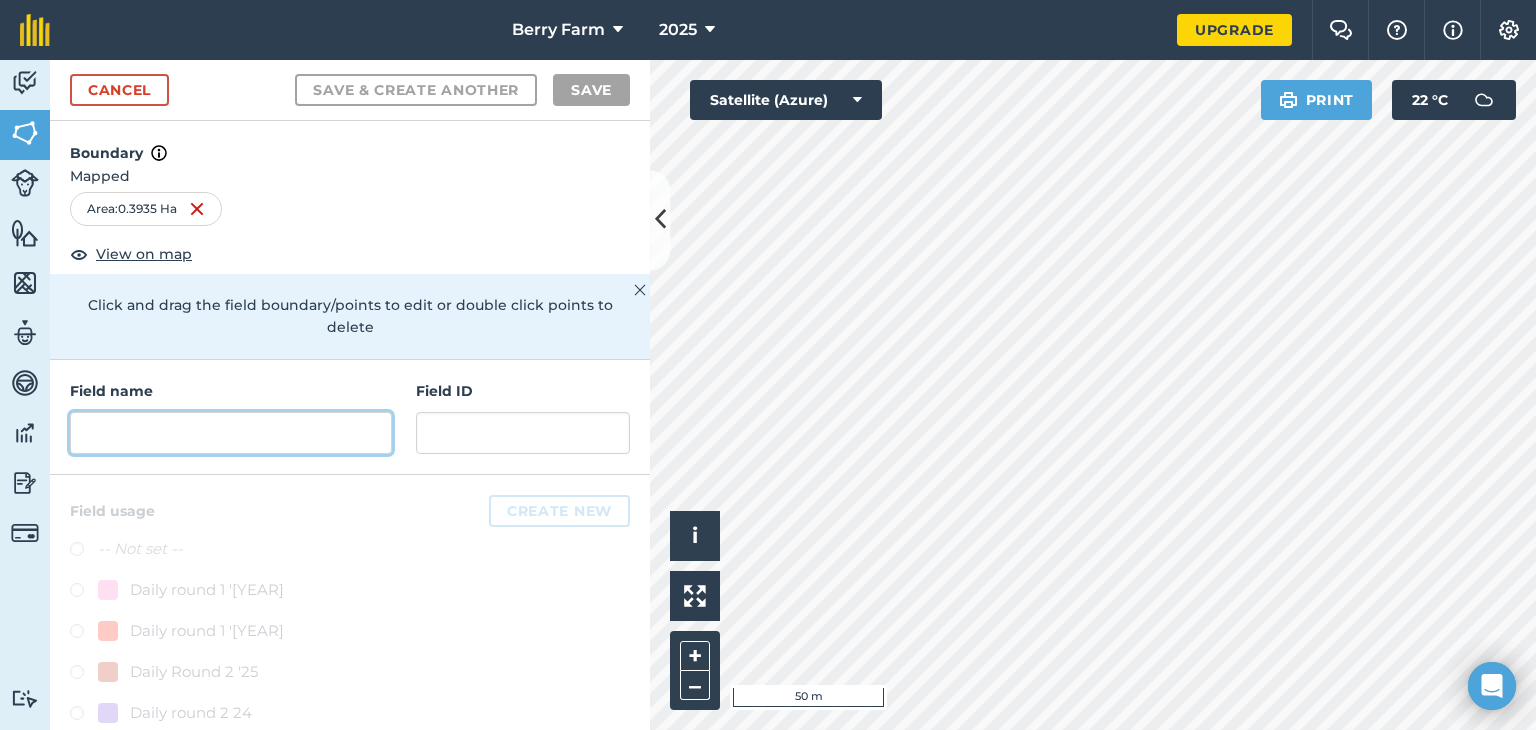 click at bounding box center [231, 433] 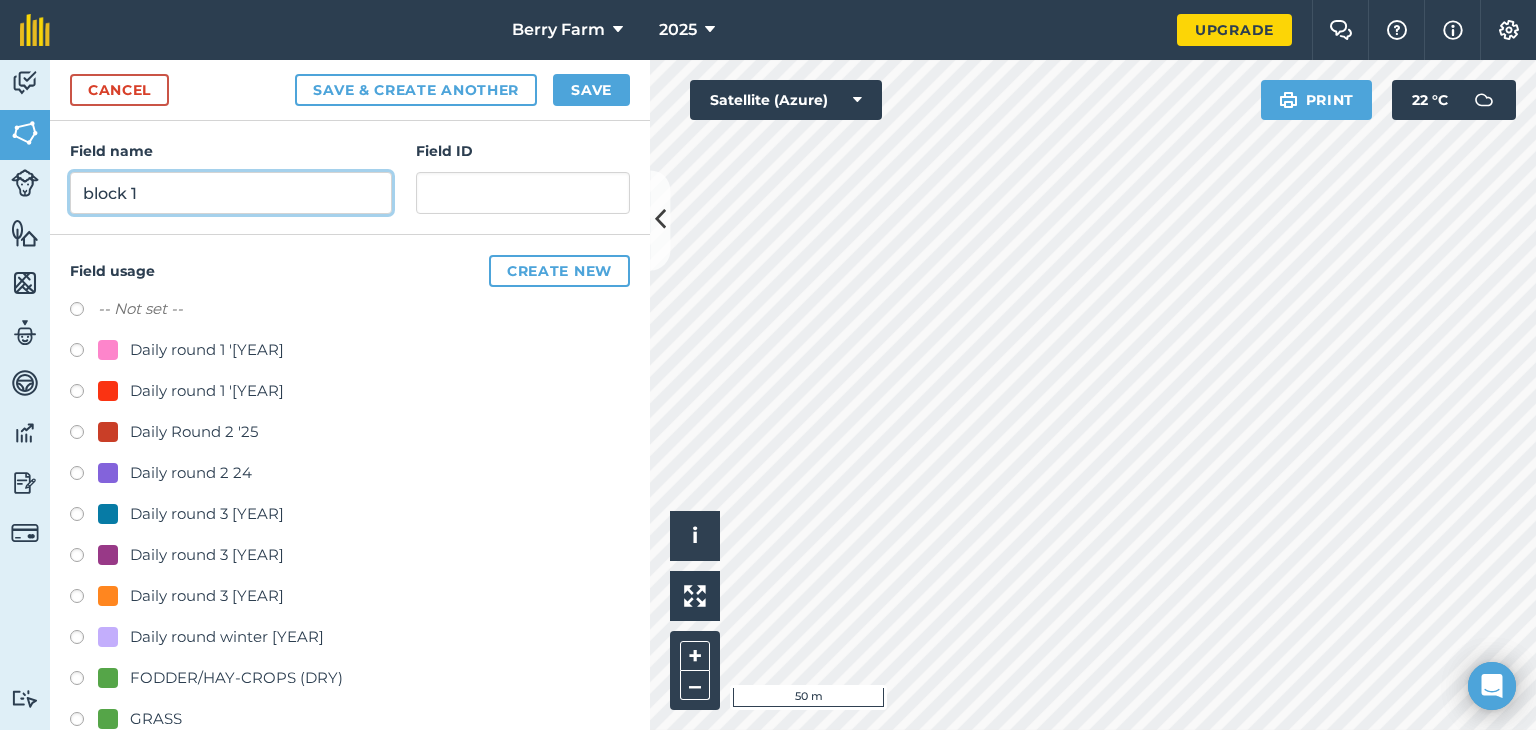 scroll, scrollTop: 242, scrollLeft: 0, axis: vertical 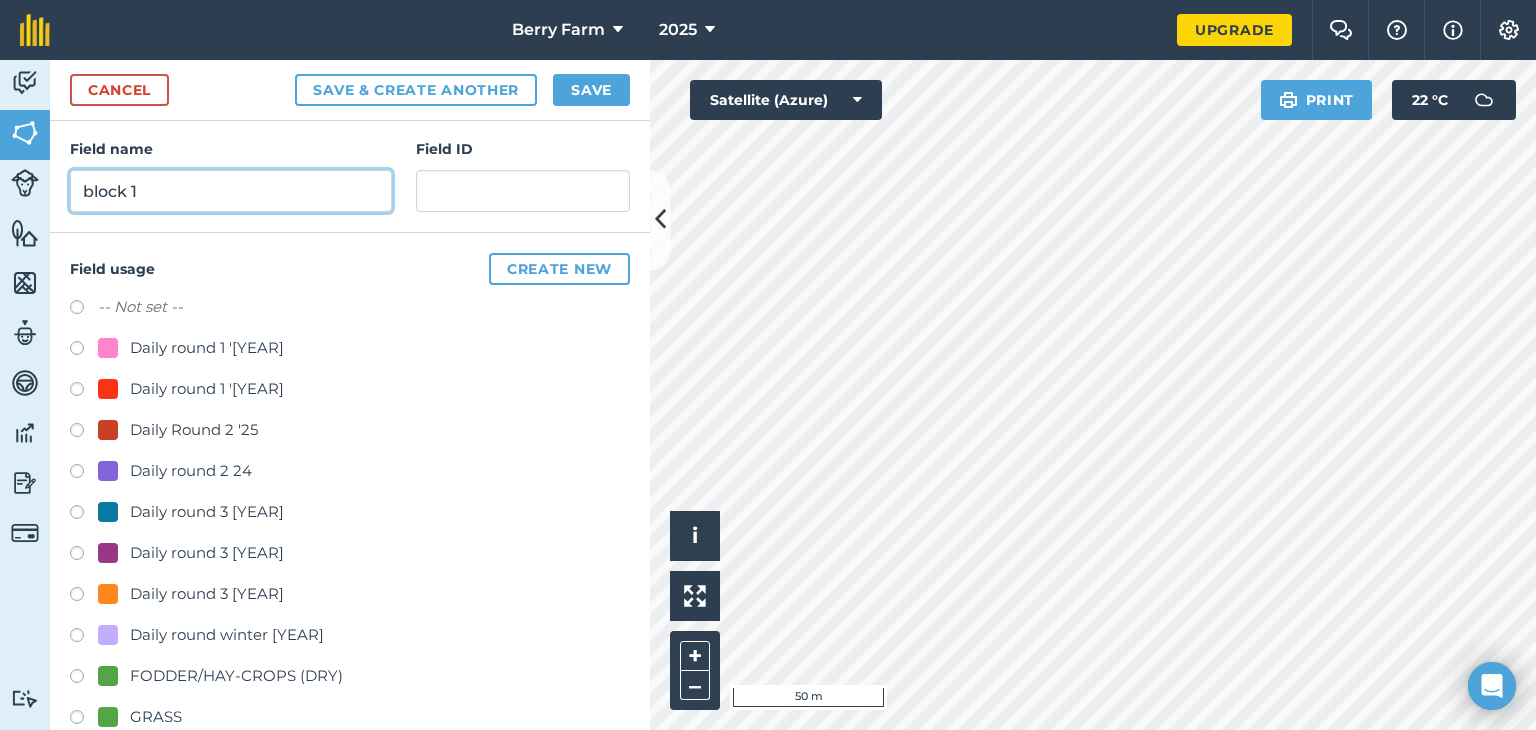 type on "block 1" 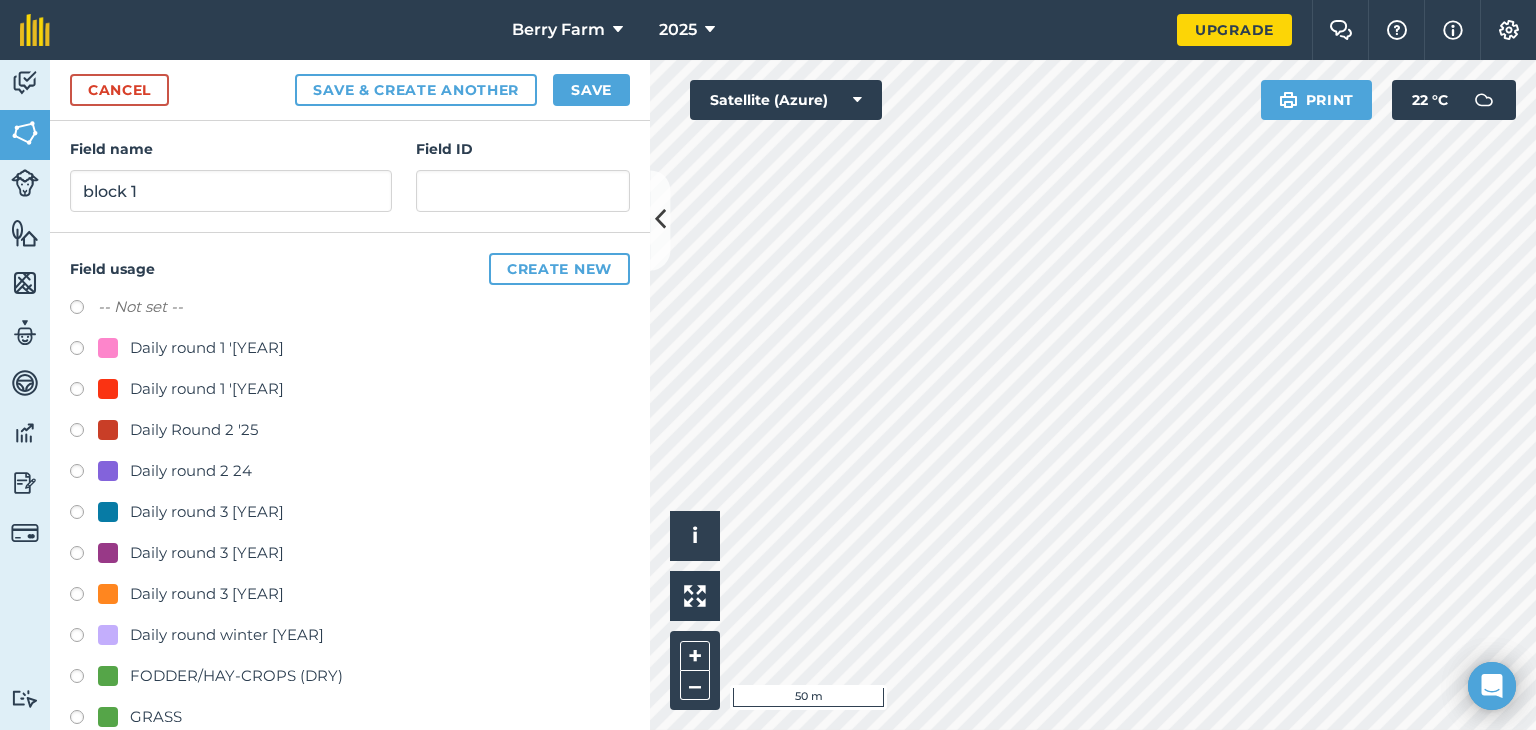 click at bounding box center [84, 597] 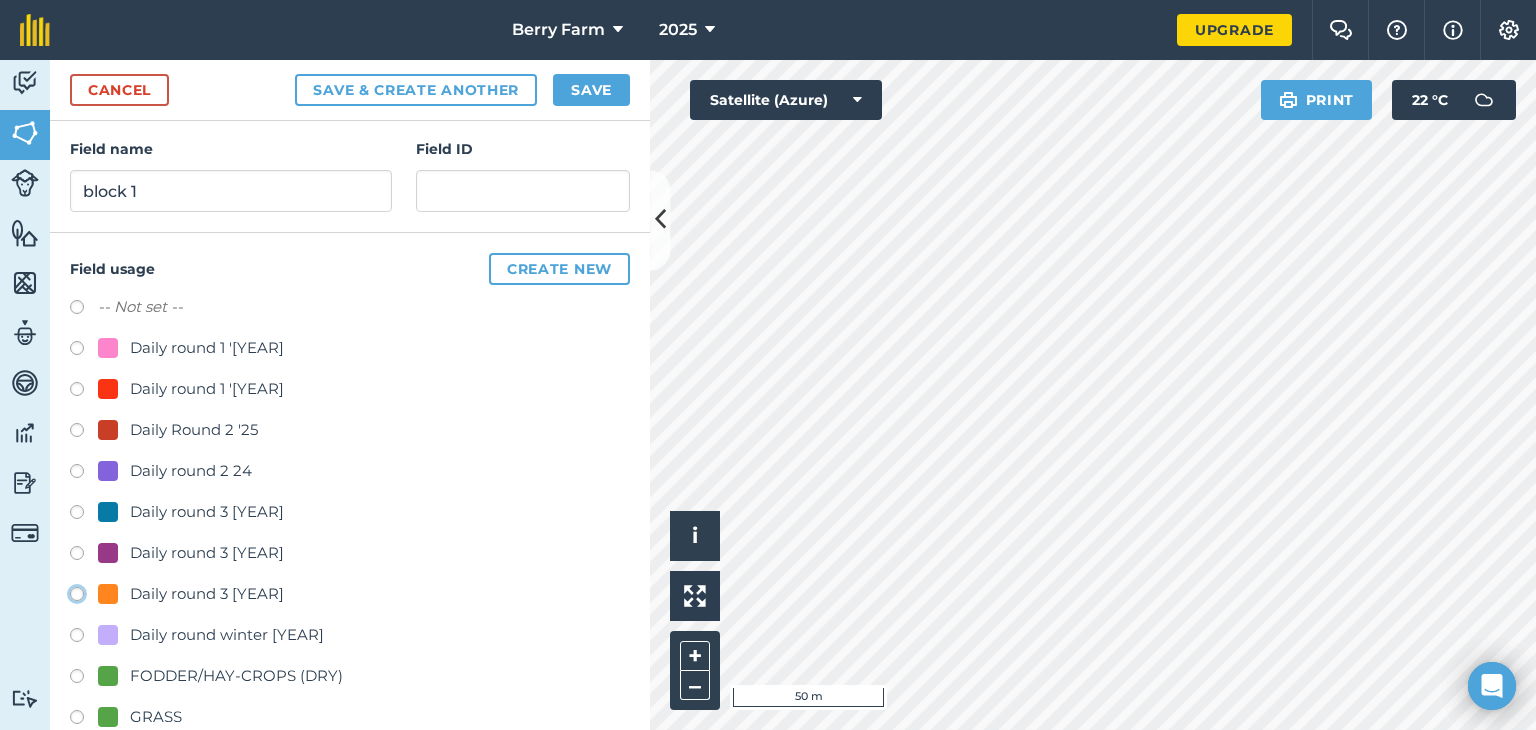 click on "Daily round 3 [YEAR]" at bounding box center [-9923, 593] 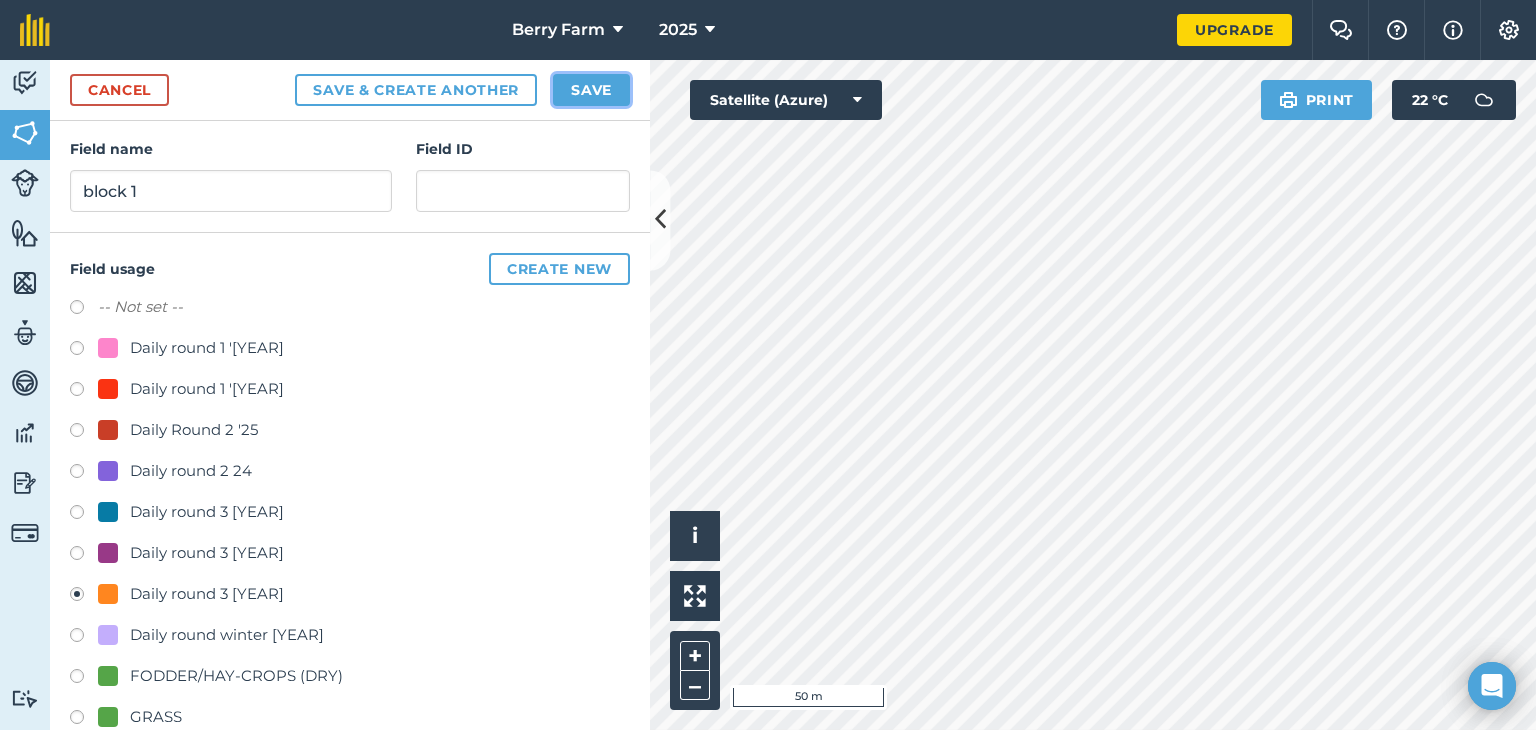 click on "Save" at bounding box center [591, 90] 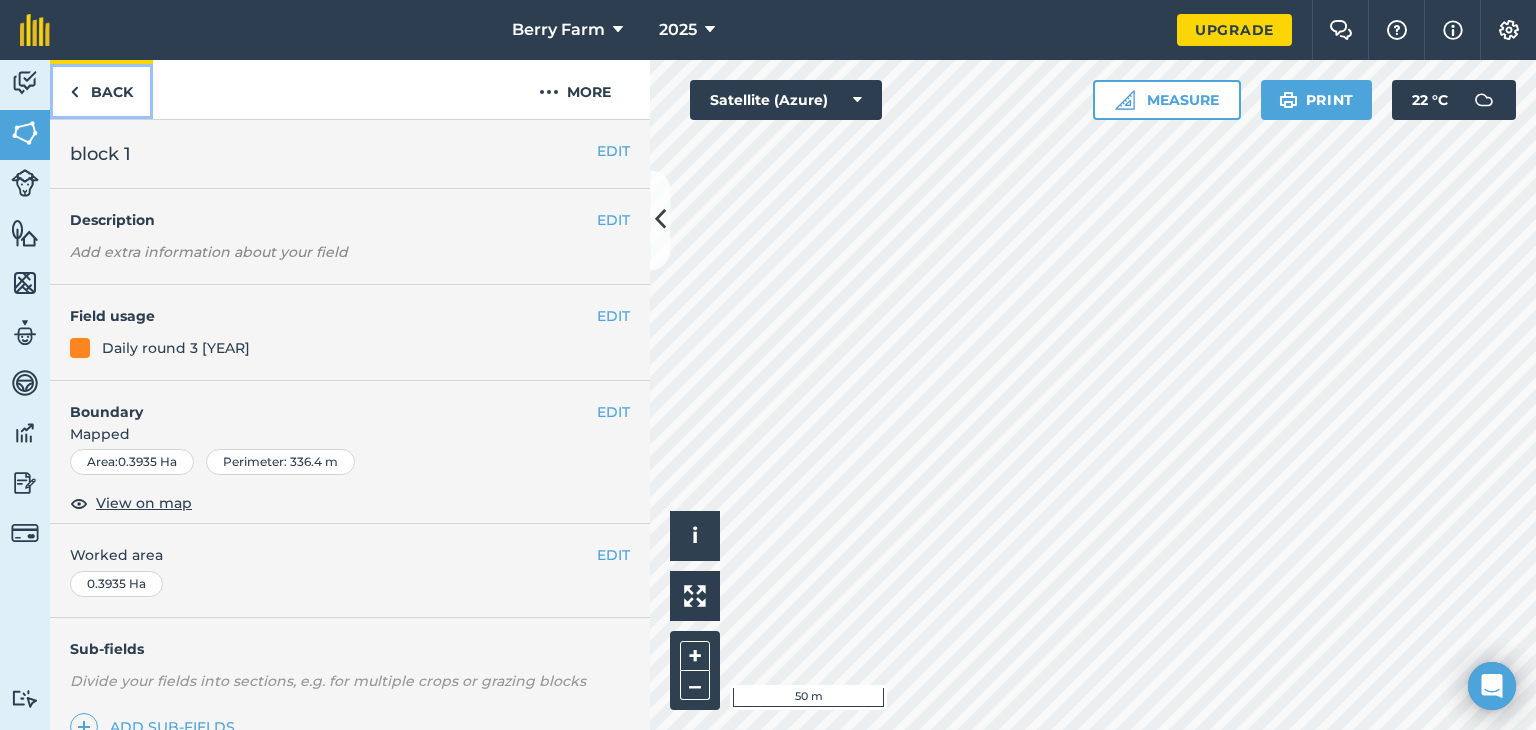 click on "Back" at bounding box center (101, 89) 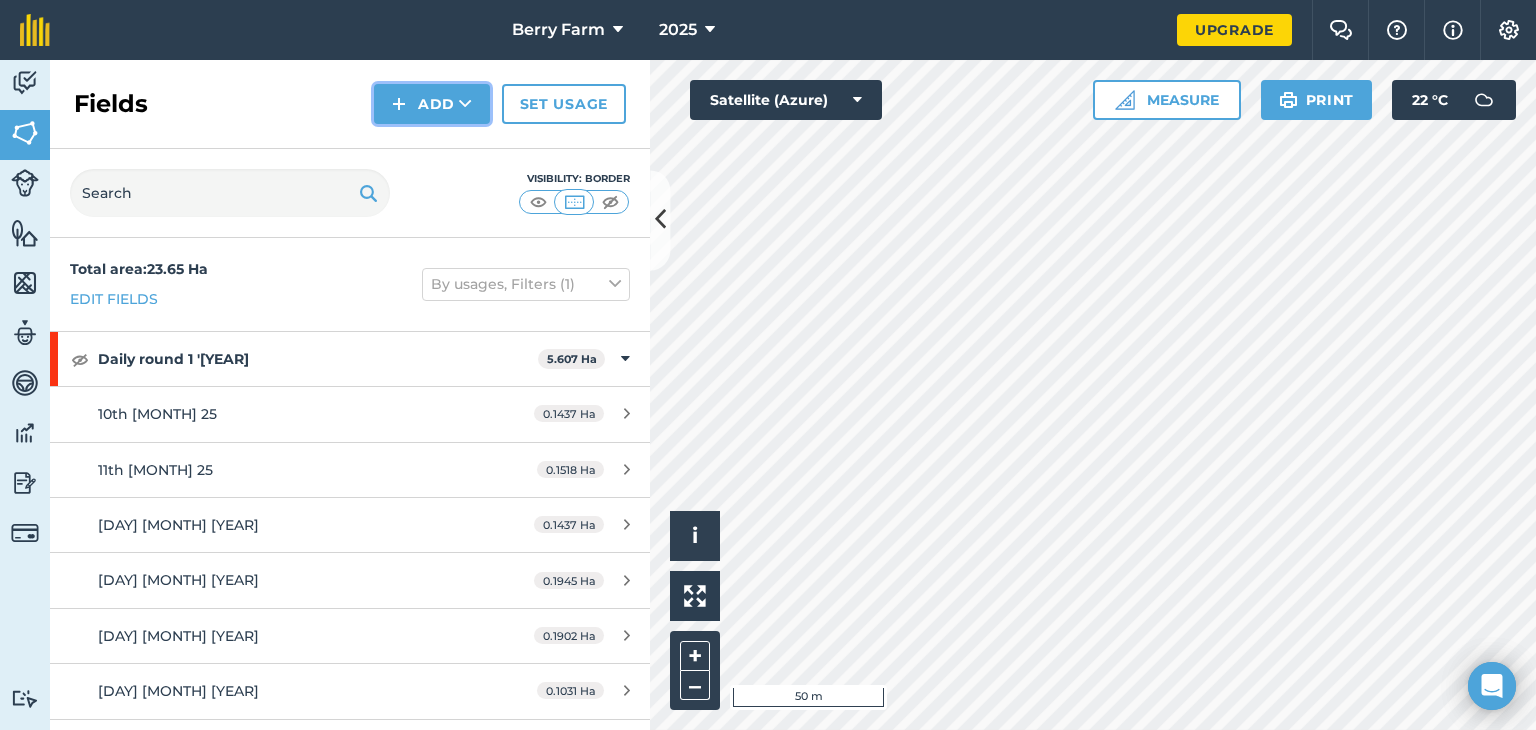click on "Add" at bounding box center (432, 104) 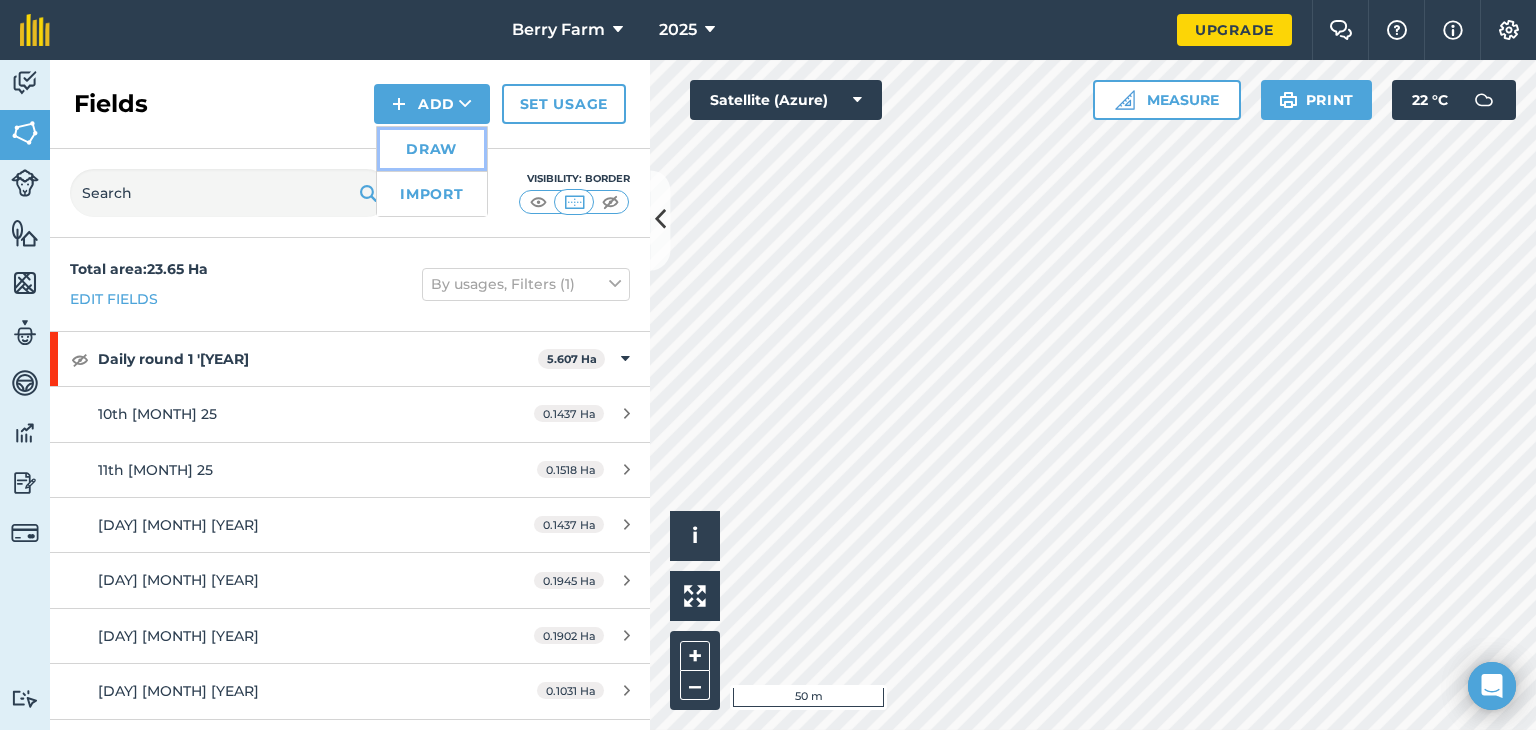 click on "Draw" at bounding box center (432, 149) 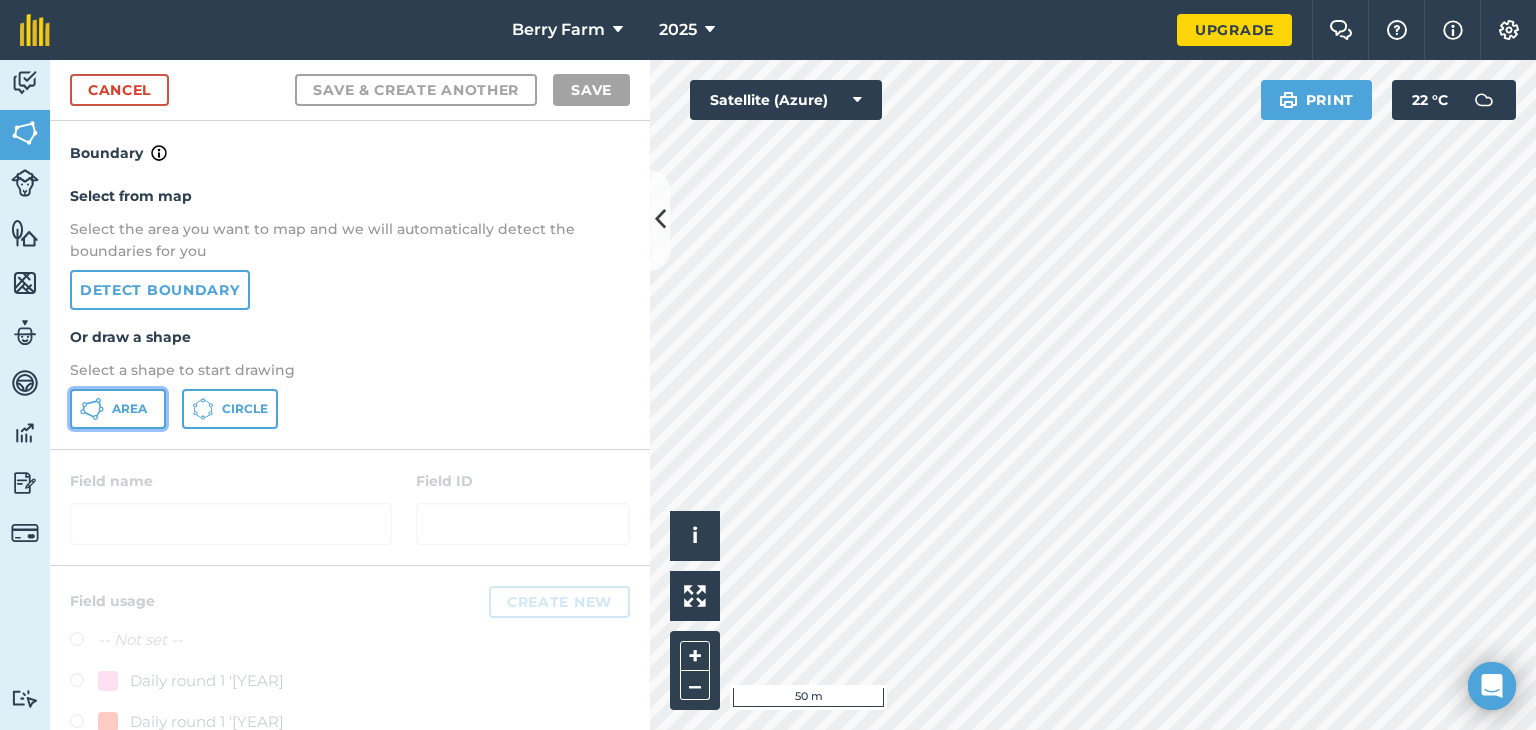 click on "Area" at bounding box center (129, 409) 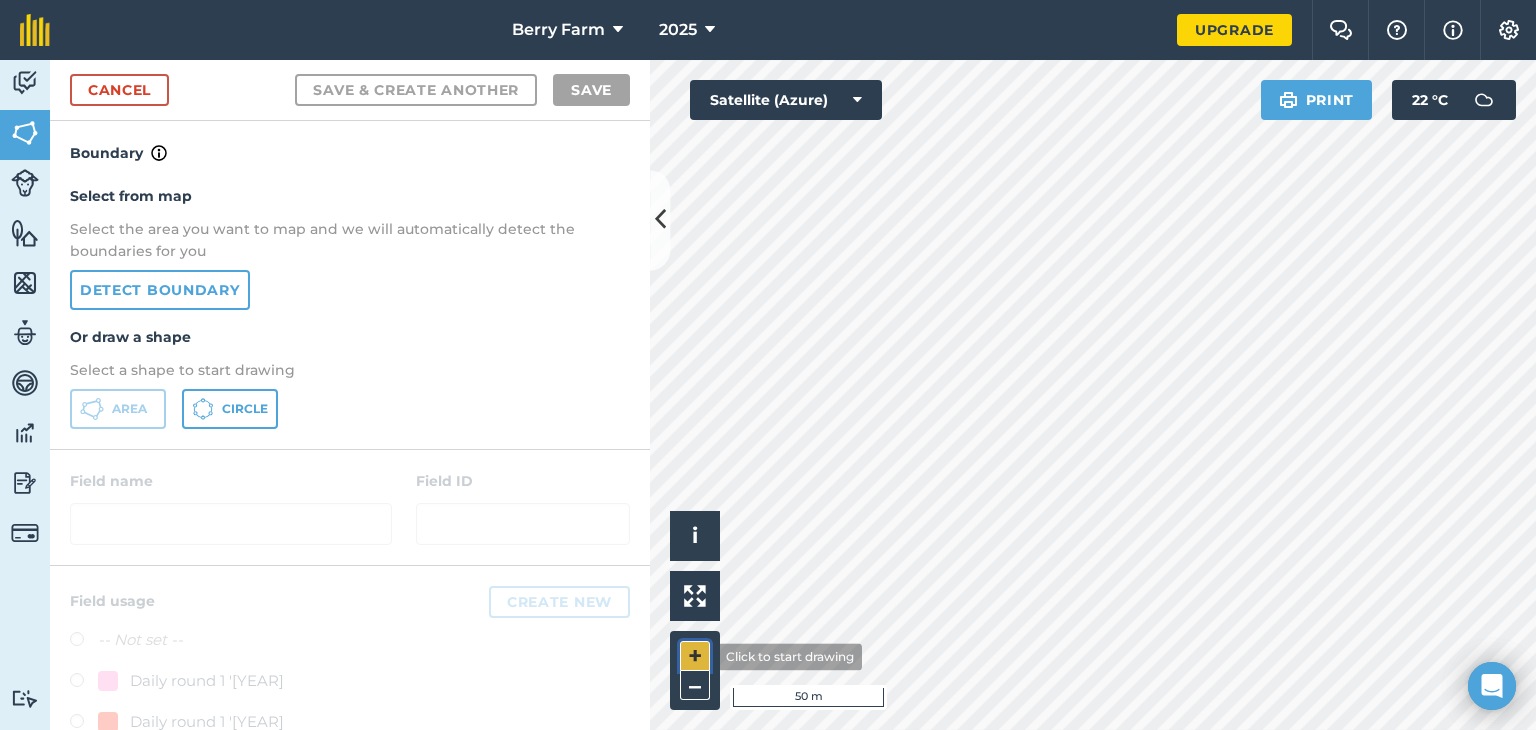 click on "+" at bounding box center (695, 656) 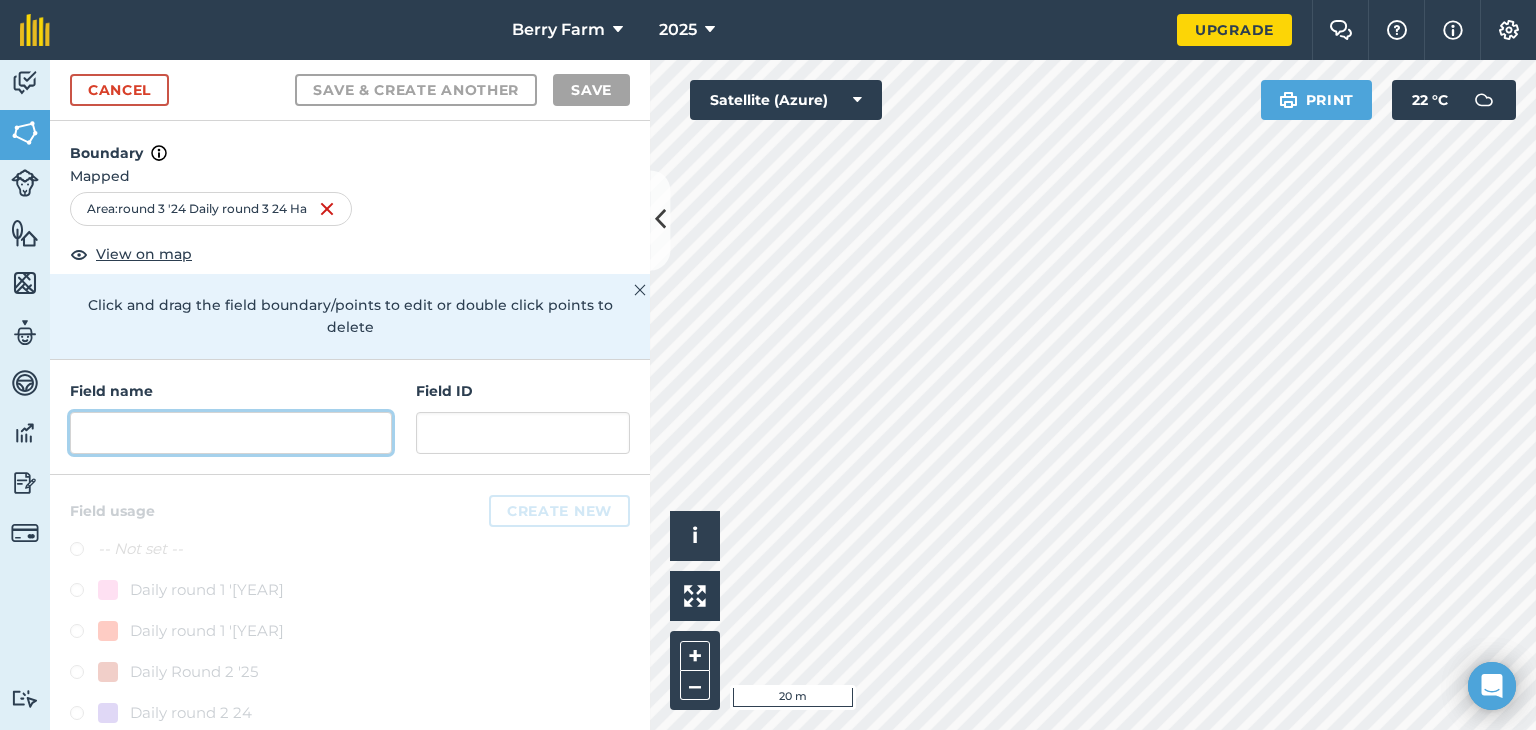 click at bounding box center (231, 433) 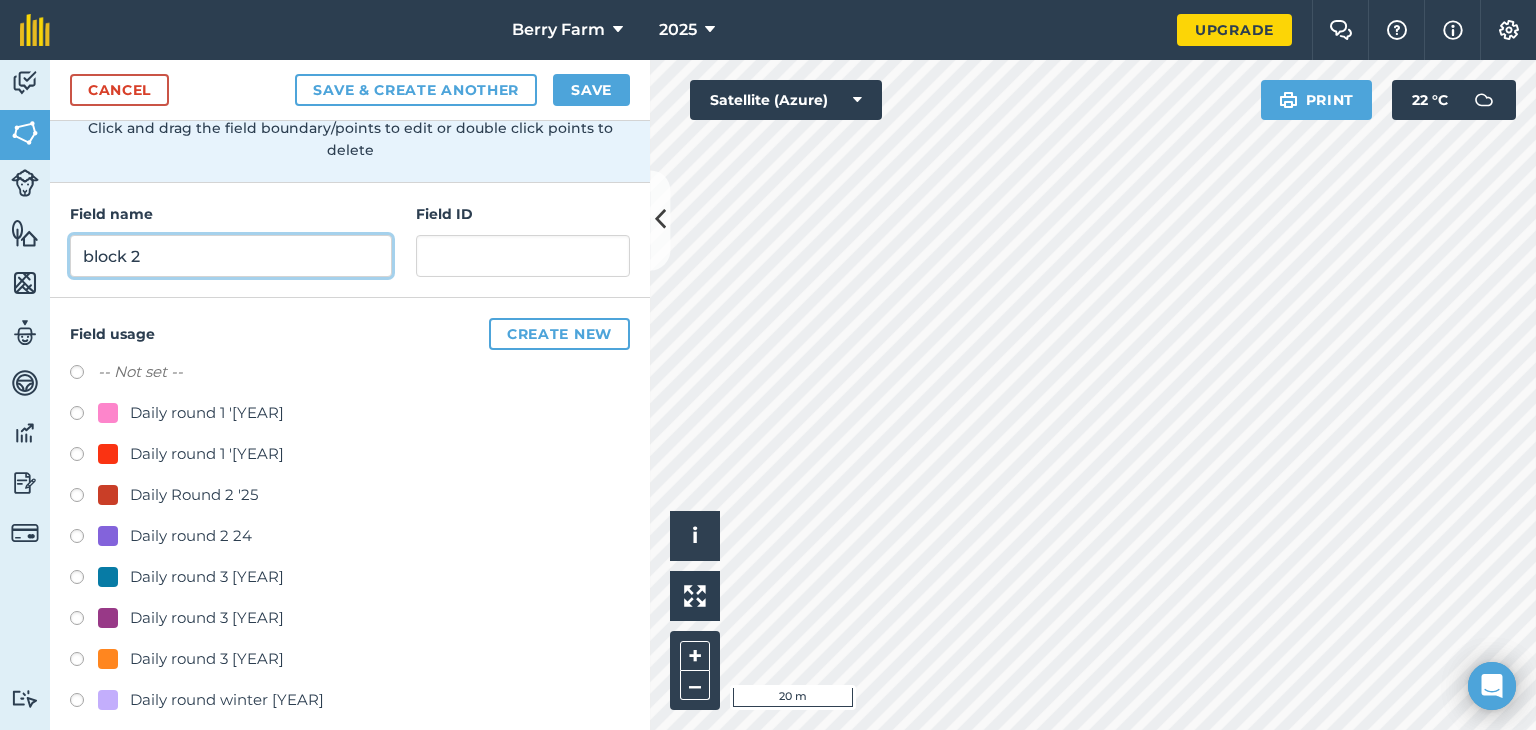 scroll, scrollTop: 189, scrollLeft: 0, axis: vertical 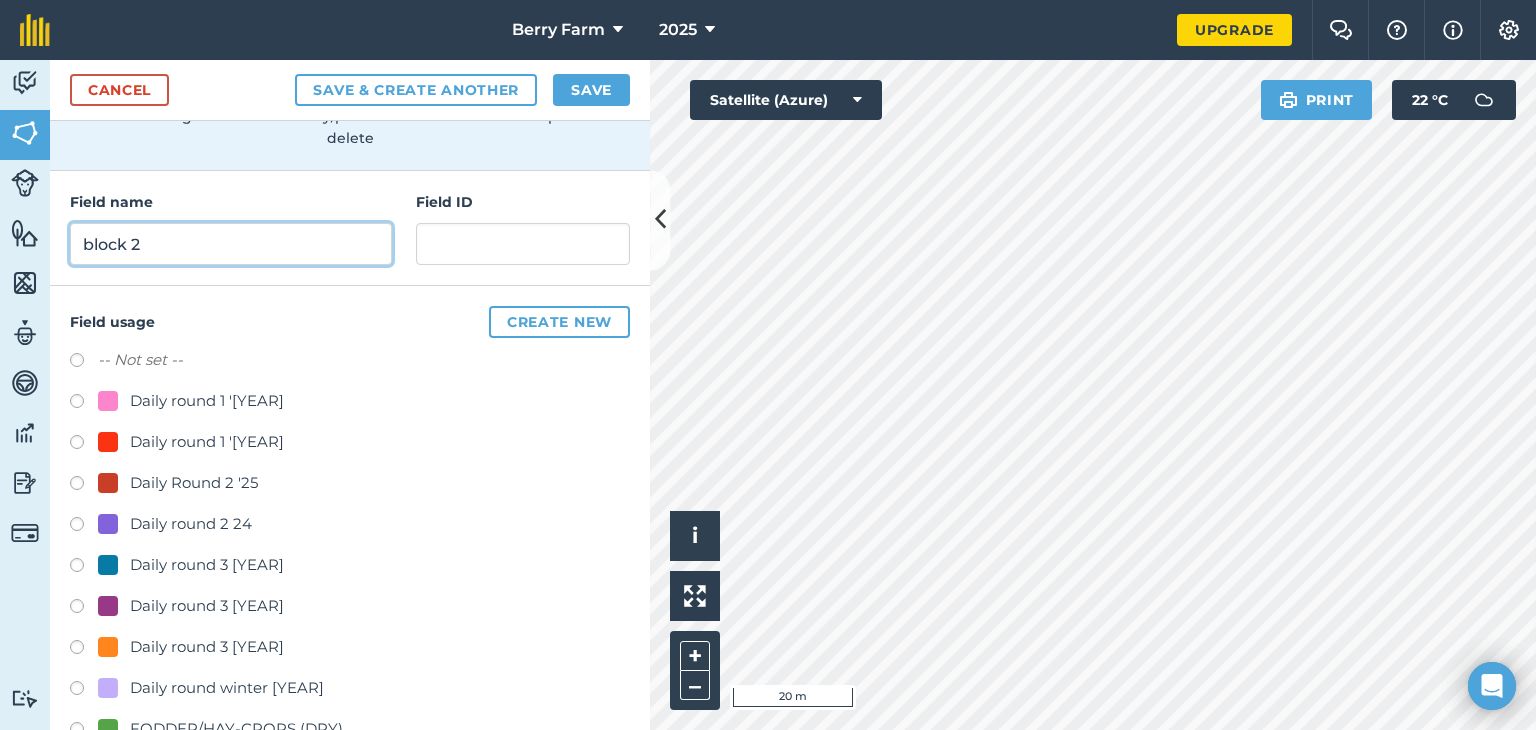 type on "block 2" 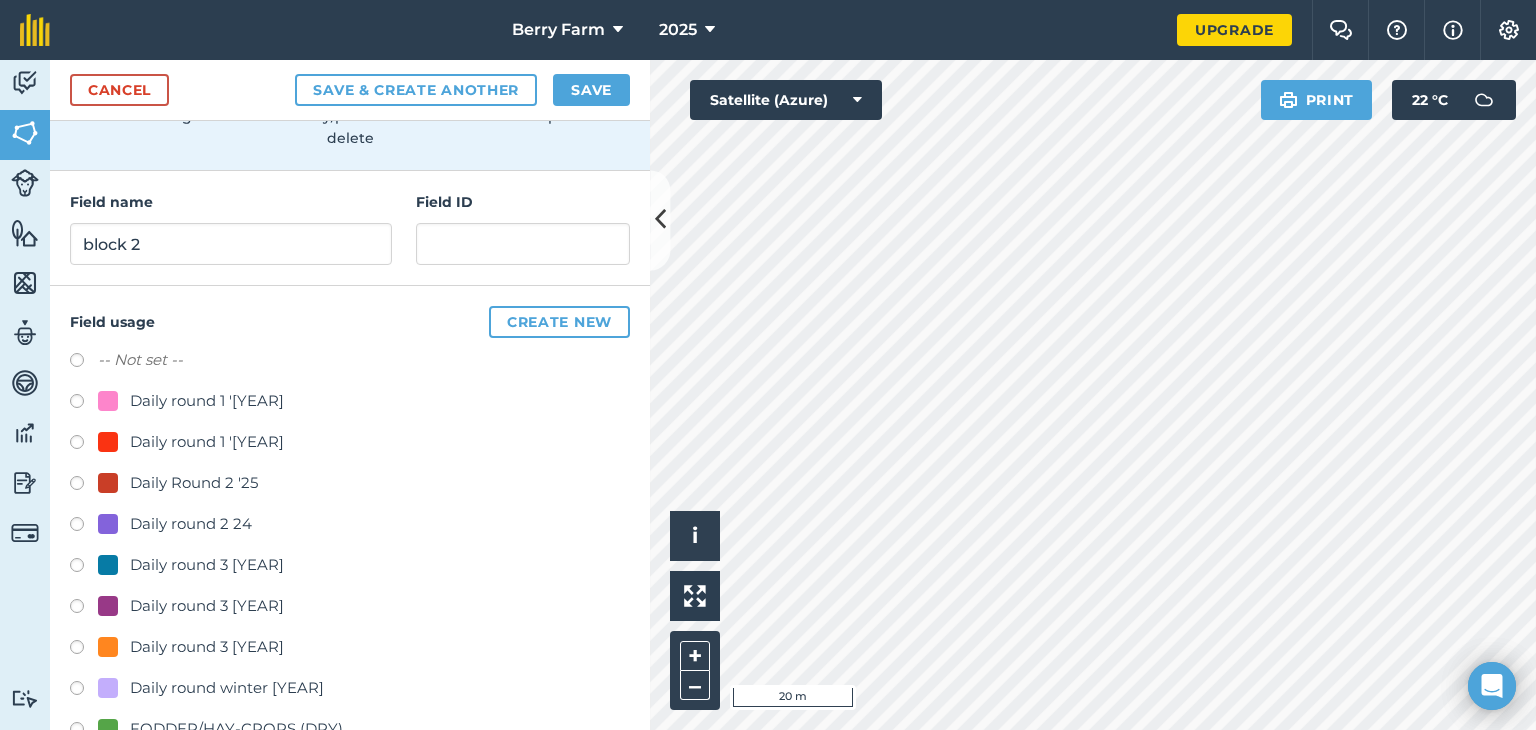 click at bounding box center (84, 650) 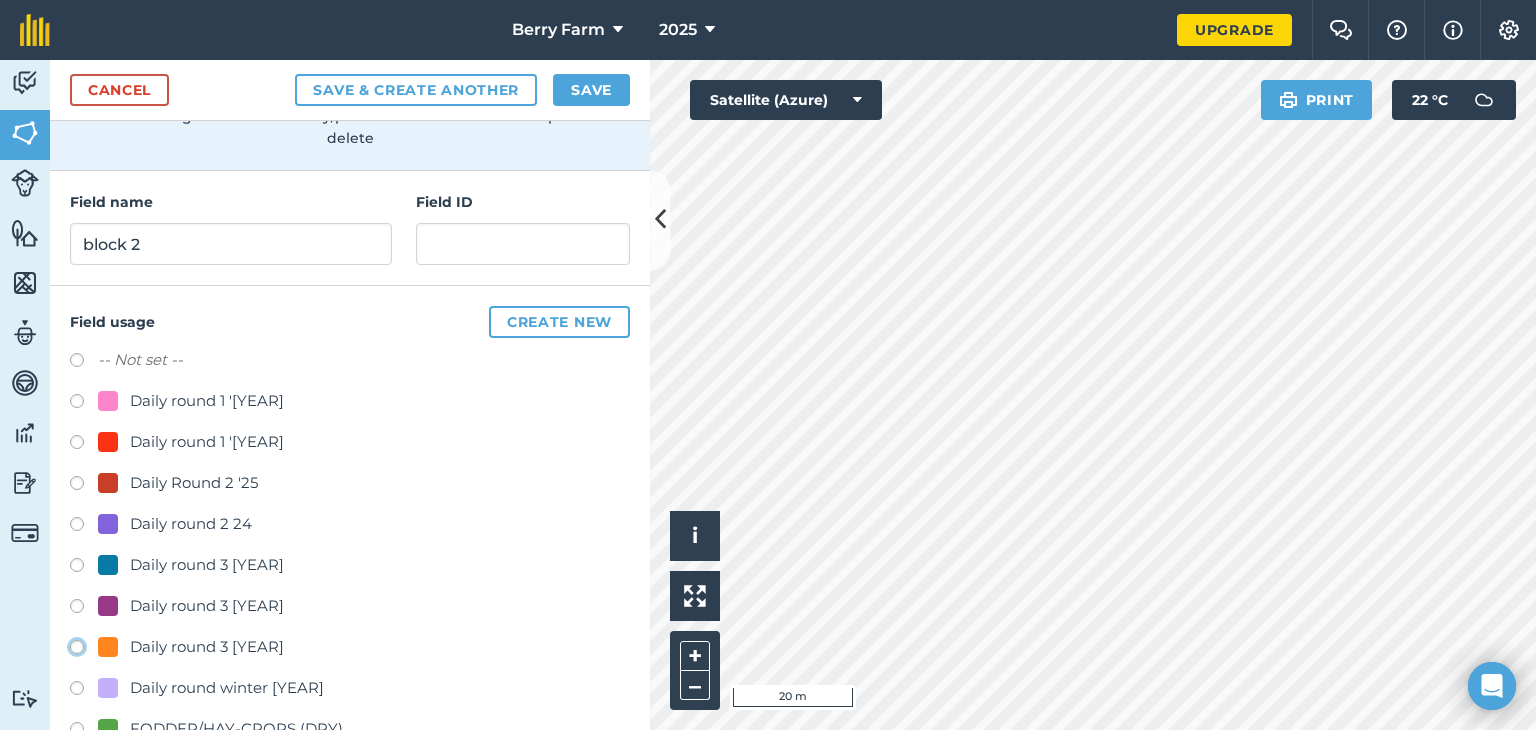 click on "Daily round 3 [YEAR]" at bounding box center (-9923, 646) 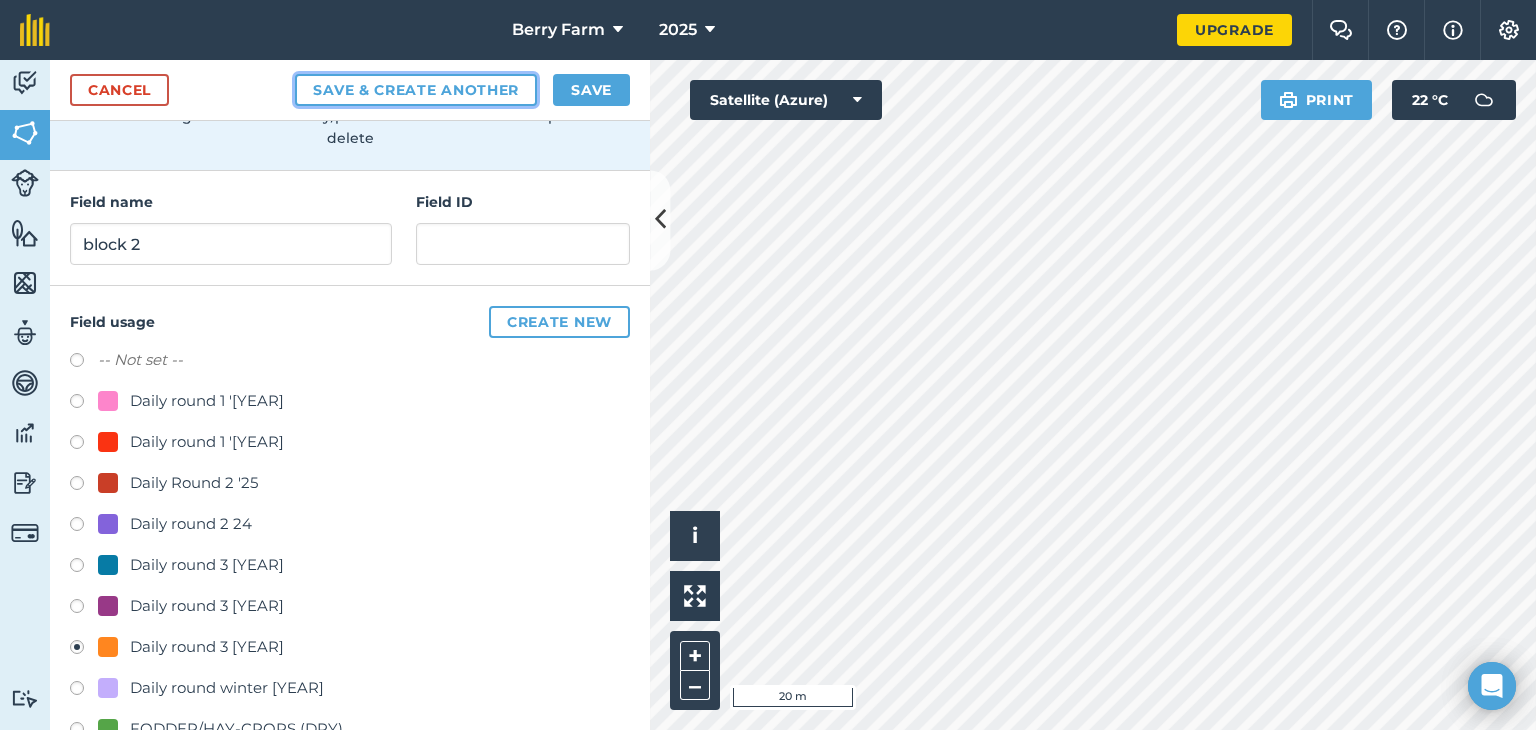 click on "Save & Create Another" at bounding box center (416, 90) 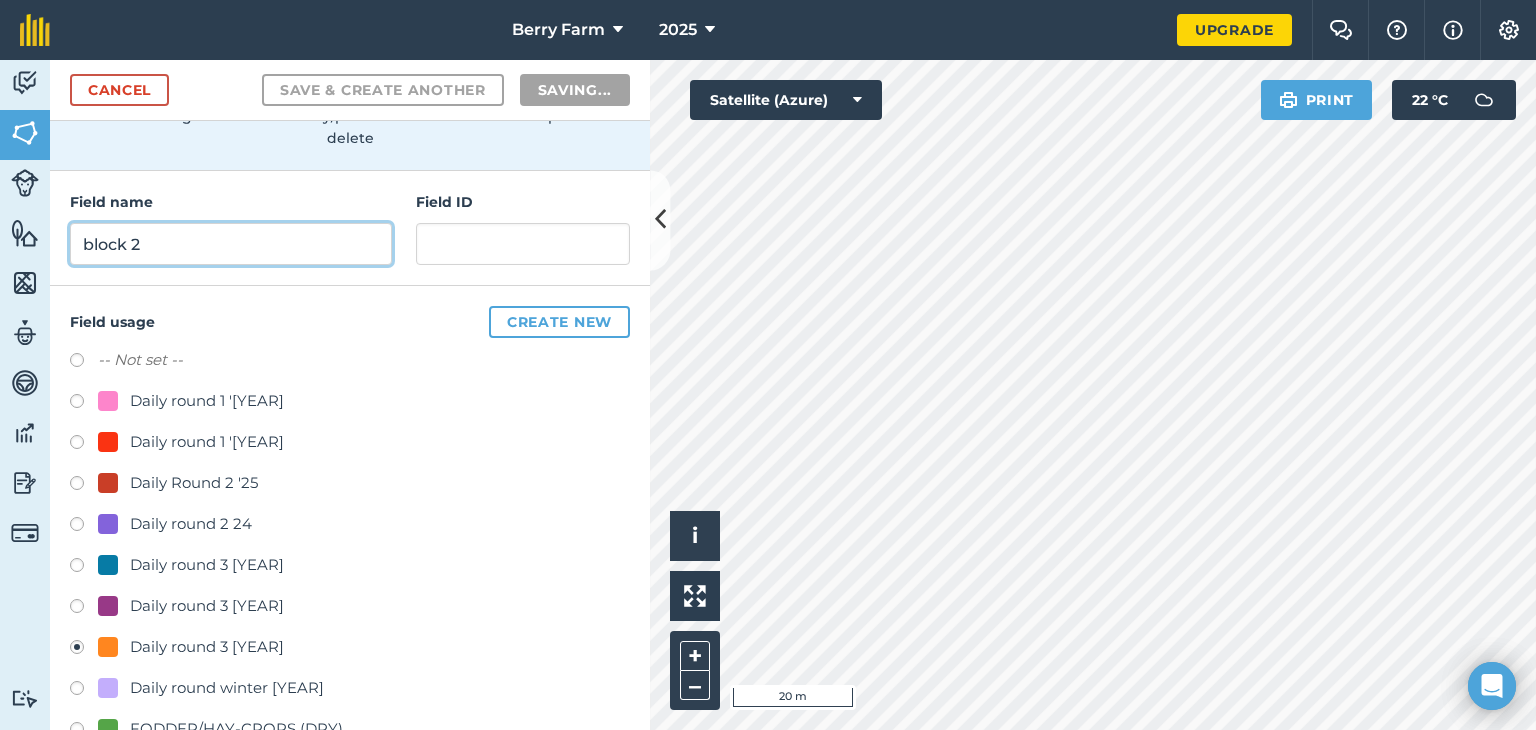 radio on "false" 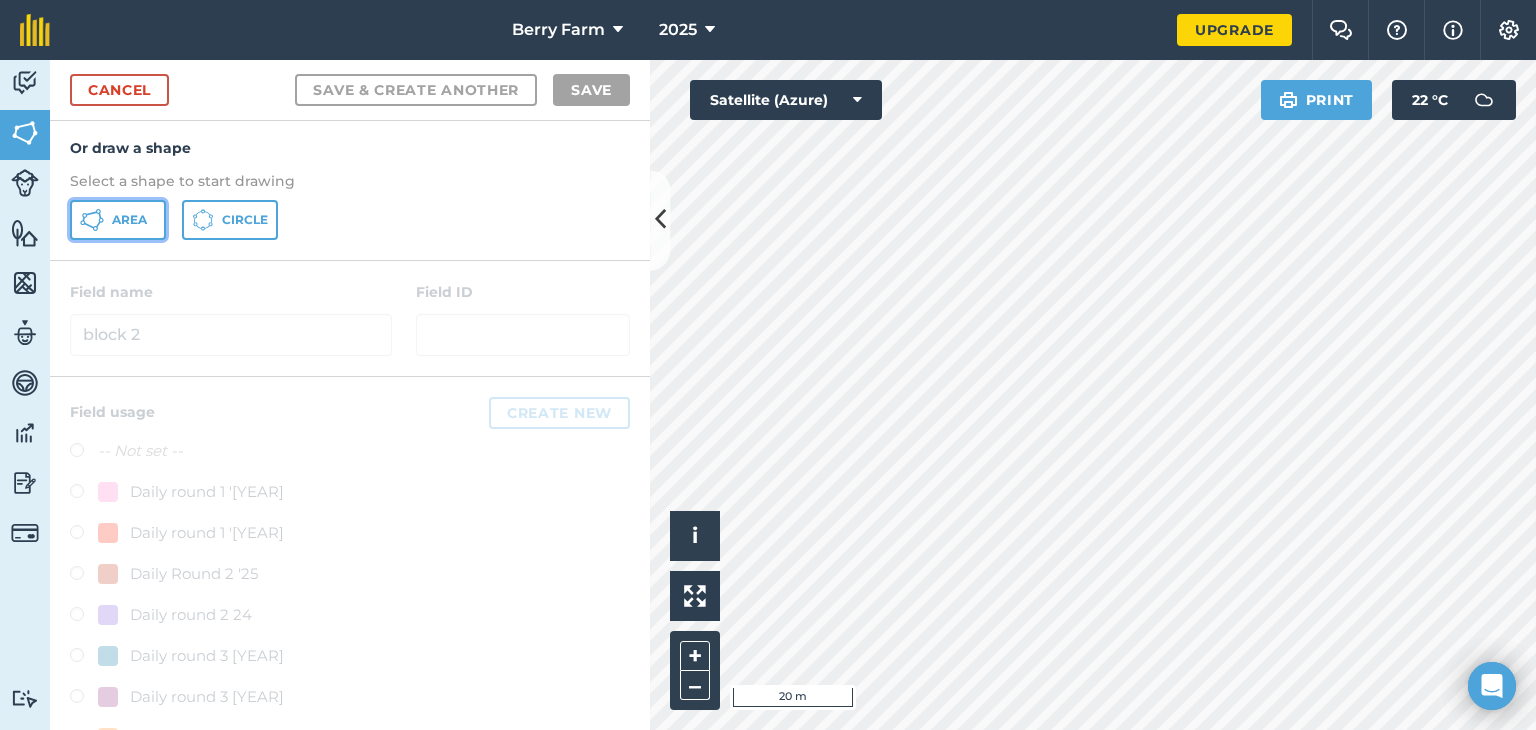 click on "Area" at bounding box center (129, 220) 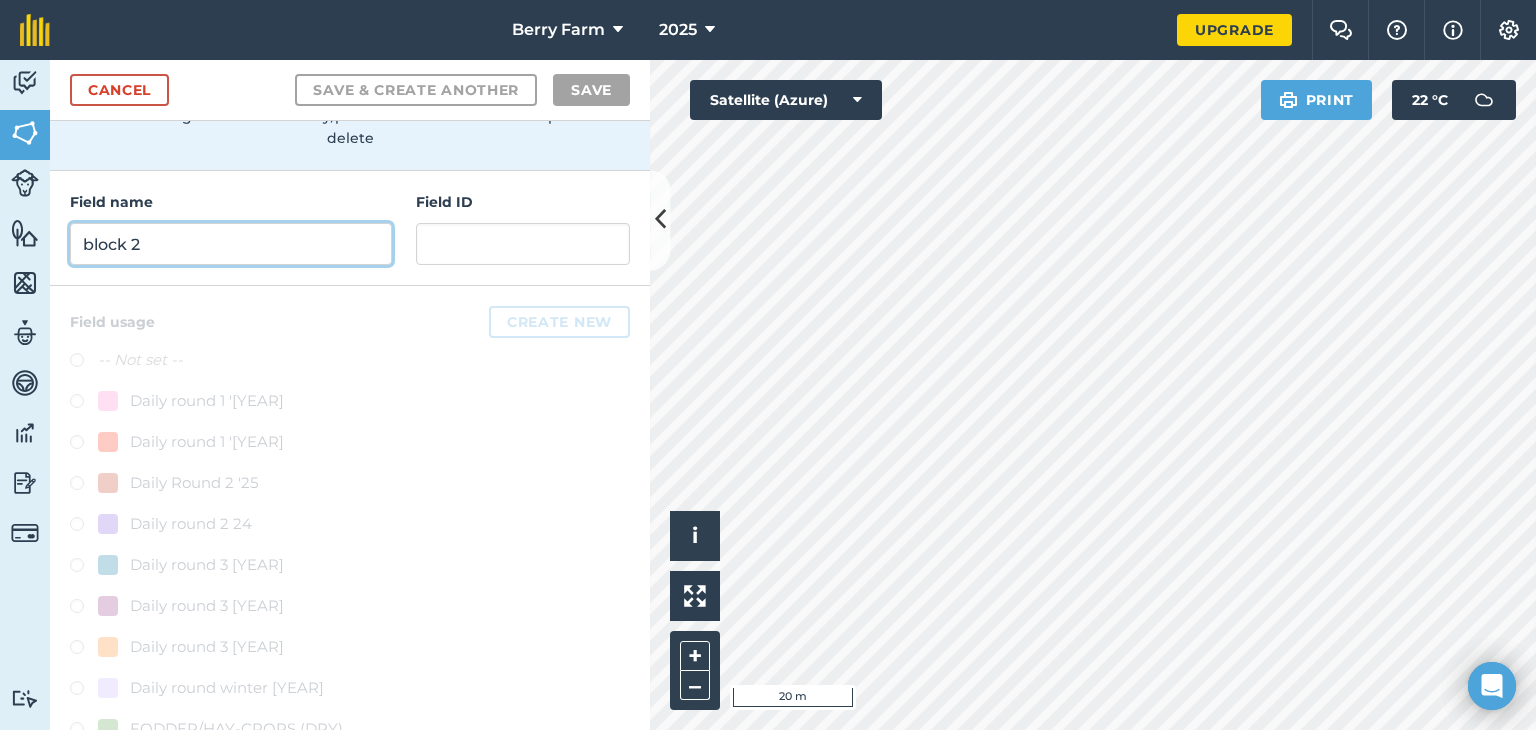 click on "block 2" at bounding box center (231, 244) 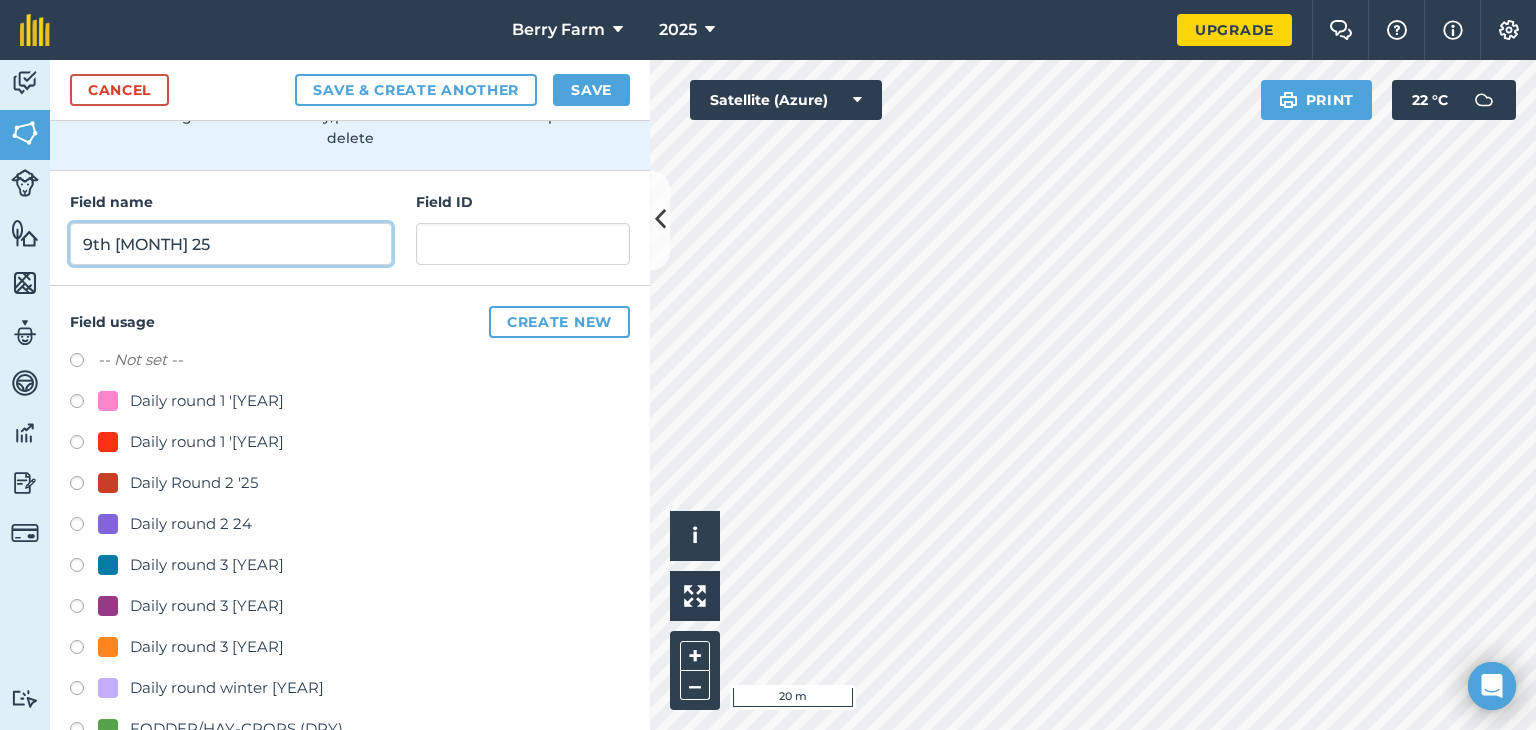 type on "9th [MONTH] 25" 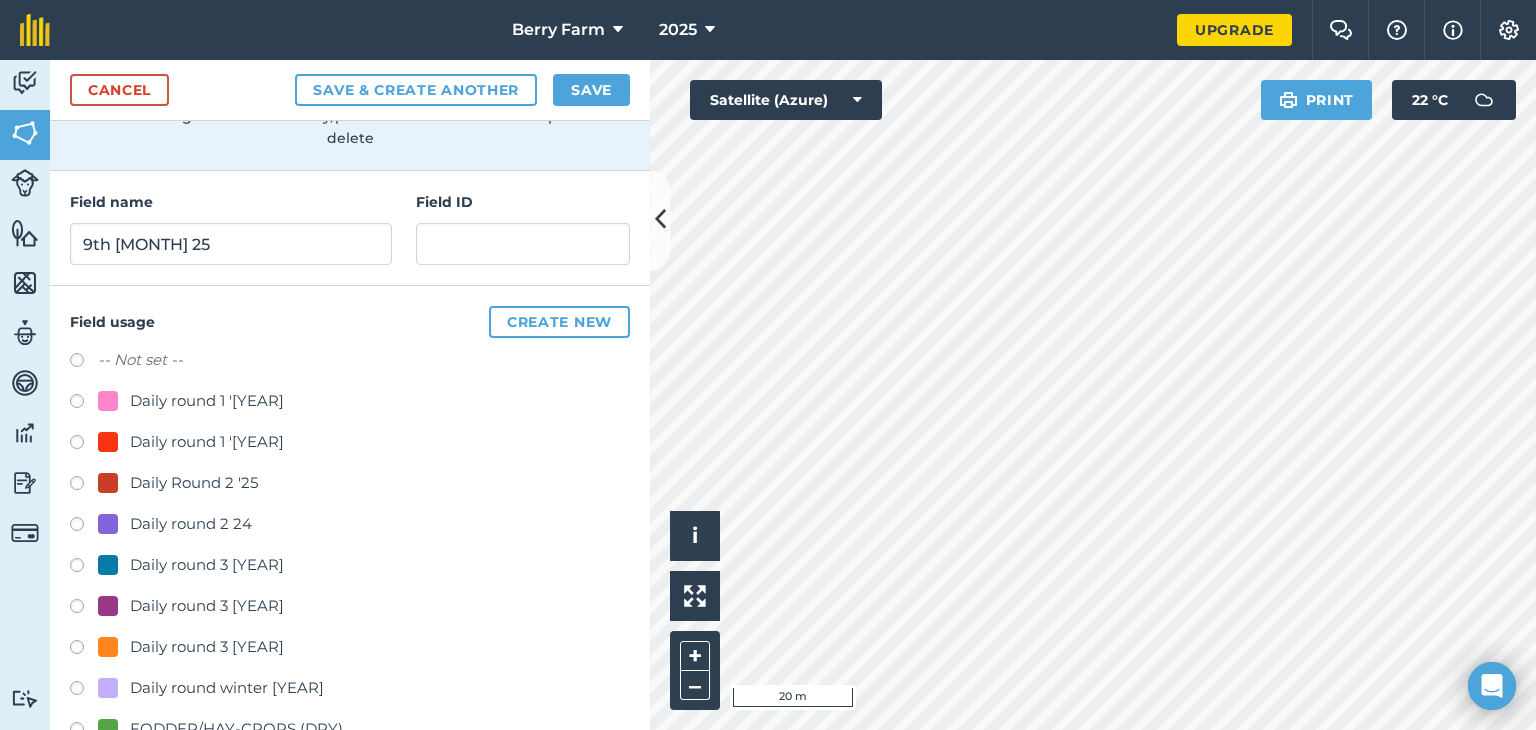 click at bounding box center [84, 650] 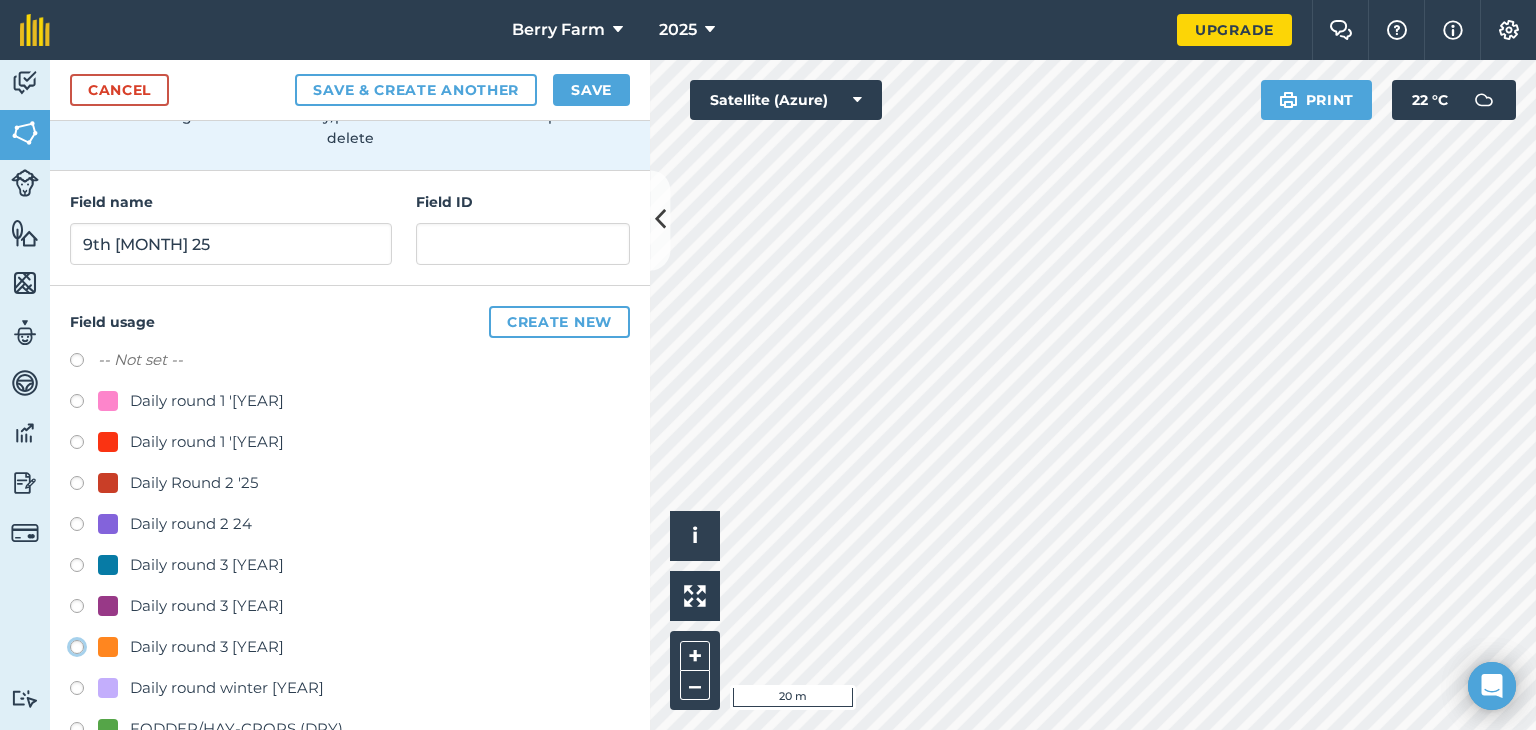 click on "Daily round 3 [YEAR]" at bounding box center [-9923, 646] 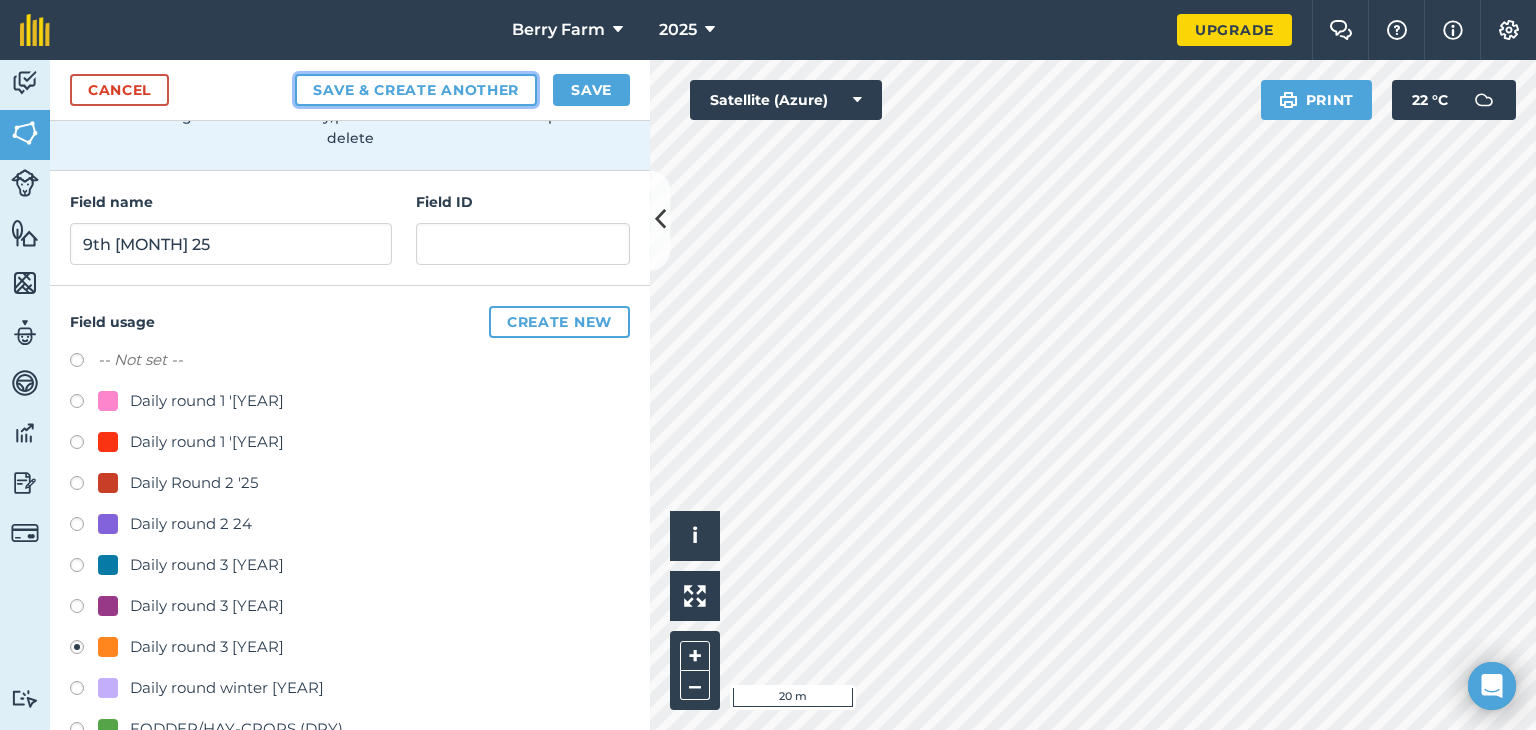 click on "Save & Create Another" at bounding box center [416, 90] 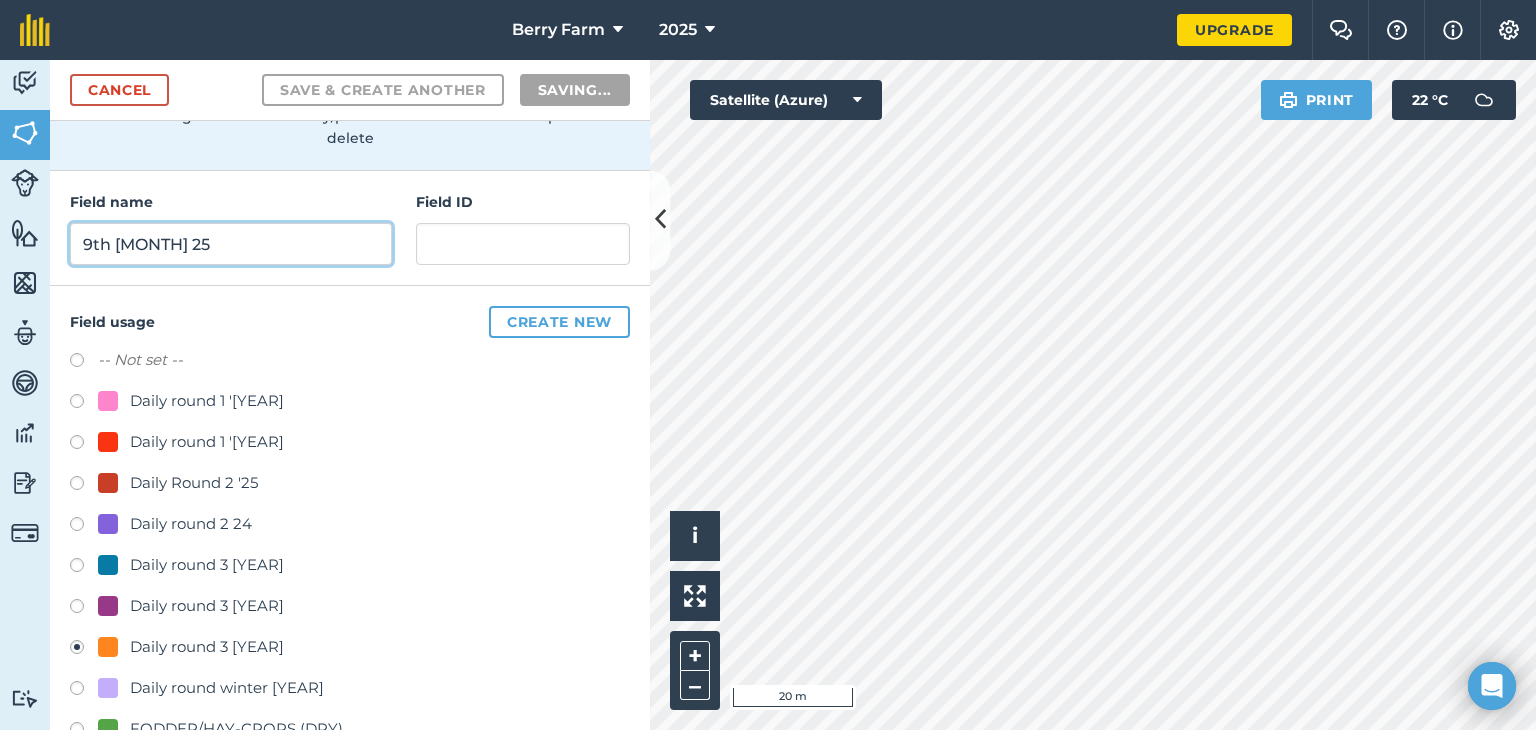 radio on "false" 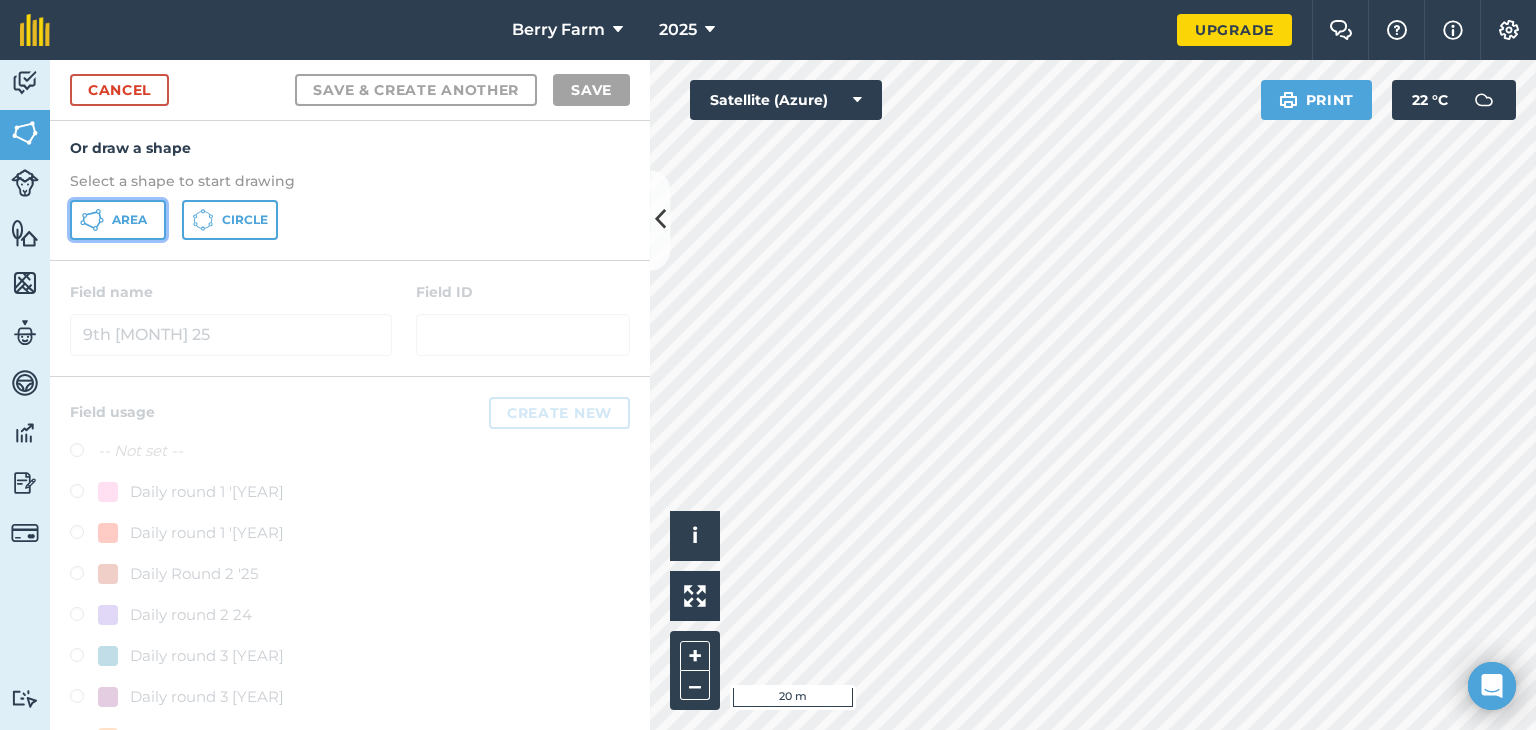 click on "Area" at bounding box center [118, 220] 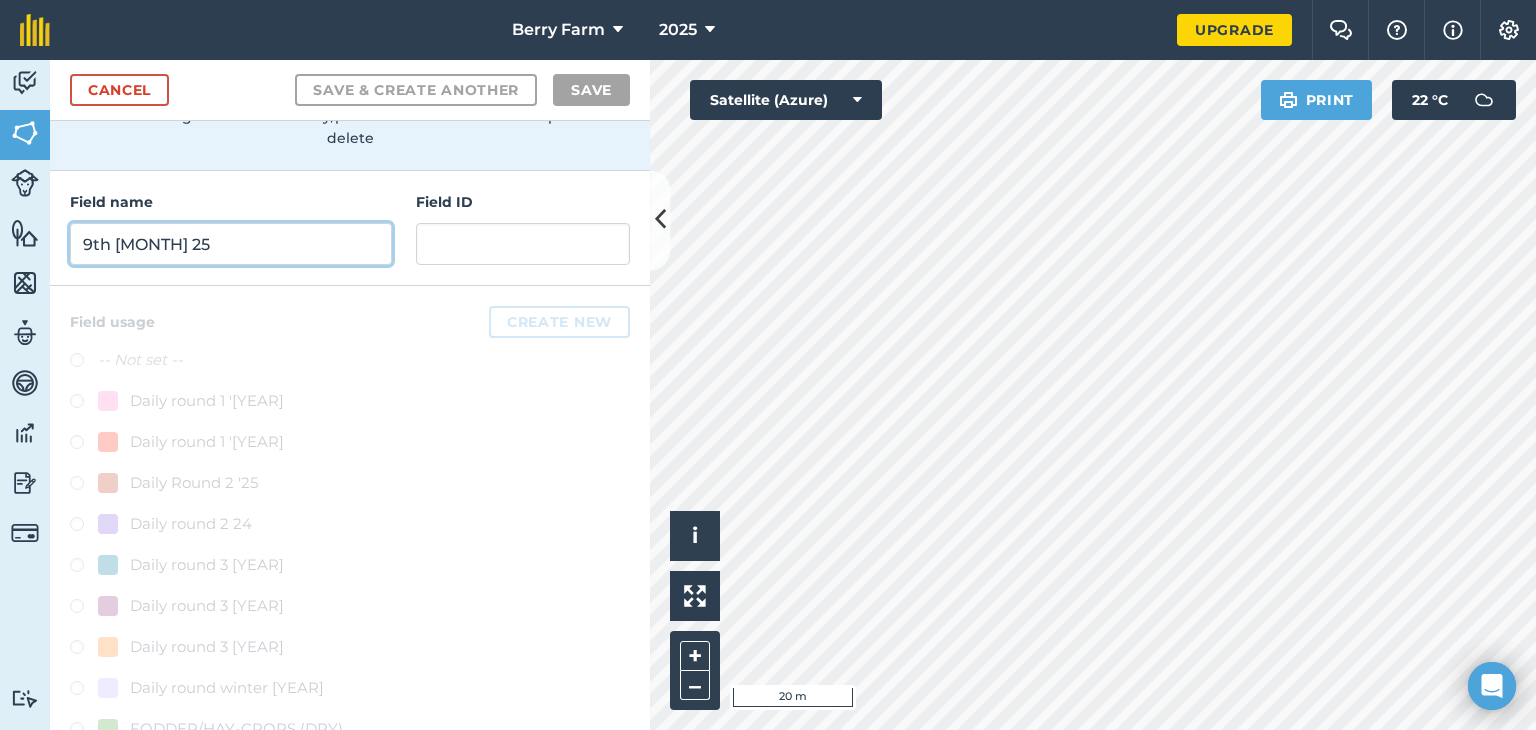 click on "9th [MONTH] 25" at bounding box center [231, 244] 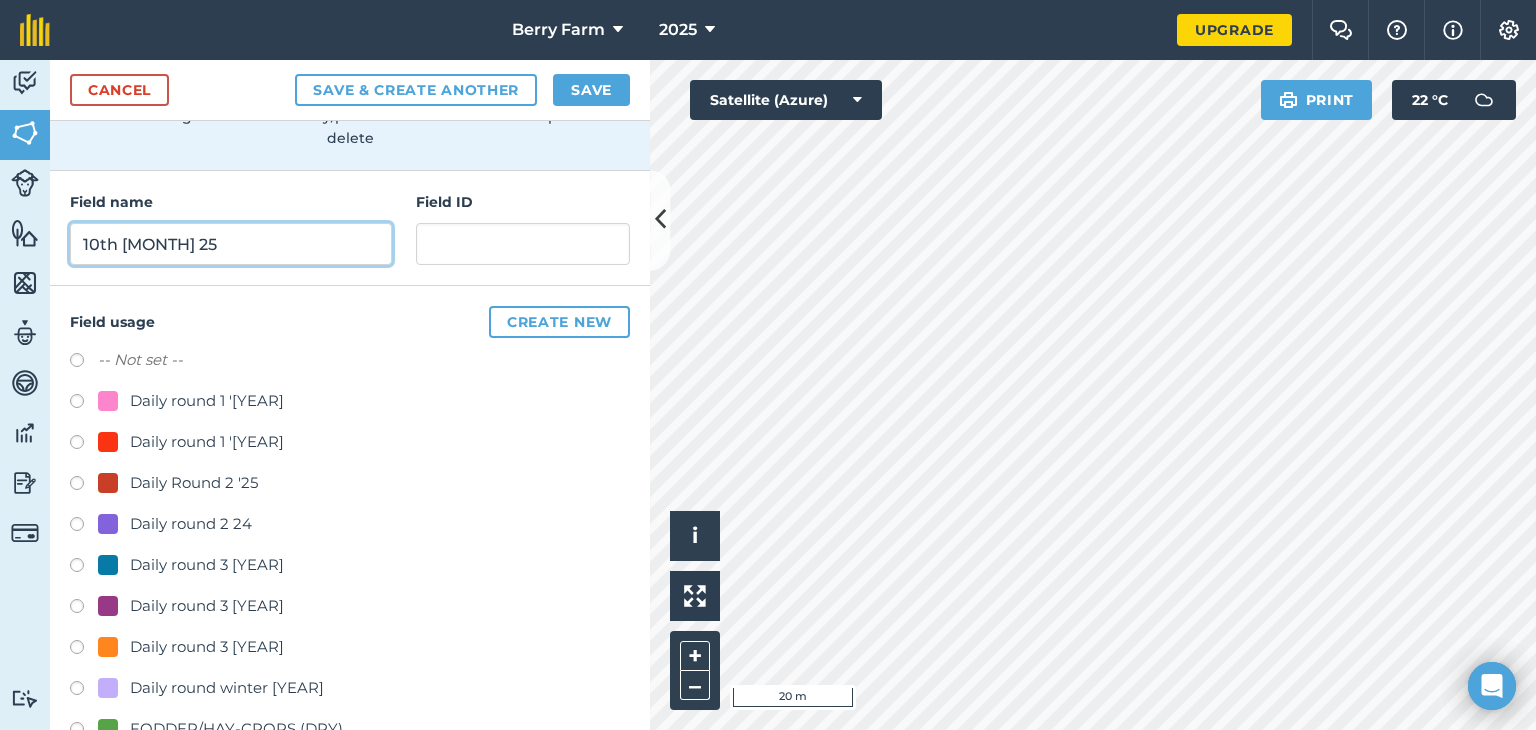 type on "10th [MONTH] 25" 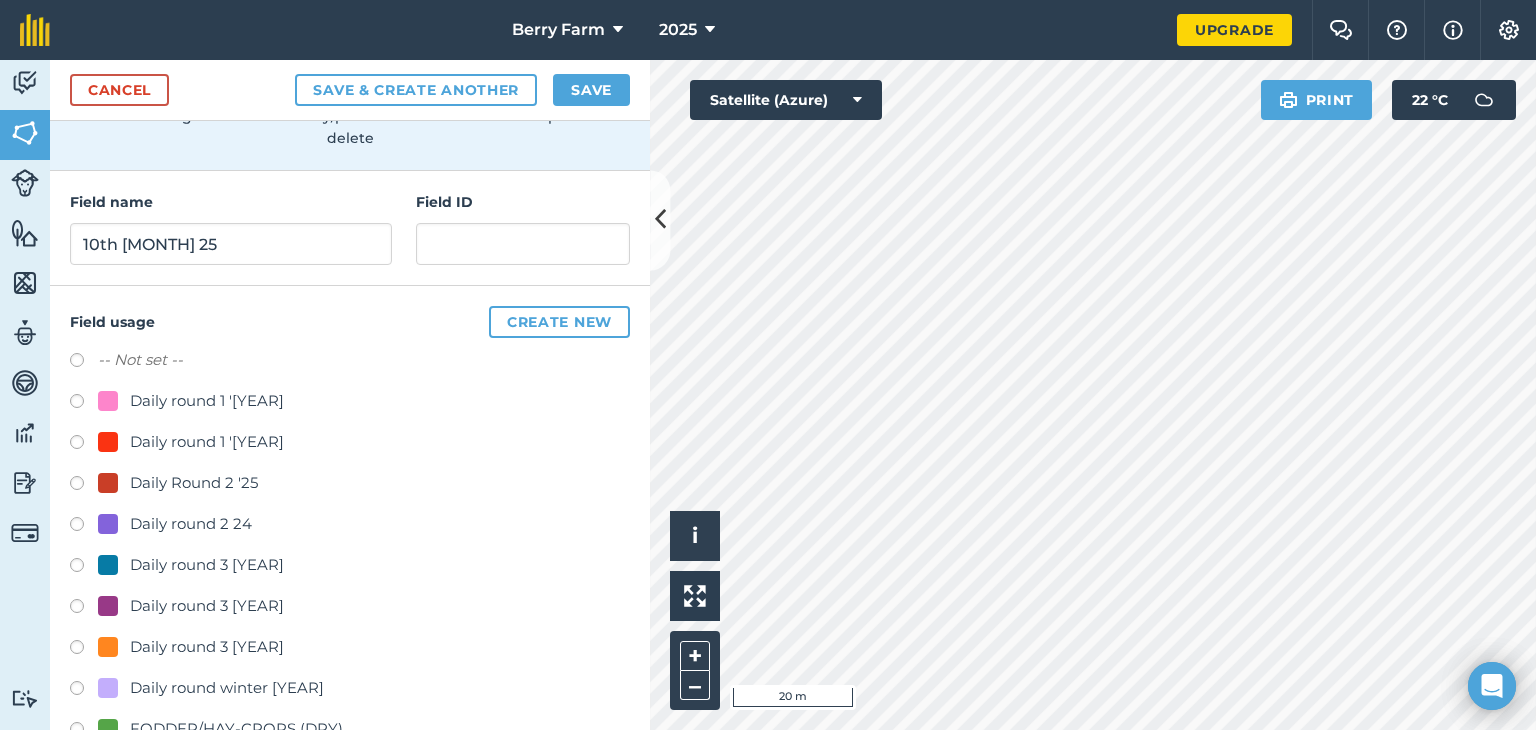 click at bounding box center (84, 650) 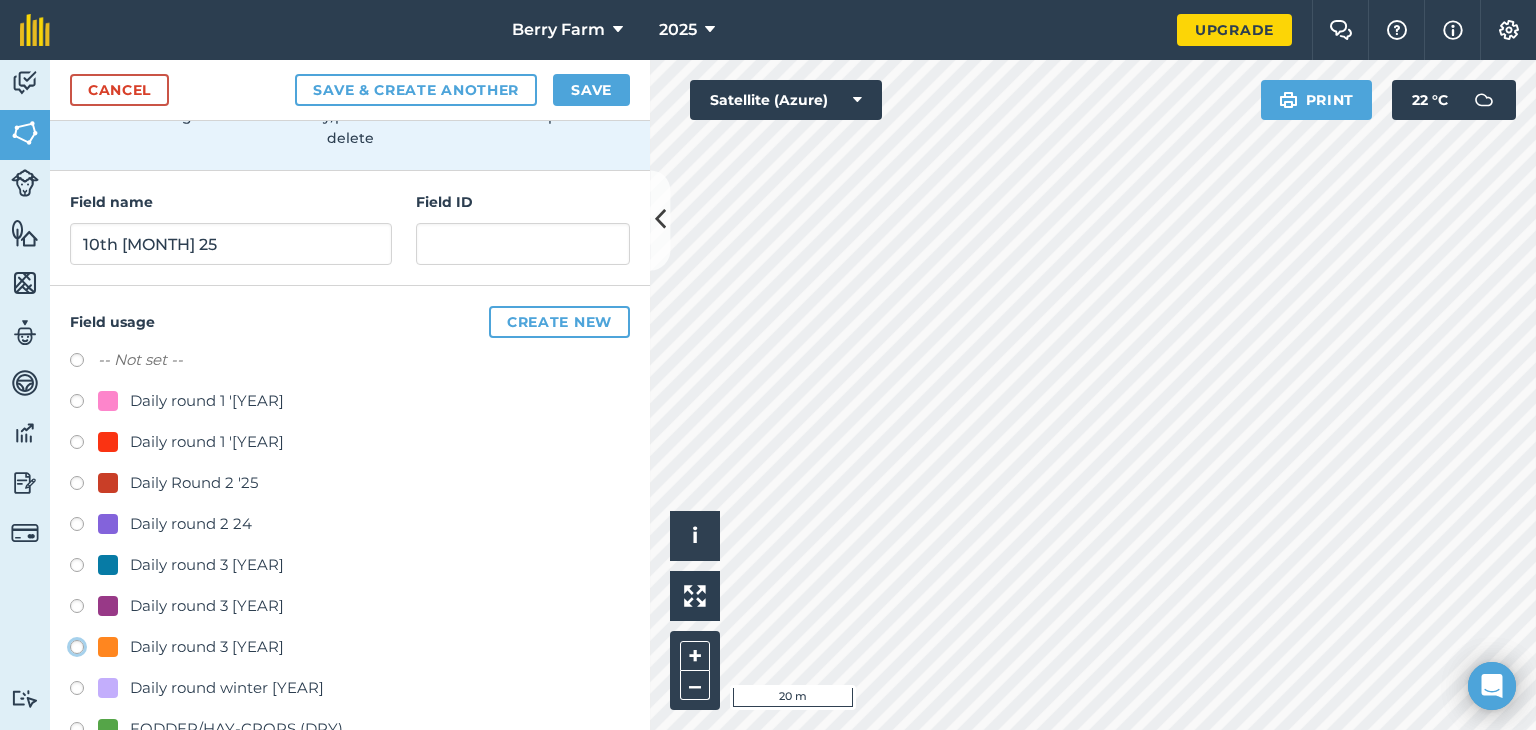click on "Daily round 3 [YEAR]" at bounding box center [-9923, 646] 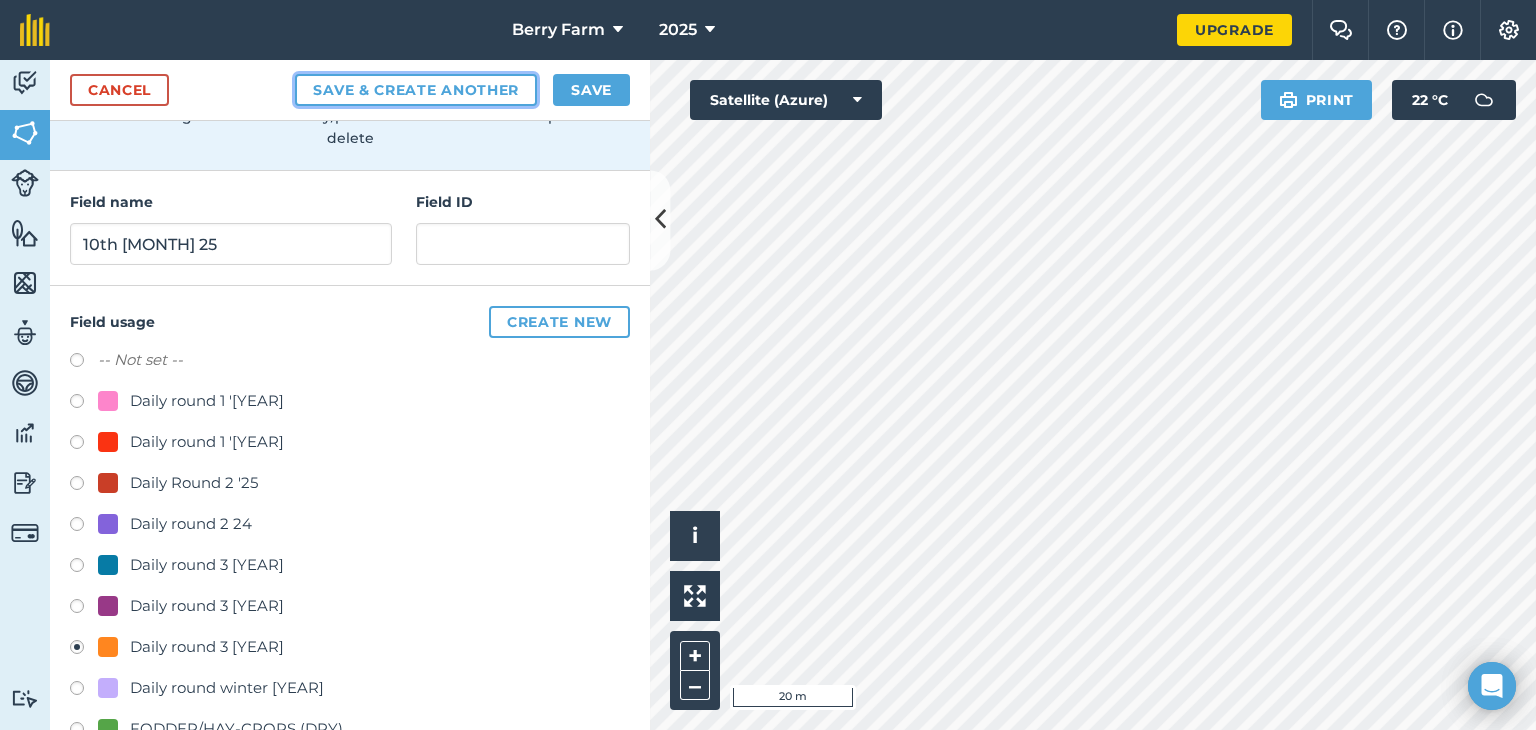 click on "Save & Create Another" at bounding box center (416, 90) 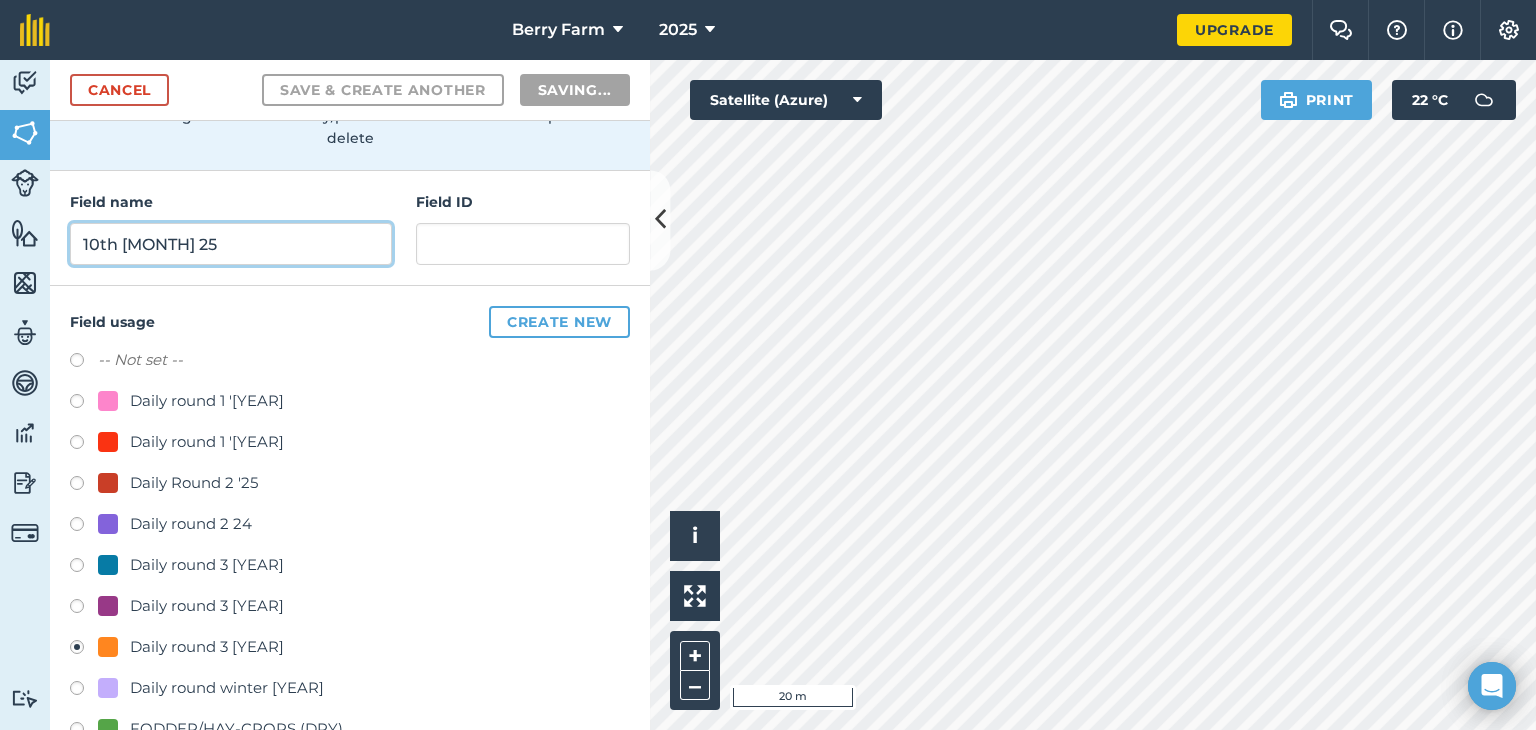 radio on "false" 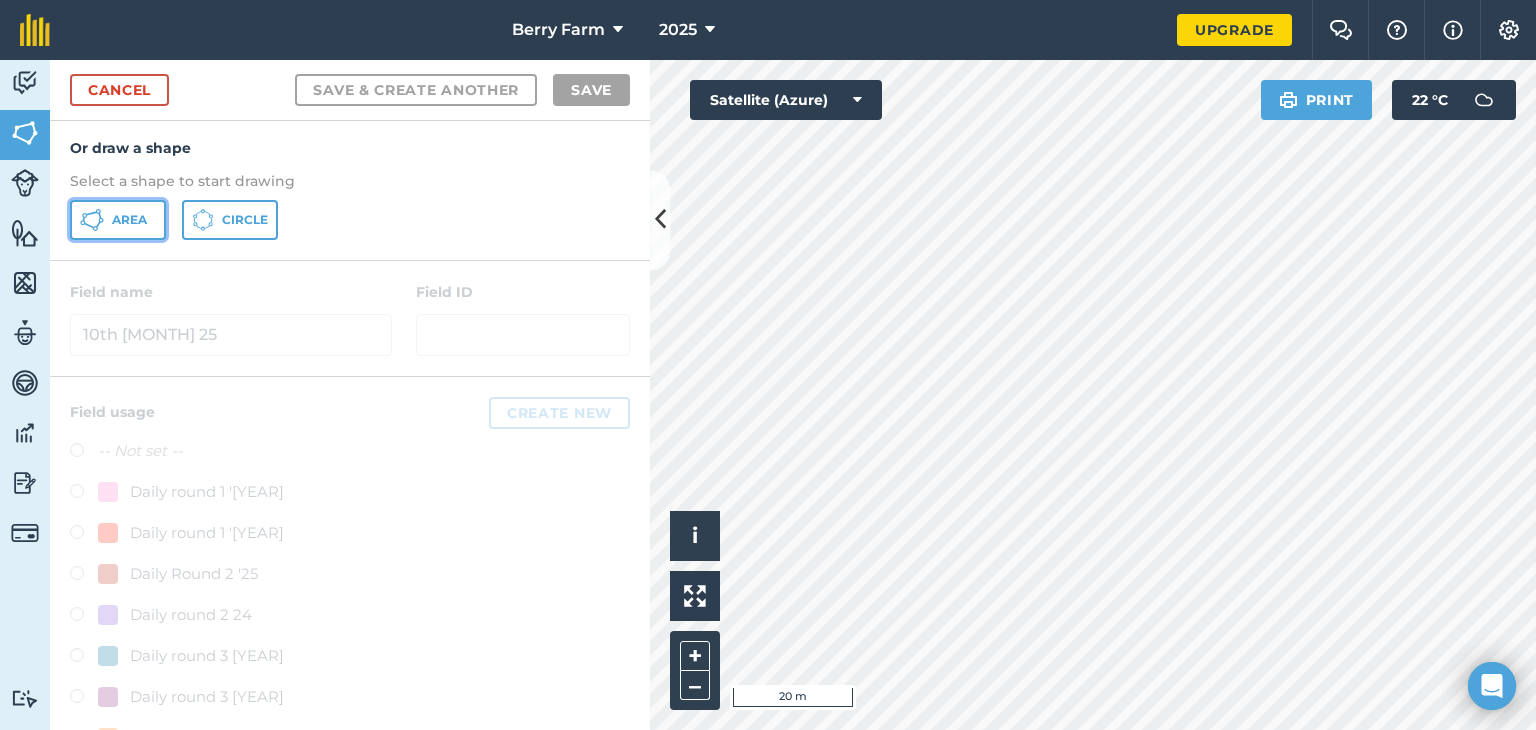 click on "Area" at bounding box center (118, 220) 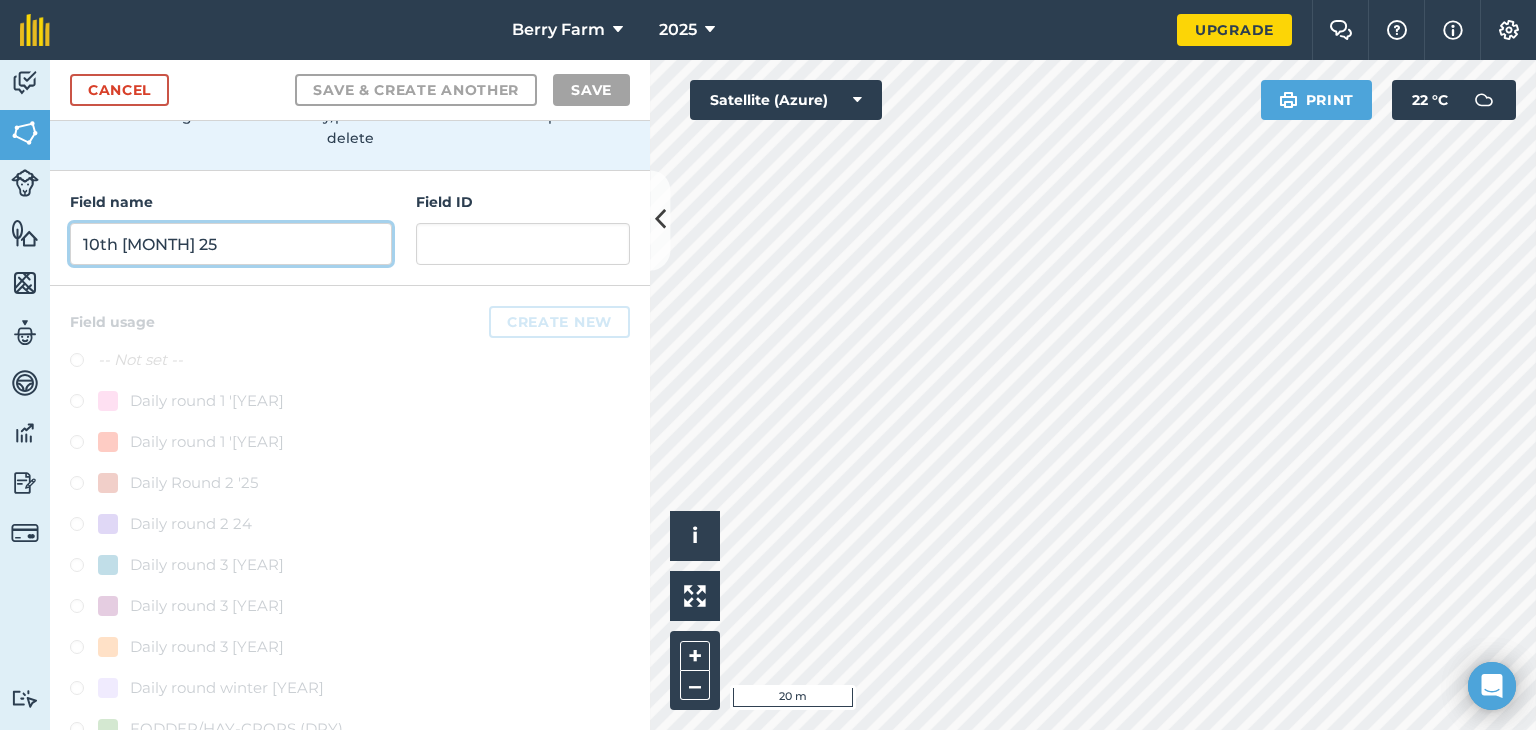 click on "10th [MONTH] 25" at bounding box center [231, 244] 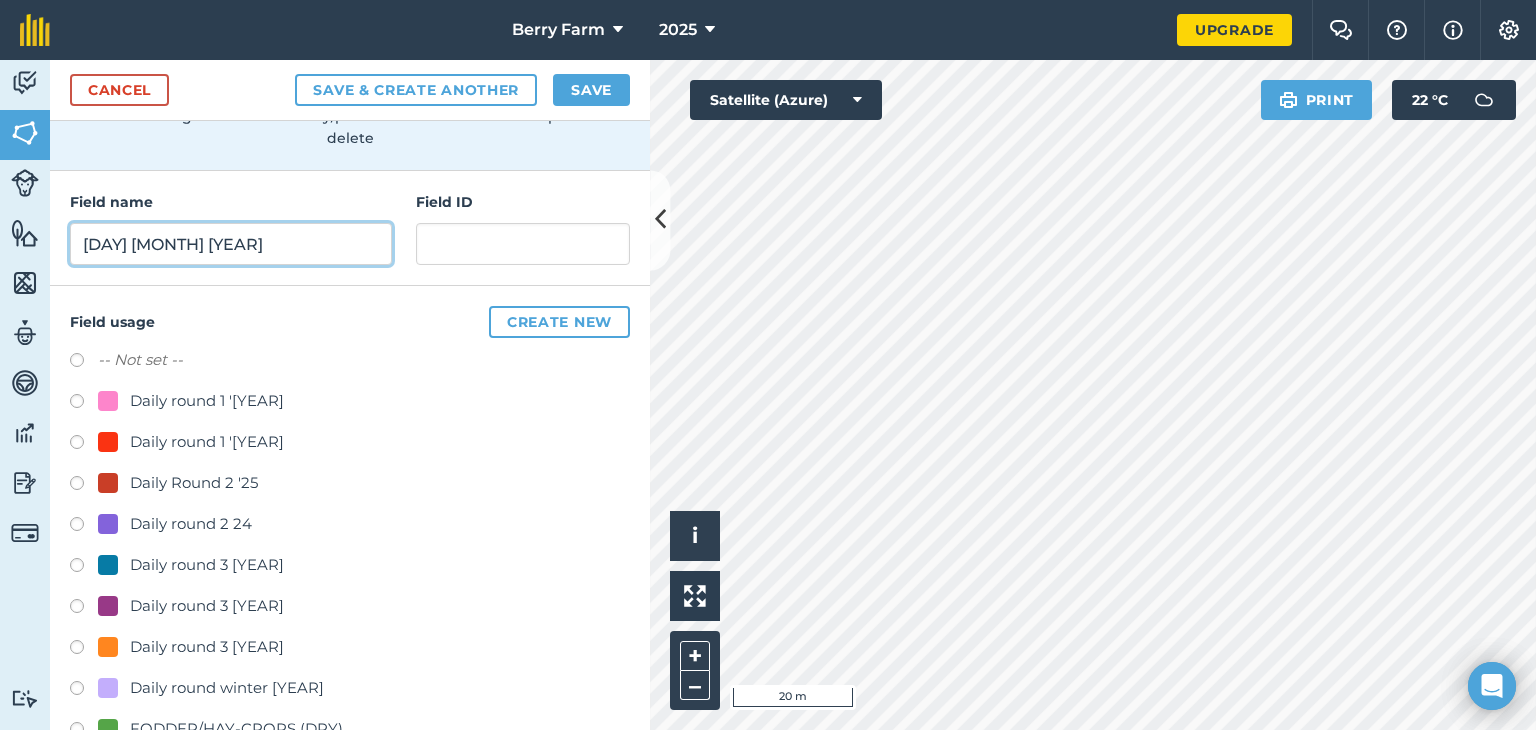 type on "[DAY] [MONTH] [YEAR]" 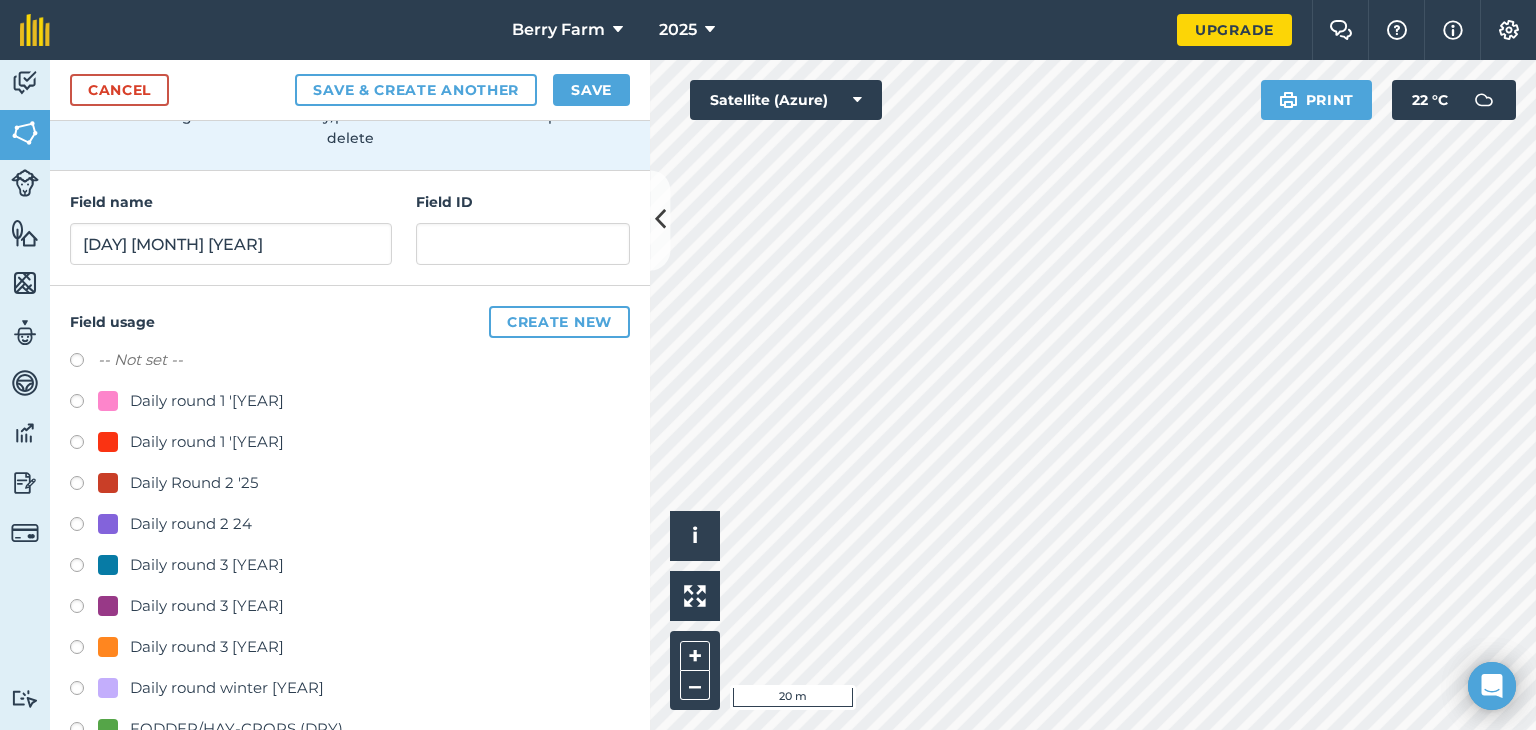 click at bounding box center (84, 650) 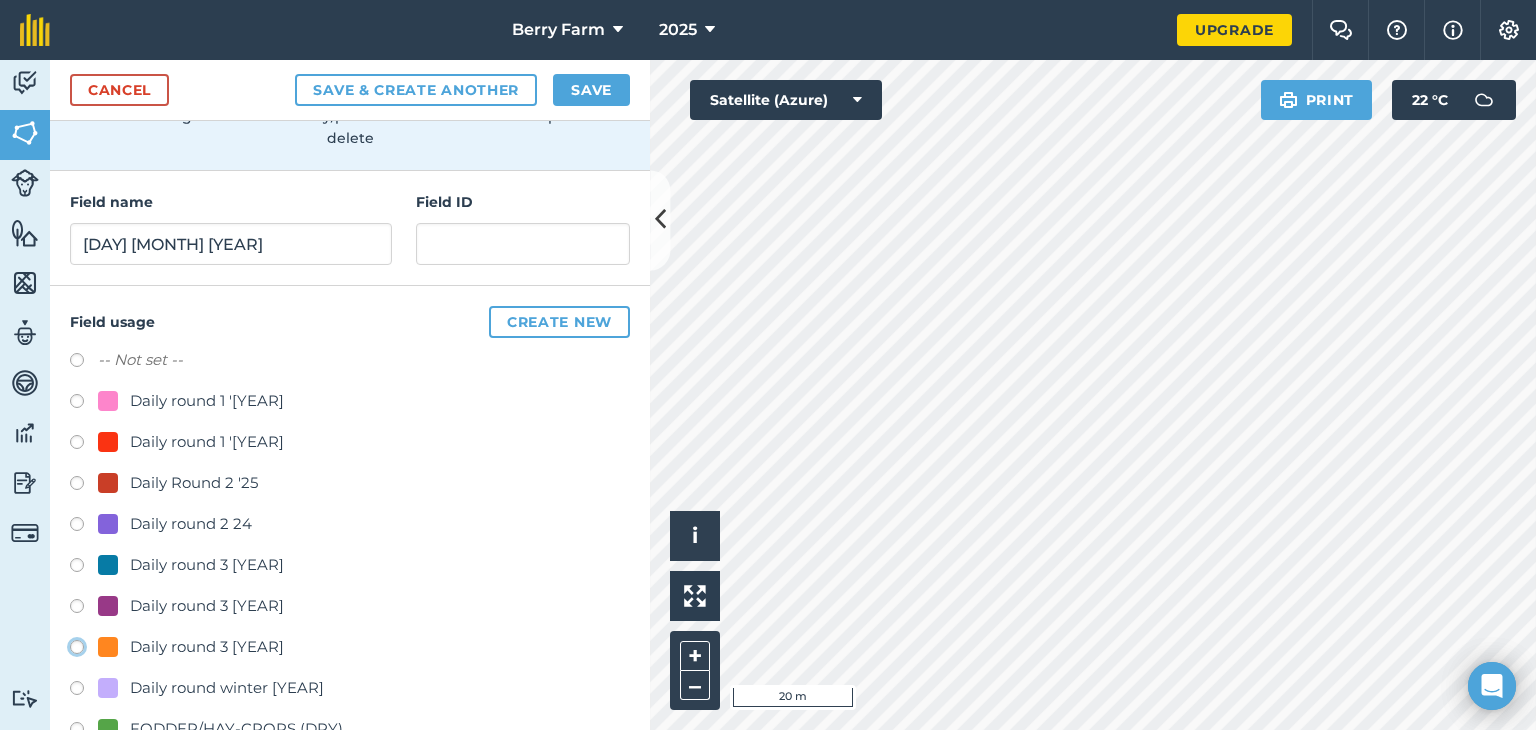 click on "Daily round 3 [YEAR]" at bounding box center [-9923, 646] 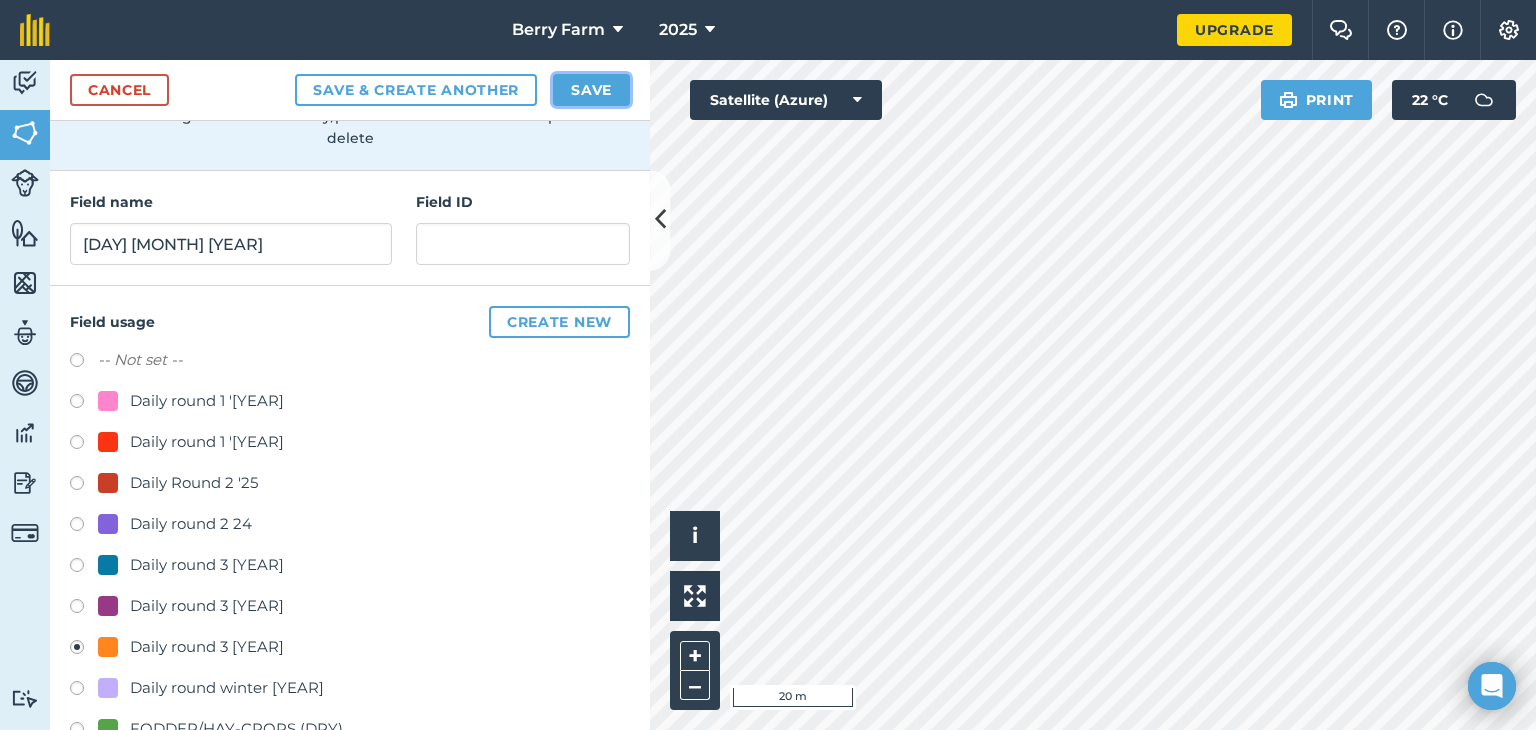 click on "Save" at bounding box center (591, 90) 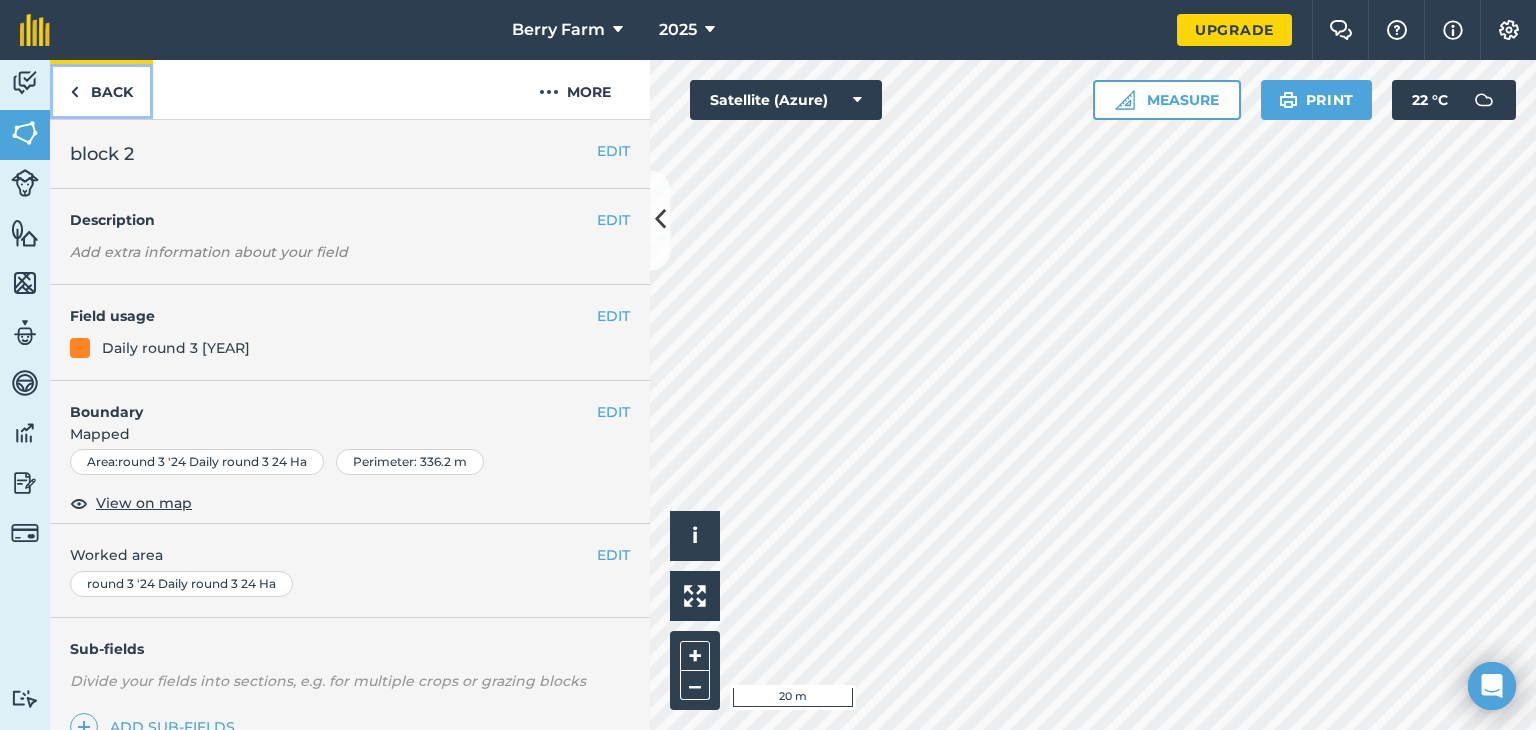 click on "Back" at bounding box center [101, 89] 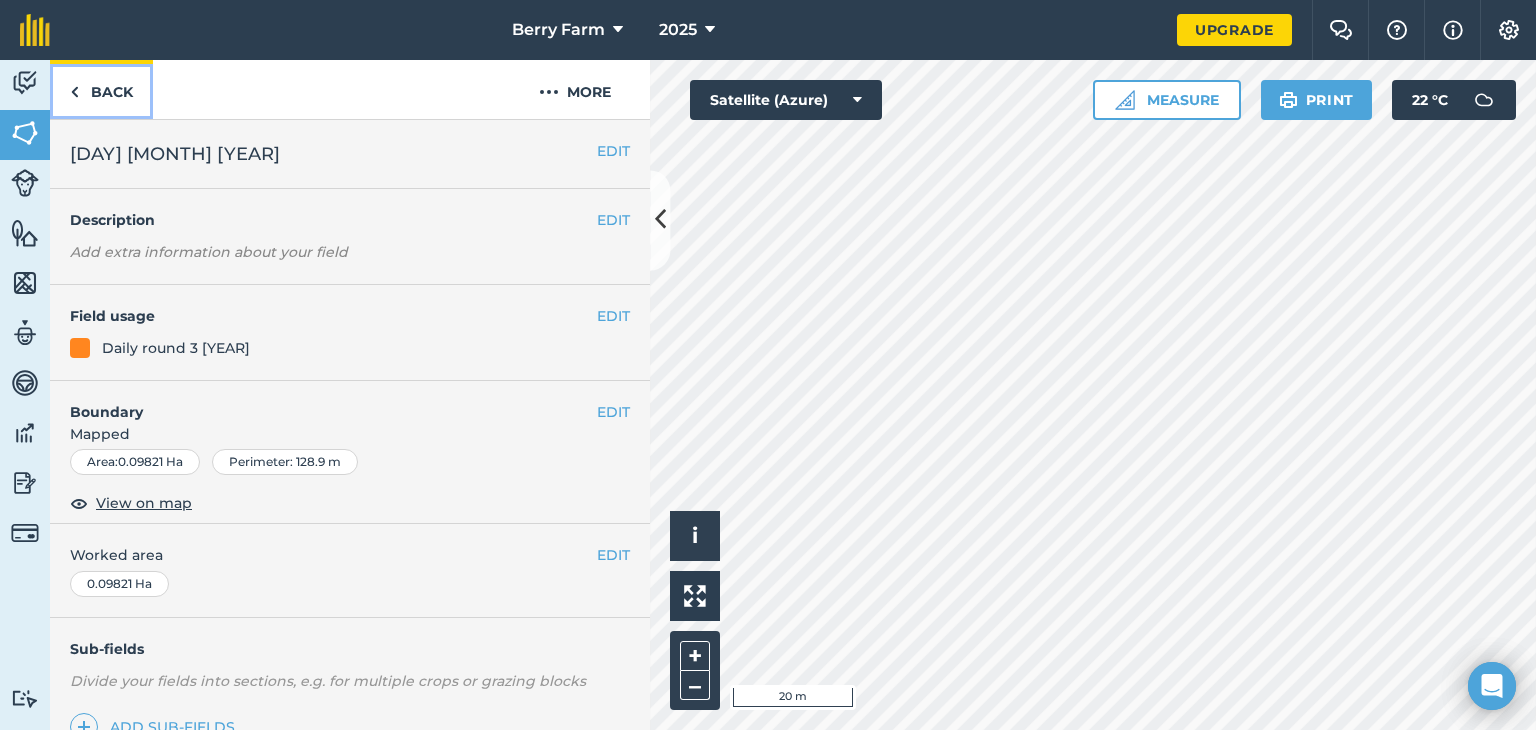 click on "Back" at bounding box center [101, 89] 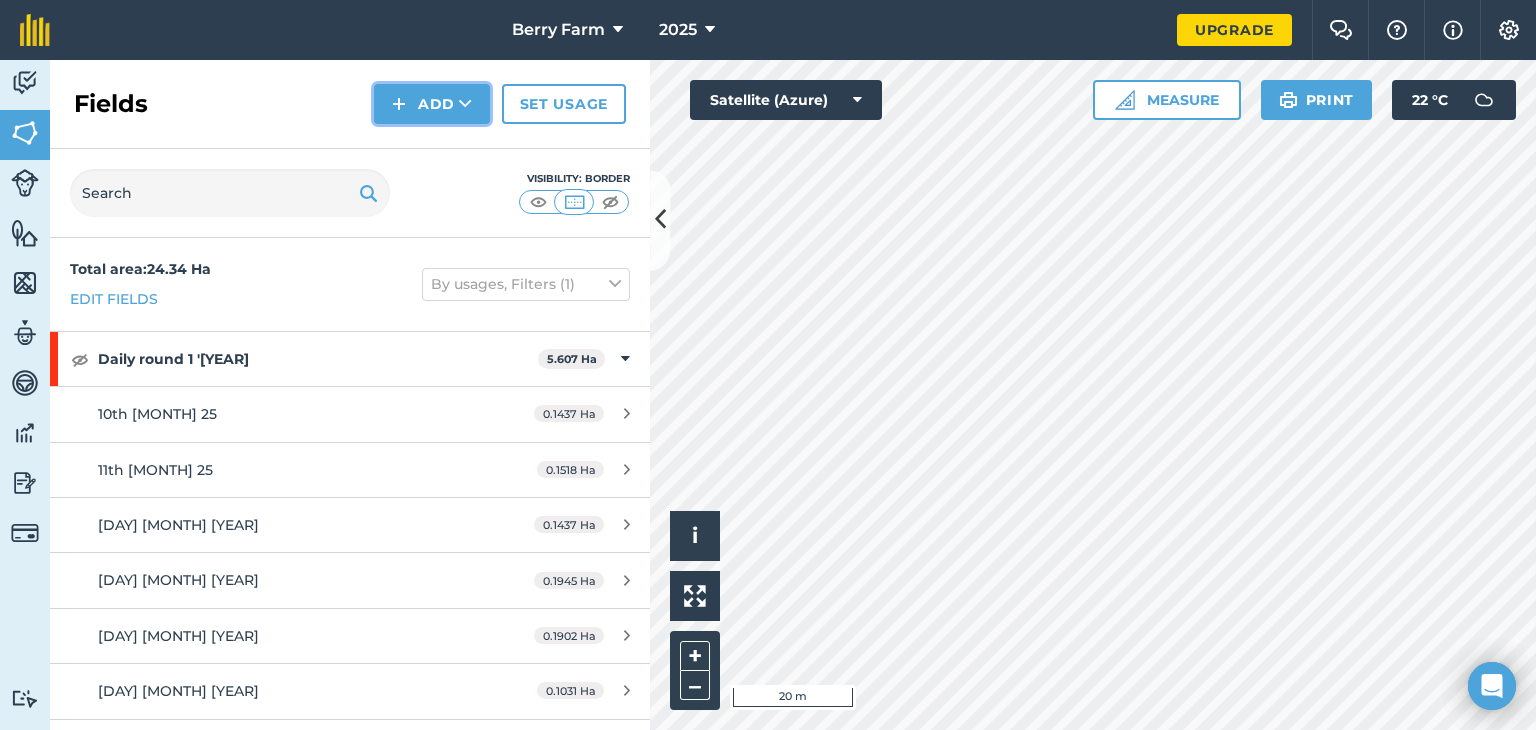 click on "Add" at bounding box center [432, 104] 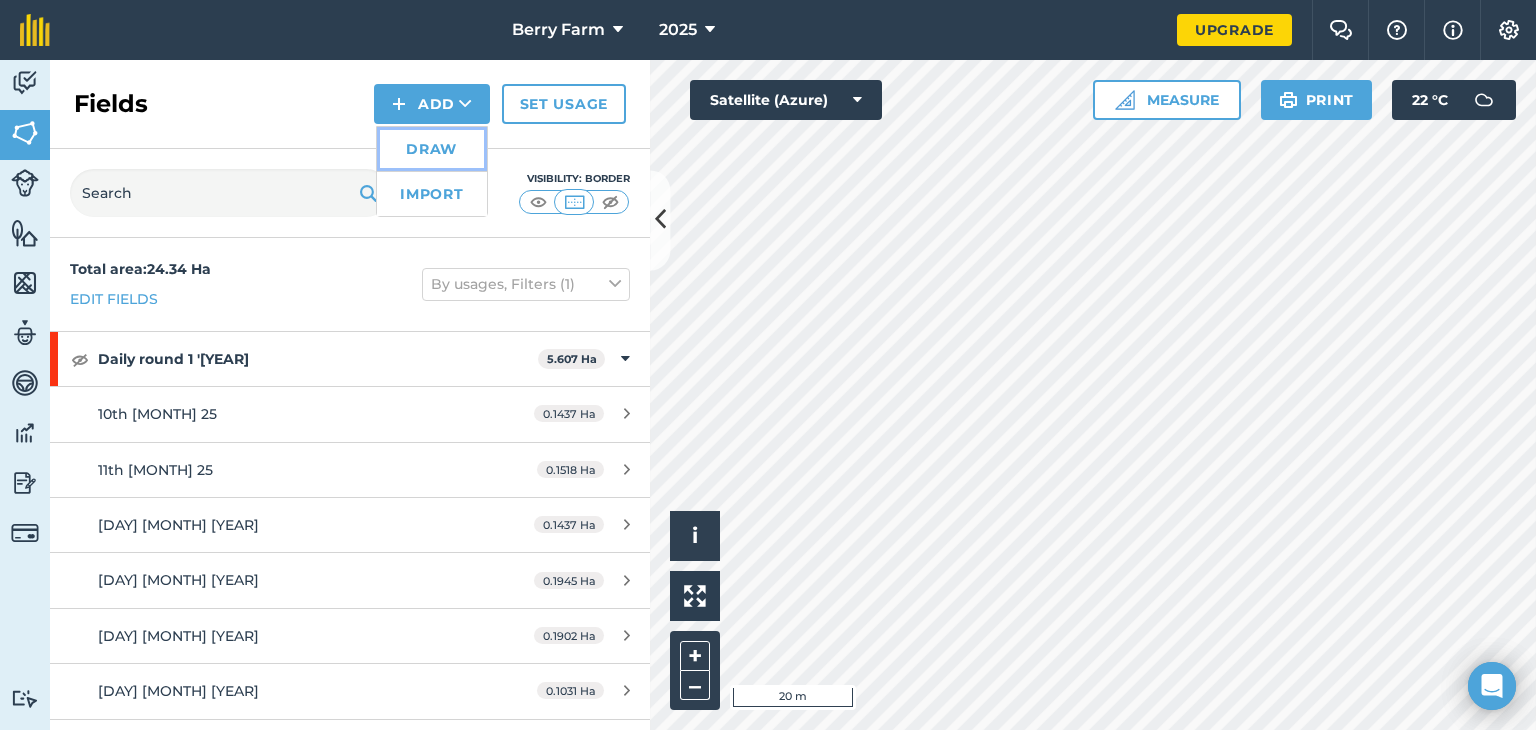 click on "Draw" at bounding box center (432, 149) 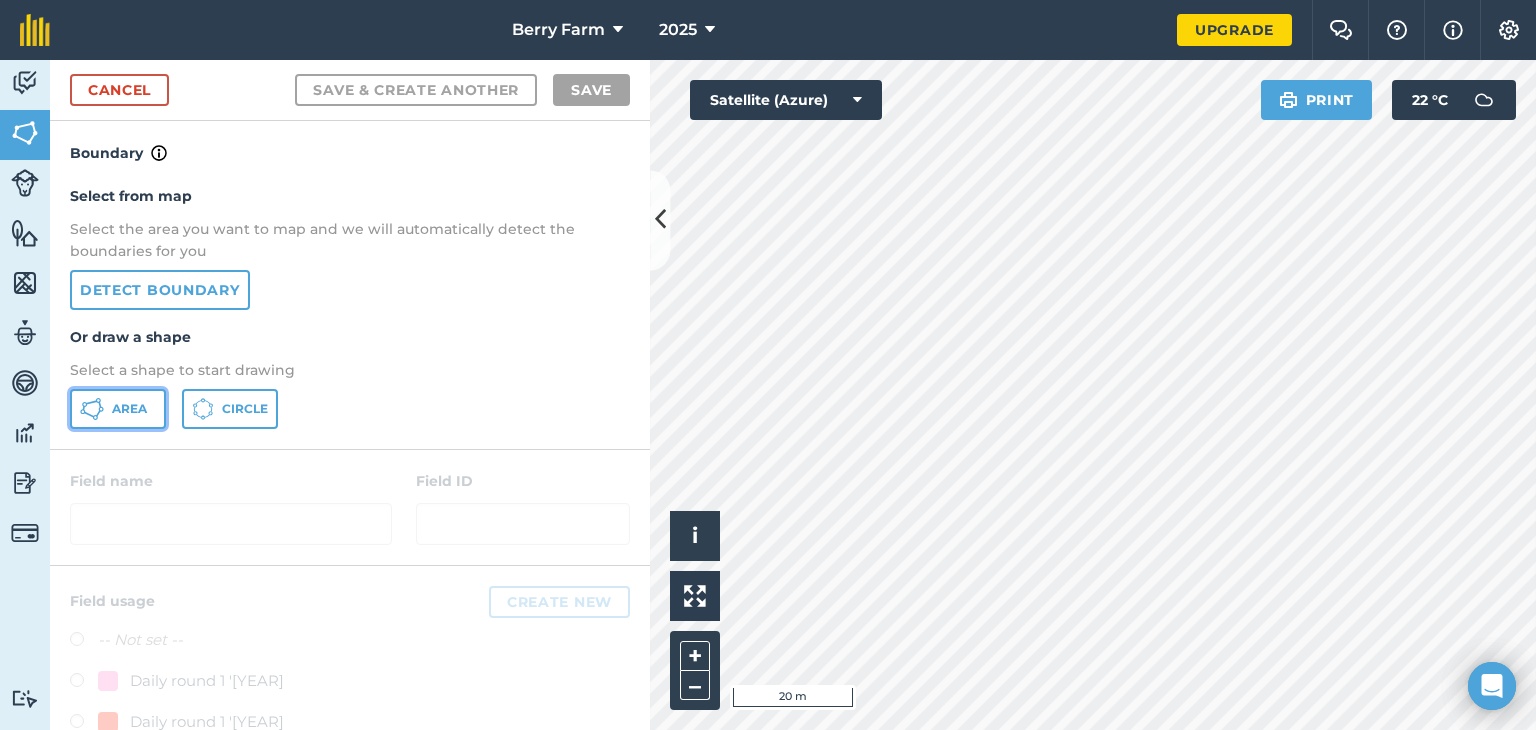 click on "Area" at bounding box center [129, 409] 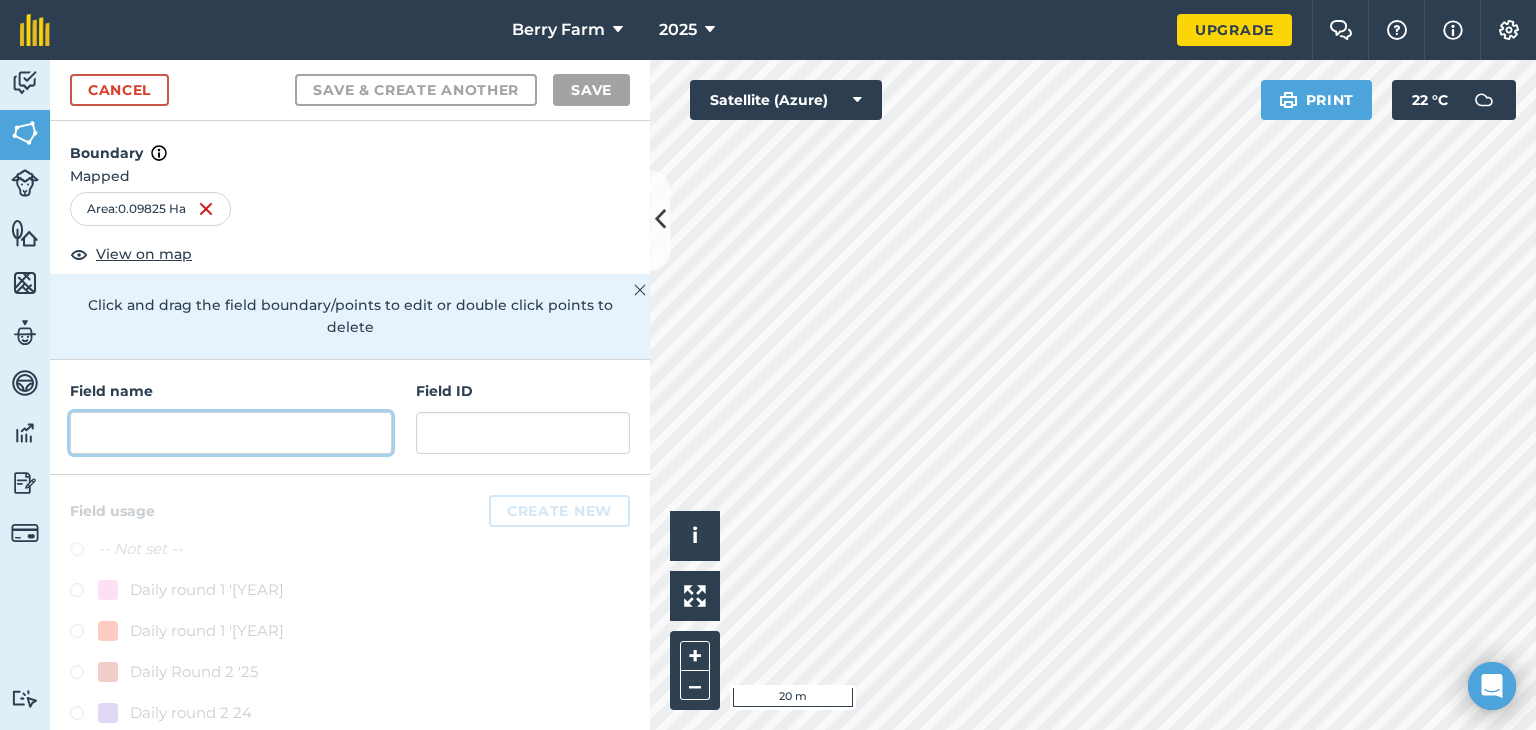 click at bounding box center (231, 433) 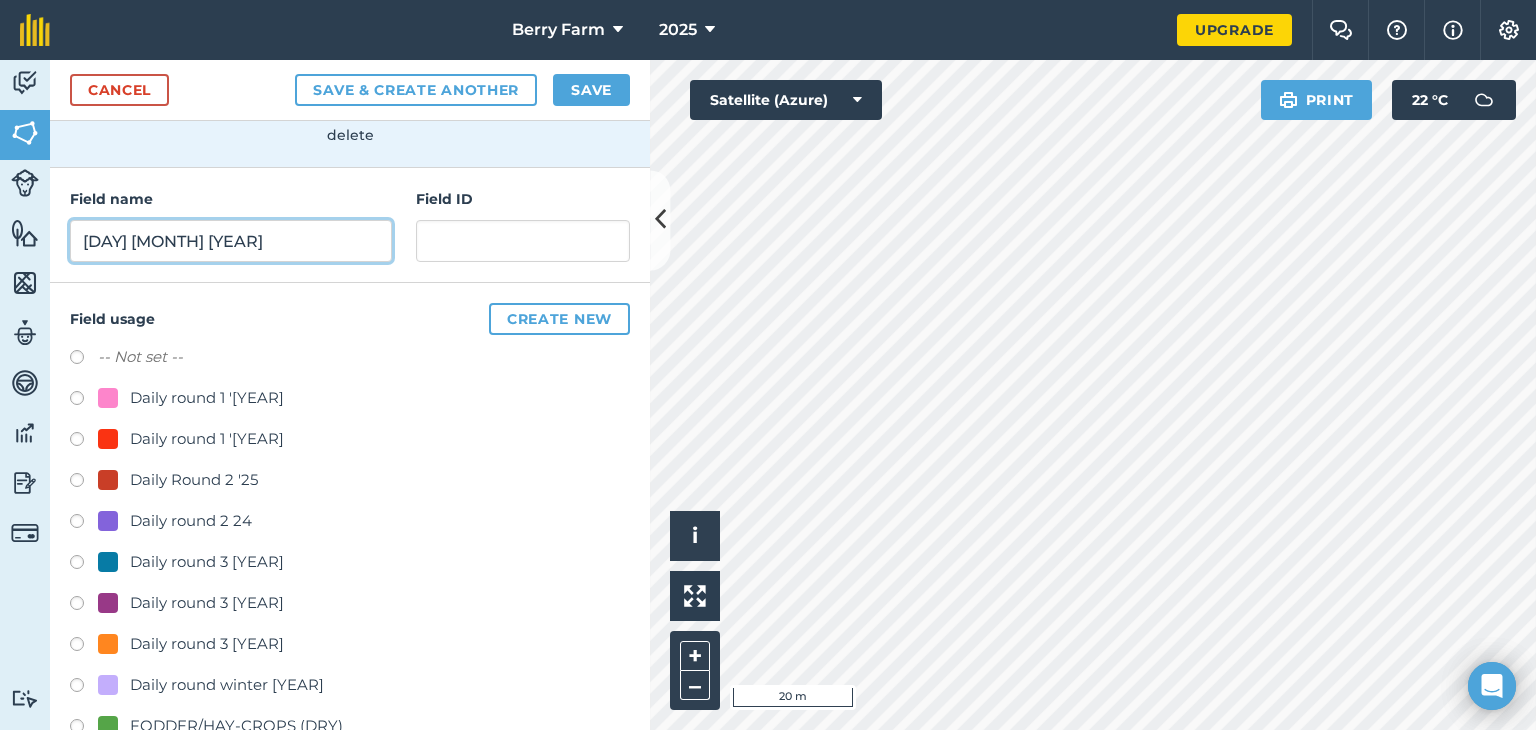 scroll, scrollTop: 197, scrollLeft: 0, axis: vertical 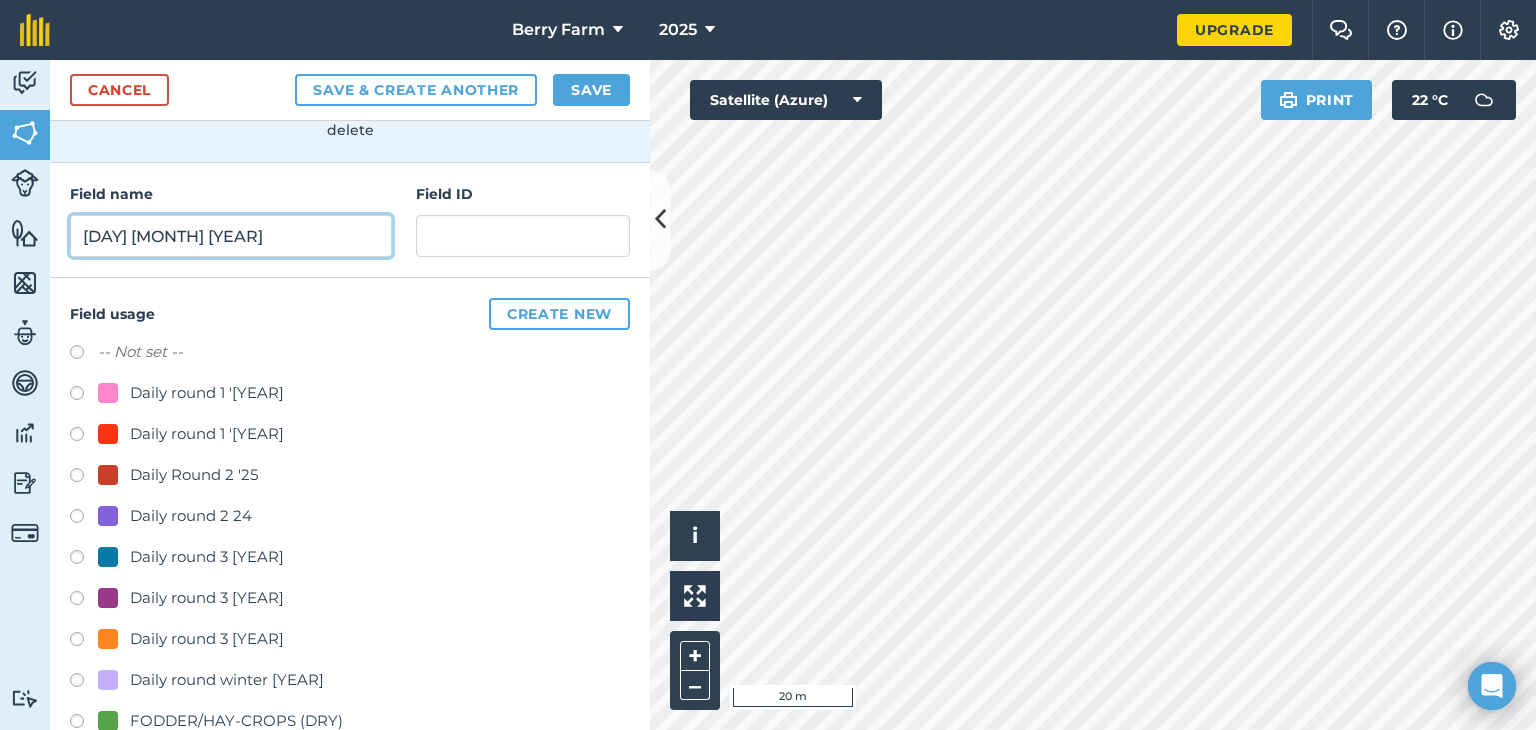 type on "[DAY] [MONTH] [YEAR]" 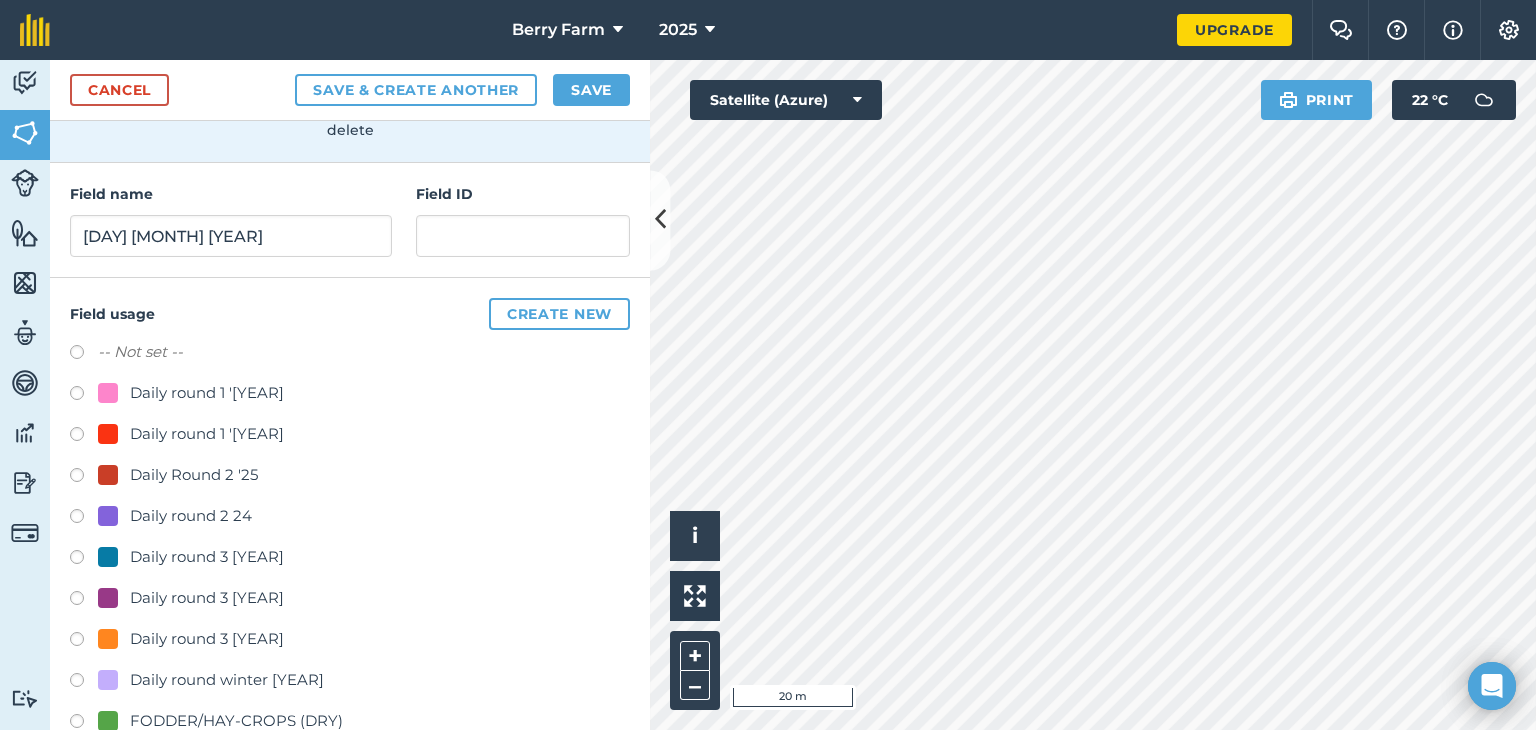 click at bounding box center (84, 642) 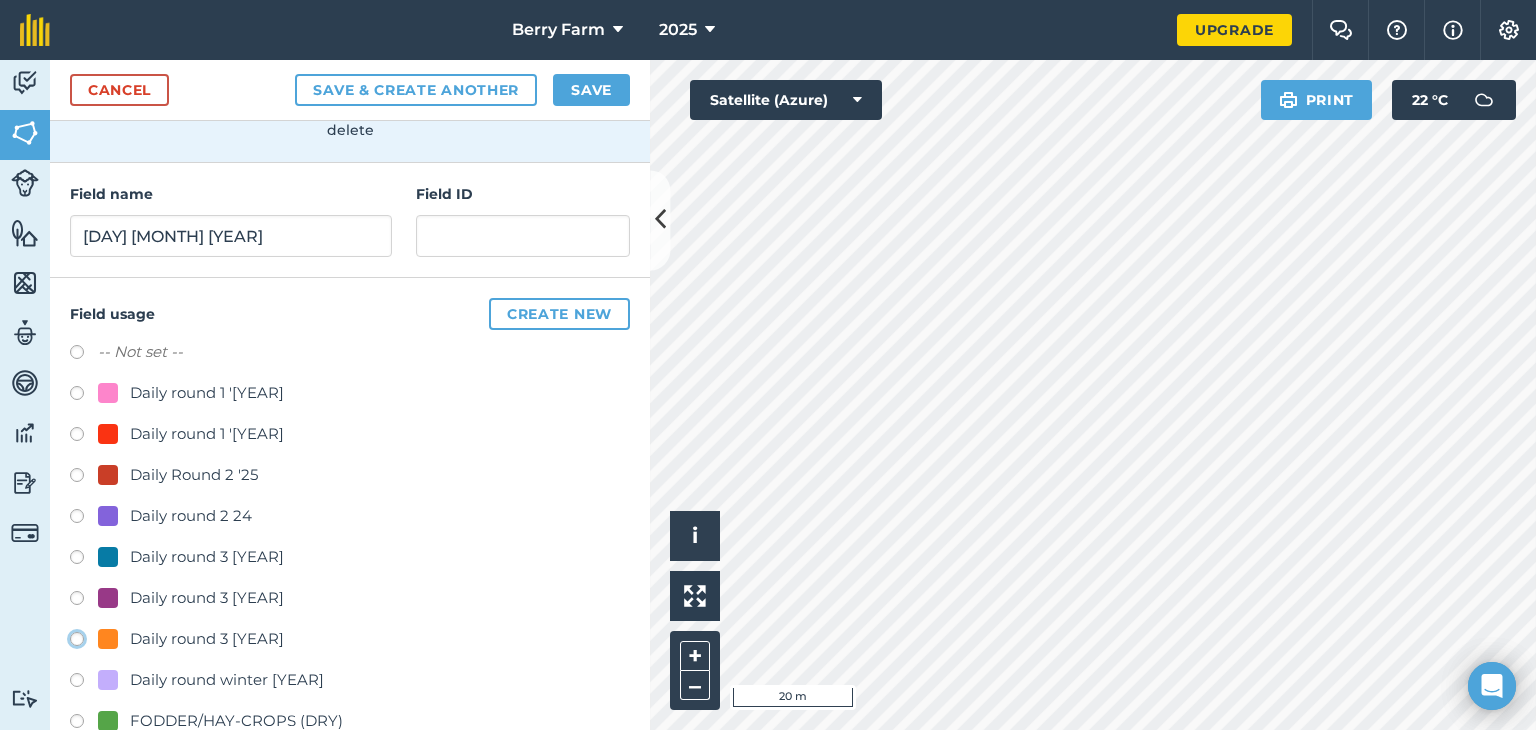 click on "Daily round 3 [YEAR]" at bounding box center [-9923, 638] 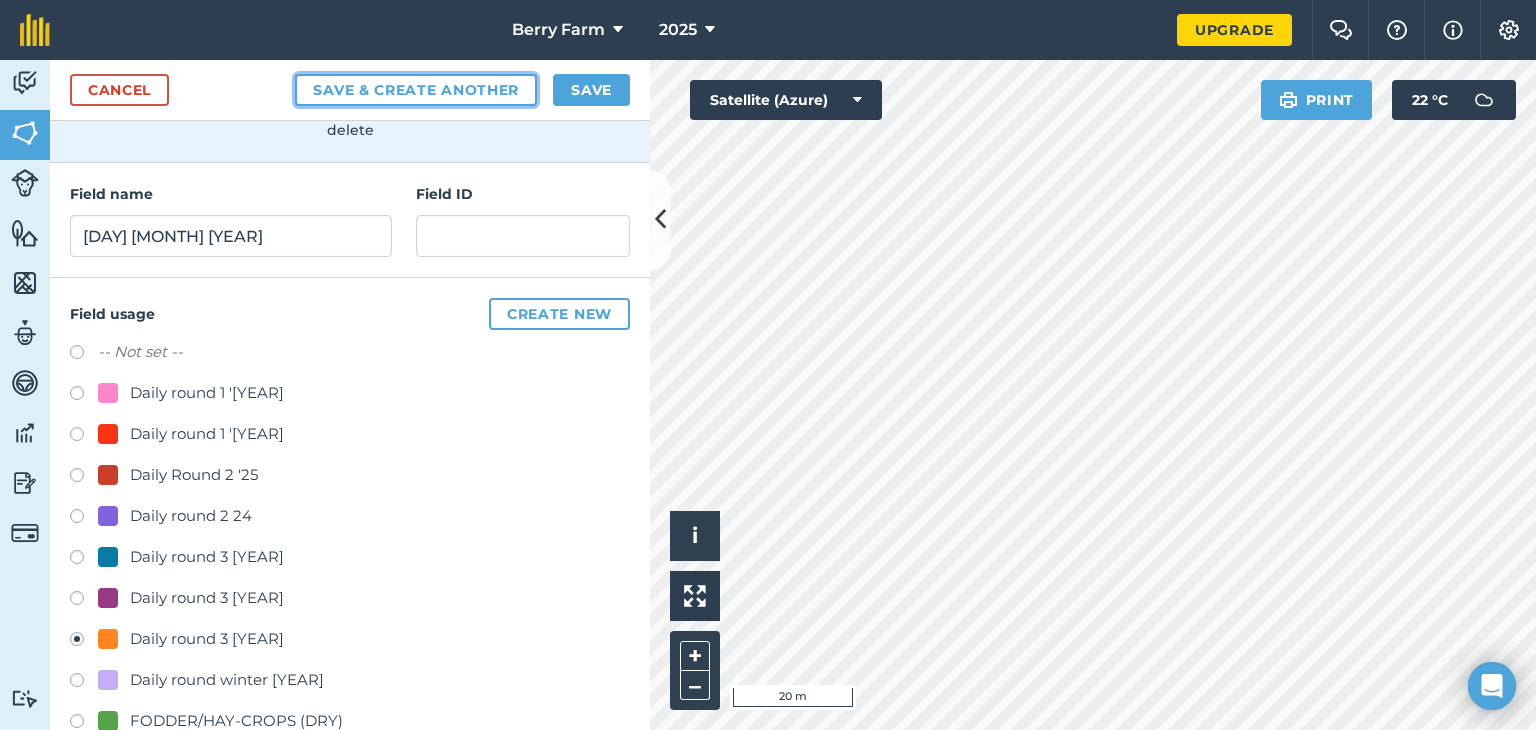 click on "Save & Create Another" at bounding box center (416, 90) 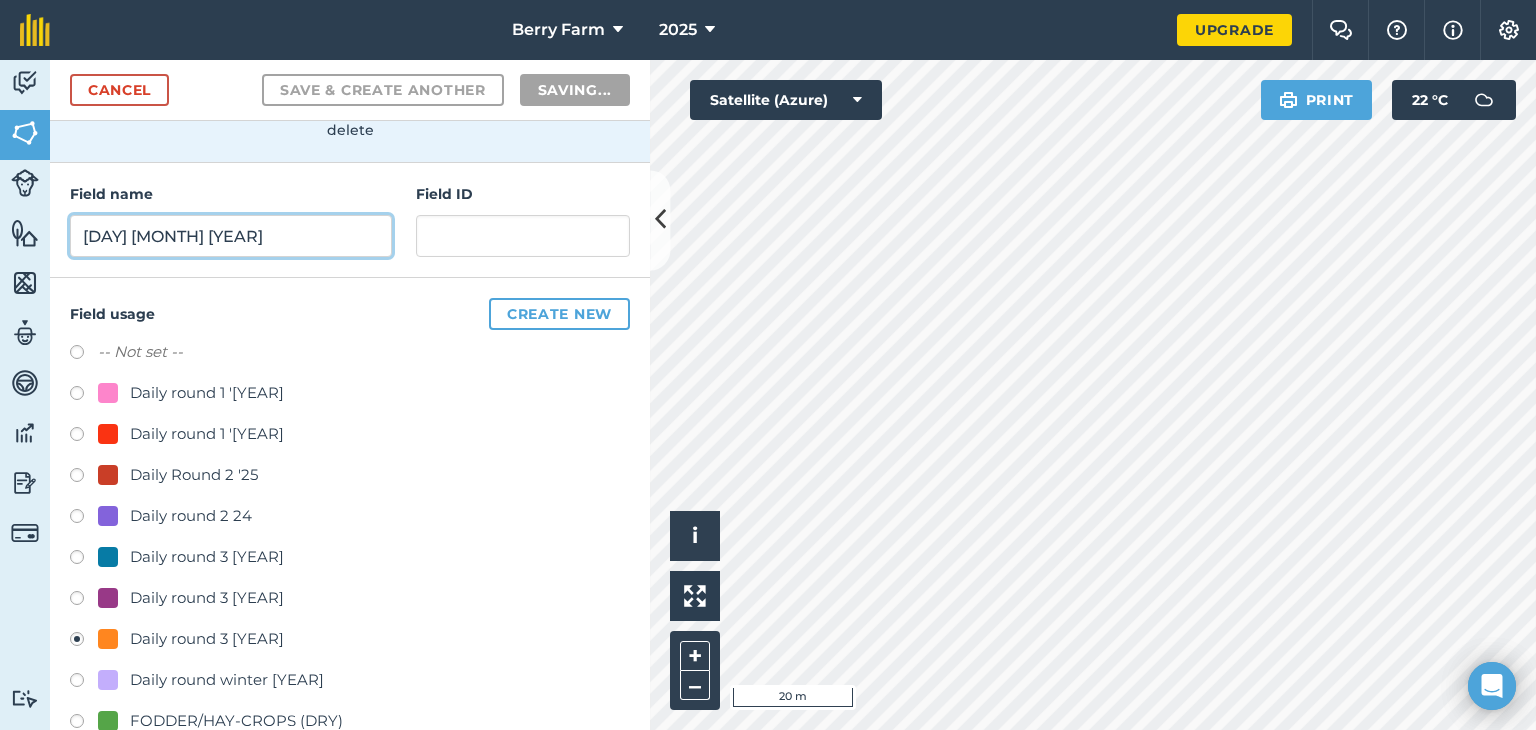 radio on "false" 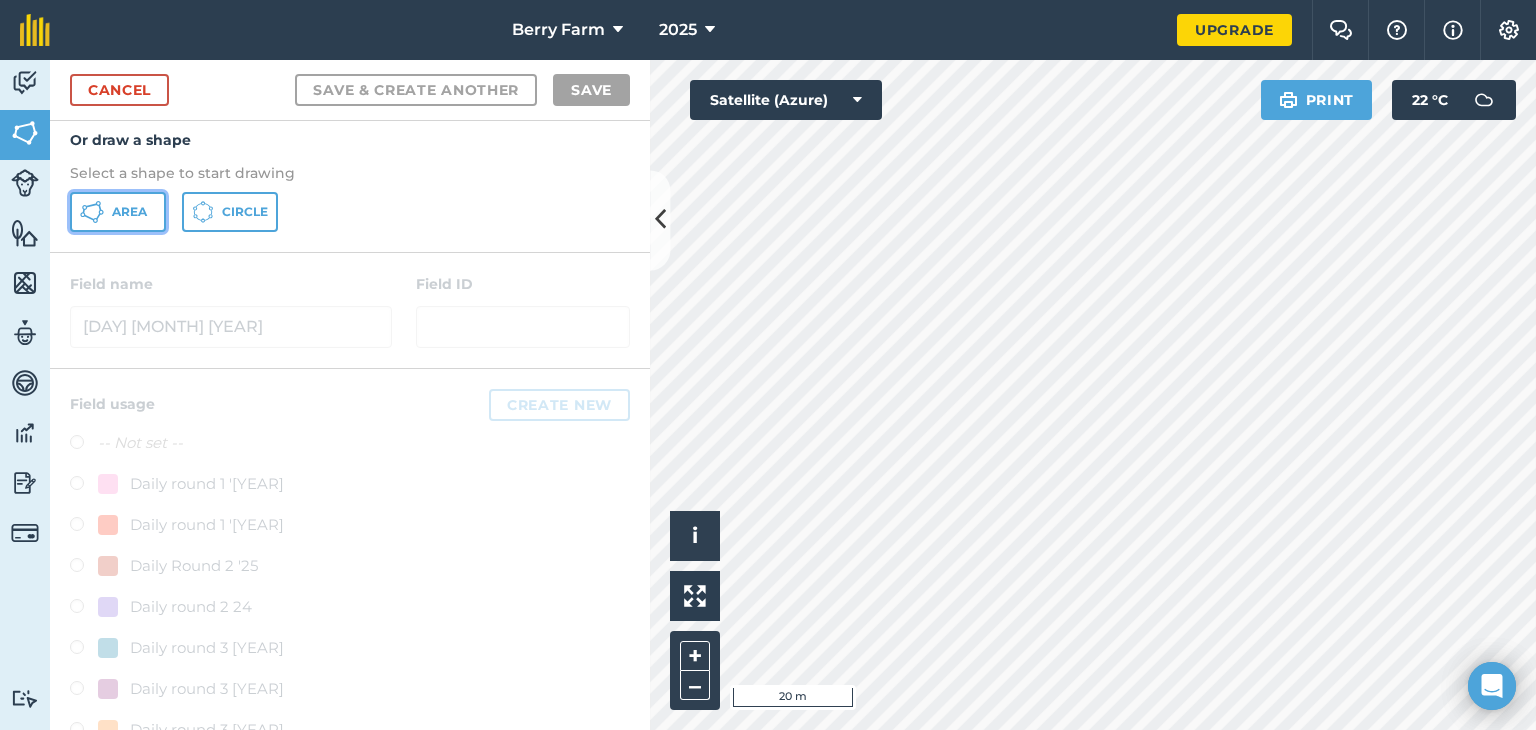 click 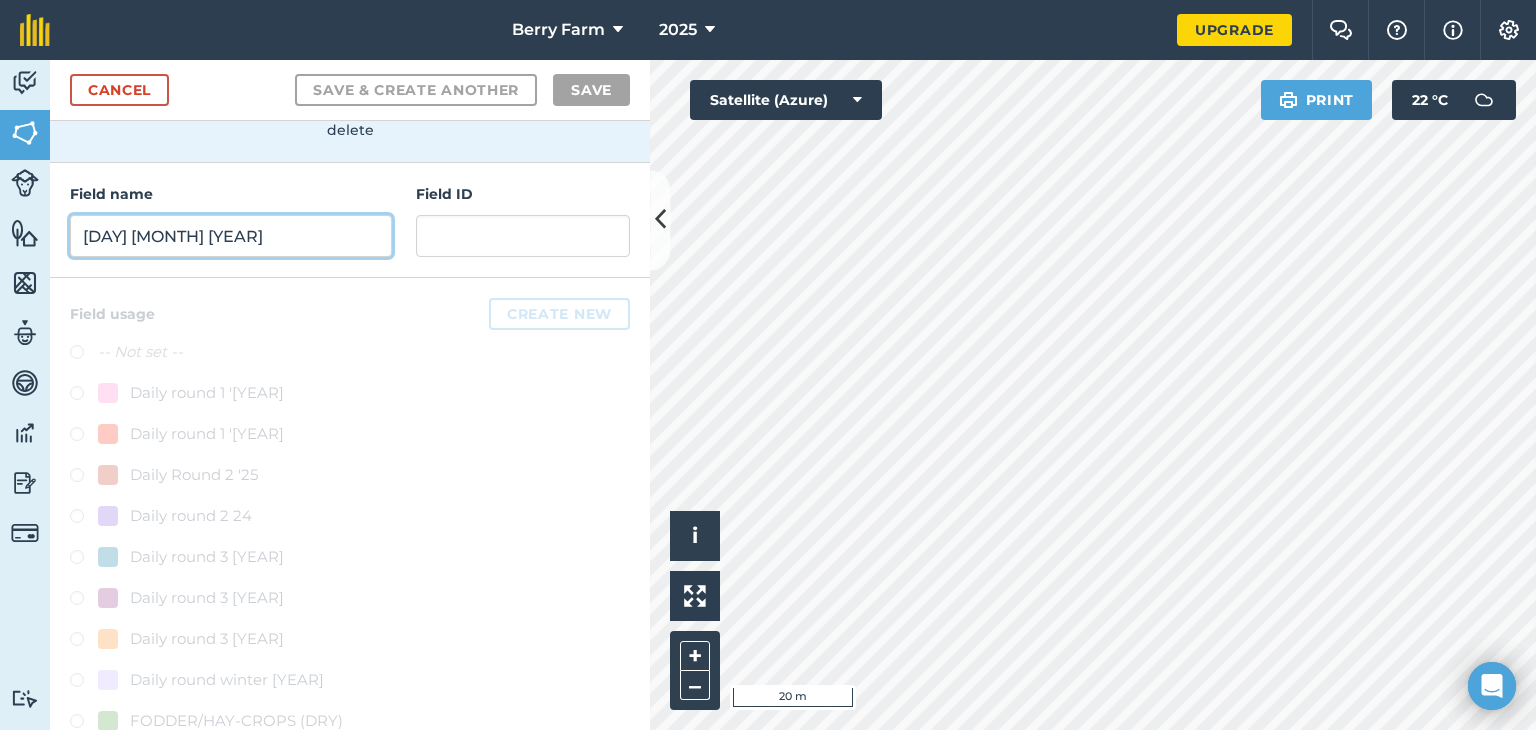 click on "[DAY] [MONTH] [YEAR]" at bounding box center (231, 236) 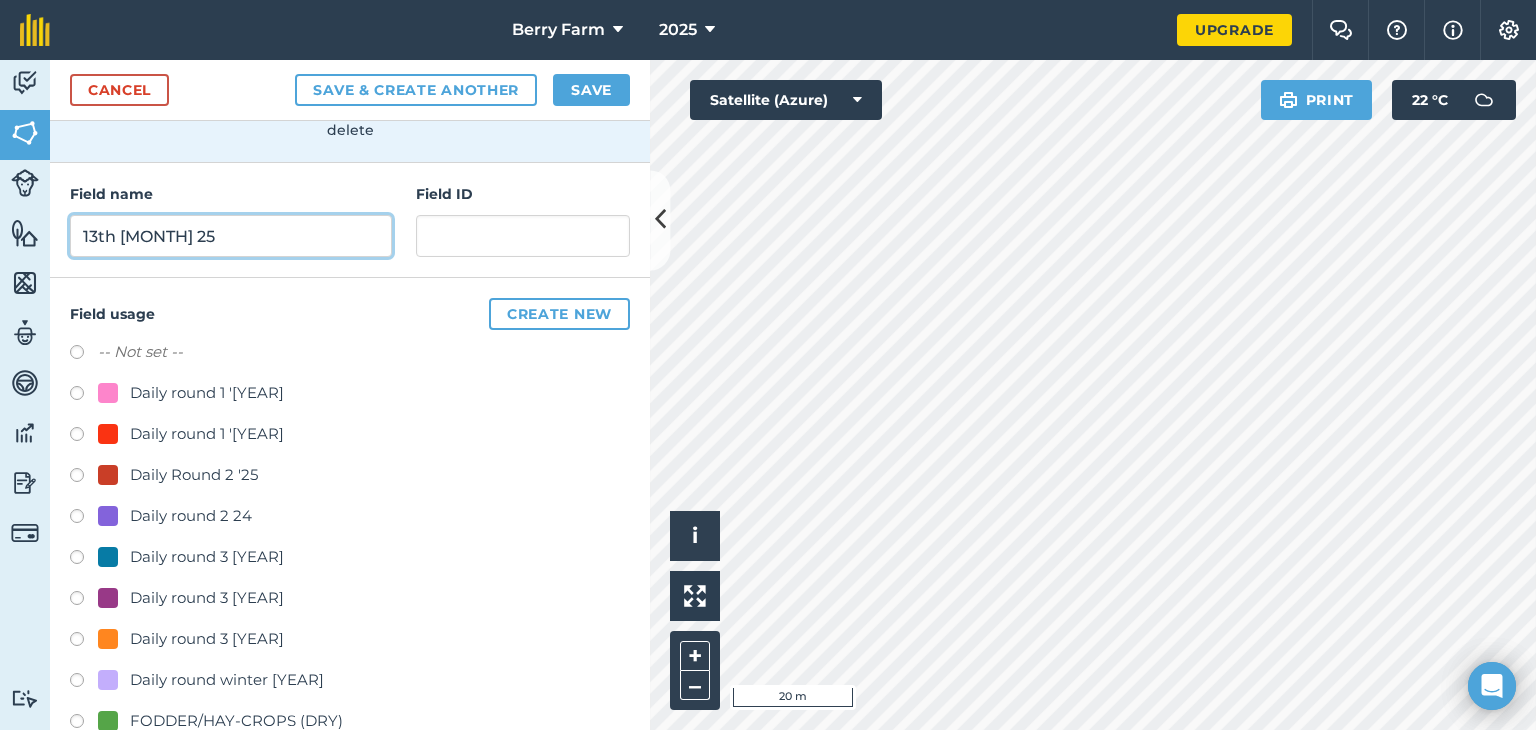 type on "13th [MONTH] 25" 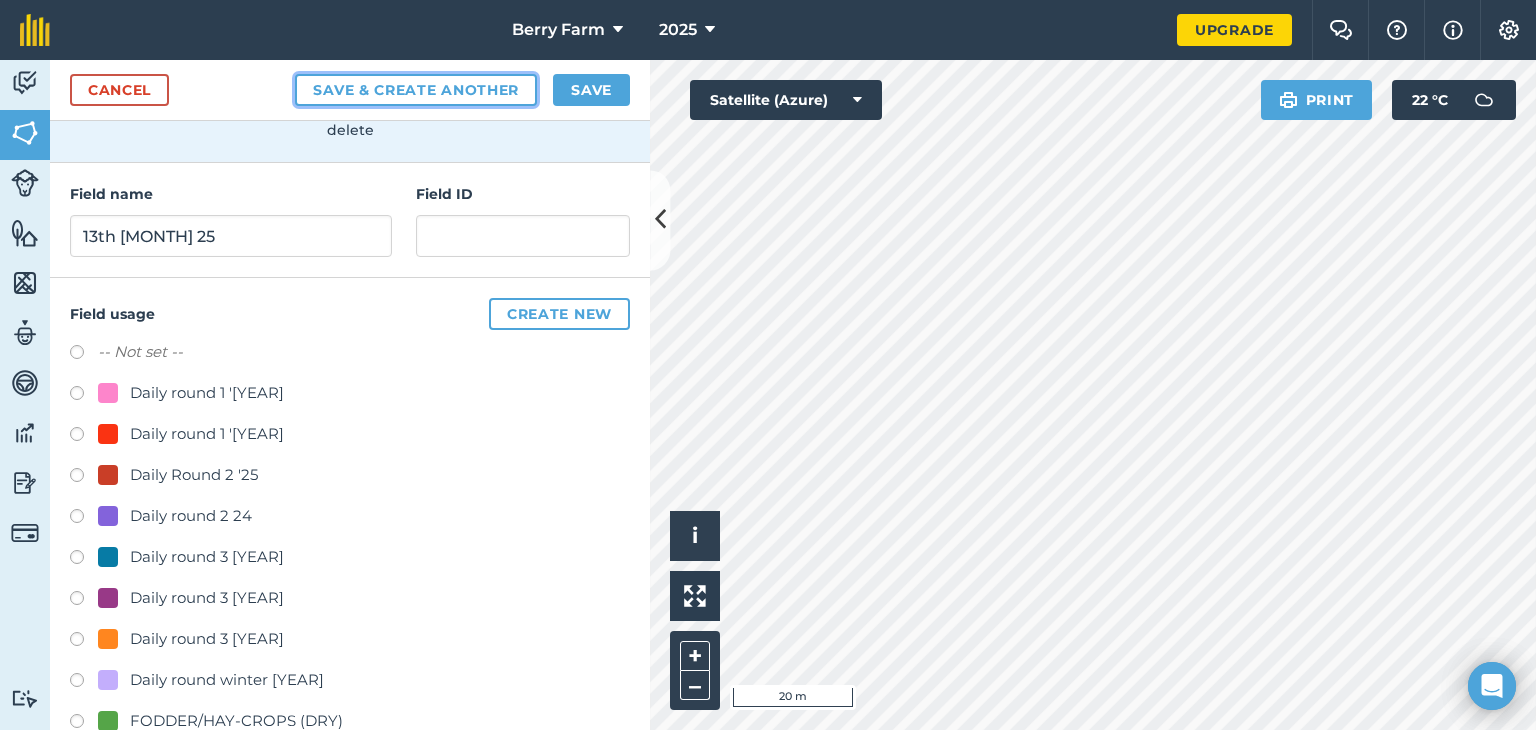 click on "Save & Create Another" at bounding box center [416, 90] 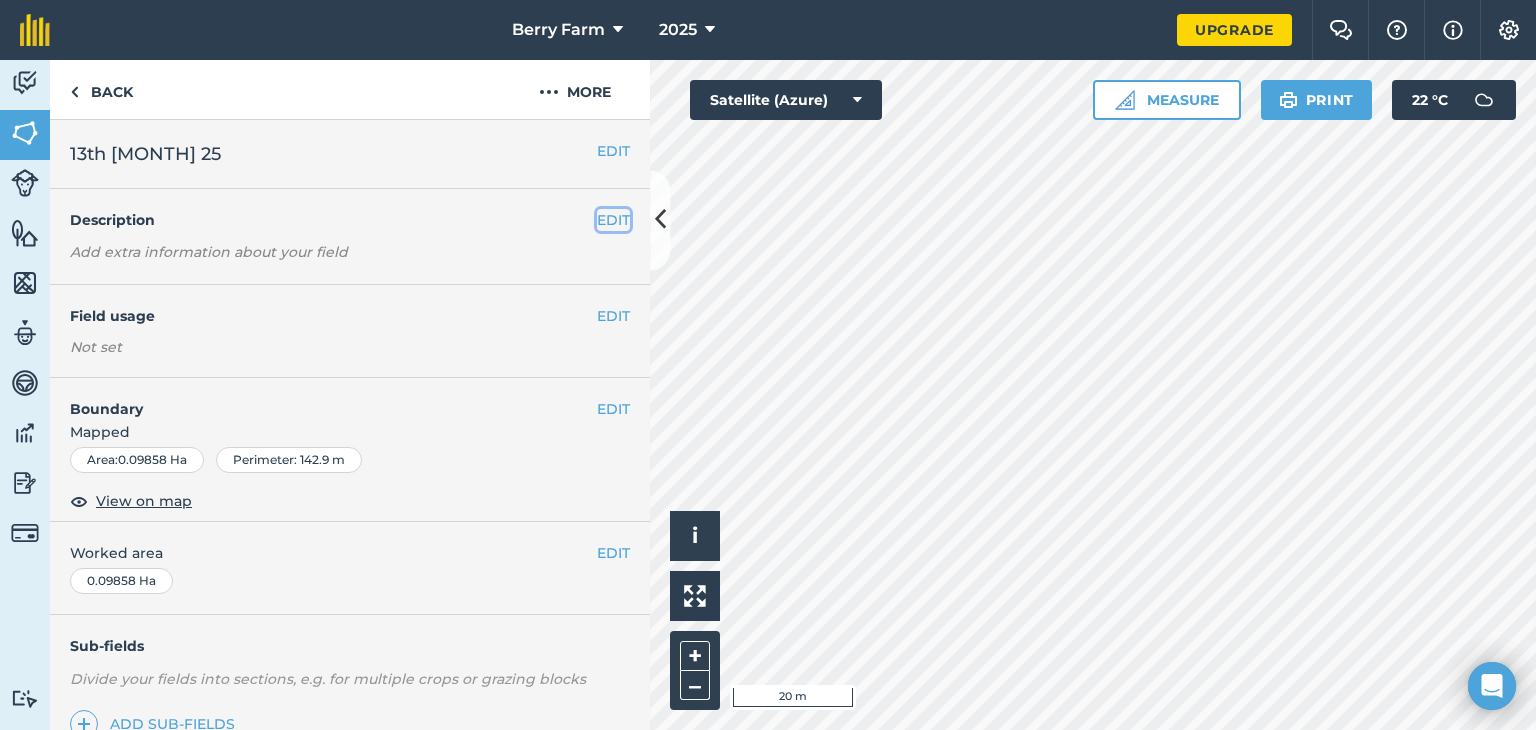 click on "EDIT" at bounding box center [613, 220] 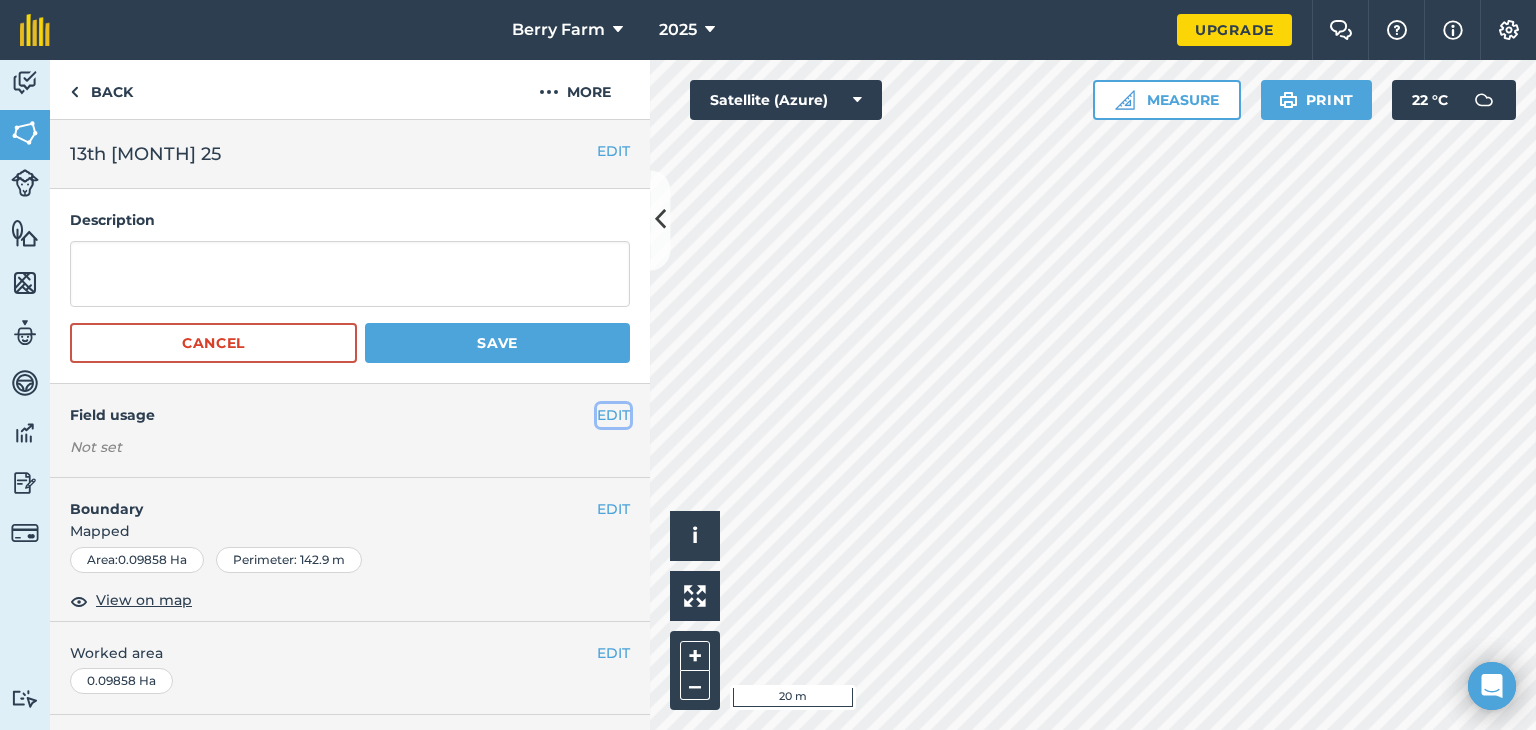 click on "EDIT" at bounding box center (613, 415) 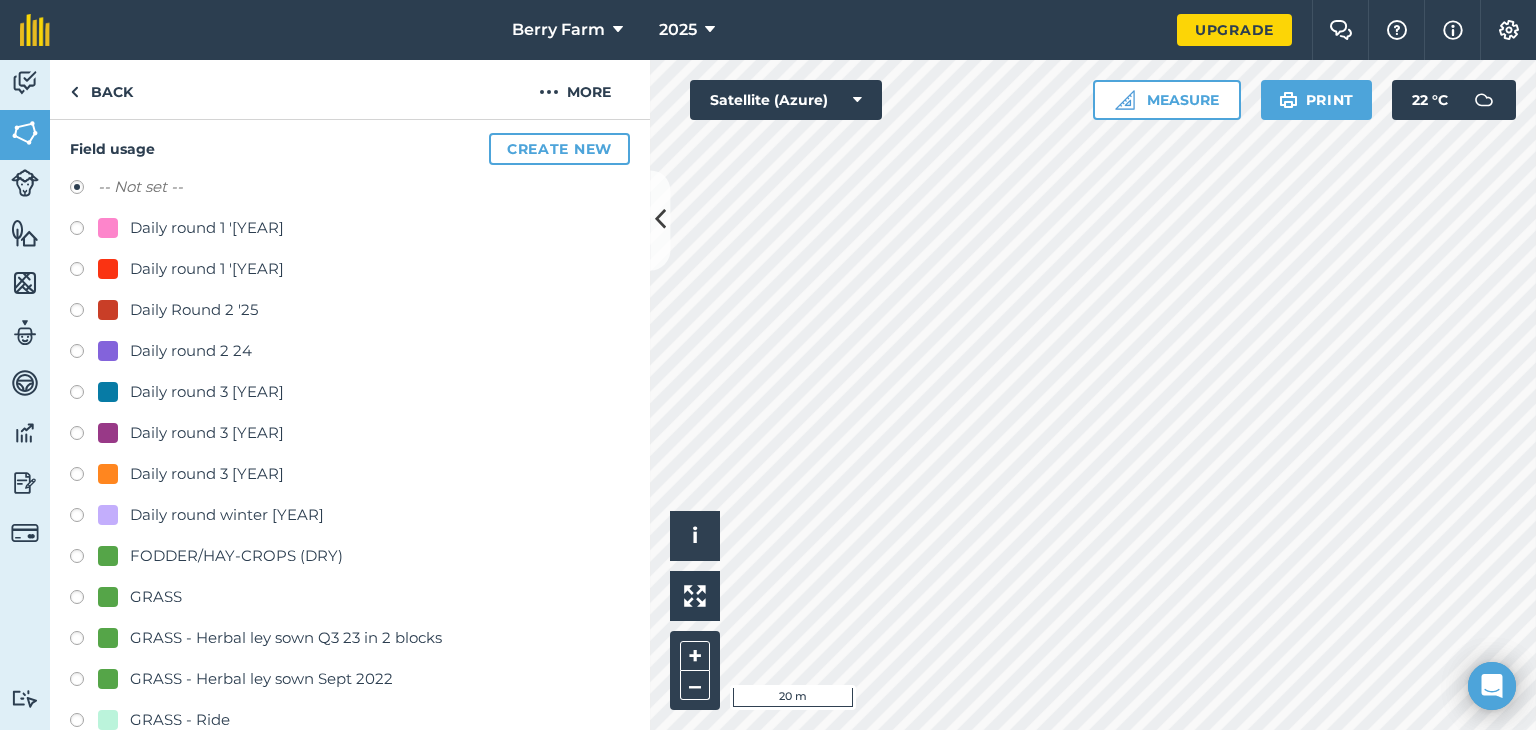 scroll, scrollTop: 301, scrollLeft: 0, axis: vertical 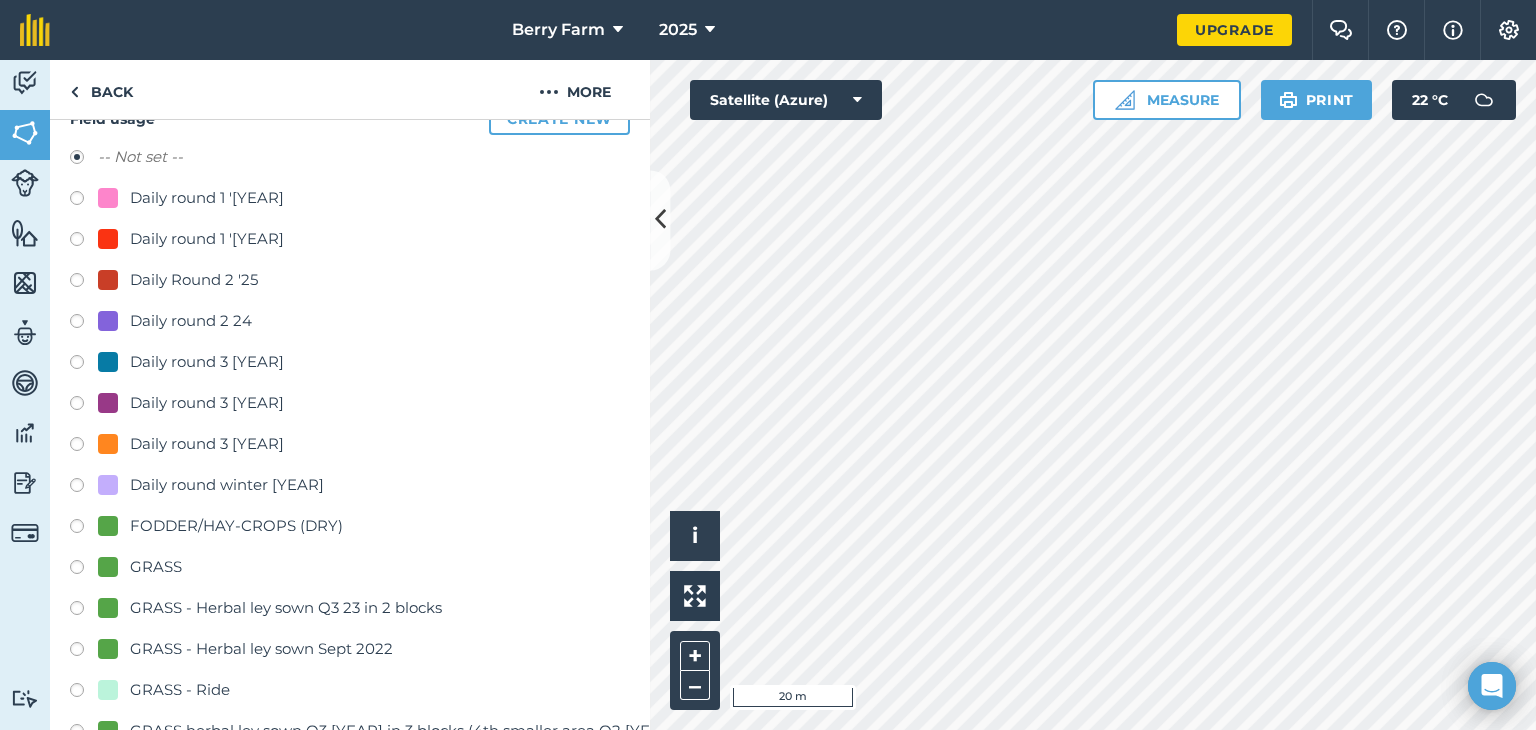 click at bounding box center (84, 447) 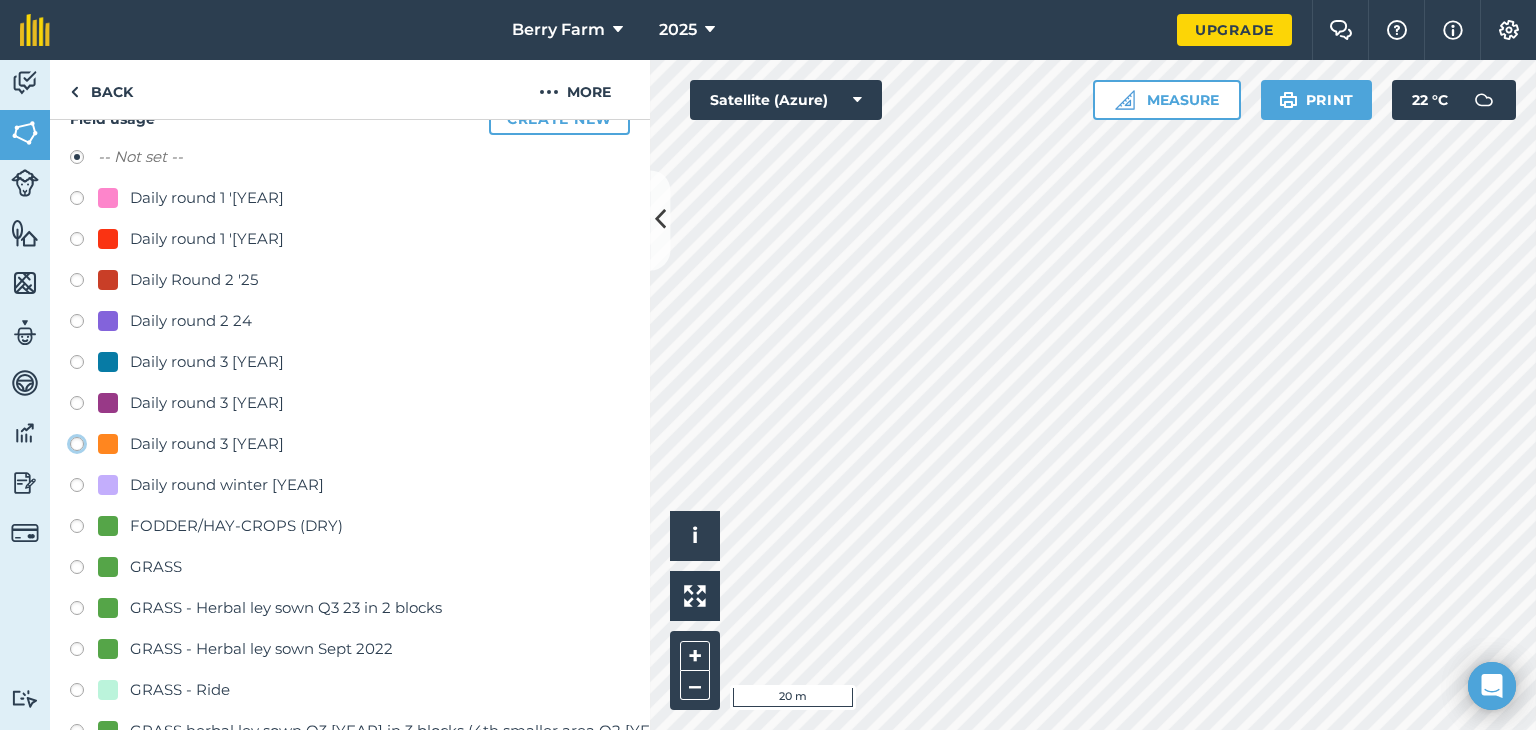 click on "Daily round 3 [YEAR]" at bounding box center (-9923, 443) 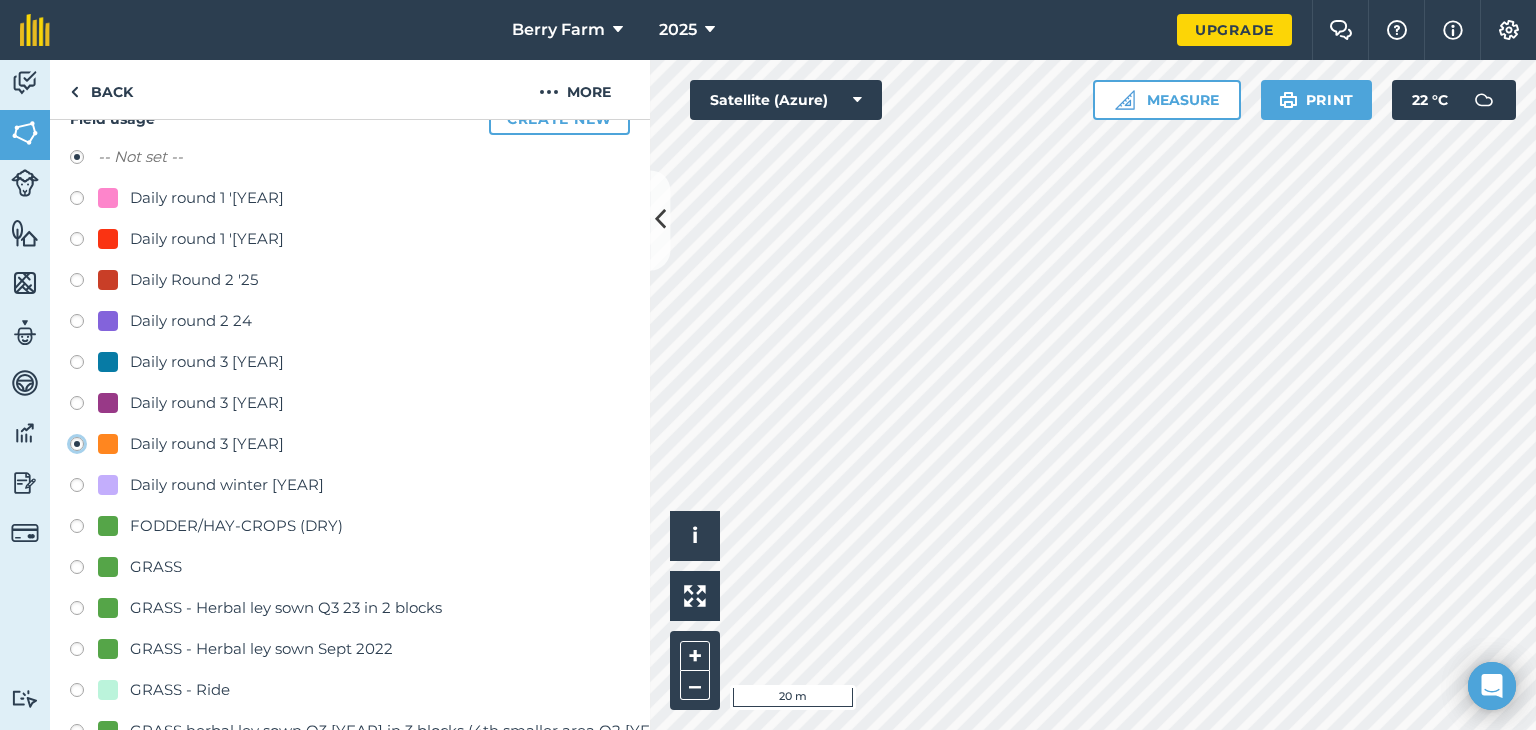 radio on "true" 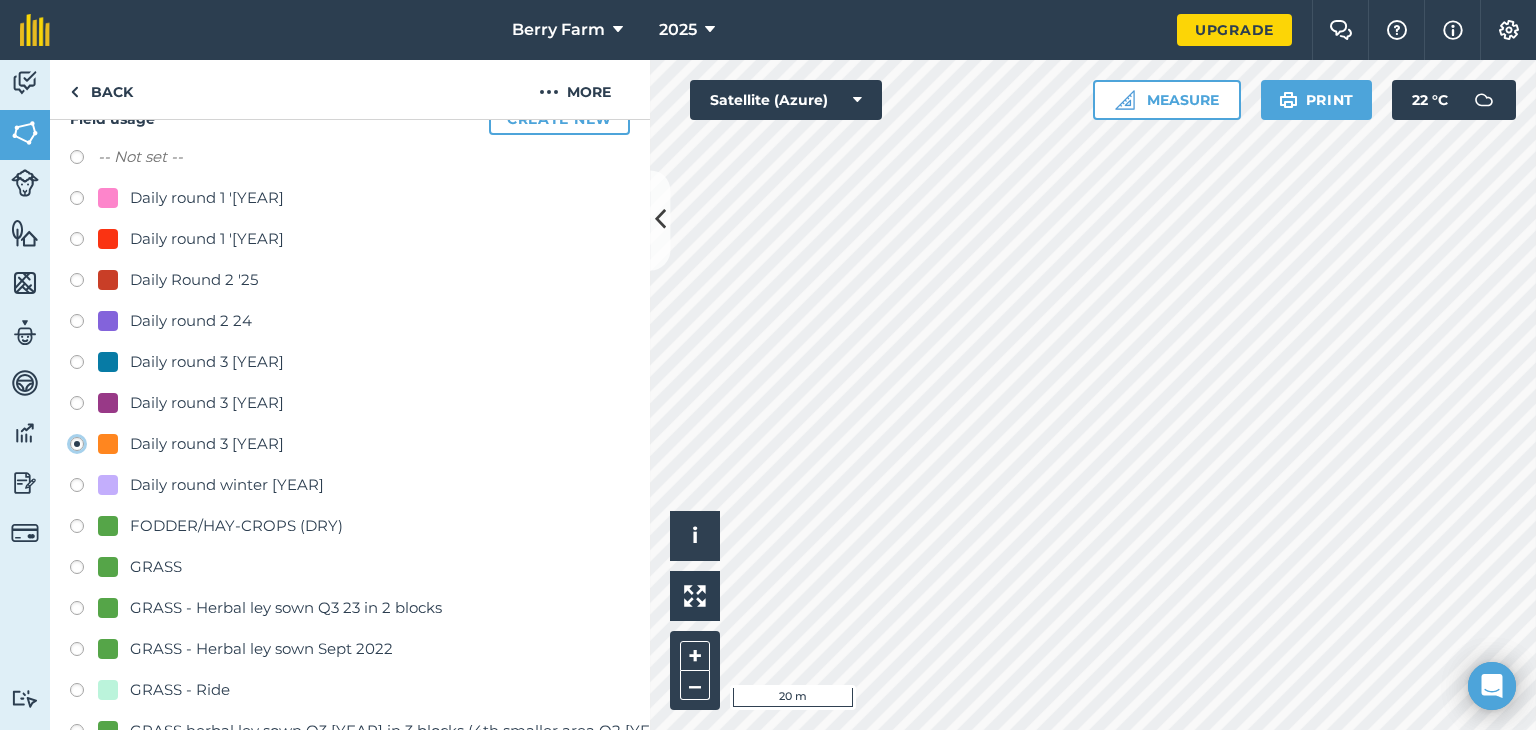 scroll, scrollTop: 0, scrollLeft: 0, axis: both 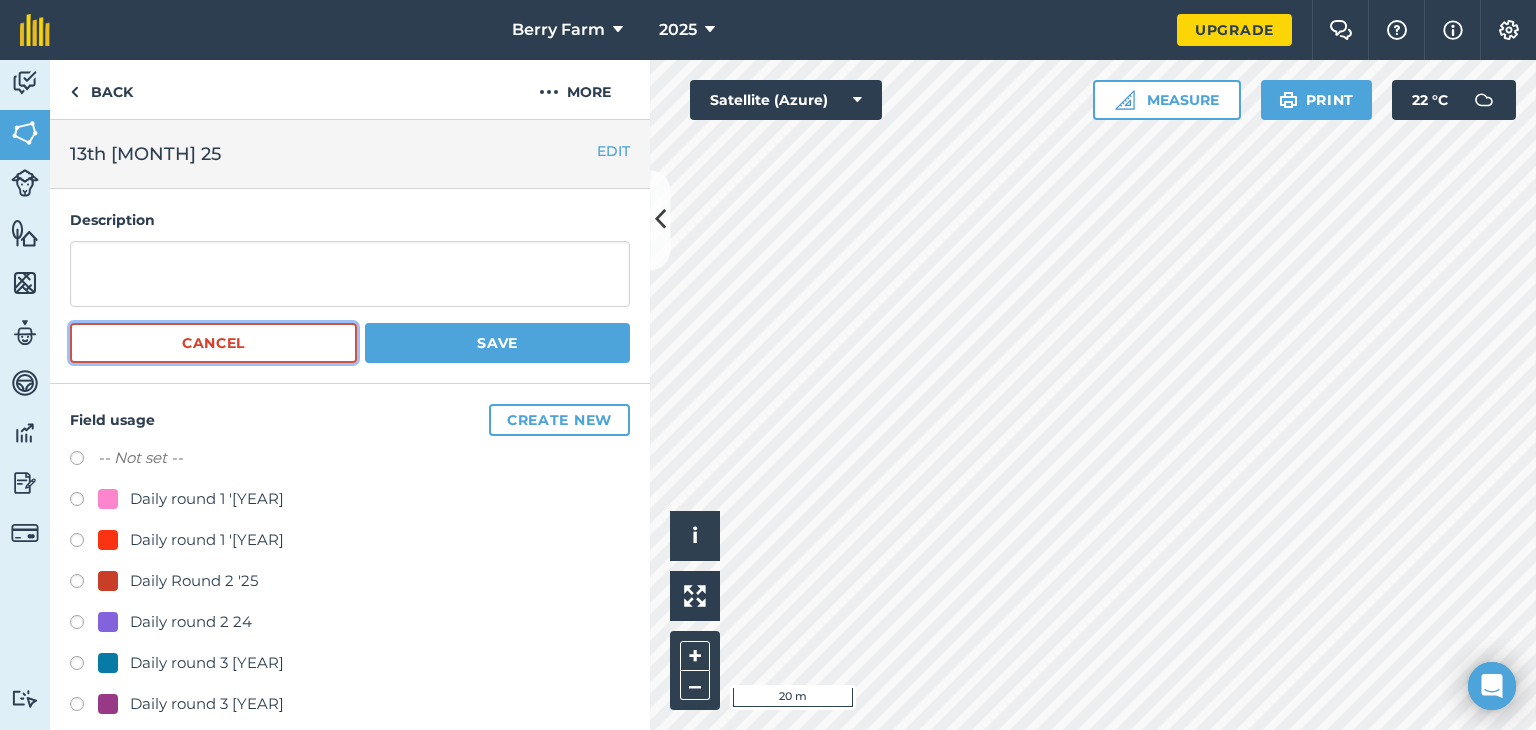 click on "Cancel" at bounding box center [213, 343] 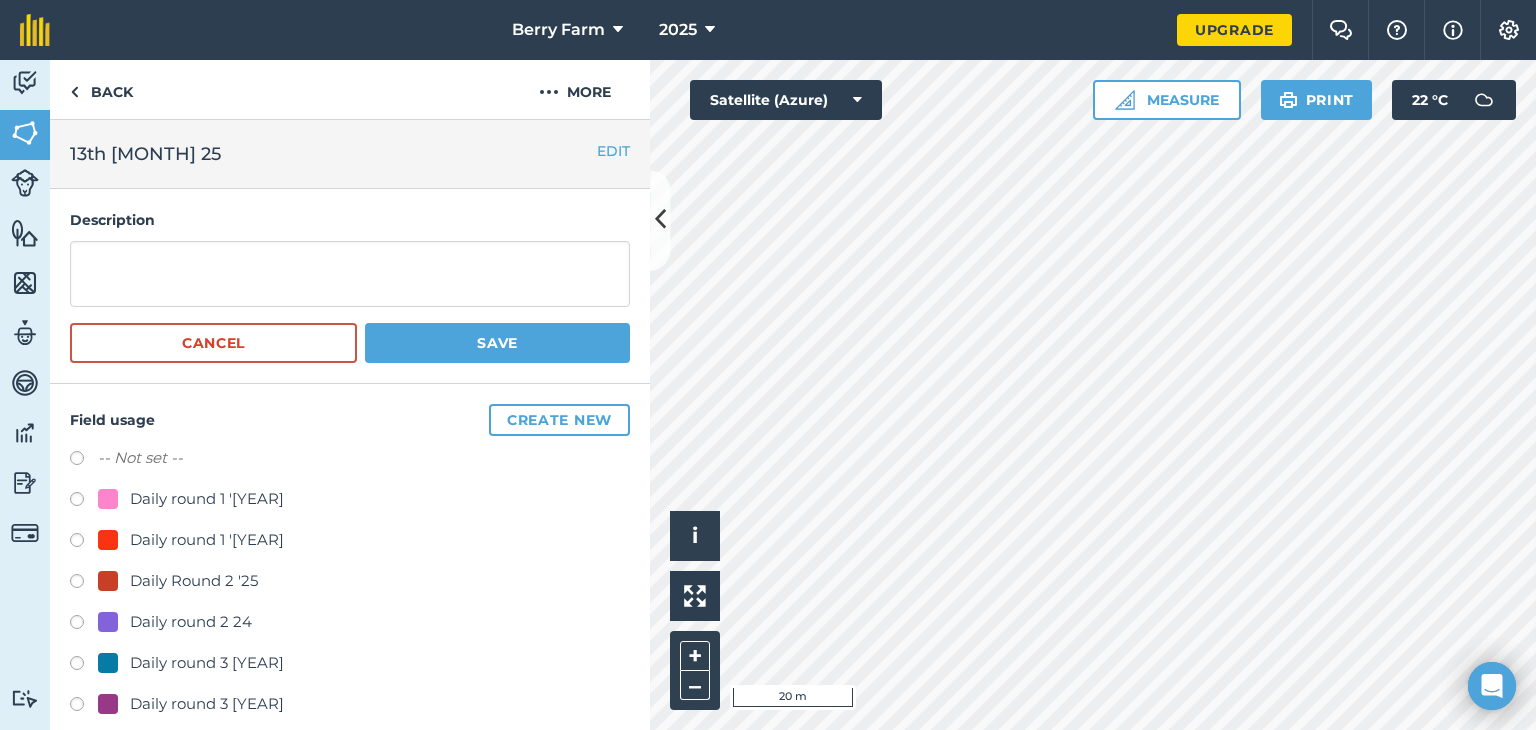click on "Field usage   Create new -- Not set -- Daily Round 1 '24 Daily round 1 '25 Daily Round 2 '25 Daily round 2 24 Daily round 3 '24 Daily round 3 24 Daily round 3 25 Daily round winter 23 FODDER/HAY-CROPS (DRY) GRASS GRASS - Herbal ley sown Q3 23 in 2 blocks GRASS - Herbal ley sown Sept 2022 GRASS - Ride GRASS herbal ley sown Q3 2024 in 3 blocks (4th smaller area Q2 25) herbal laey sowed q3 2021 herbal lay sown autumn 2020 herbal ley sown 2019 herbal ley sown q3 2018 ORCHARD-GRASS Other perm pasture (1 acre overseeded with herbal ley c.2013) perm pasture 2005 oversown herbal ley 2014? perm pasture 2010? overseeded 2014? left to seed 2019+2020 then grazed lightly permanent pasture 2005 oversown herbal ley 2014? permanent pasture 2005 oversown herbal ley 2014? left to seed 2019+'20 permanent pasture 2005 strewn local green hay 2006? permanent pasture 2005 unimproved RYE veg winter quarters Woodland Cancel Save" at bounding box center [350, 1103] 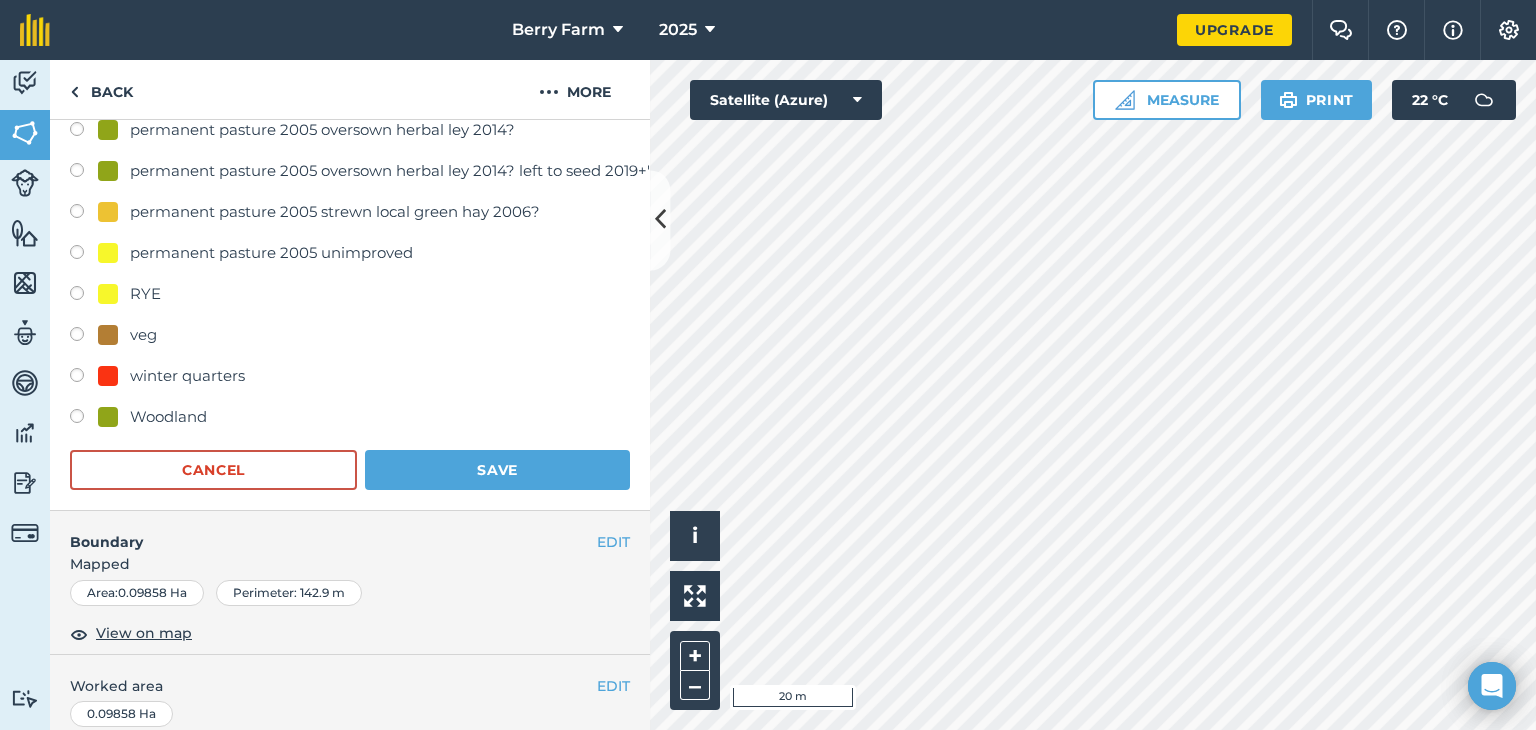 scroll, scrollTop: 1216, scrollLeft: 0, axis: vertical 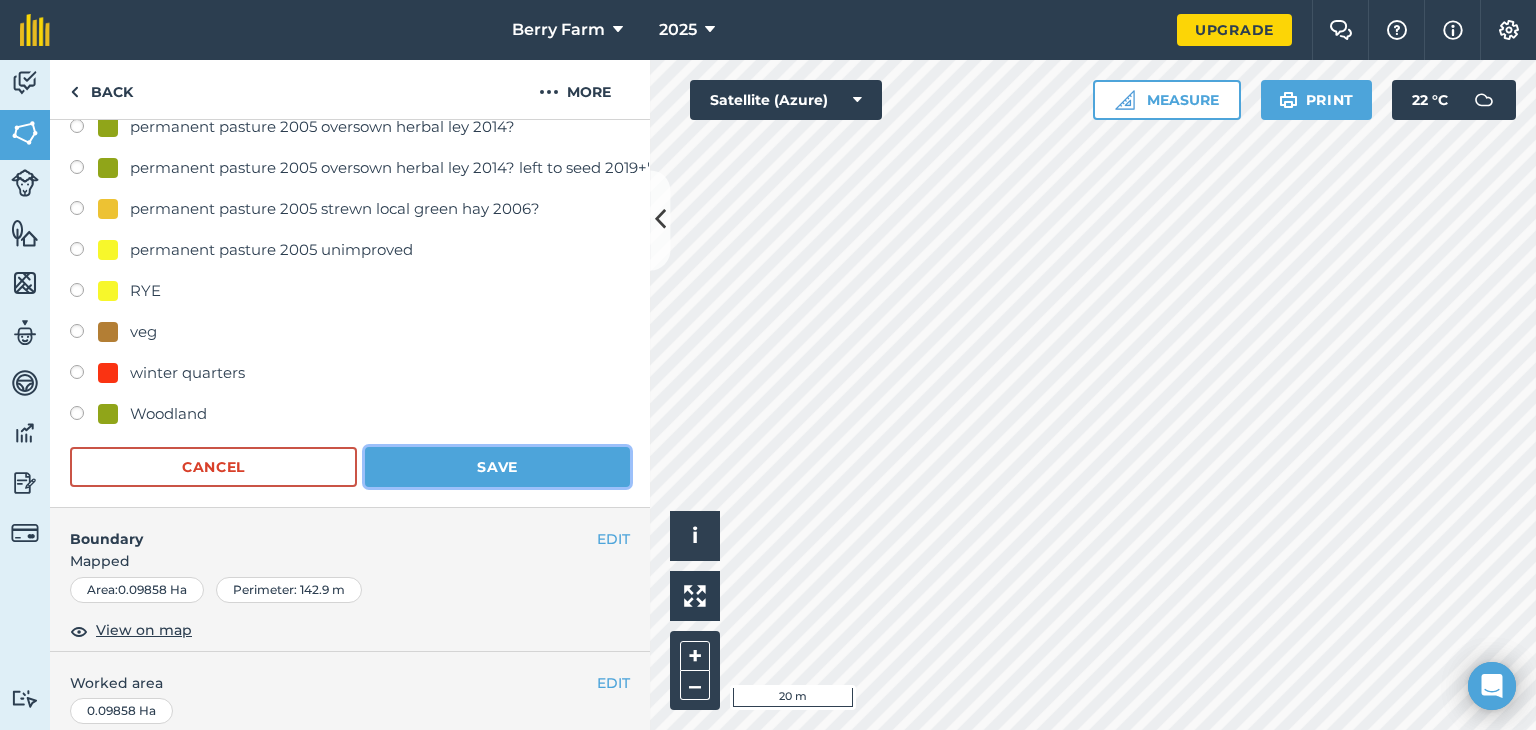 click on "Save" at bounding box center (497, 467) 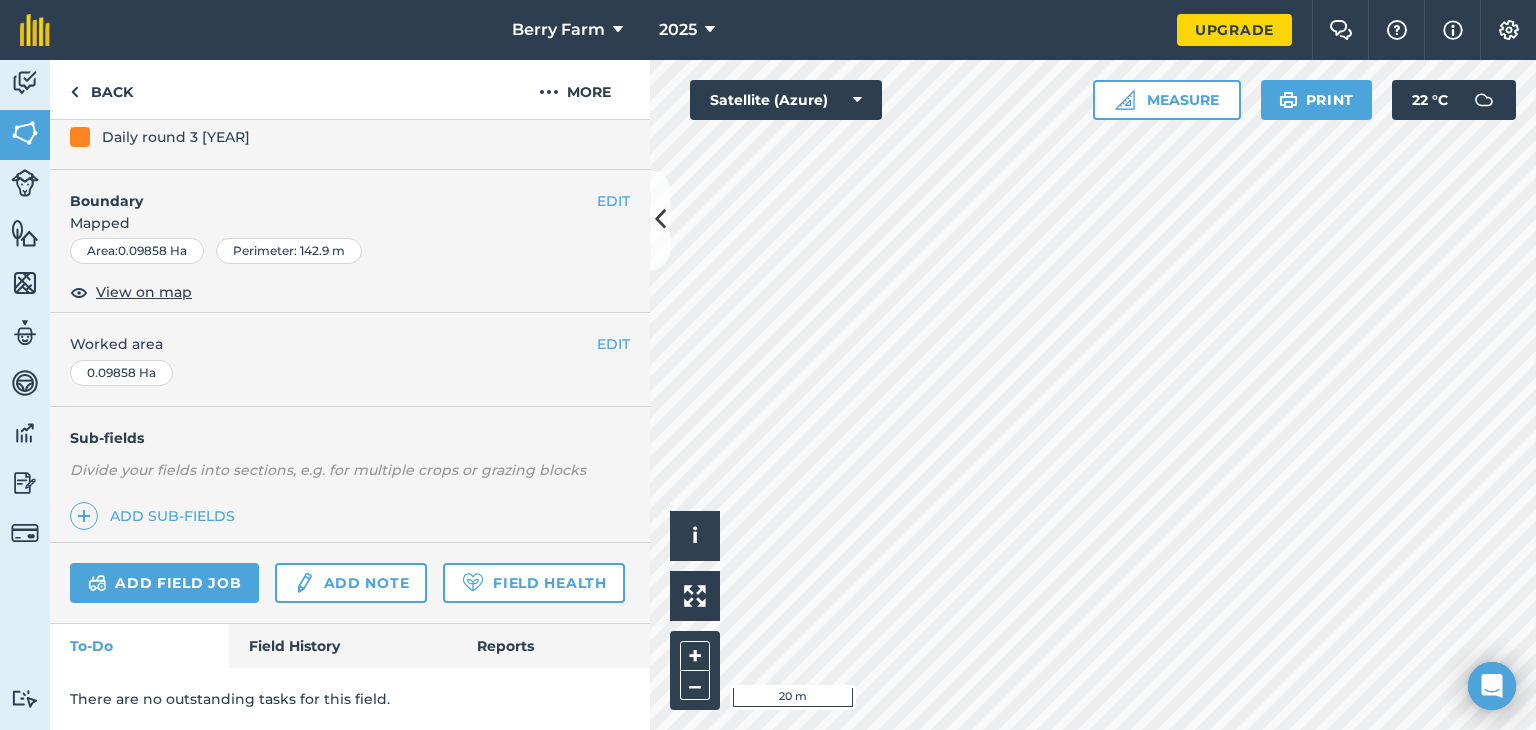 scroll, scrollTop: 264, scrollLeft: 0, axis: vertical 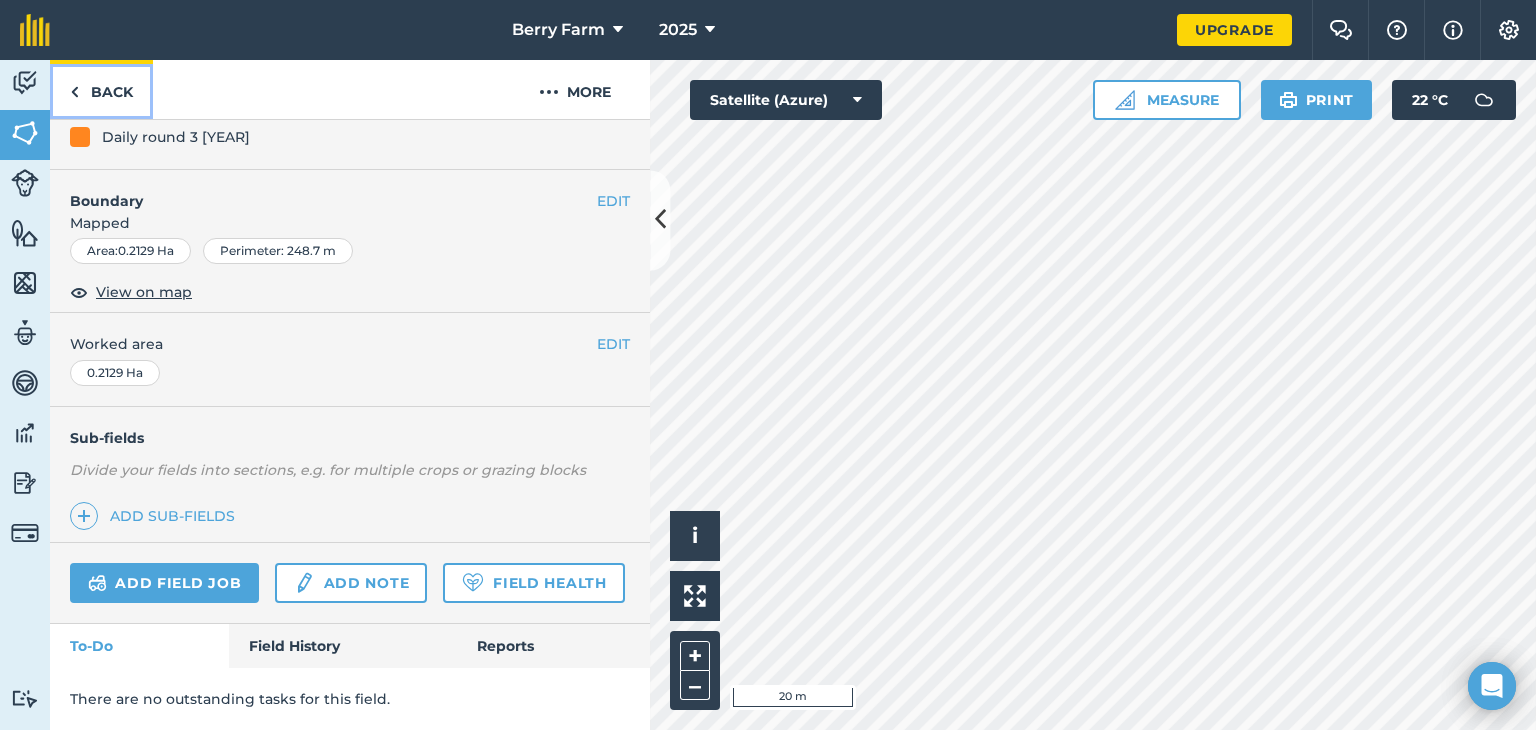 click on "Back" at bounding box center [101, 89] 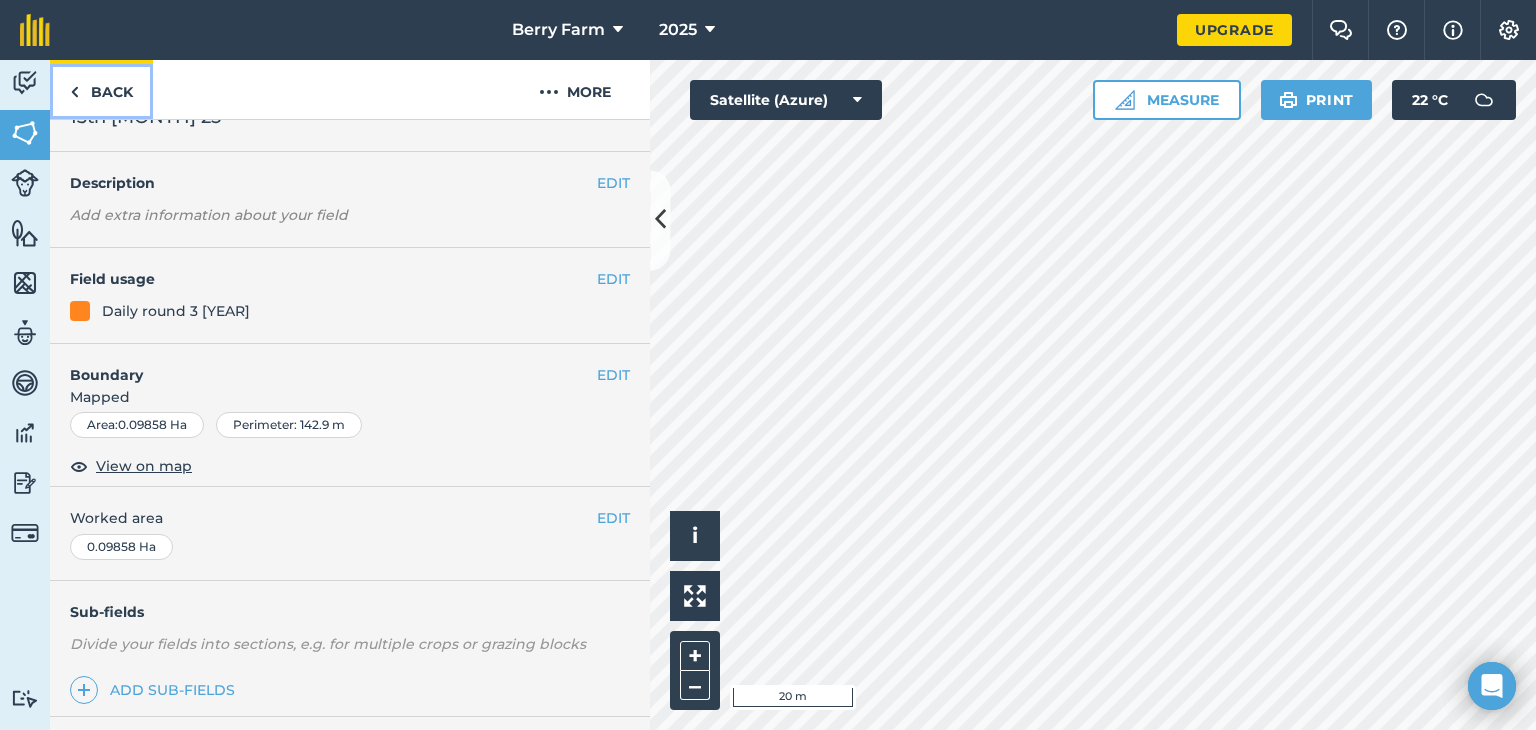 scroll, scrollTop: 0, scrollLeft: 0, axis: both 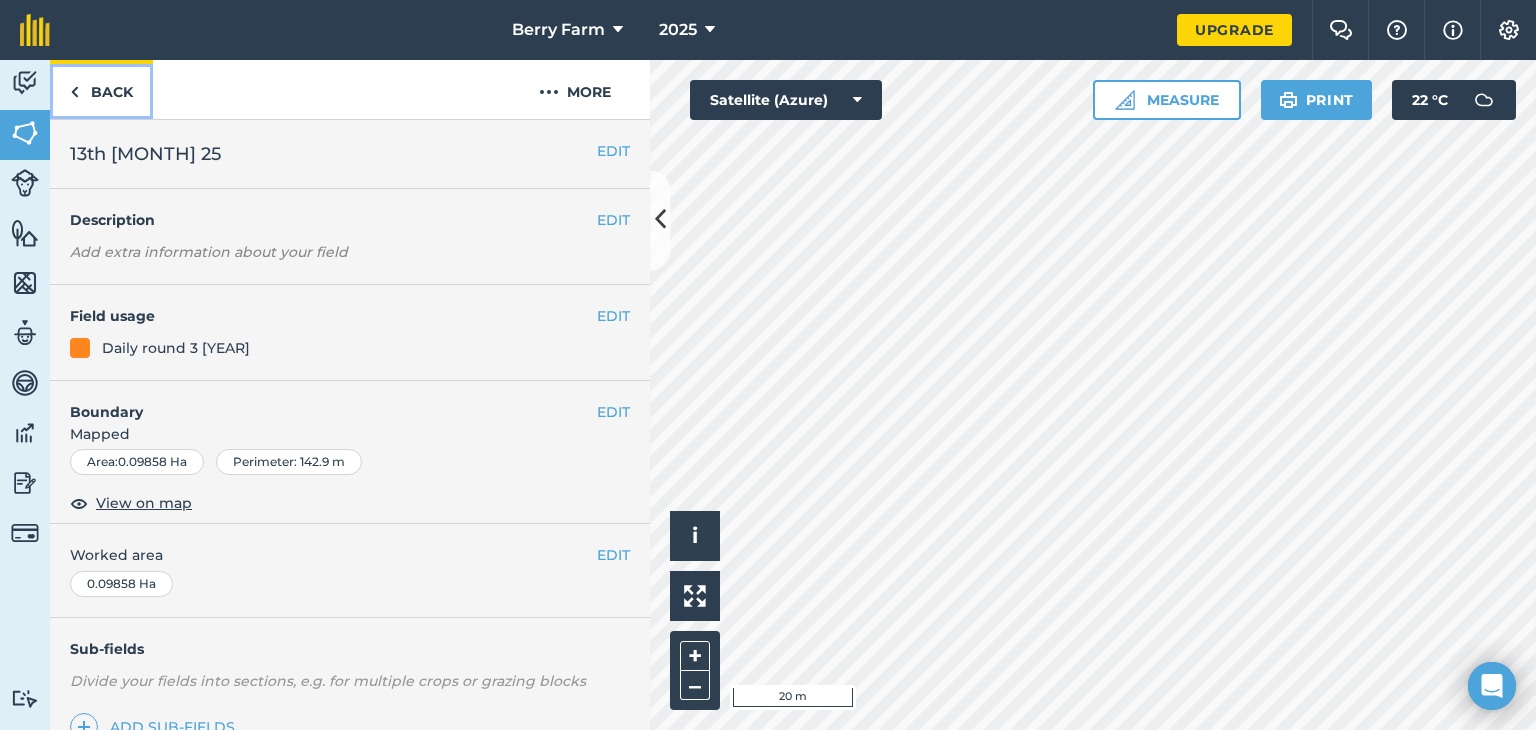 click on "Back" at bounding box center (101, 89) 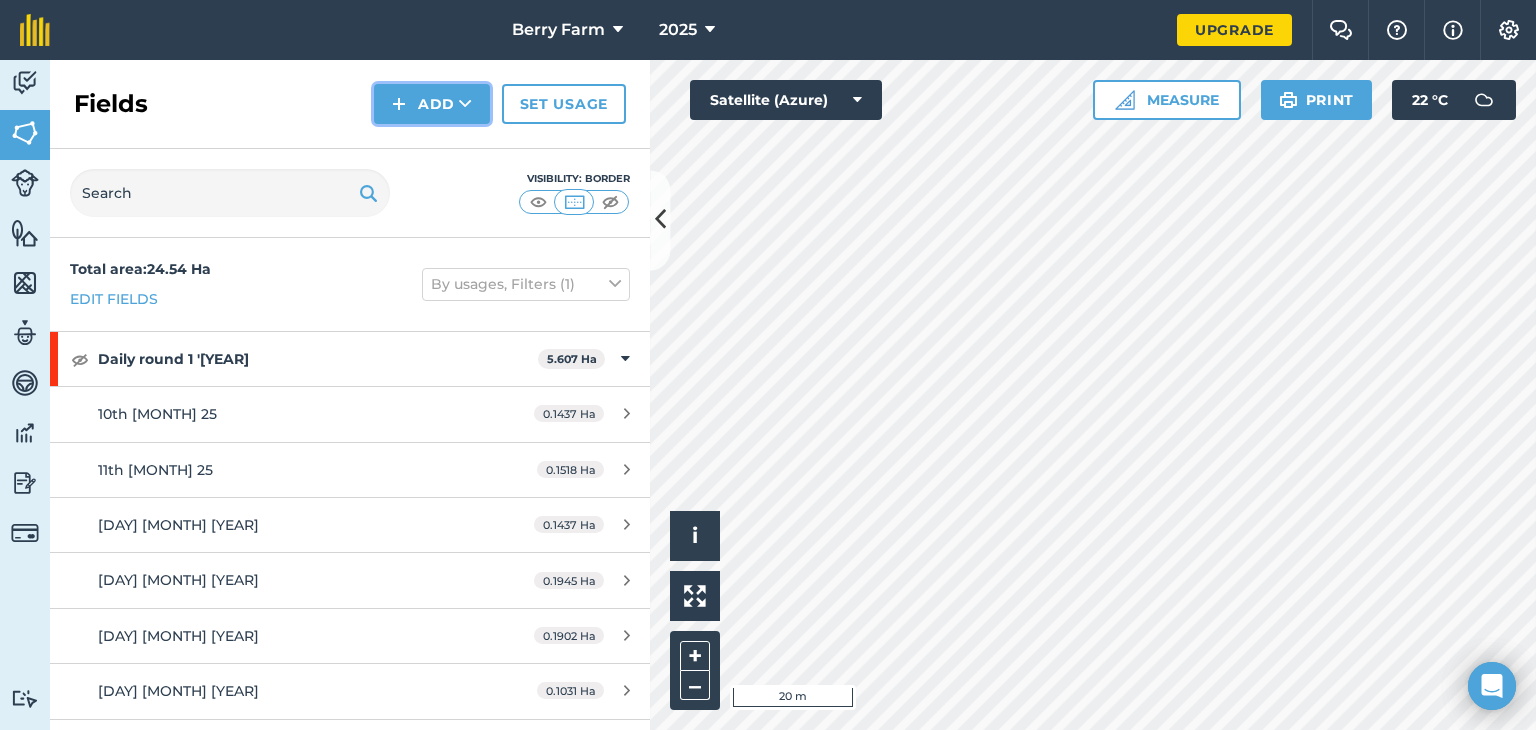 click on "Add" at bounding box center [432, 104] 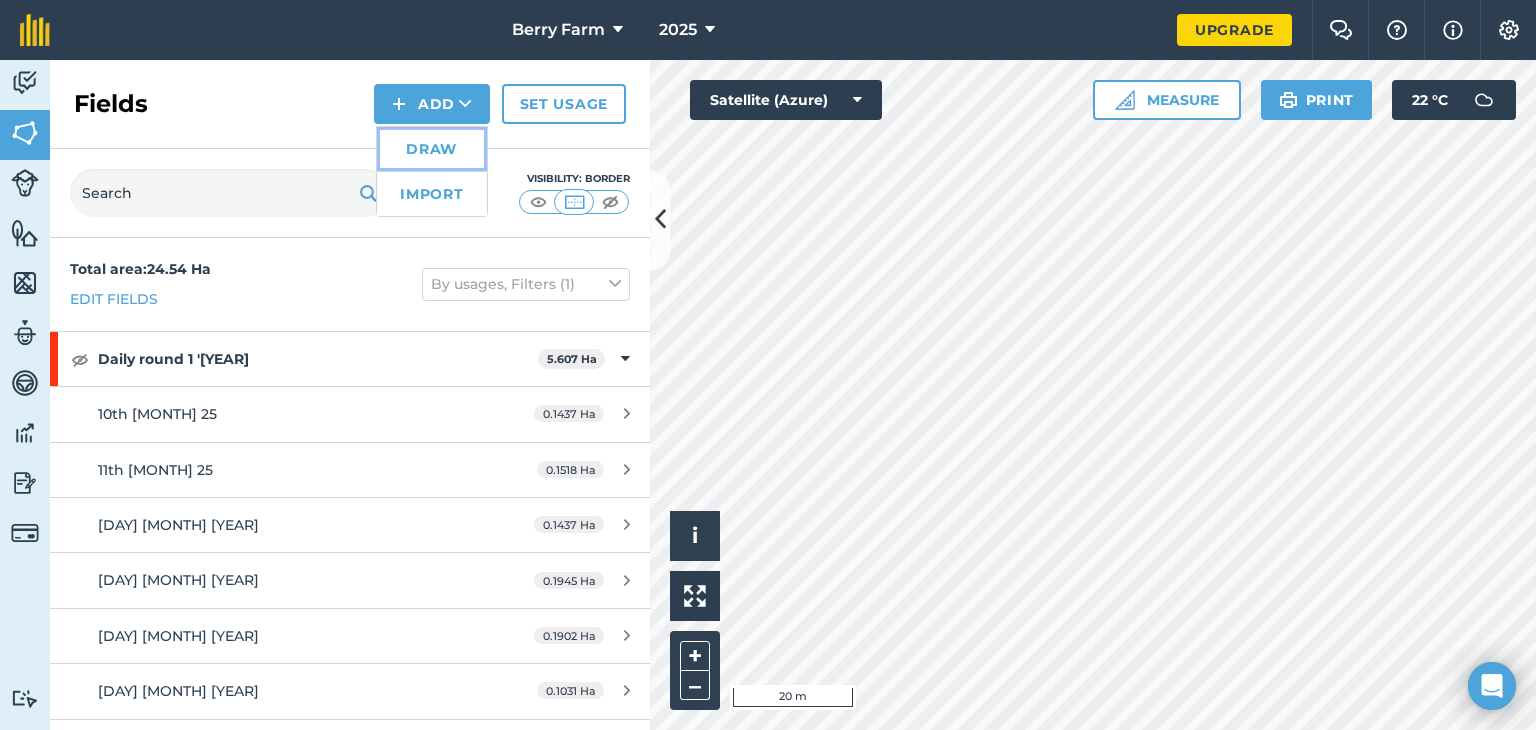 click on "Draw" at bounding box center [432, 149] 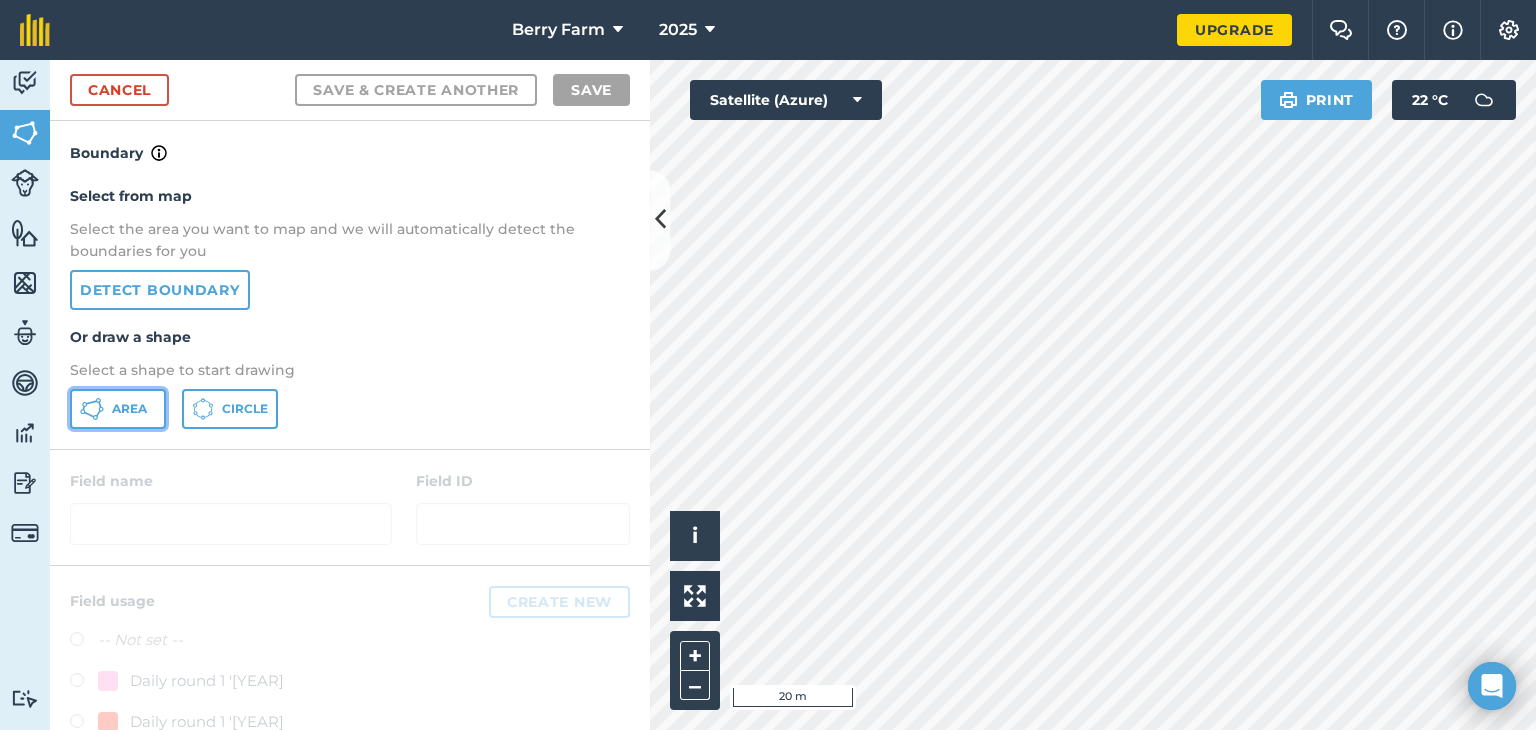 click on "Area" at bounding box center [118, 409] 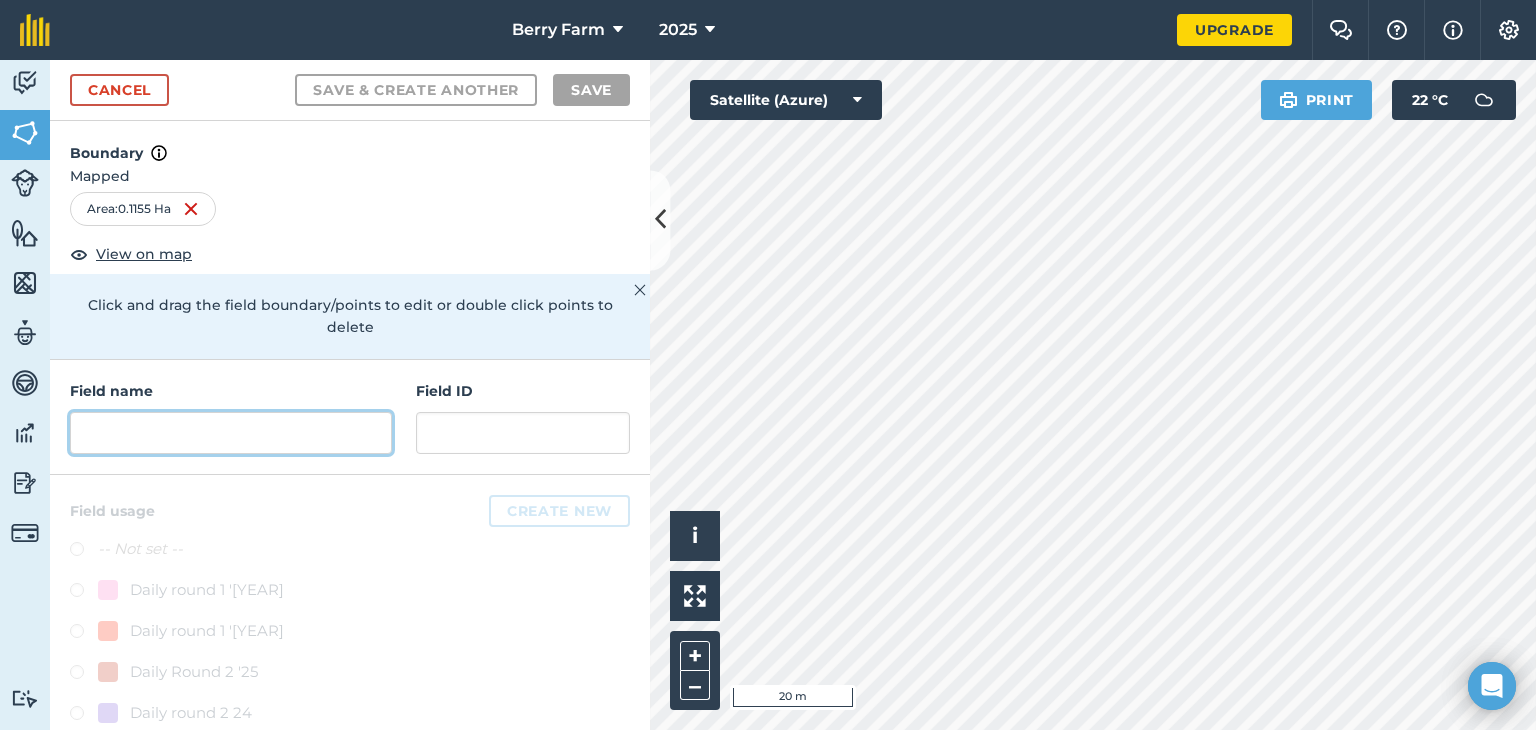 click at bounding box center [231, 433] 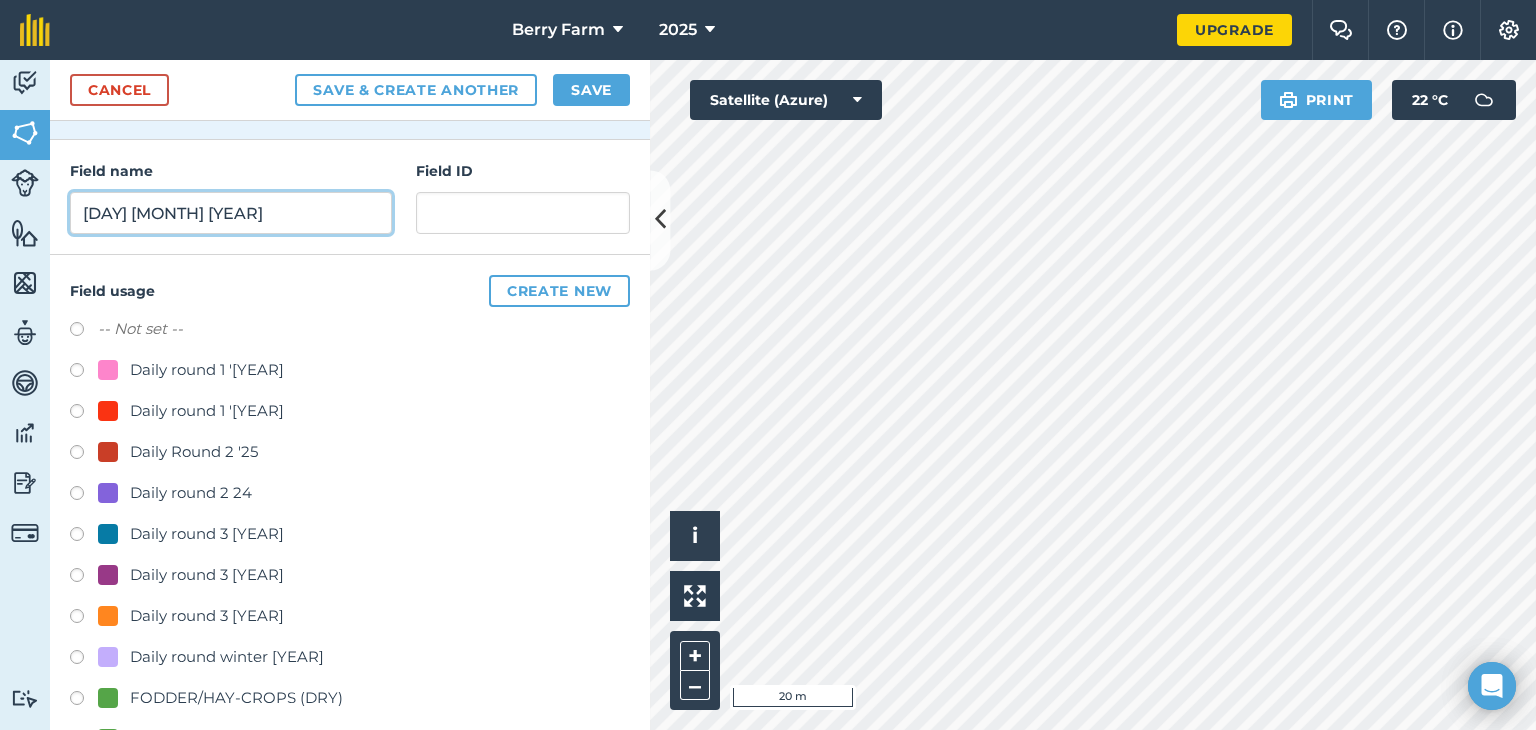 scroll, scrollTop: 224, scrollLeft: 0, axis: vertical 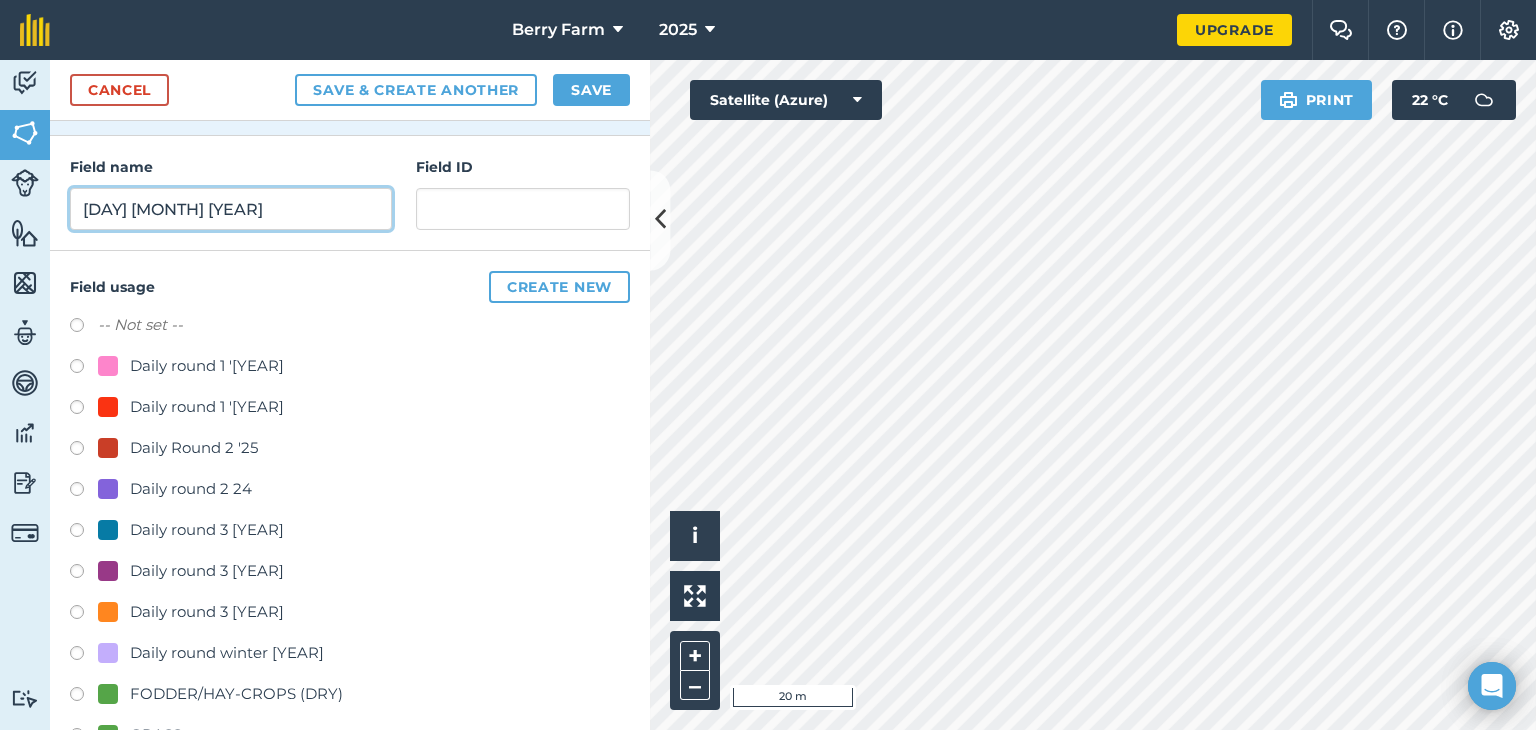 type on "[DAY] [MONTH] [YEAR]" 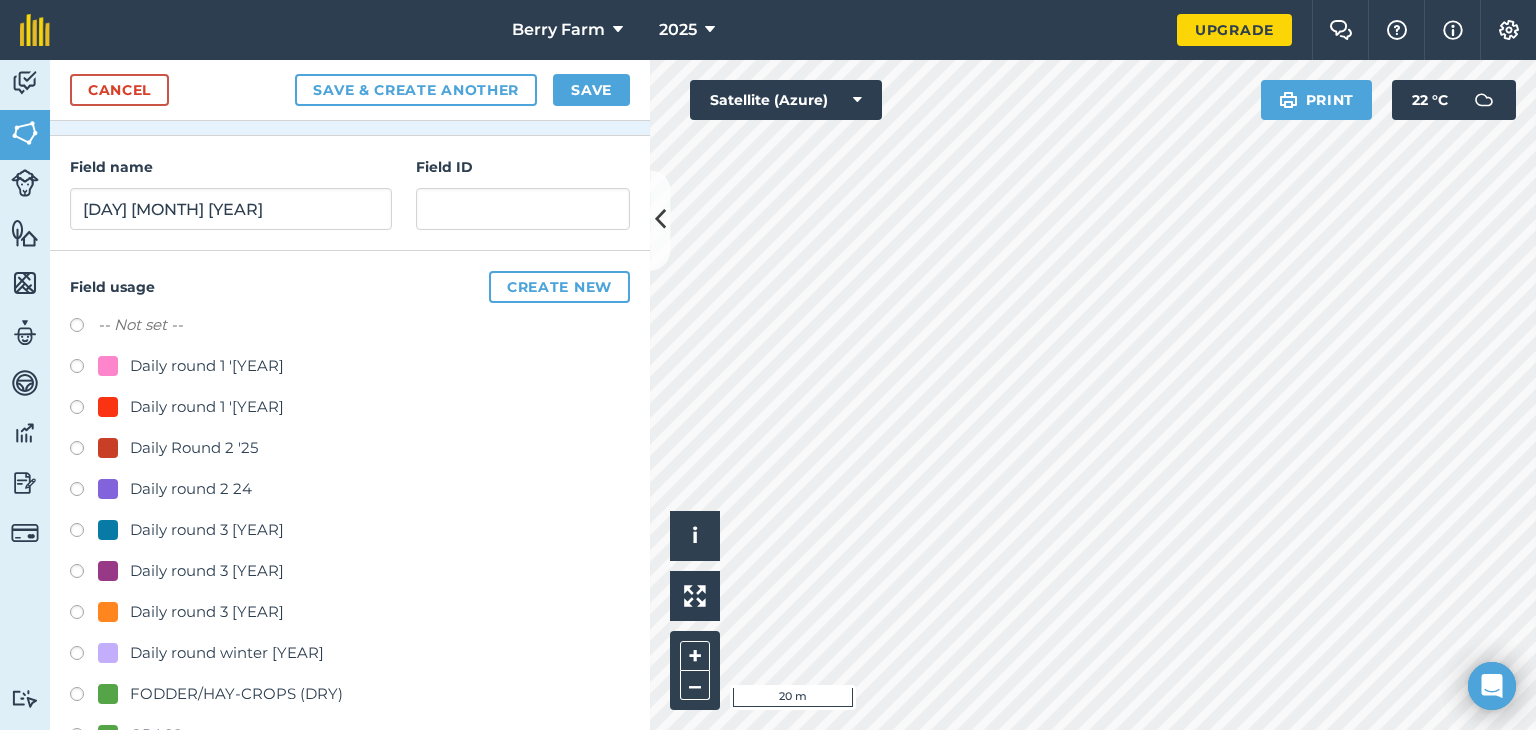 click at bounding box center [84, 615] 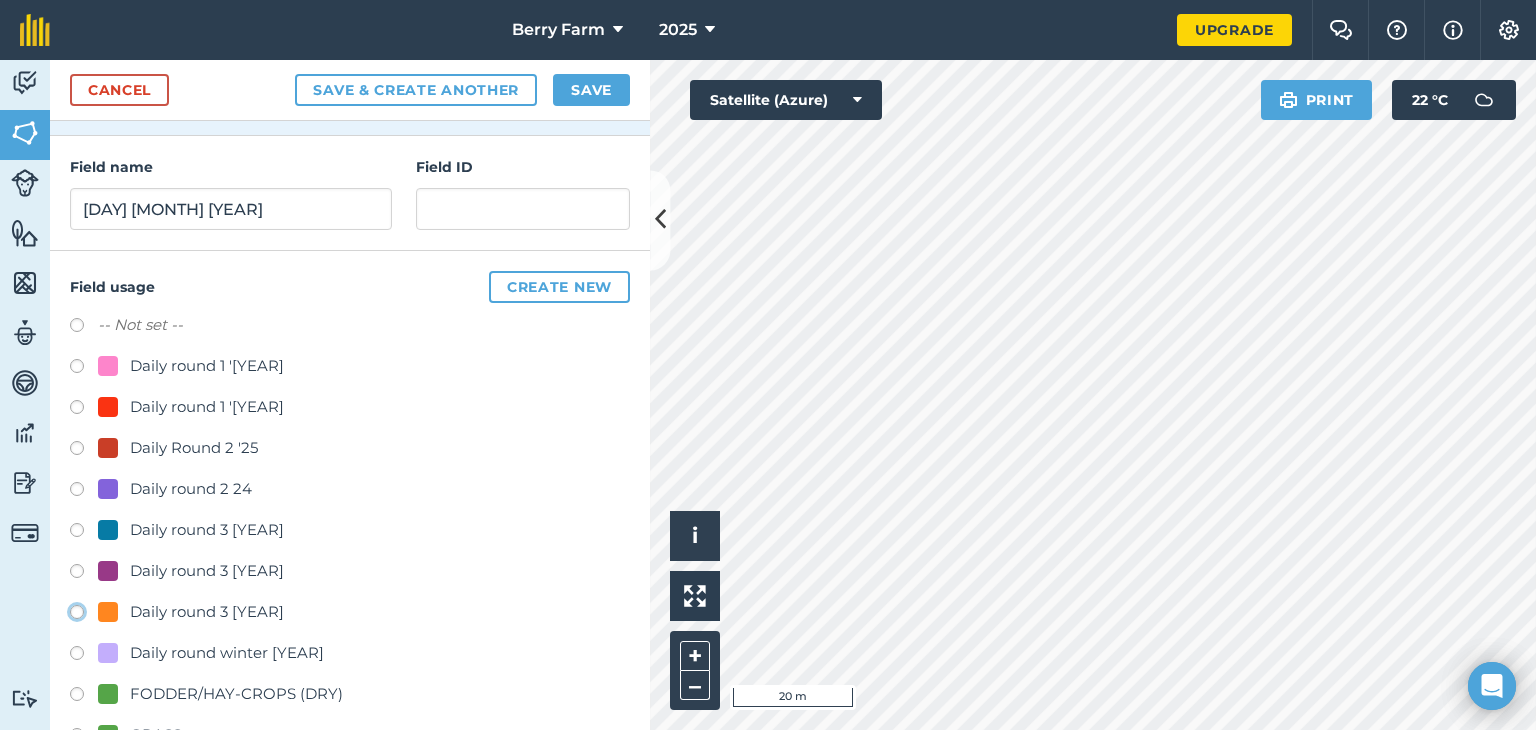 click on "Daily round 3 [YEAR]" at bounding box center [-9923, 611] 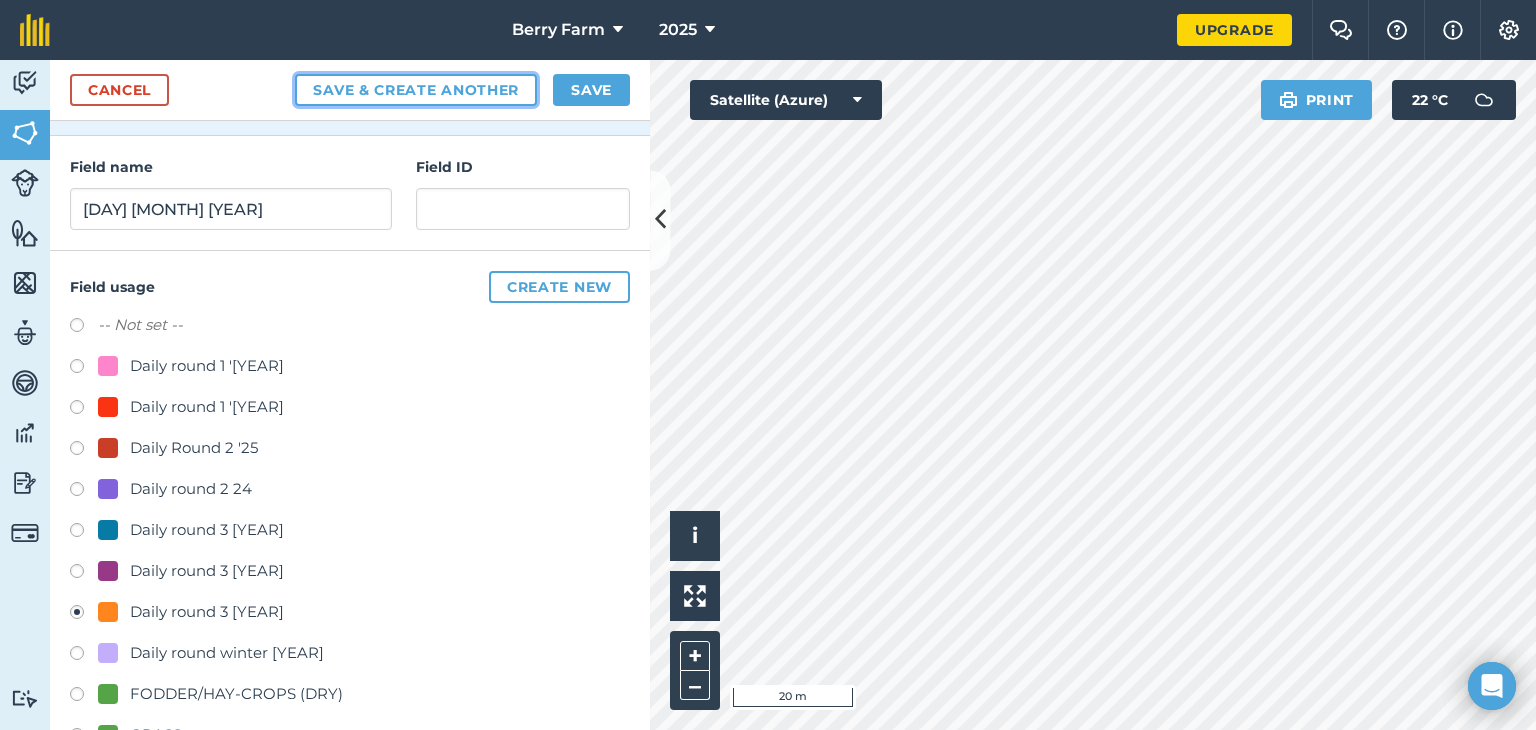 click on "Save & Create Another" at bounding box center [416, 90] 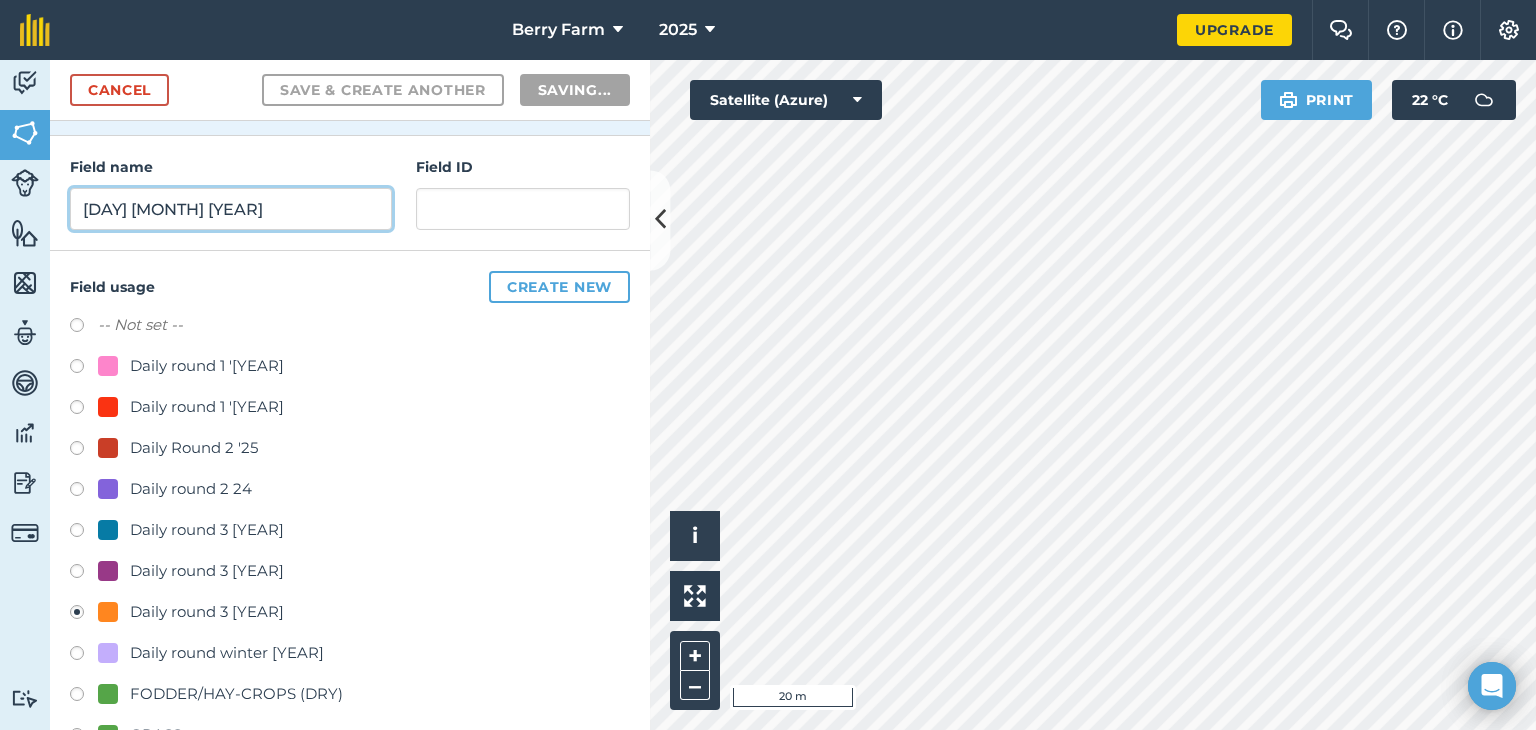 radio on "false" 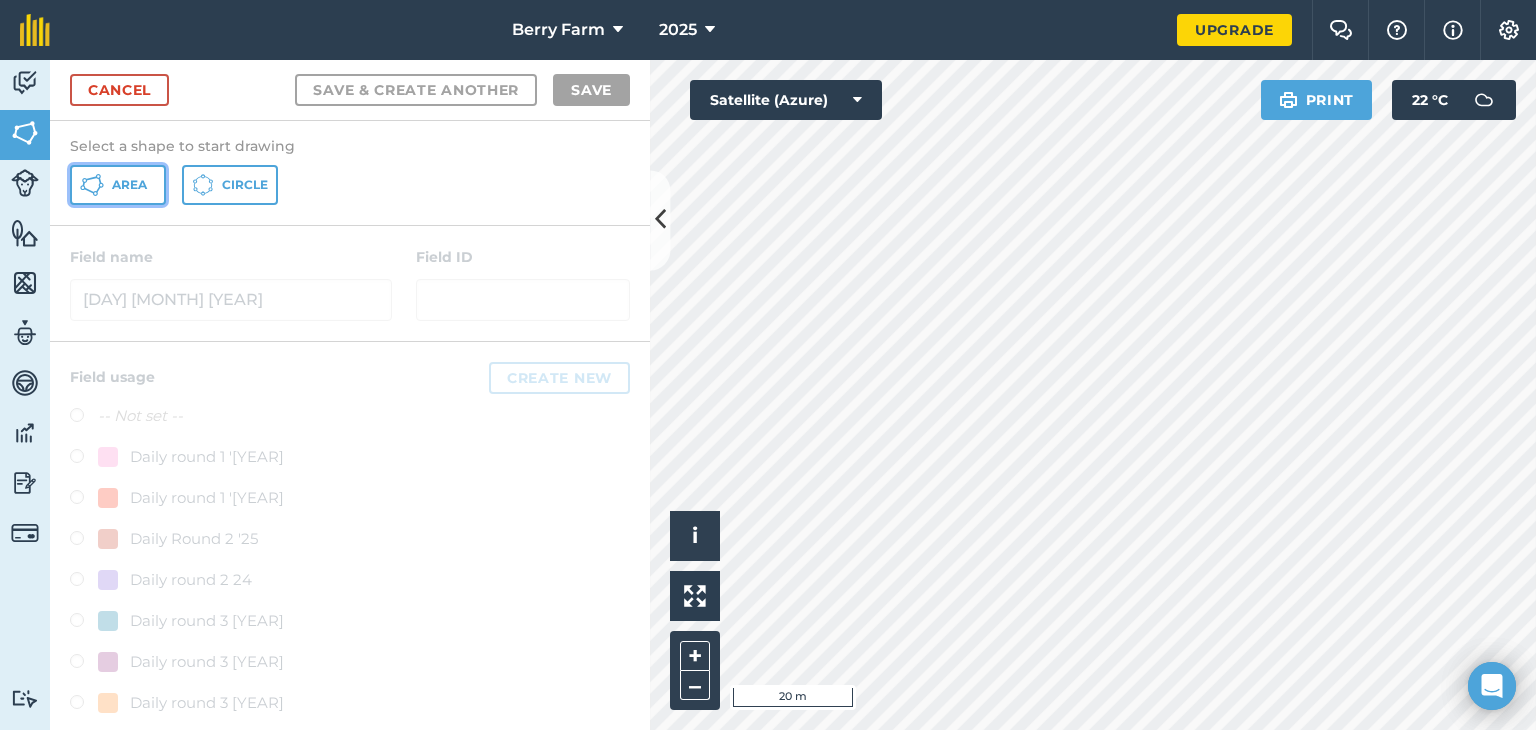 click on "Area" at bounding box center [129, 185] 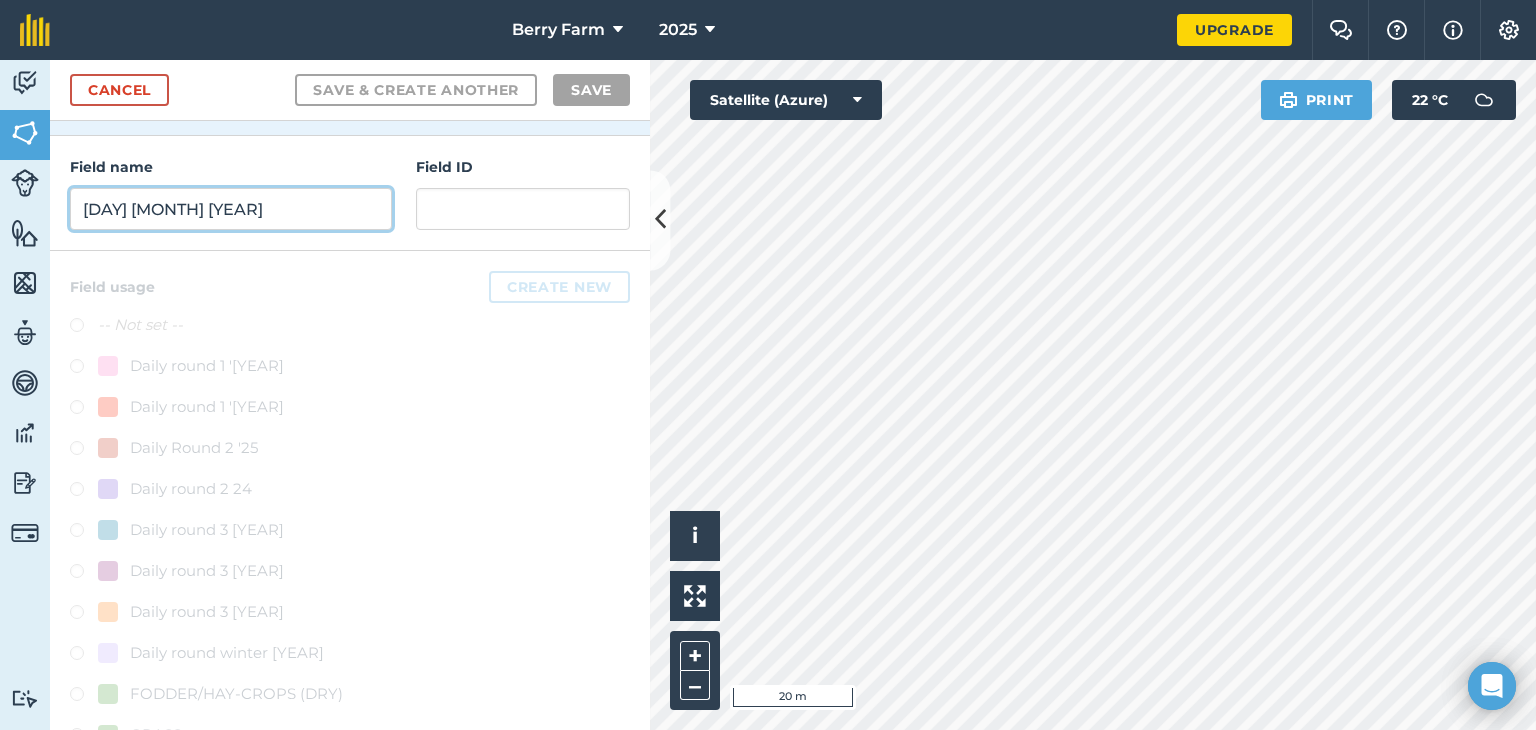click on "[DAY] [MONTH] [YEAR]" at bounding box center (231, 209) 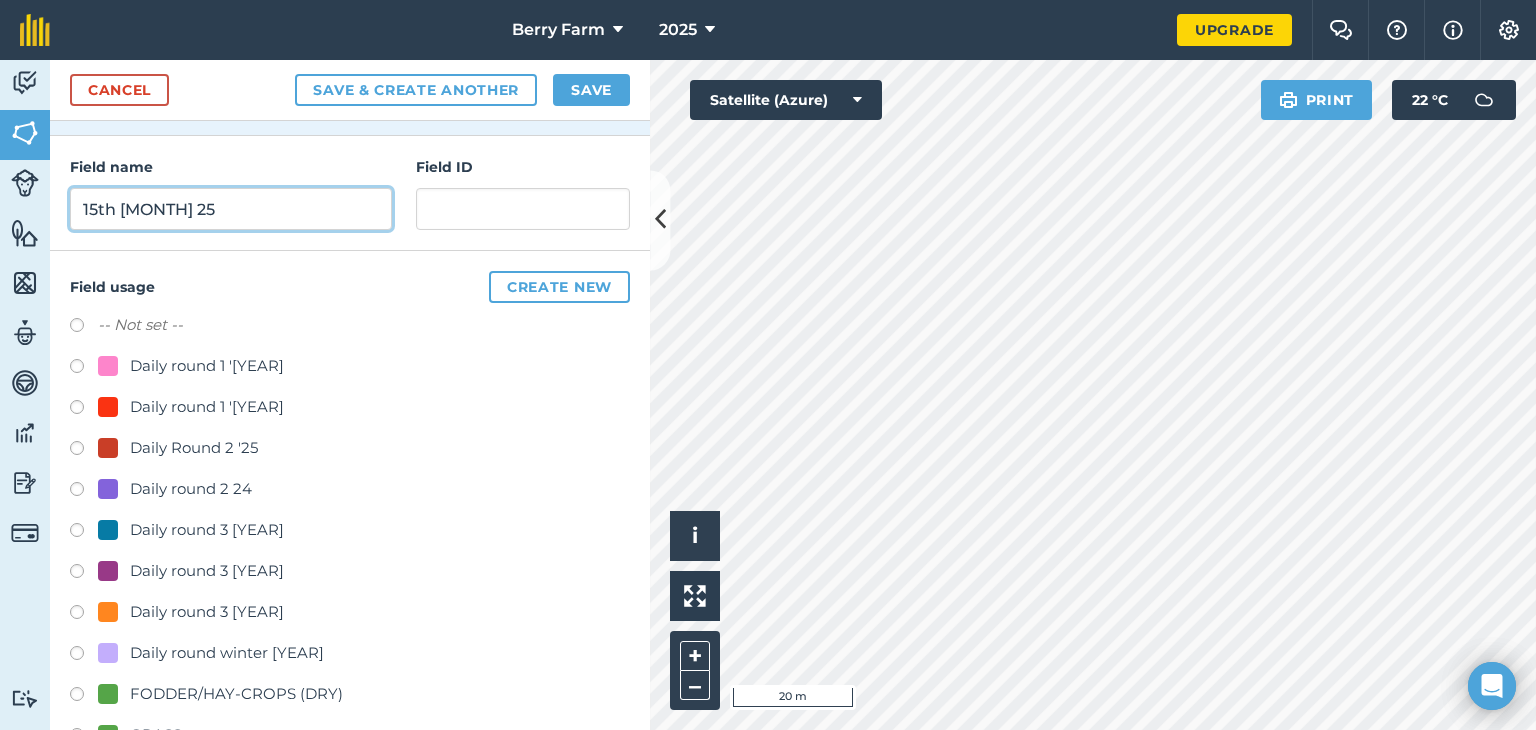 type on "15th [MONTH] 25" 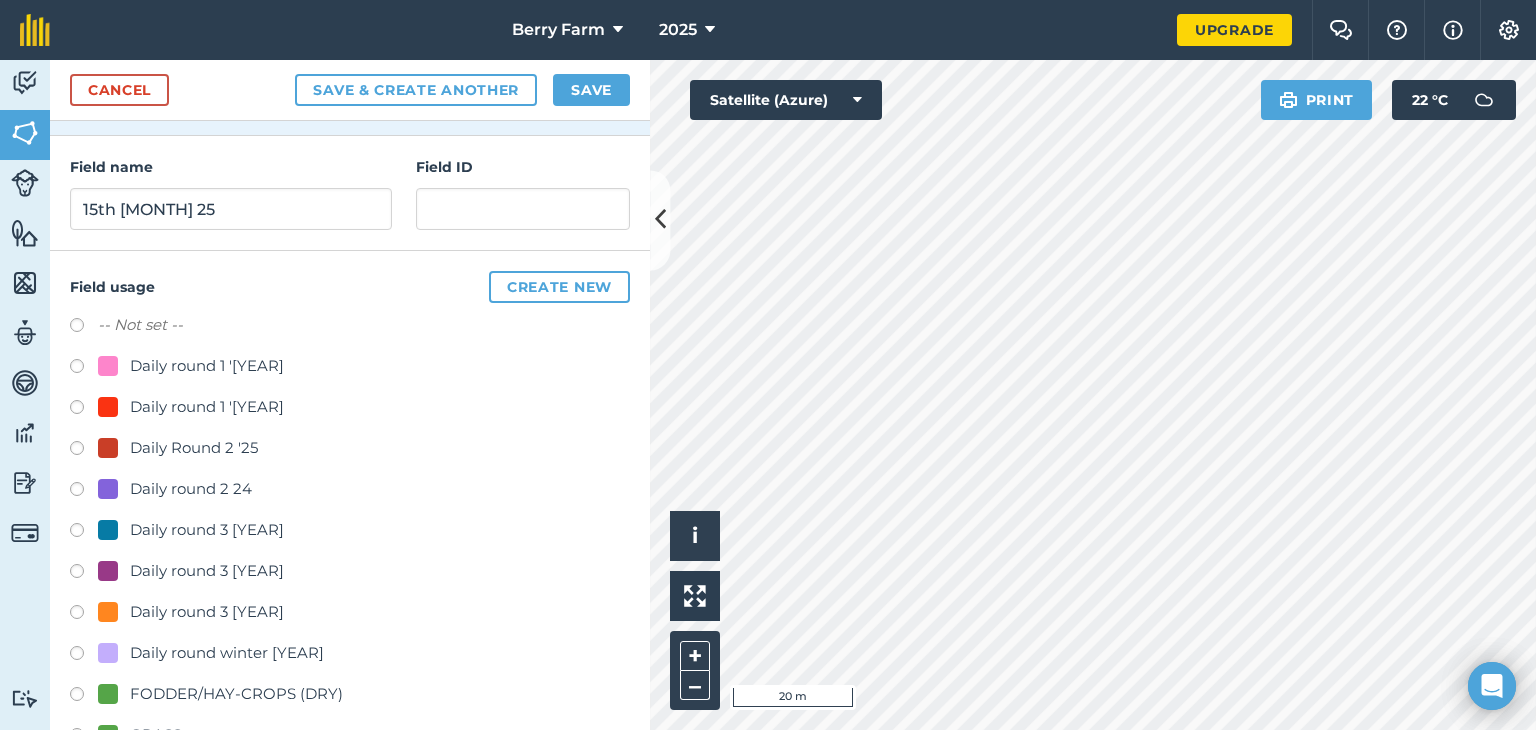 click at bounding box center [84, 615] 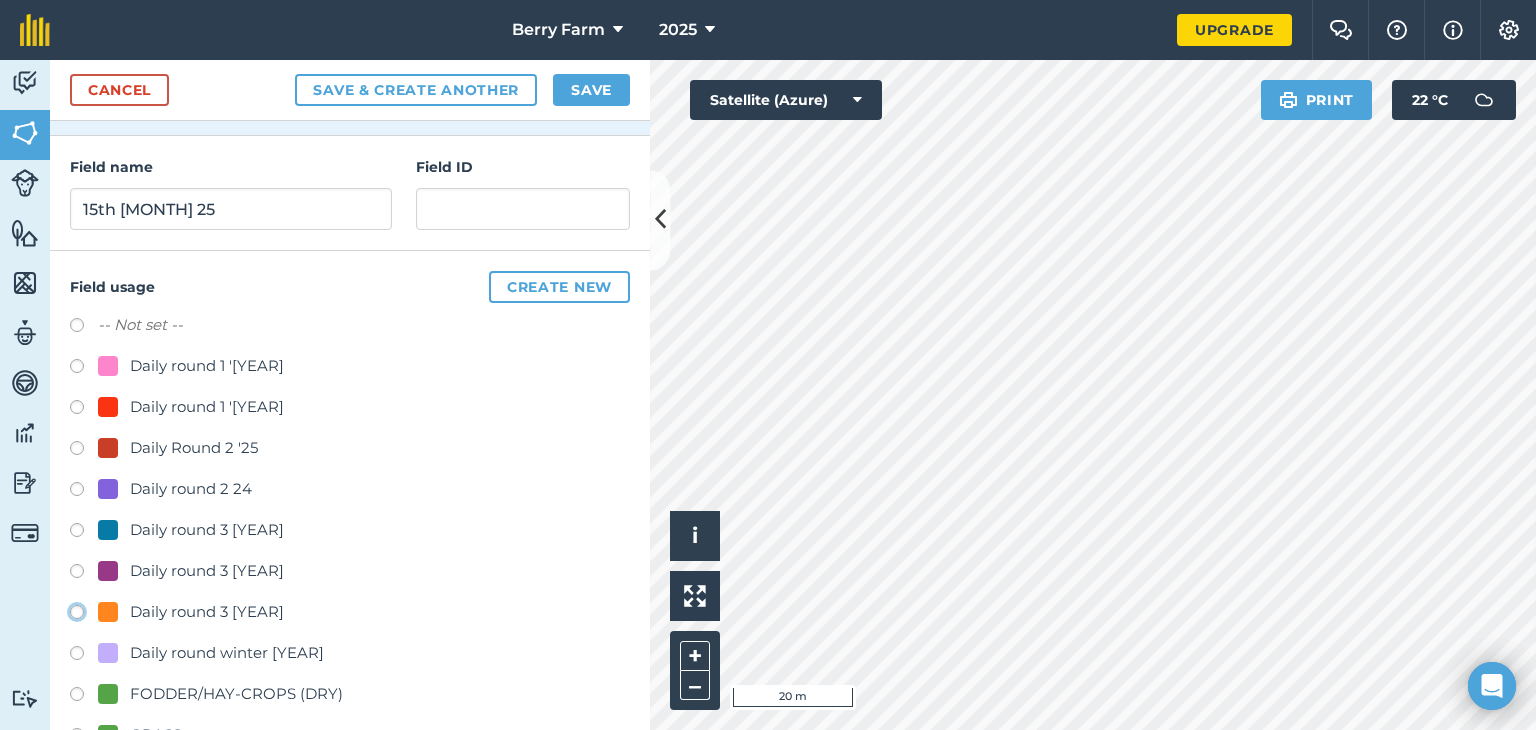 click on "Daily round 3 [YEAR]" at bounding box center [-9923, 611] 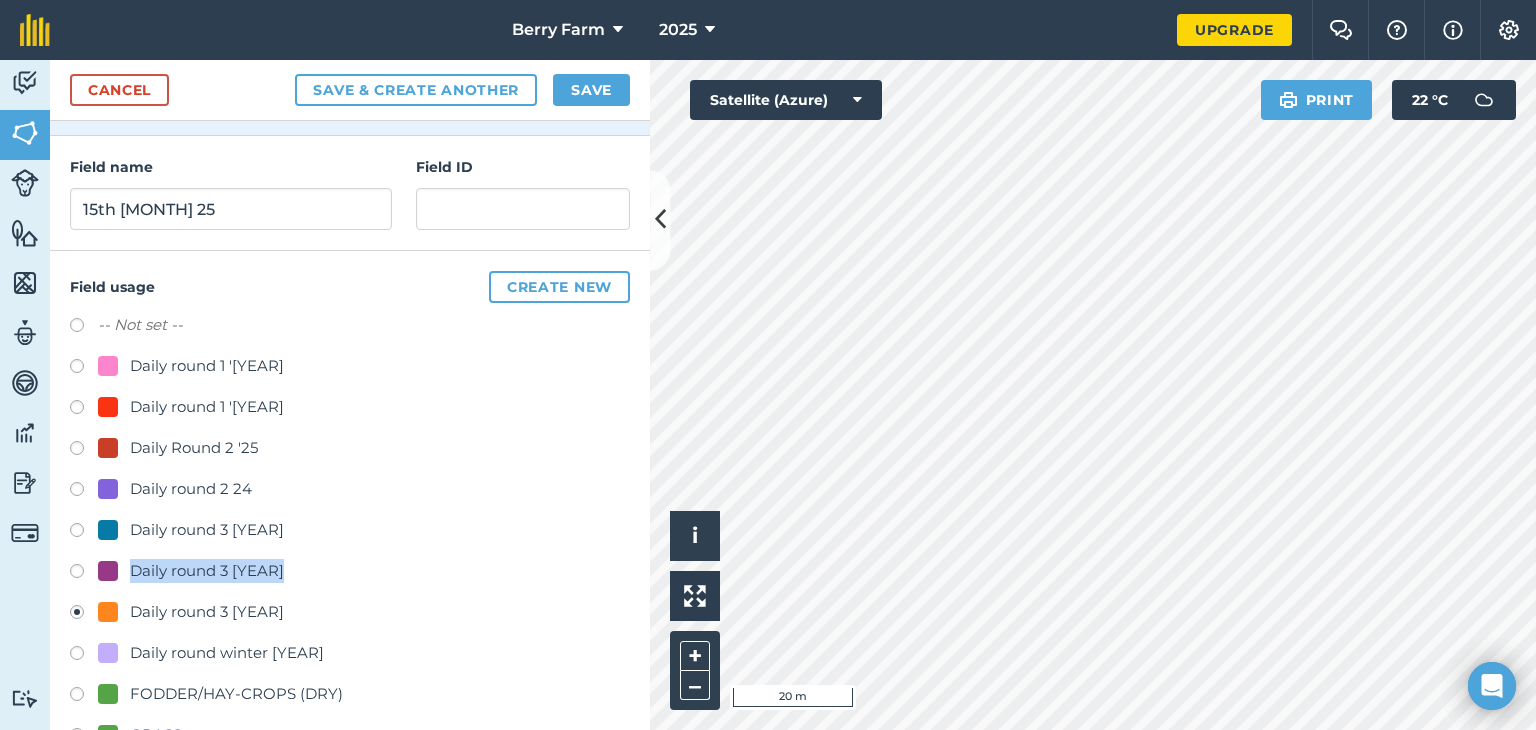 drag, startPoint x: 80, startPoint y: 606, endPoint x: 335, endPoint y: 436, distance: 306.47186 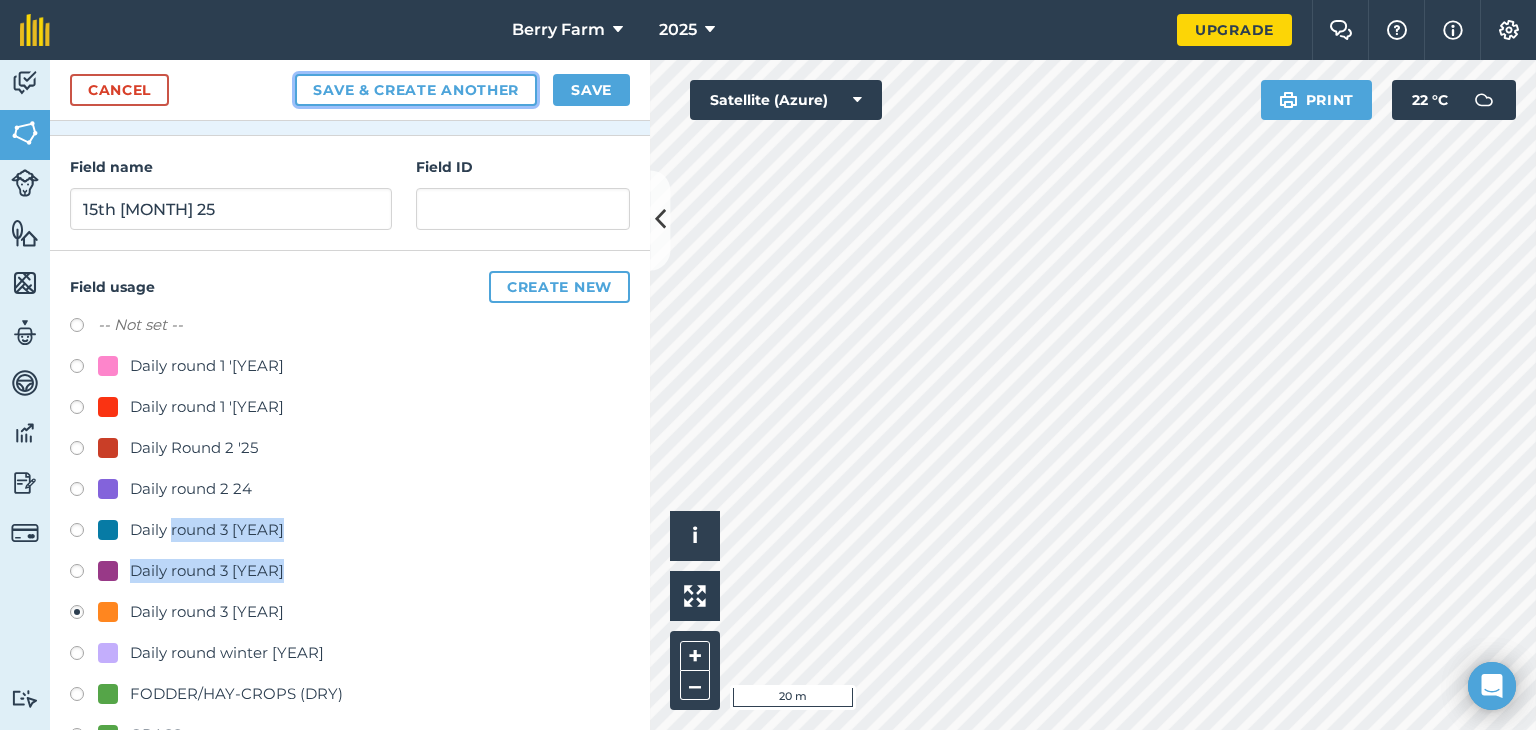 click on "Save & Create Another" at bounding box center [416, 90] 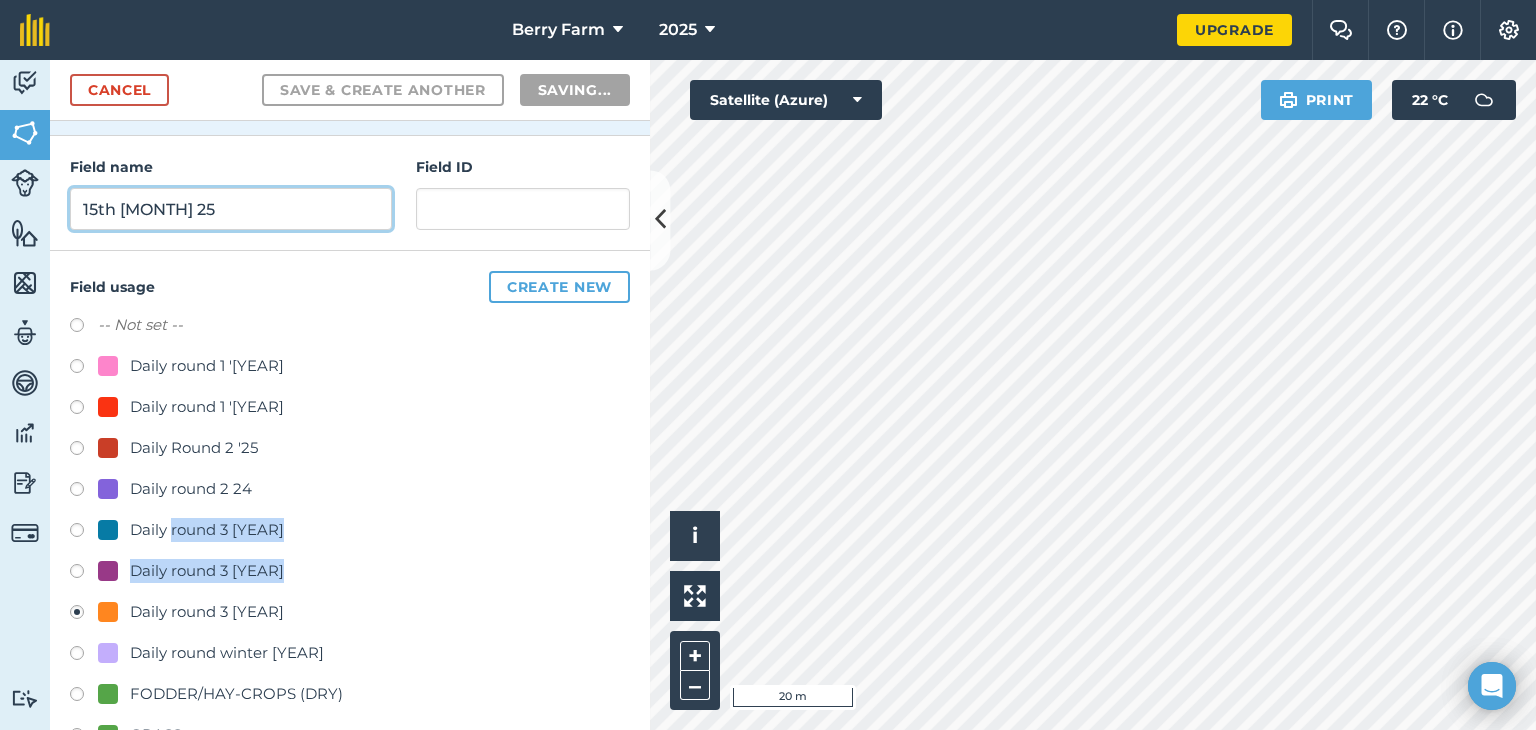 radio on "false" 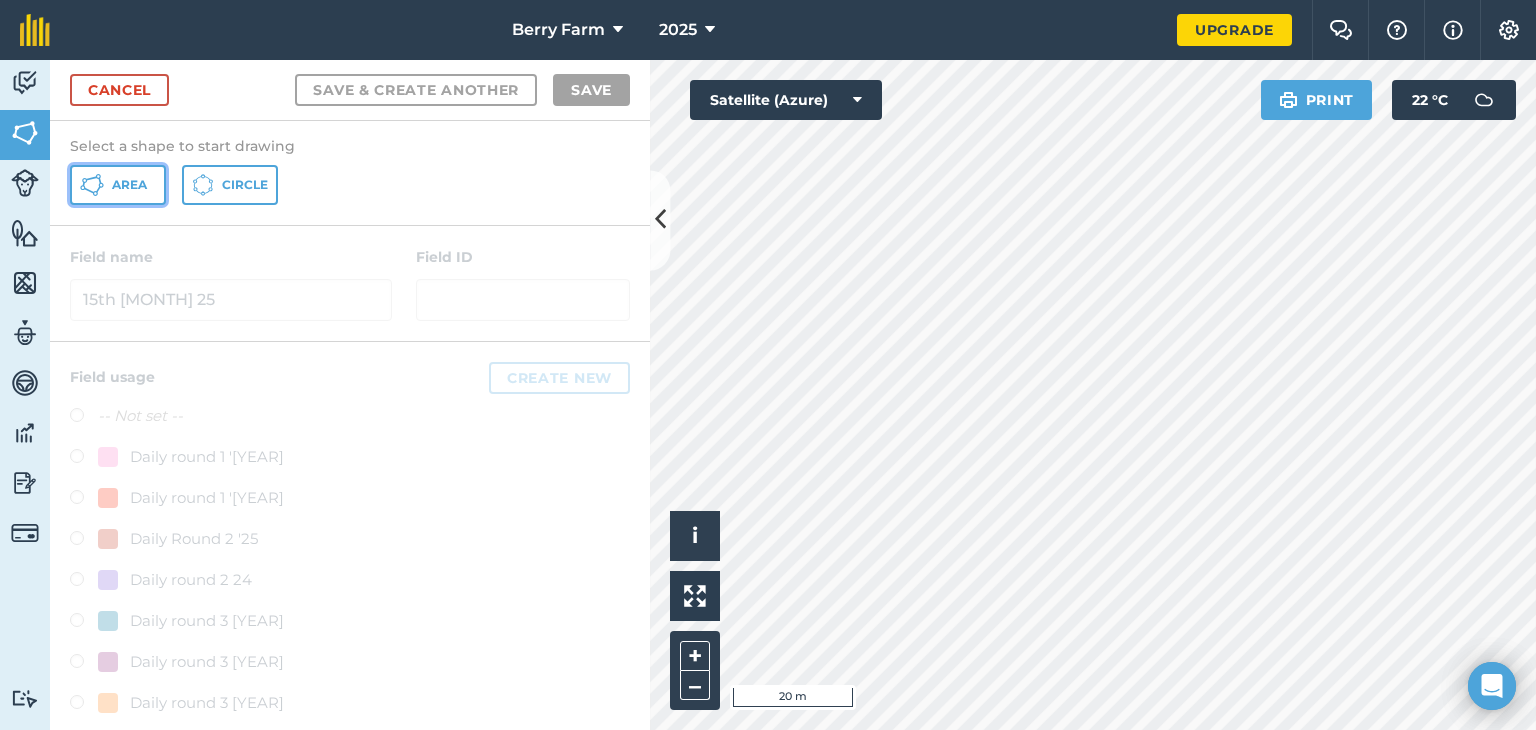 click on "Area" at bounding box center (118, 185) 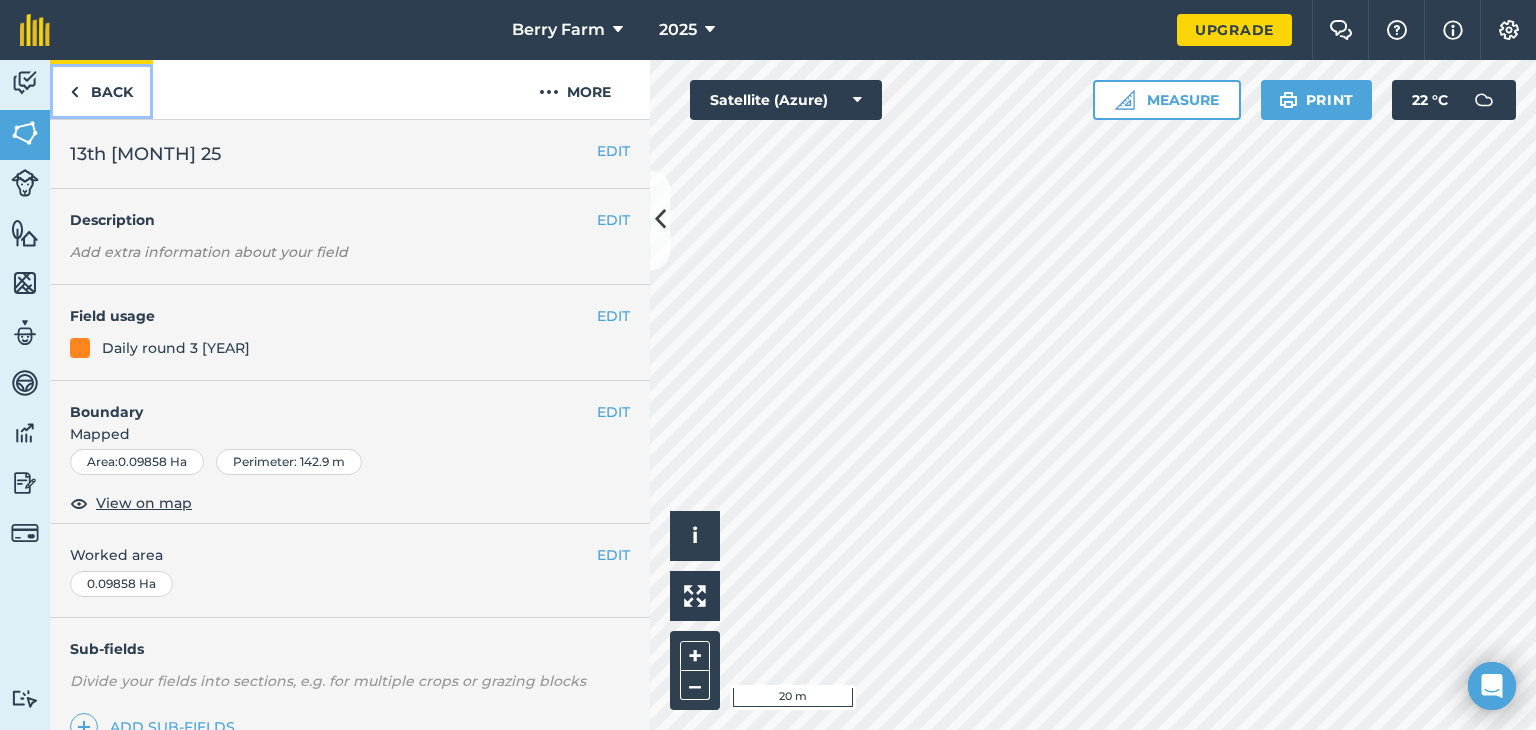 click on "Back" at bounding box center [101, 89] 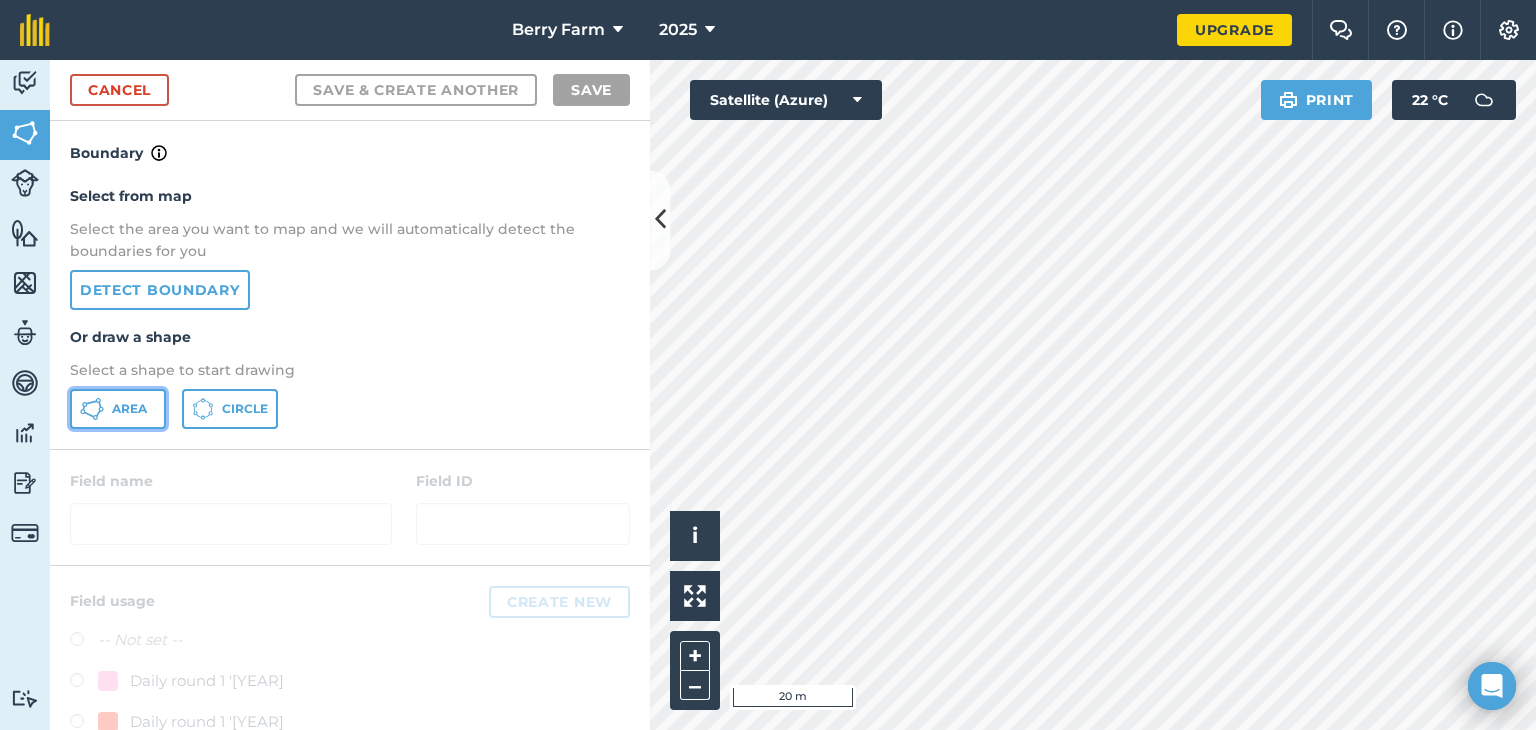 click on "Area" at bounding box center (129, 409) 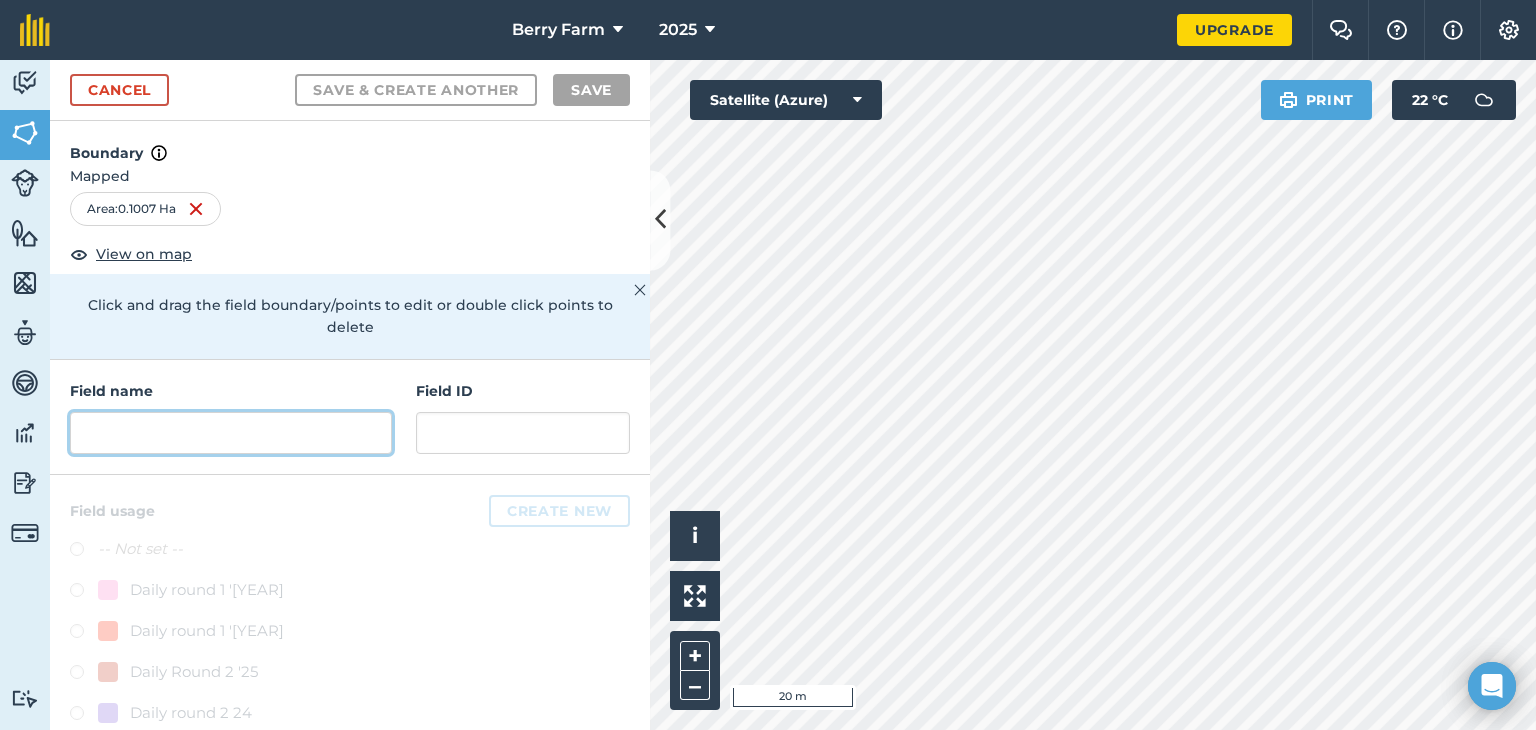click at bounding box center (231, 433) 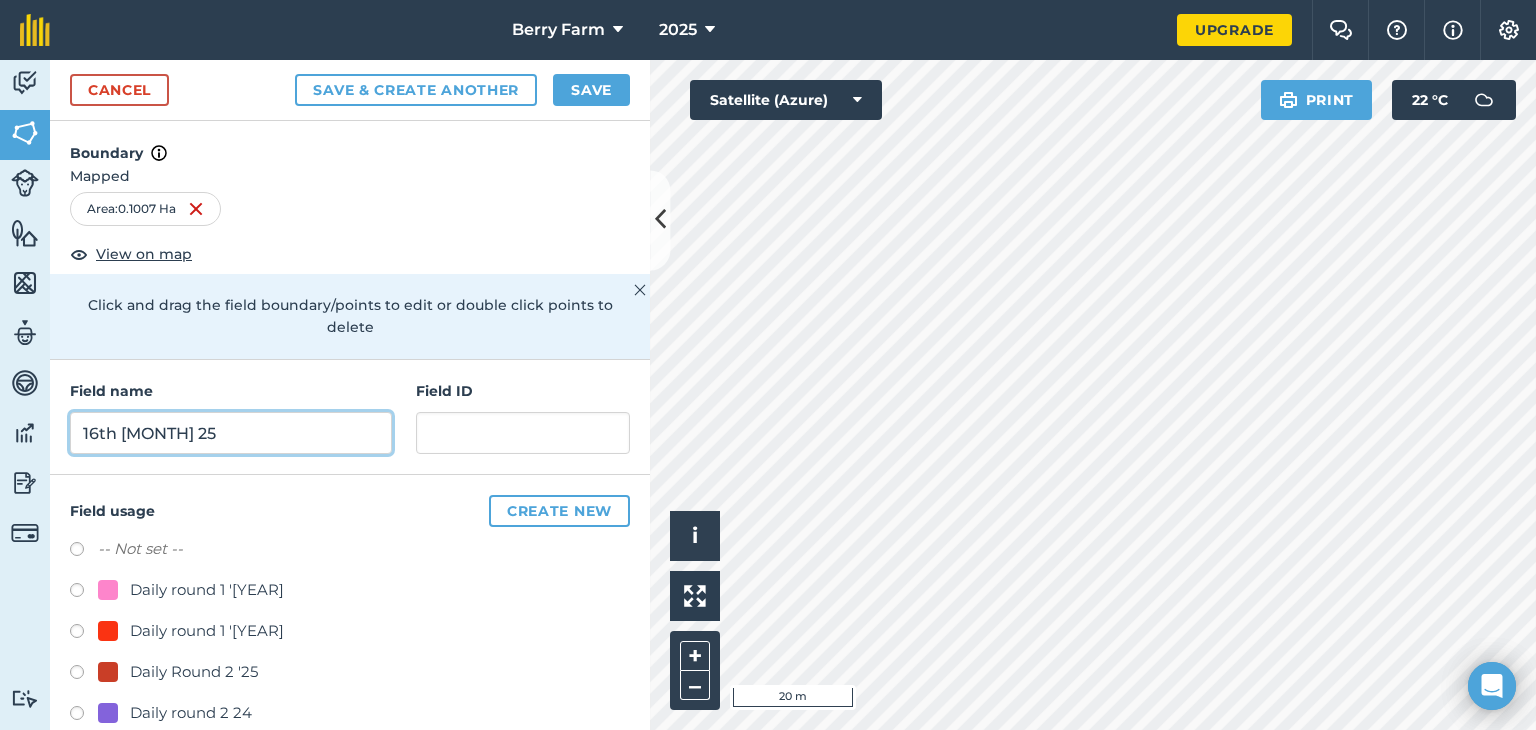 type on "16th [MONTH] 25" 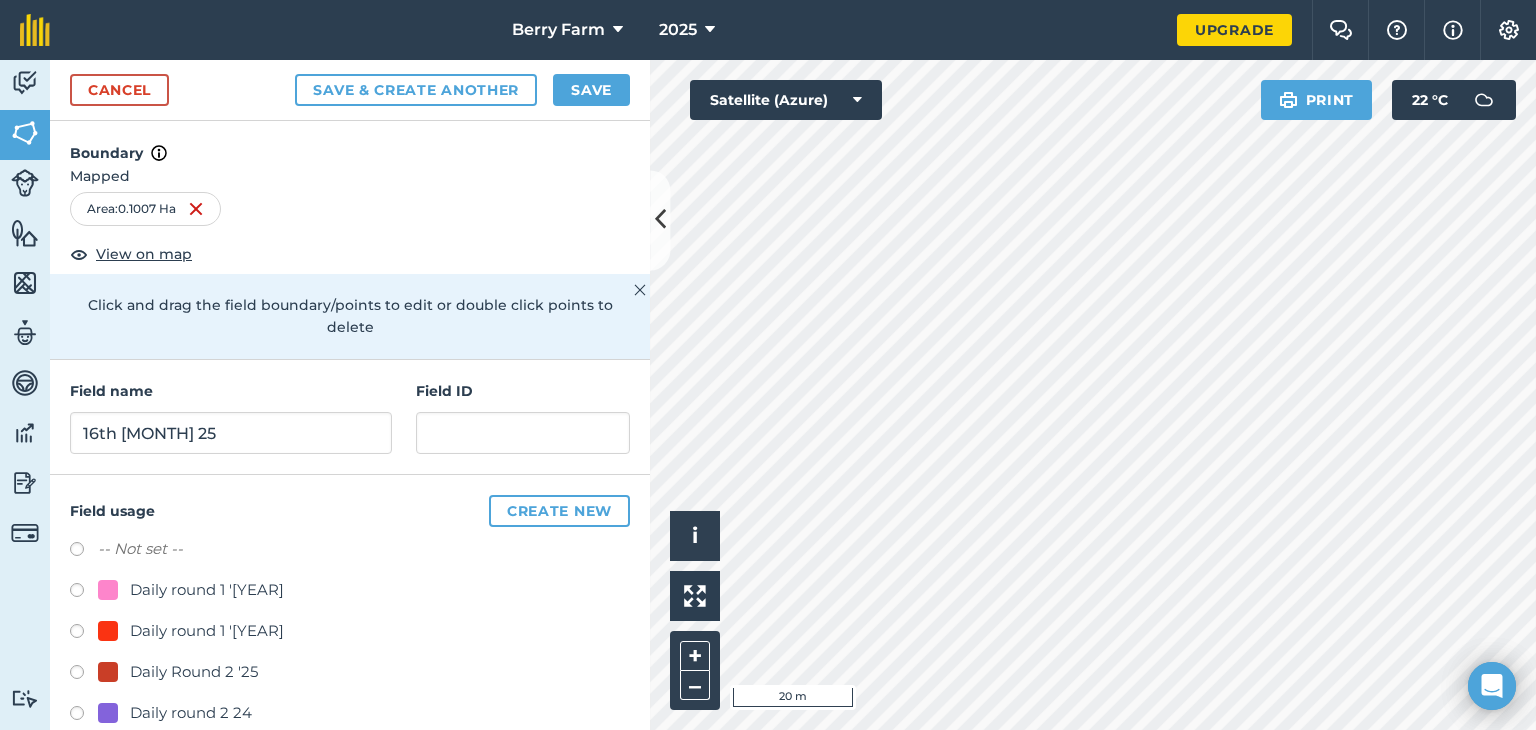 drag, startPoint x: 236, startPoint y: 459, endPoint x: 250, endPoint y: 456, distance: 14.3178215 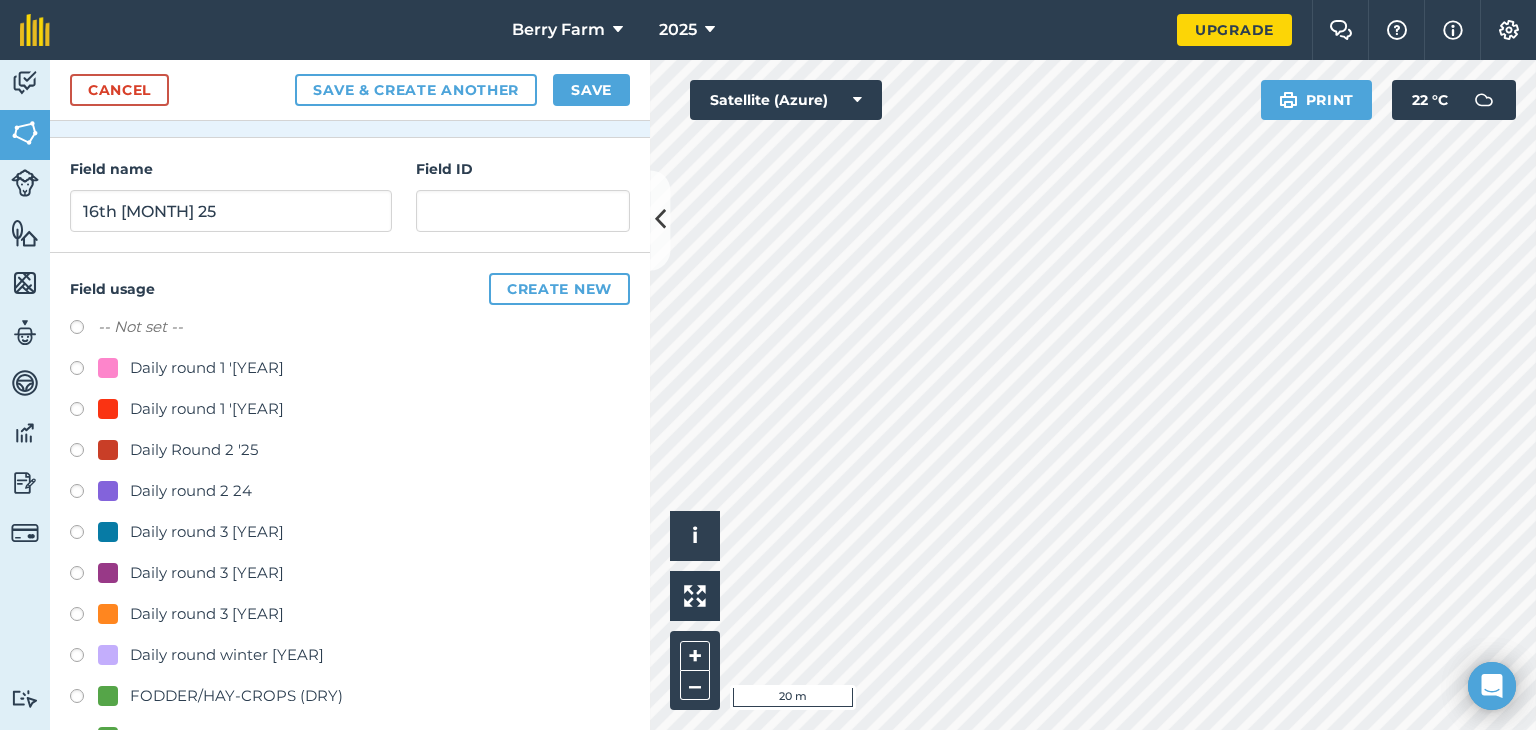 scroll, scrollTop: 229, scrollLeft: 0, axis: vertical 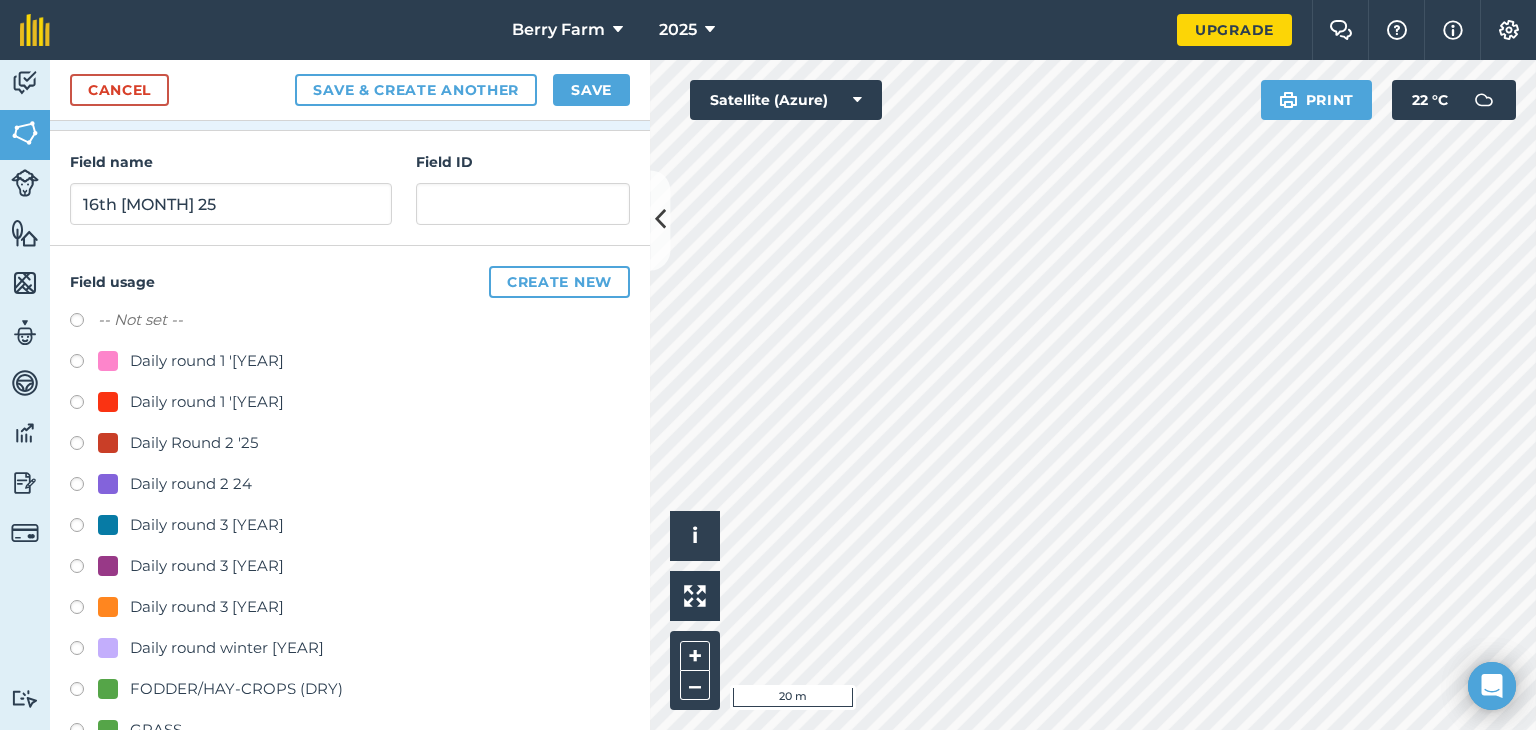 click at bounding box center [84, 610] 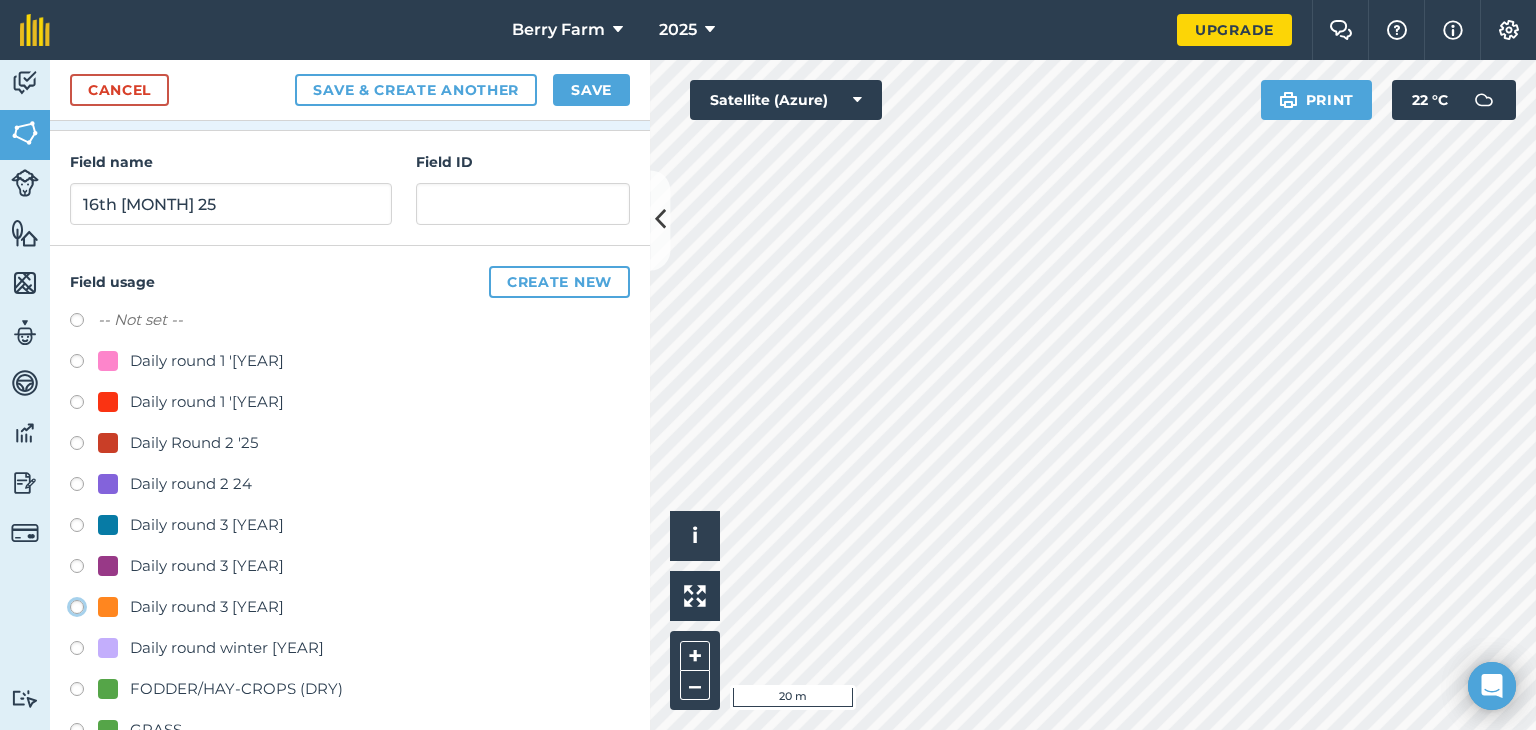 click on "Daily round 3 [YEAR]" at bounding box center [-9923, 606] 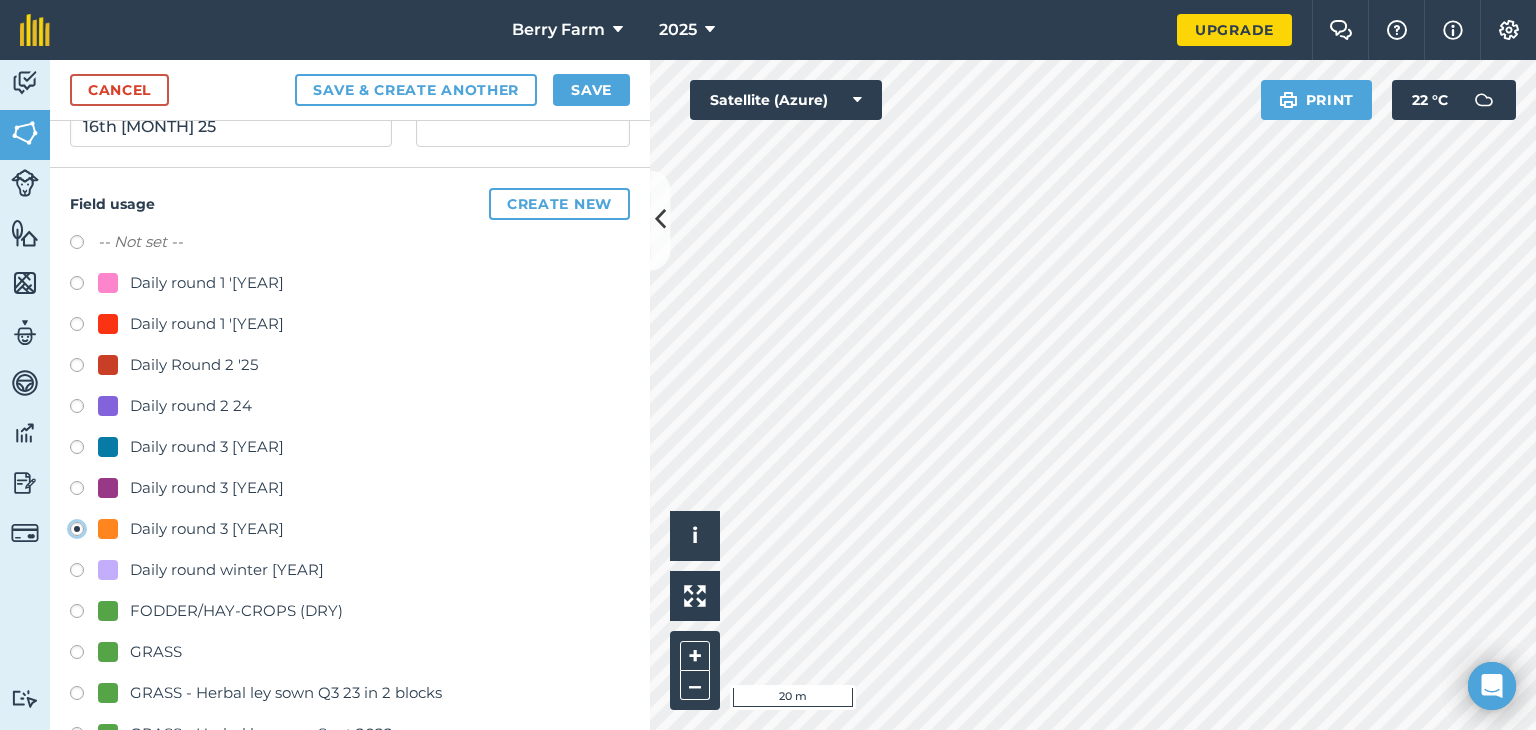 scroll, scrollTop: 309, scrollLeft: 0, axis: vertical 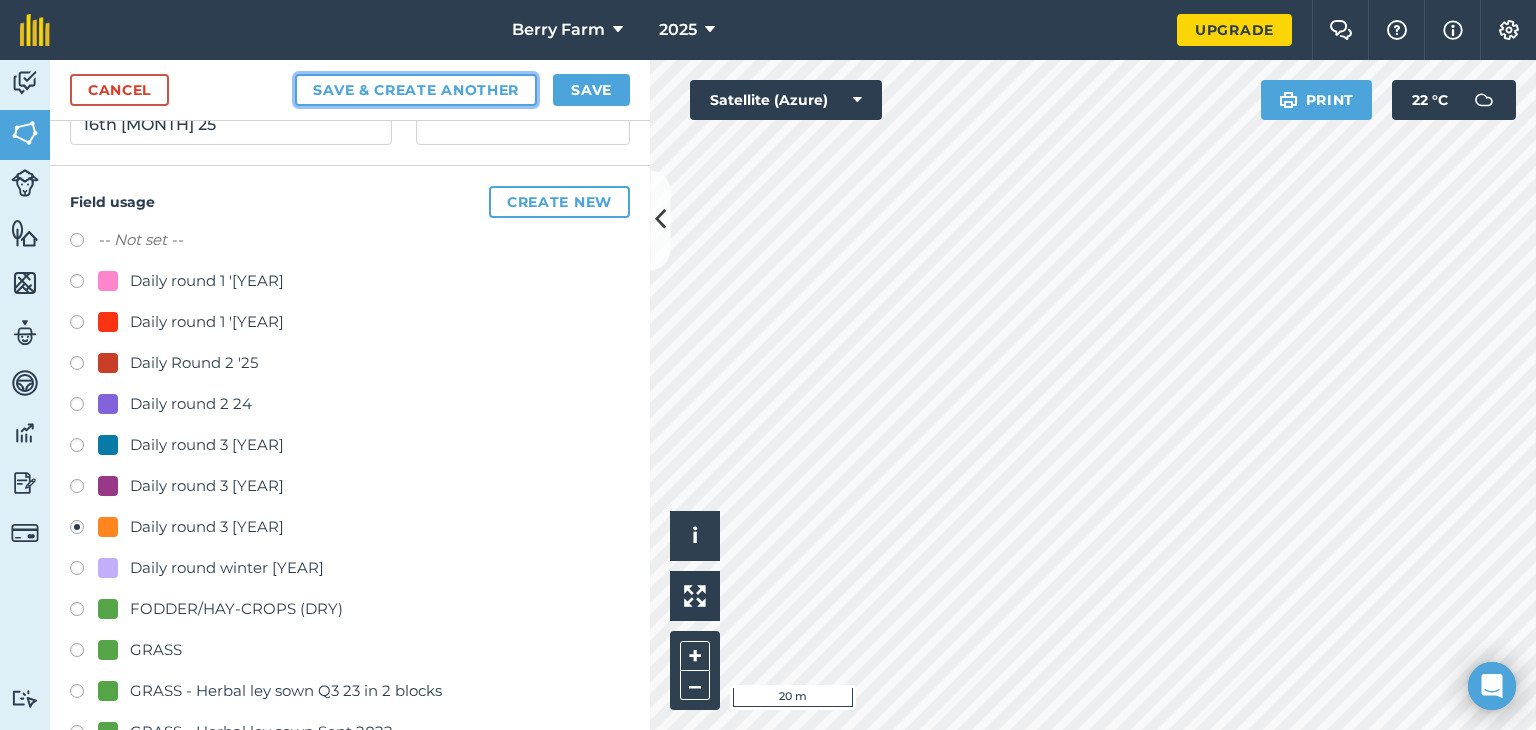 click on "Save & Create Another" at bounding box center [416, 90] 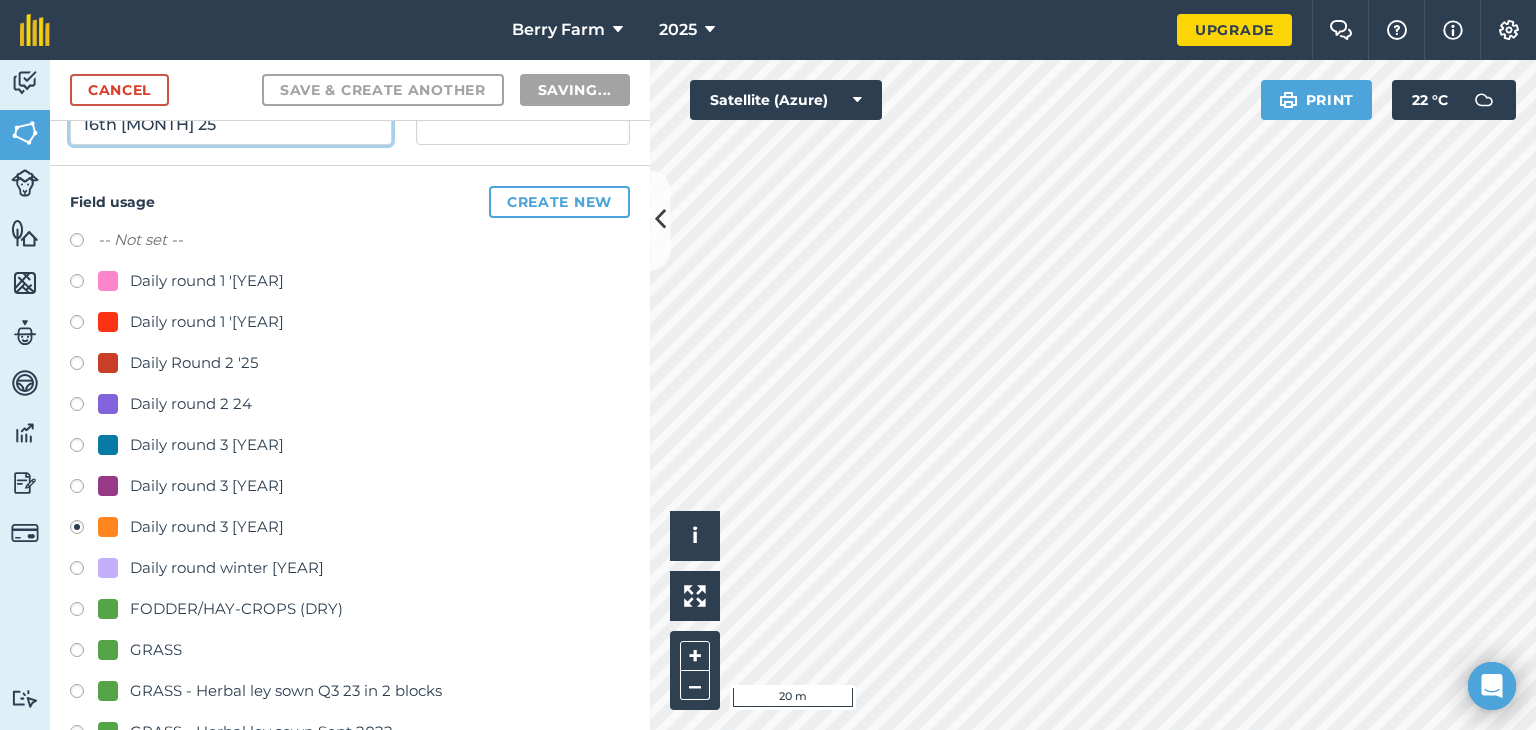 radio on "false" 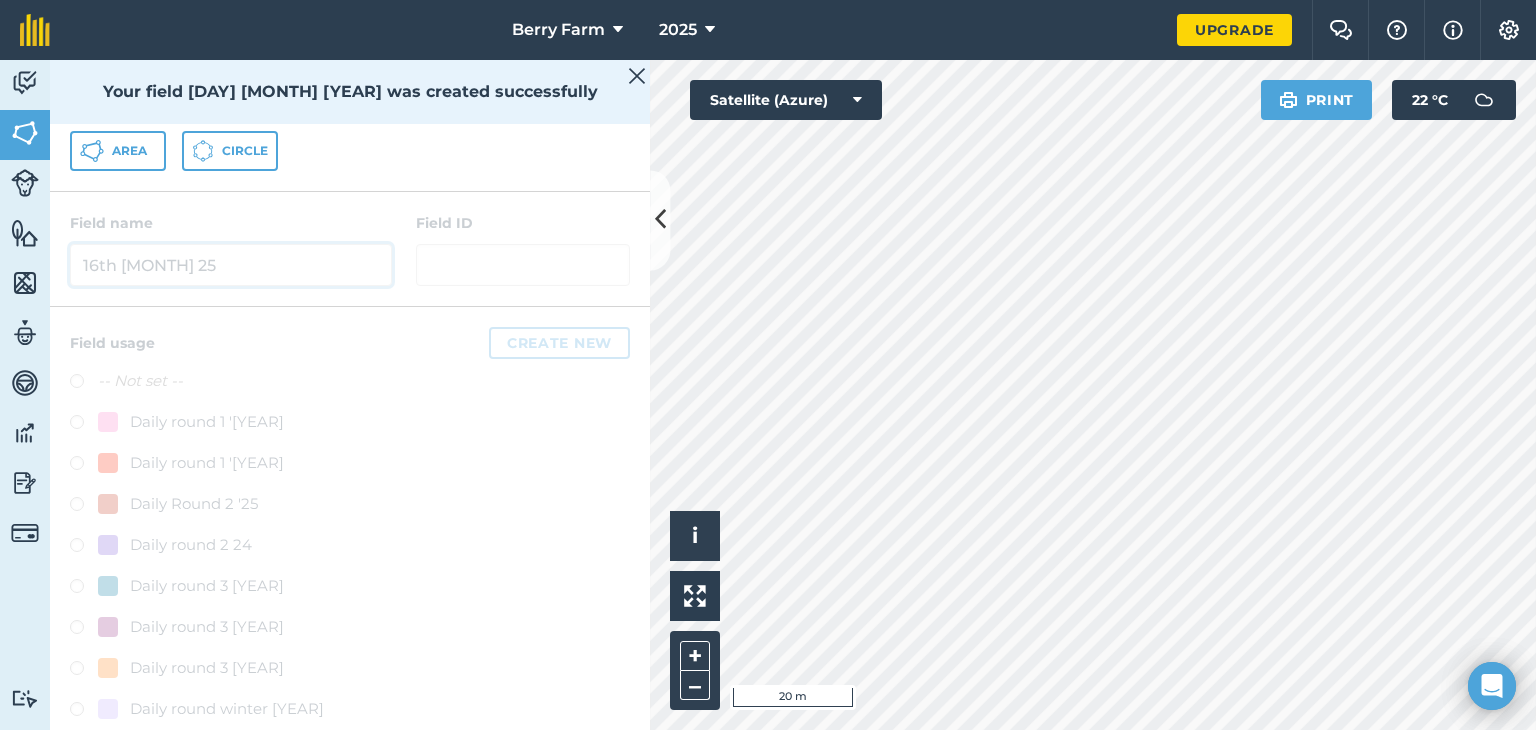 scroll, scrollTop: 380, scrollLeft: 0, axis: vertical 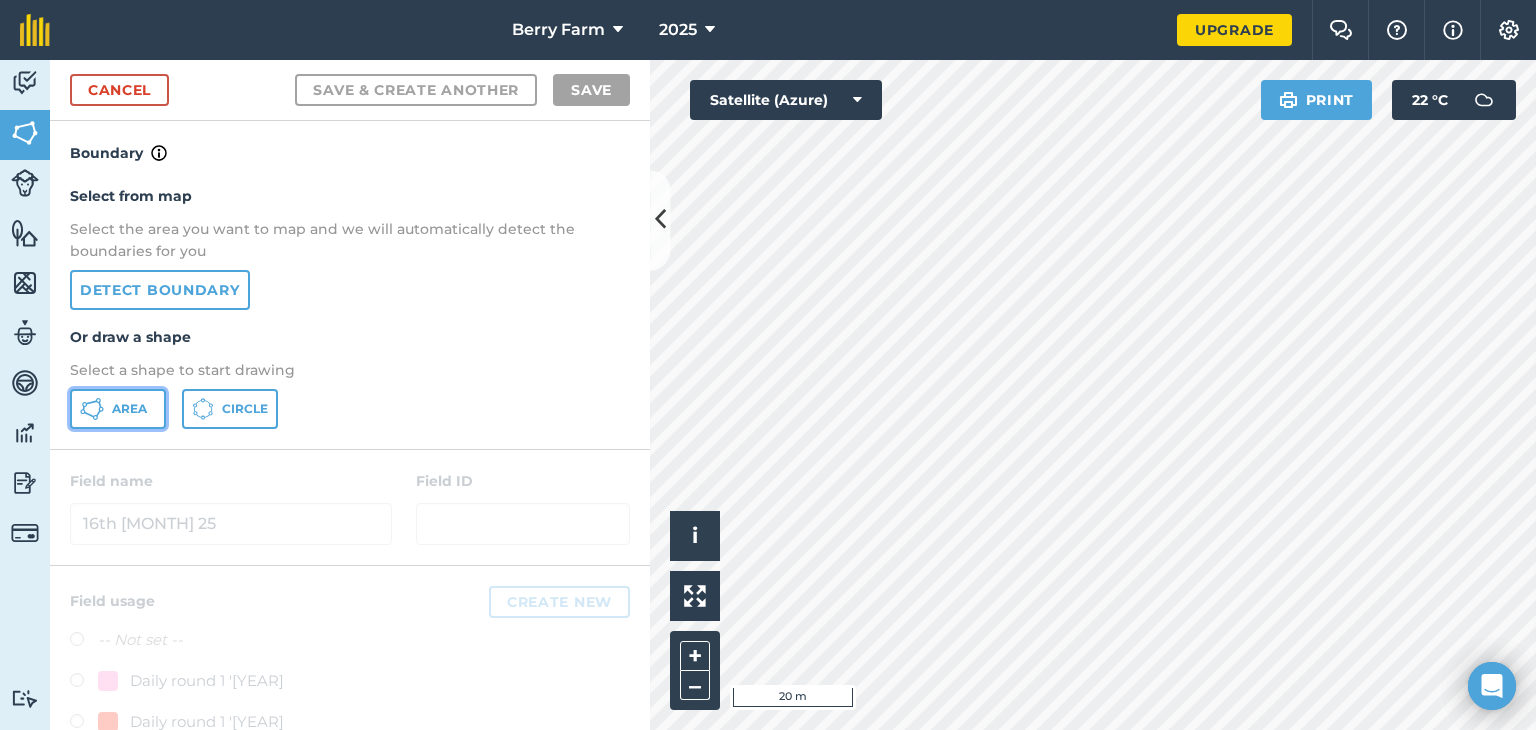 click on "Area" at bounding box center (129, 409) 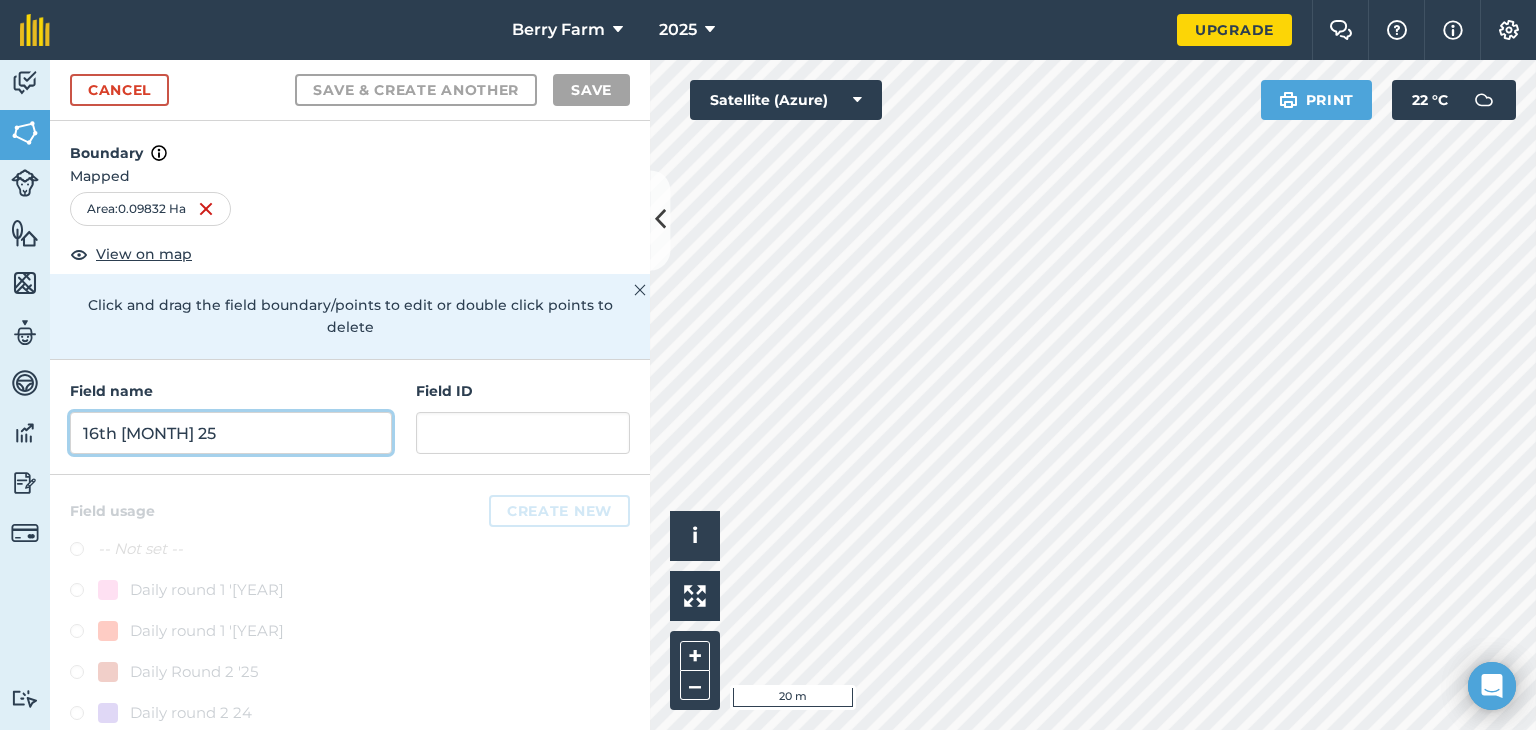 click on "16th [MONTH] 25" at bounding box center [231, 433] 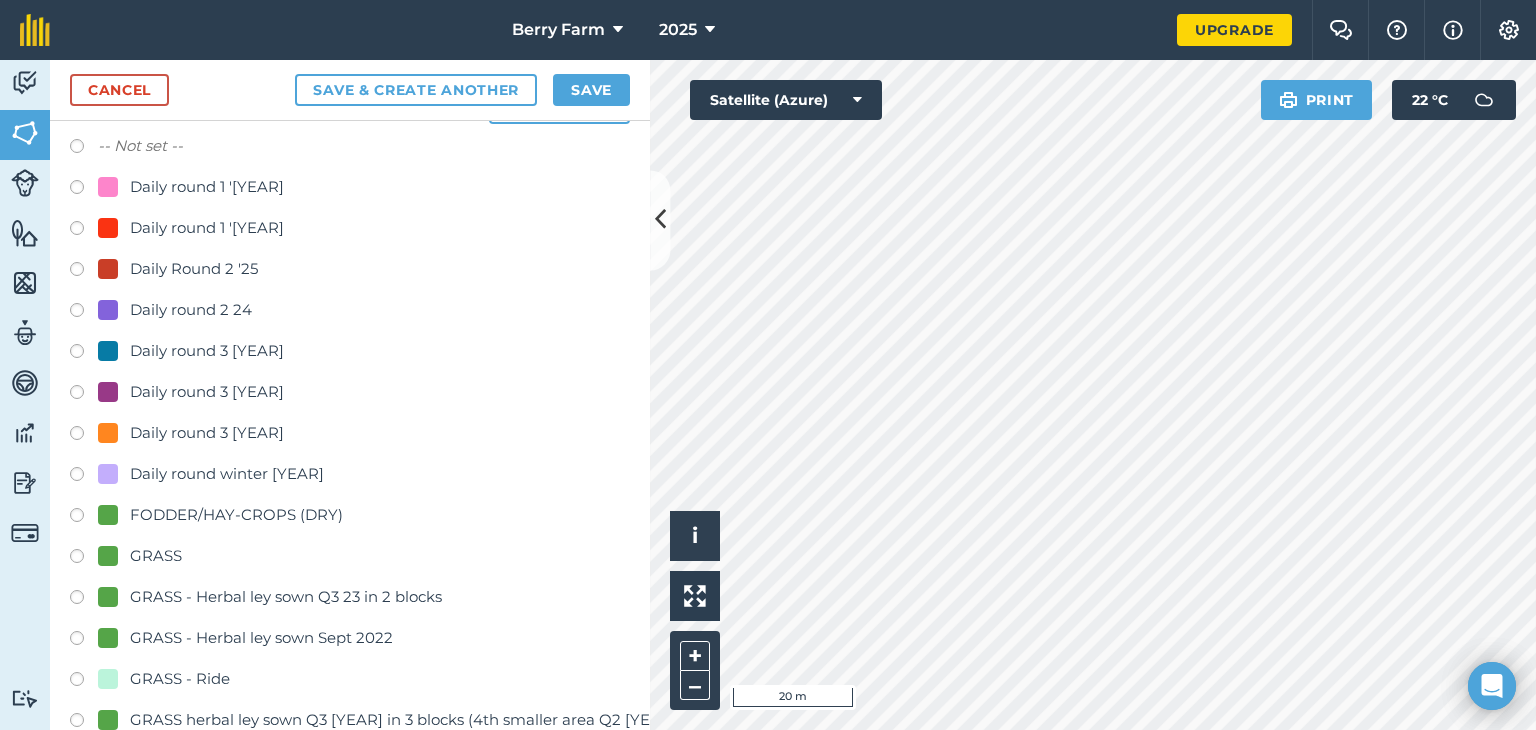 scroll, scrollTop: 420, scrollLeft: 0, axis: vertical 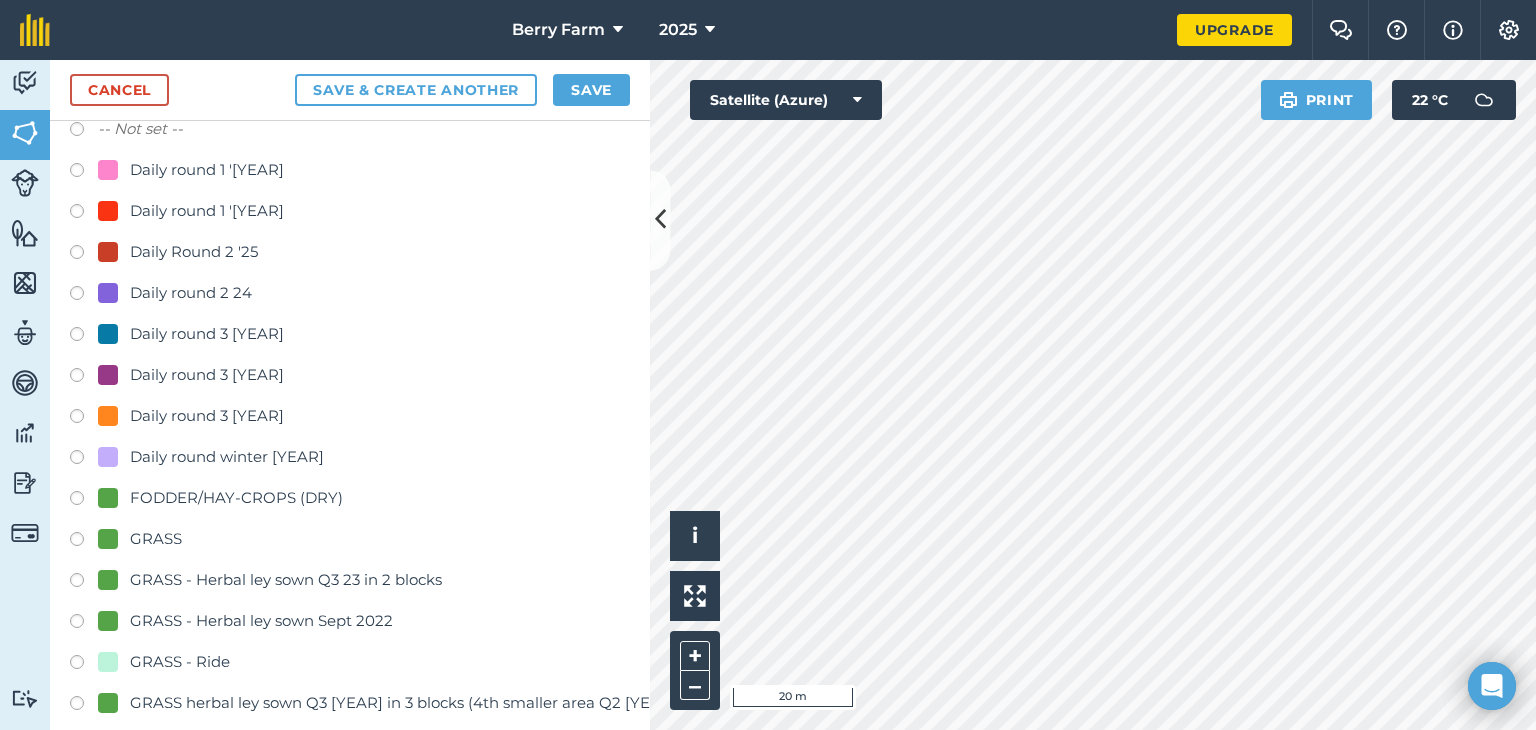 type on "[DAY] [MONTH] [YEAR]" 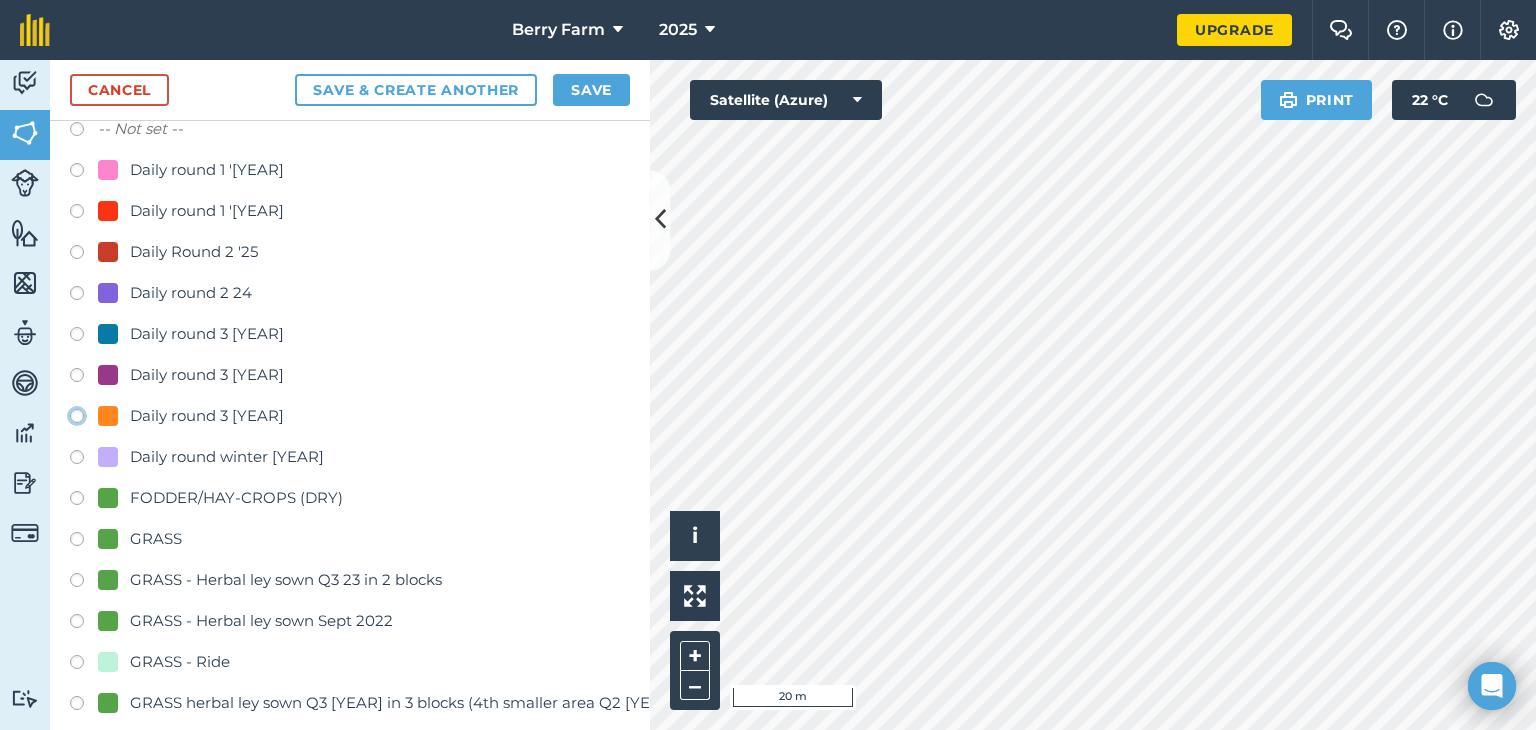 click on "Daily round 3 [YEAR]" at bounding box center [-9923, 415] 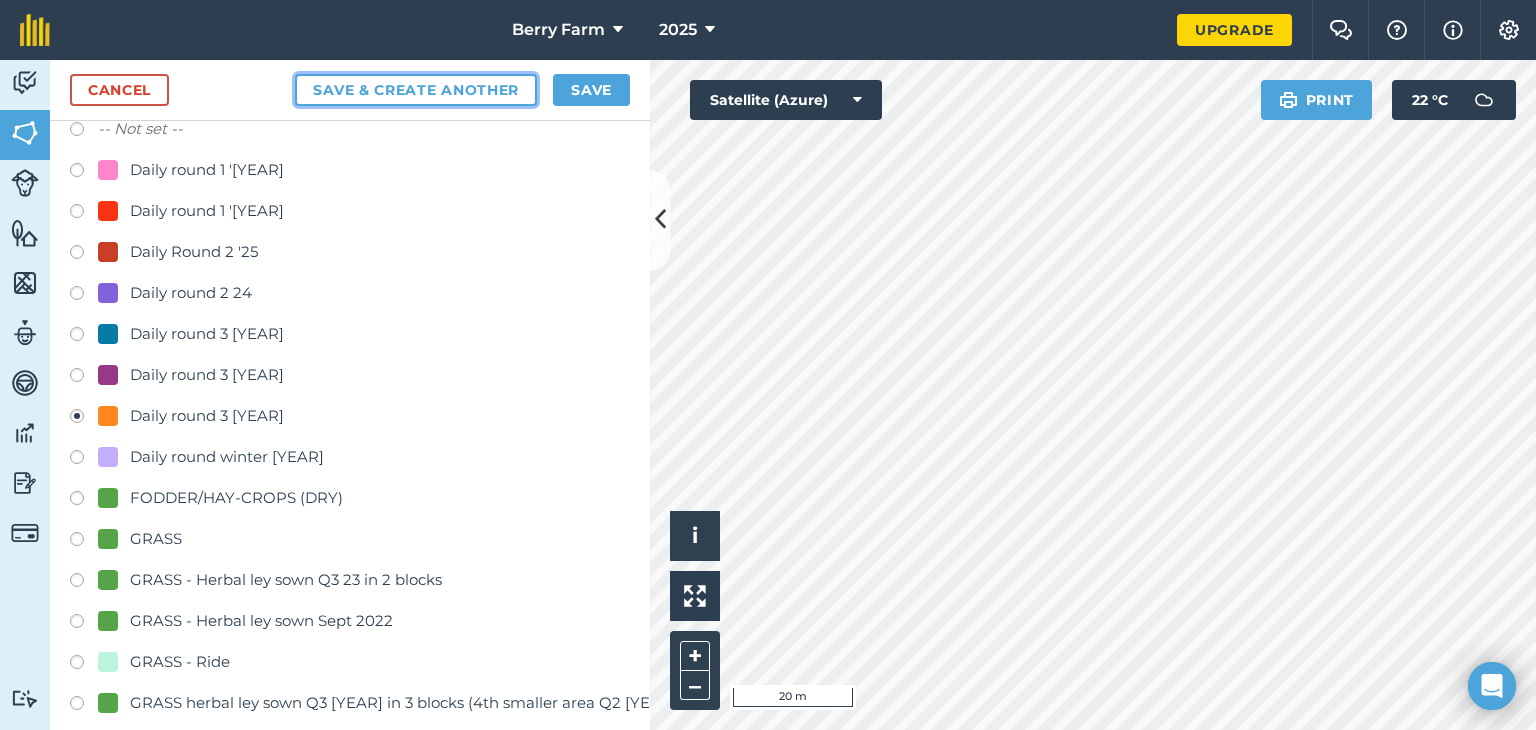 click on "Save & Create Another" at bounding box center (416, 90) 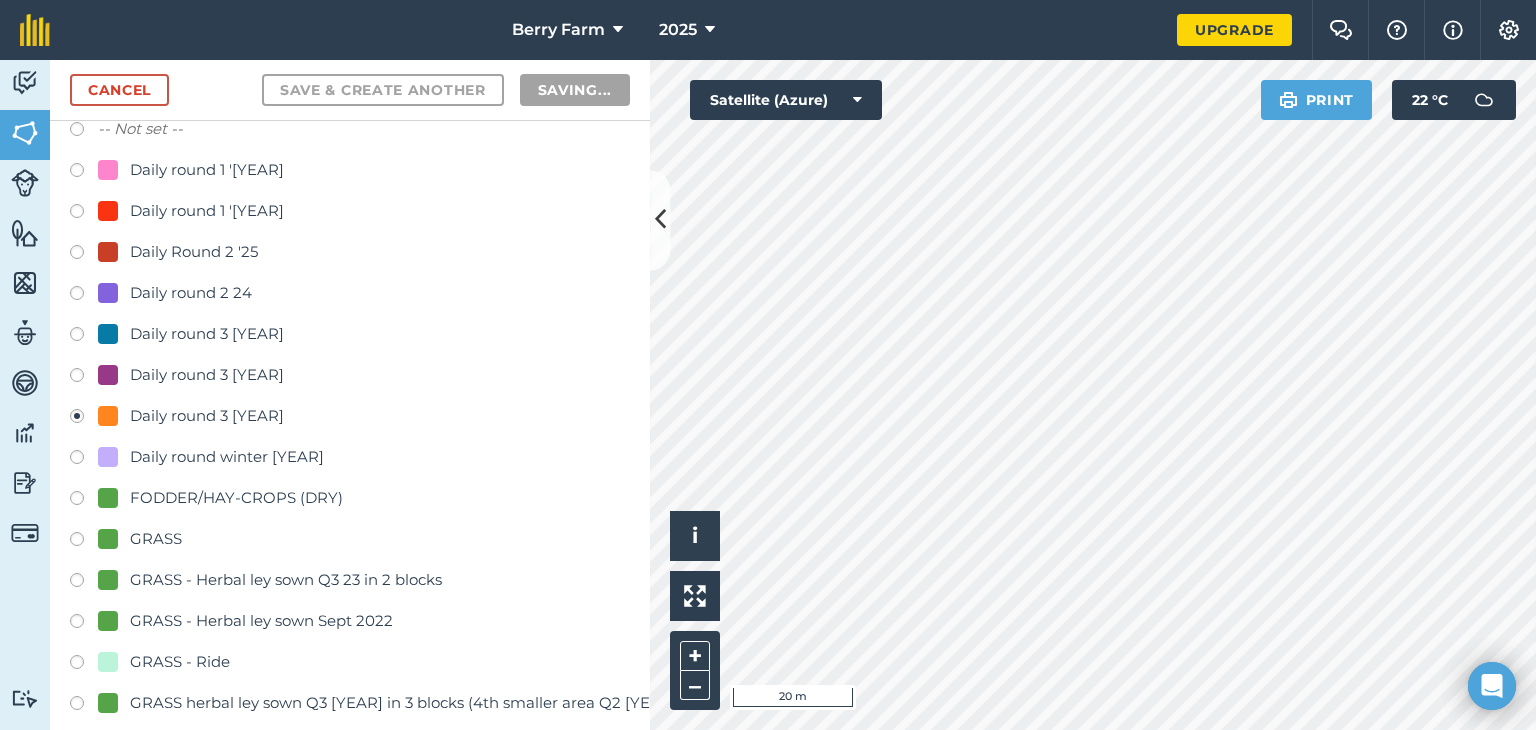 radio on "false" 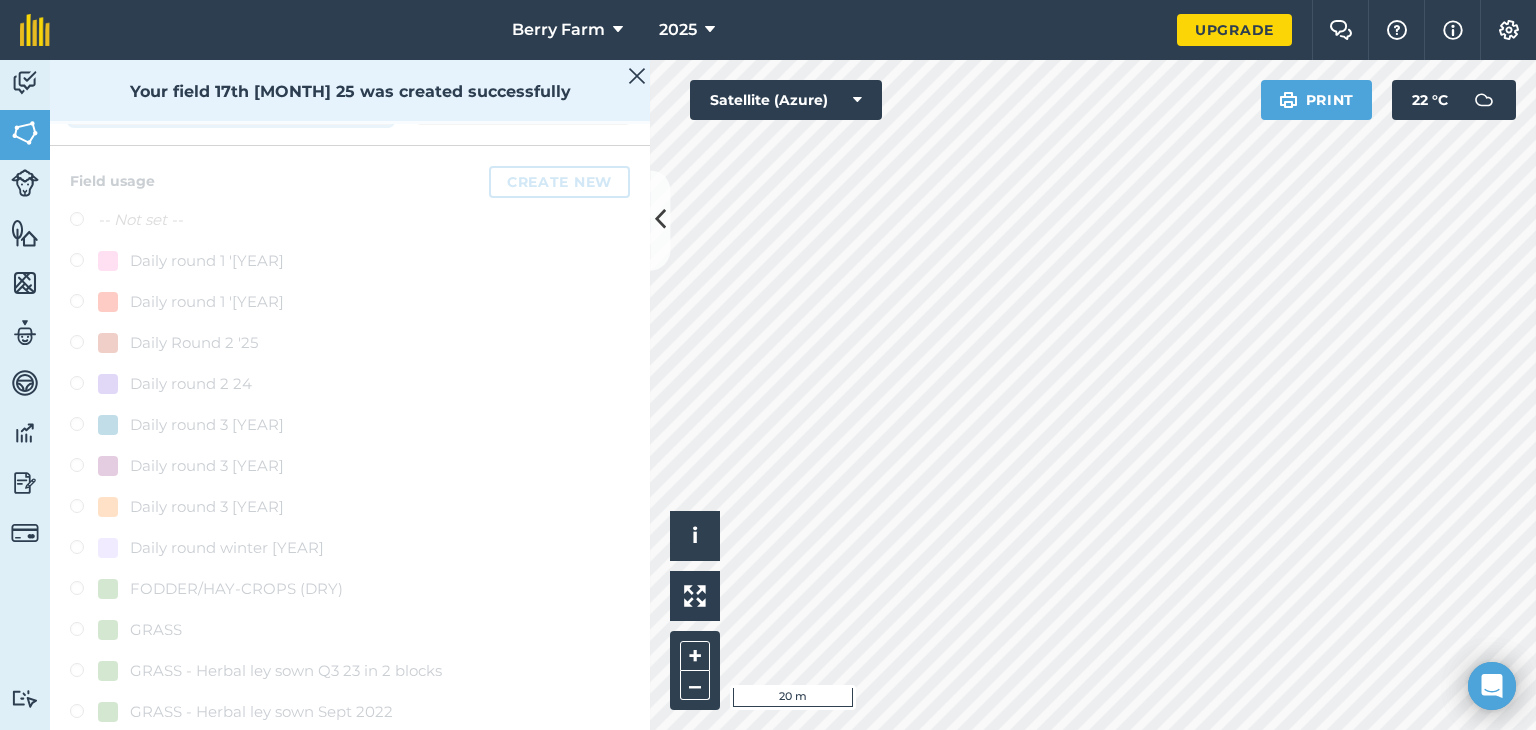 scroll, scrollTop: 14, scrollLeft: 0, axis: vertical 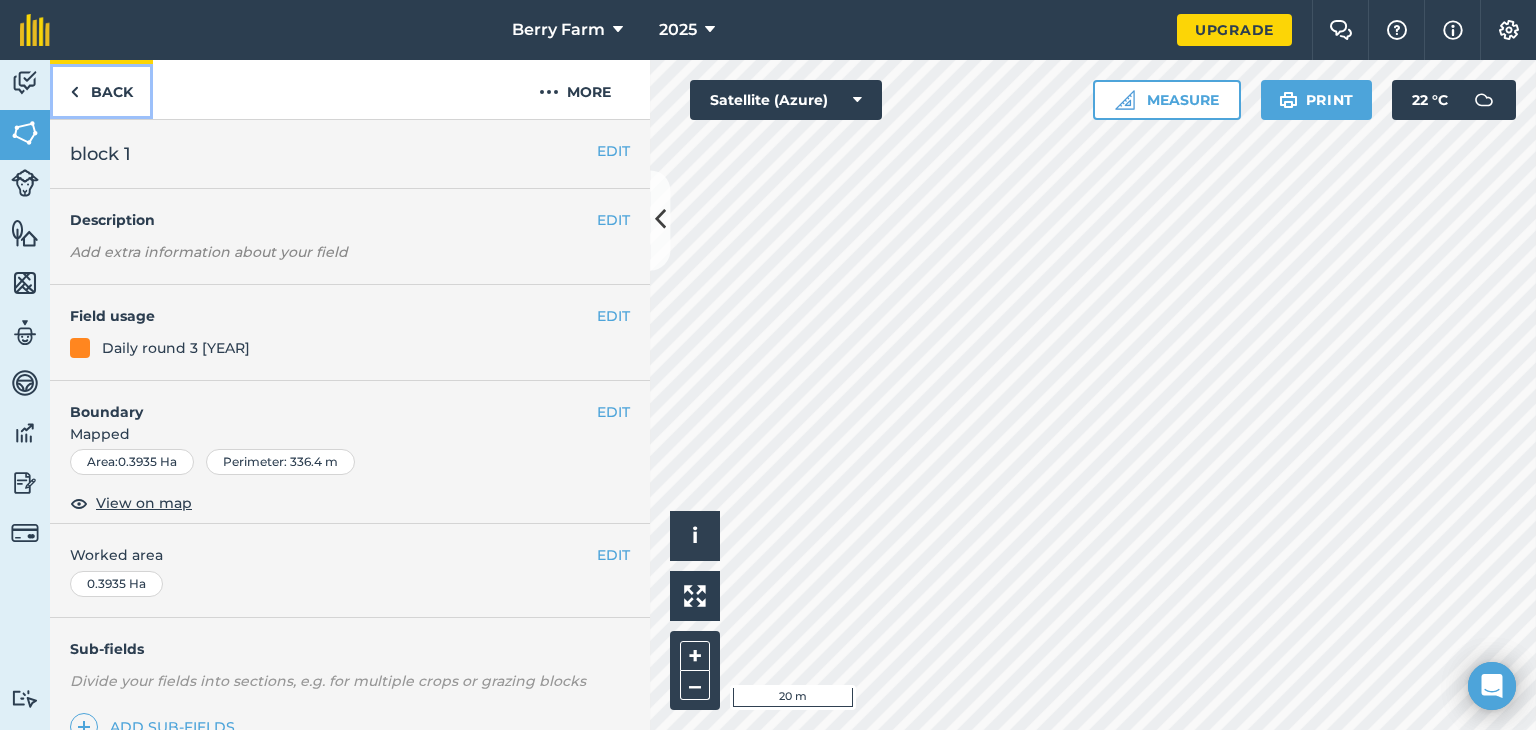 click on "Back" at bounding box center [101, 89] 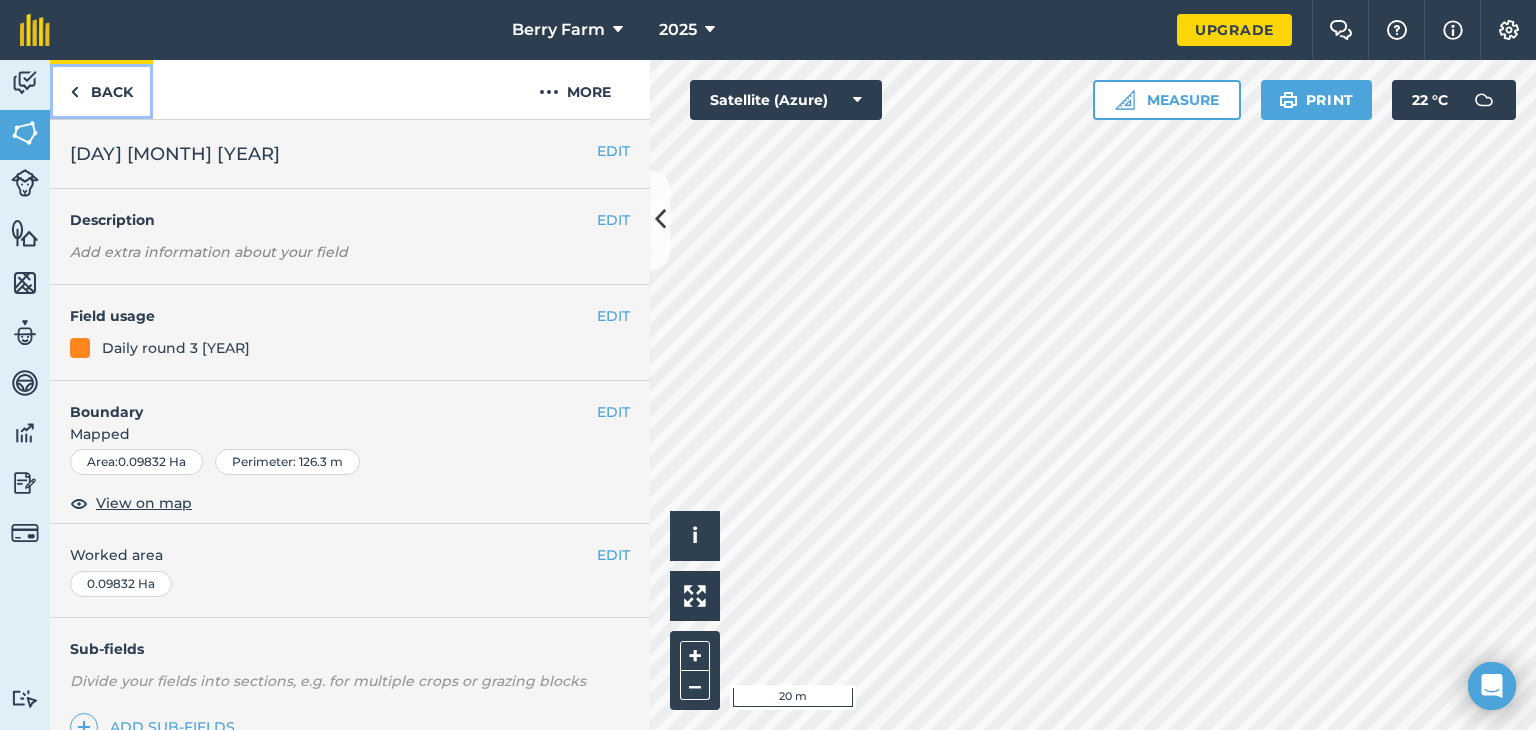 click on "Back" at bounding box center [101, 89] 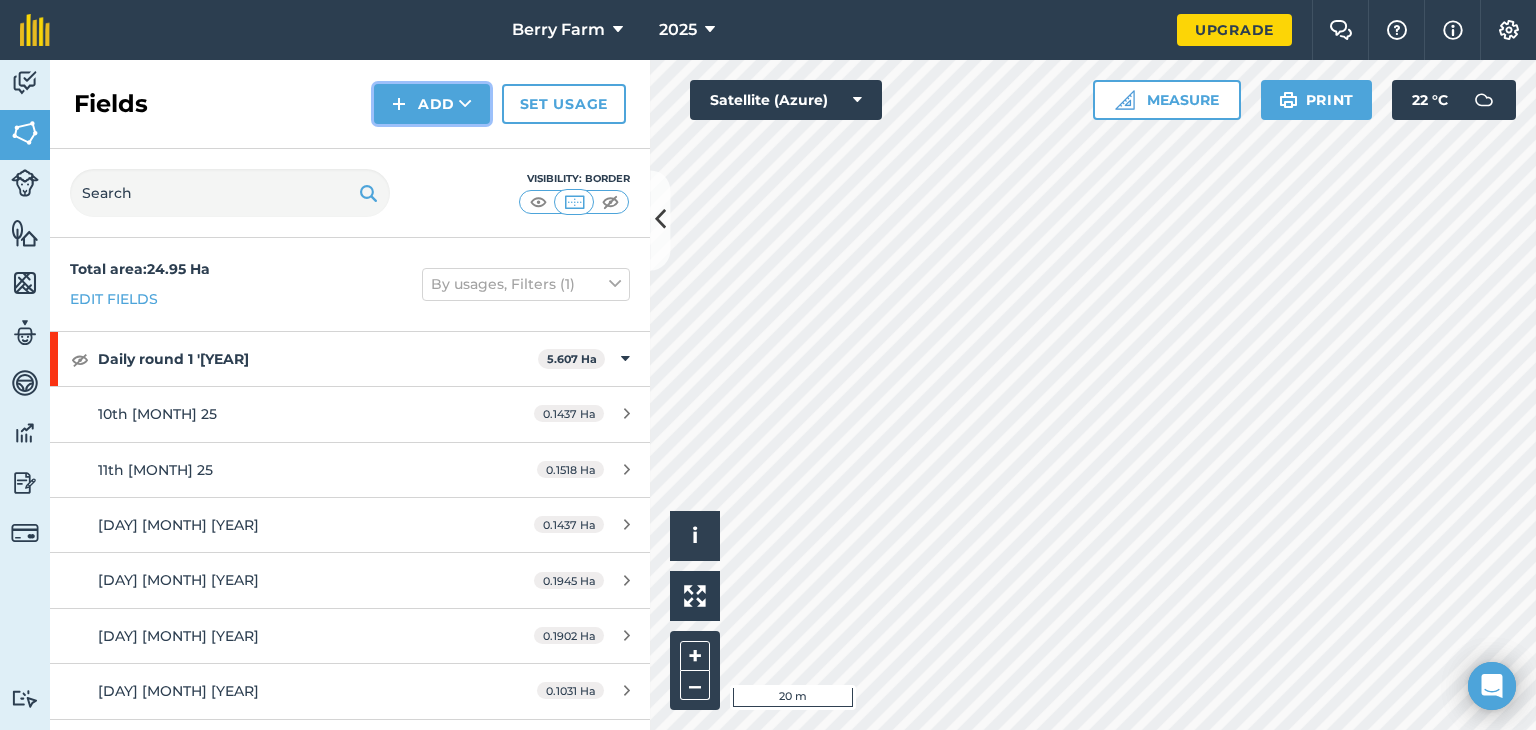 click on "Add" at bounding box center [432, 104] 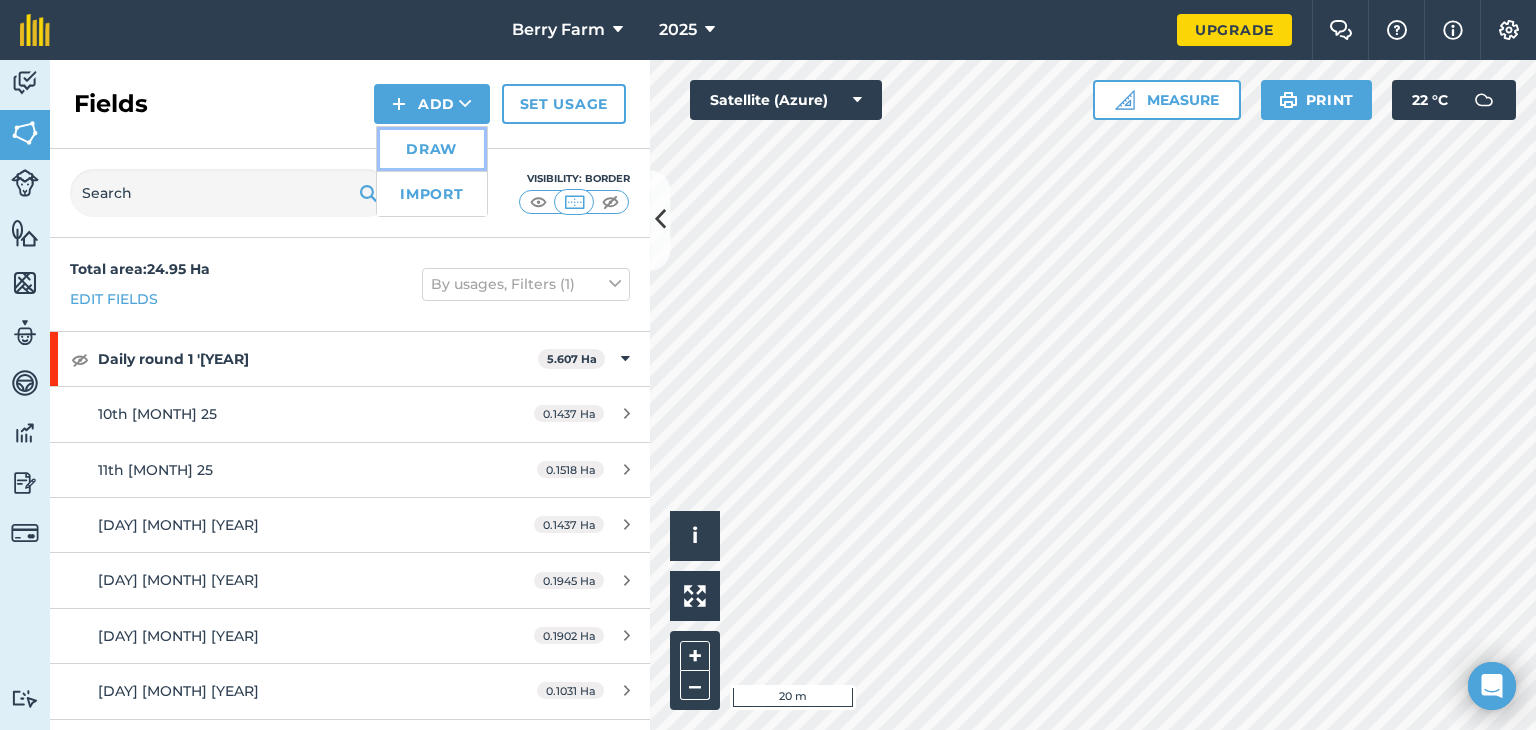 click on "Draw" at bounding box center (432, 149) 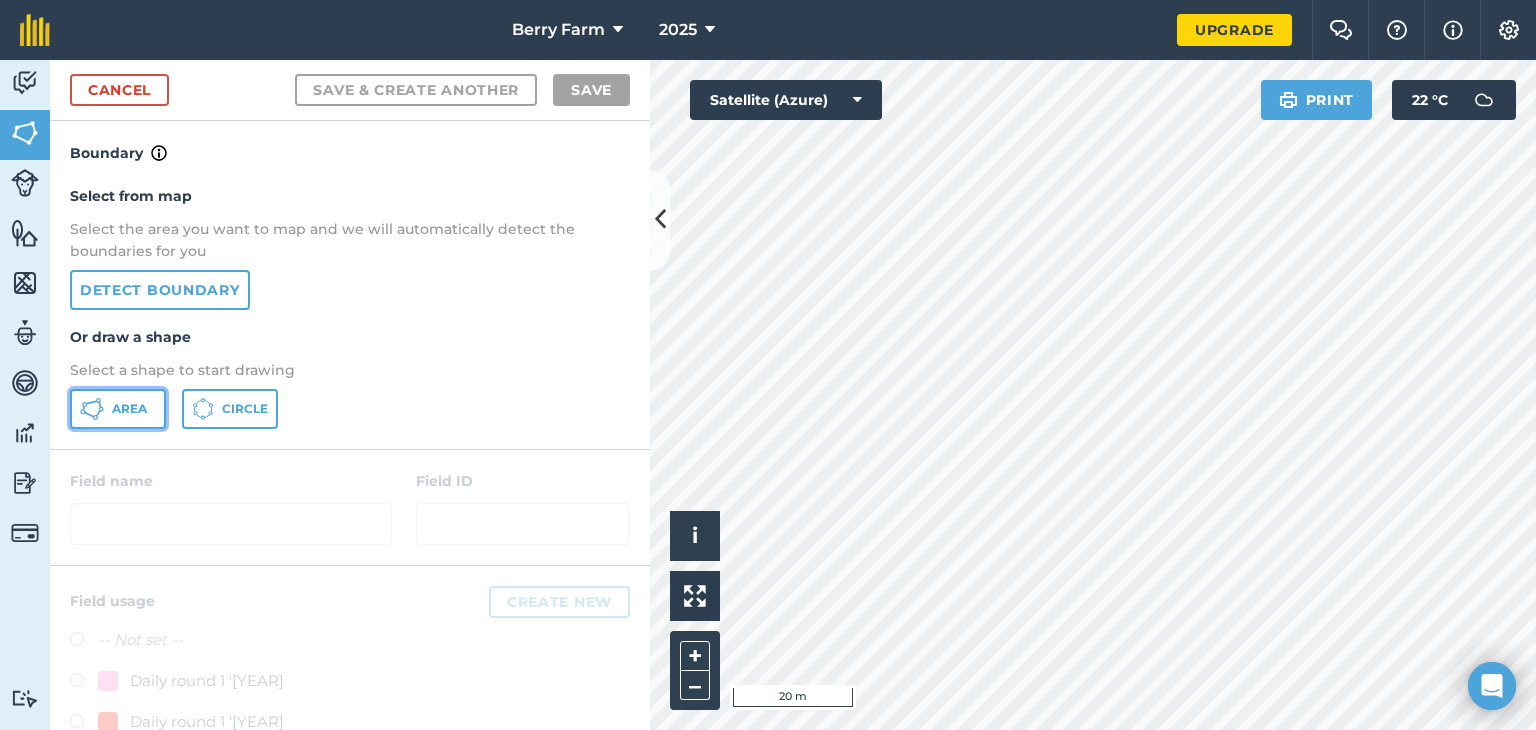 click on "Area" at bounding box center [118, 409] 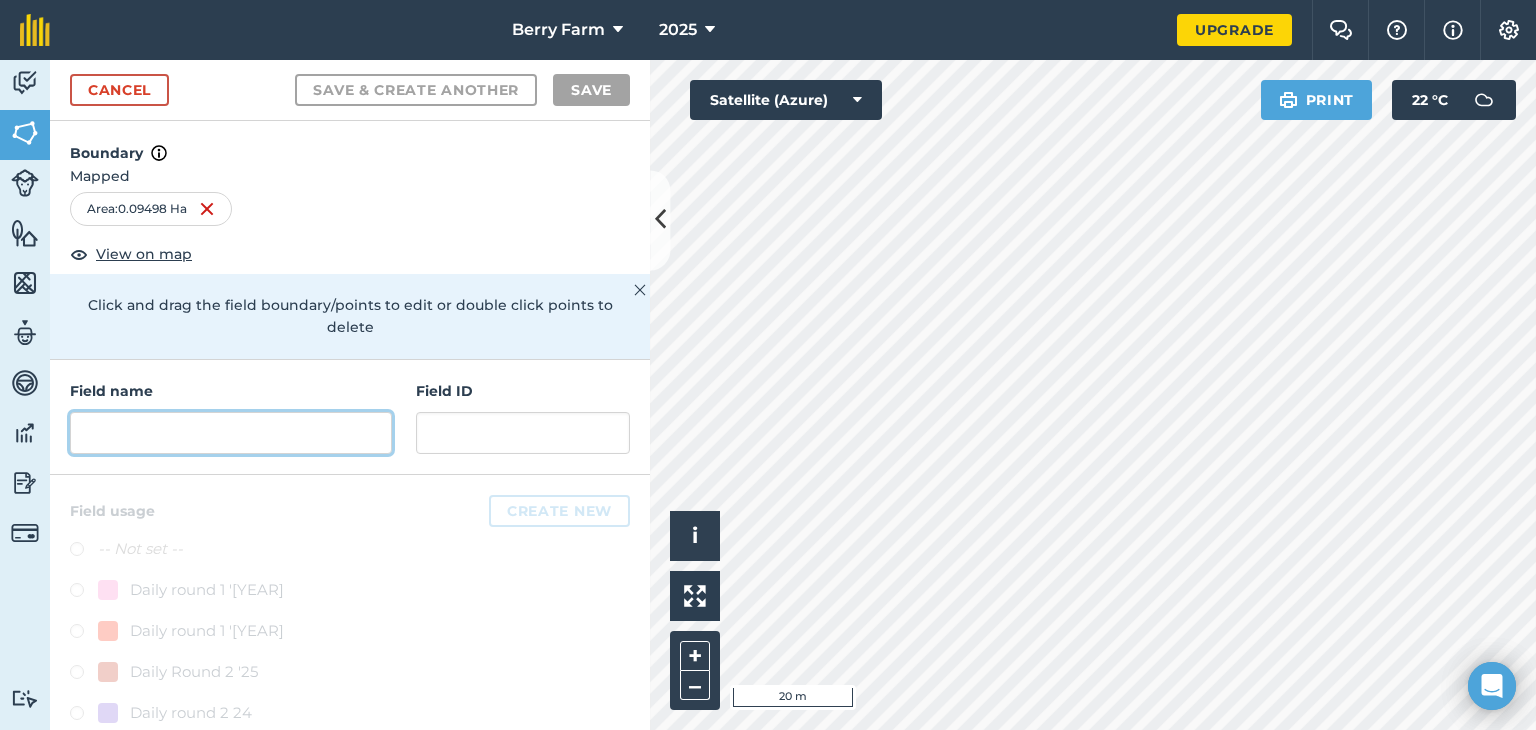 click at bounding box center (231, 433) 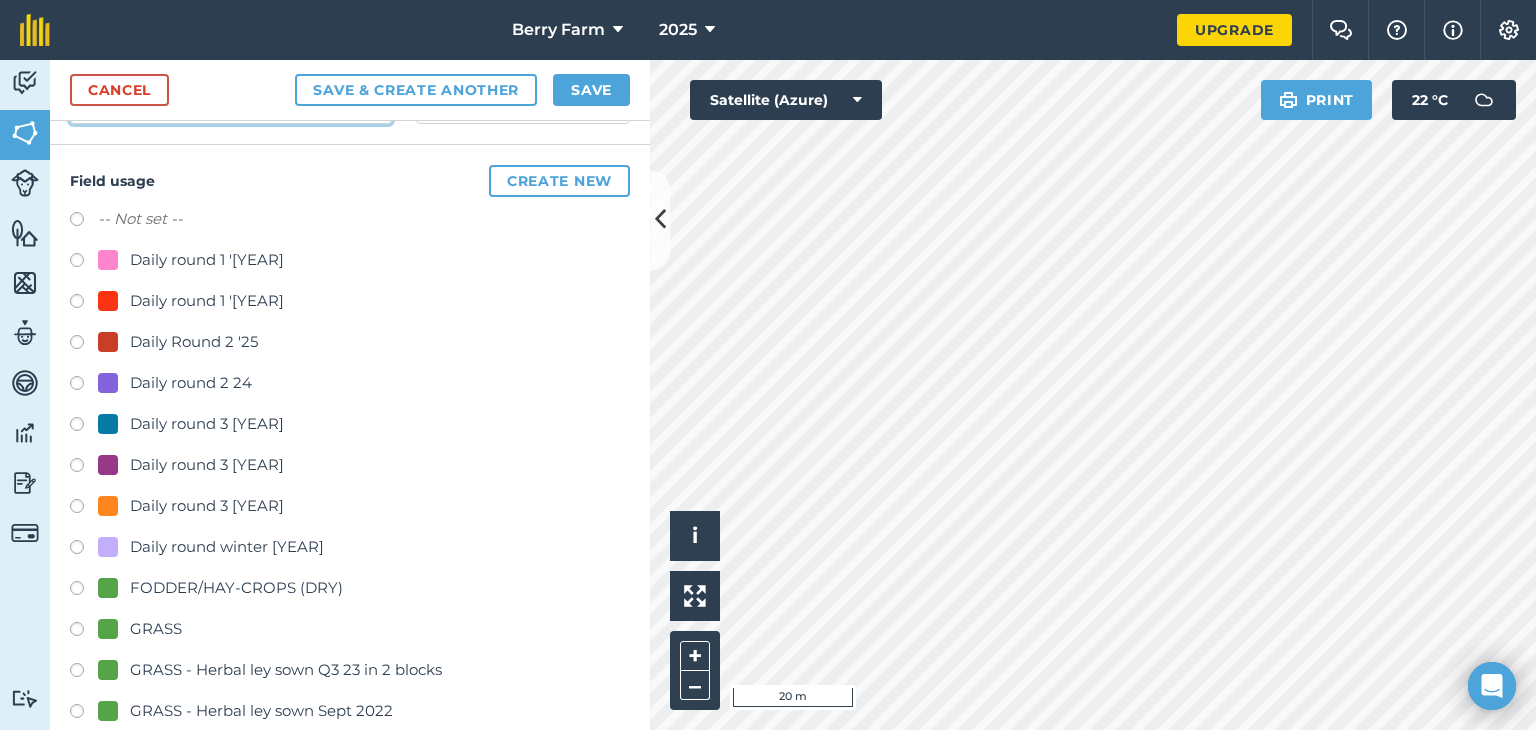 scroll, scrollTop: 335, scrollLeft: 0, axis: vertical 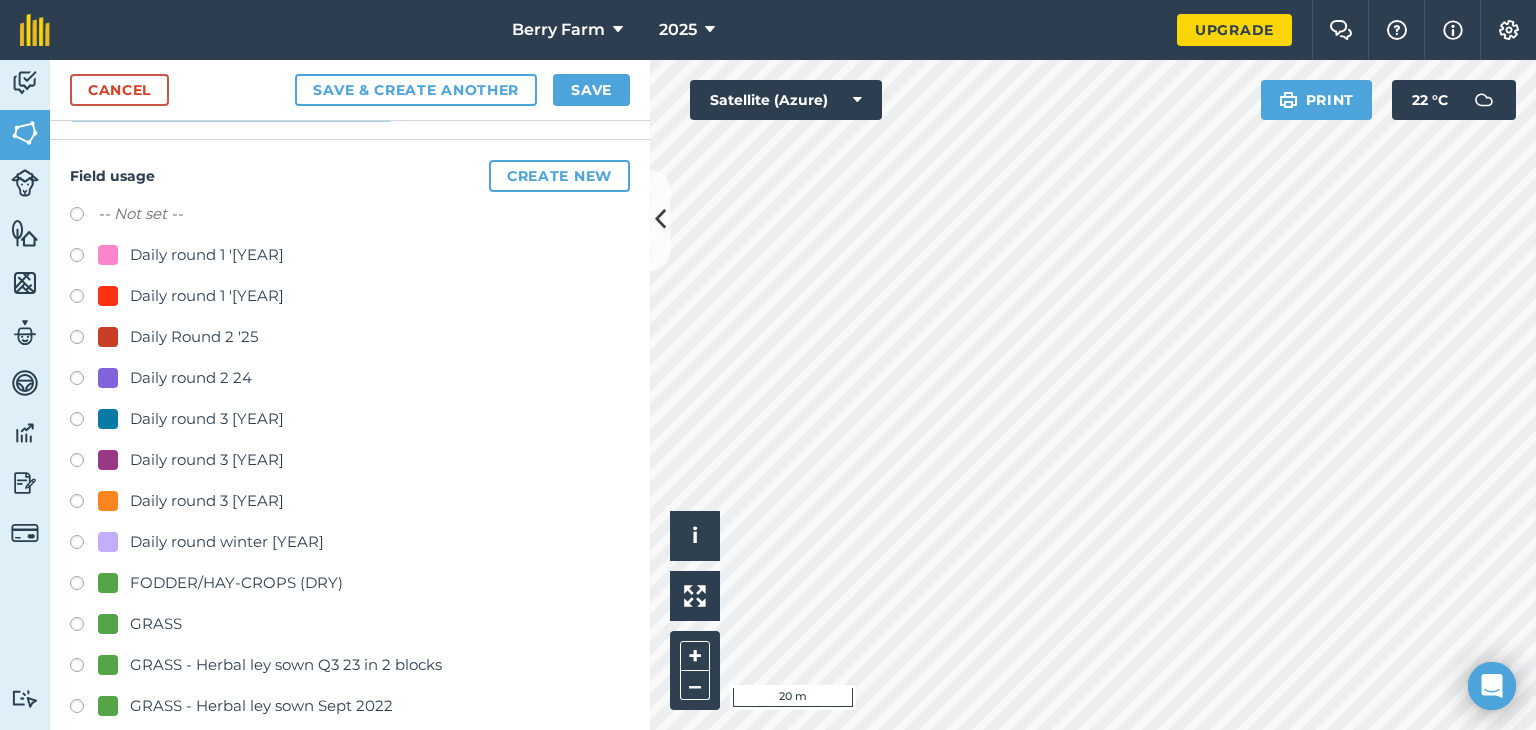 type on "[DAY] [MONTH] [YEAR]" 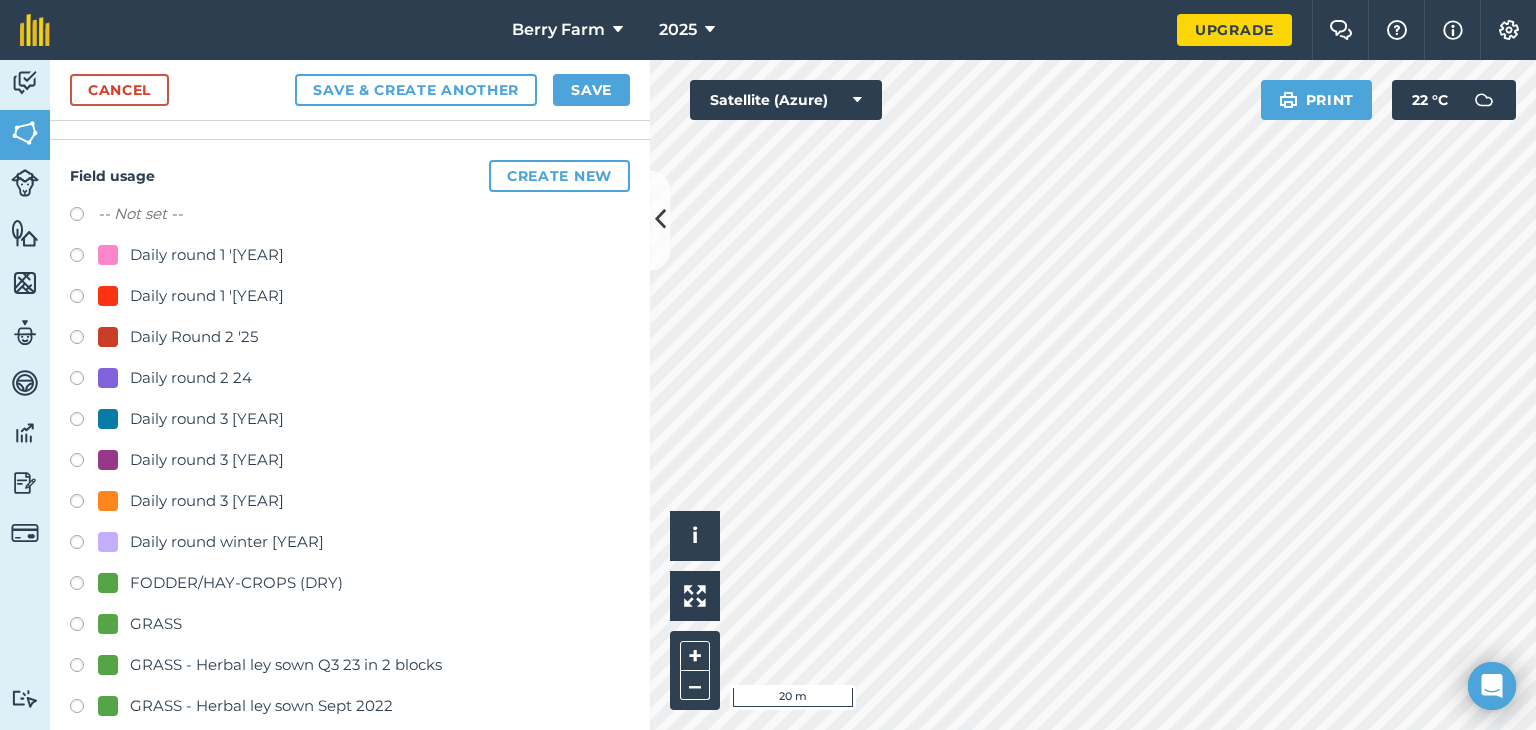 click at bounding box center (84, 504) 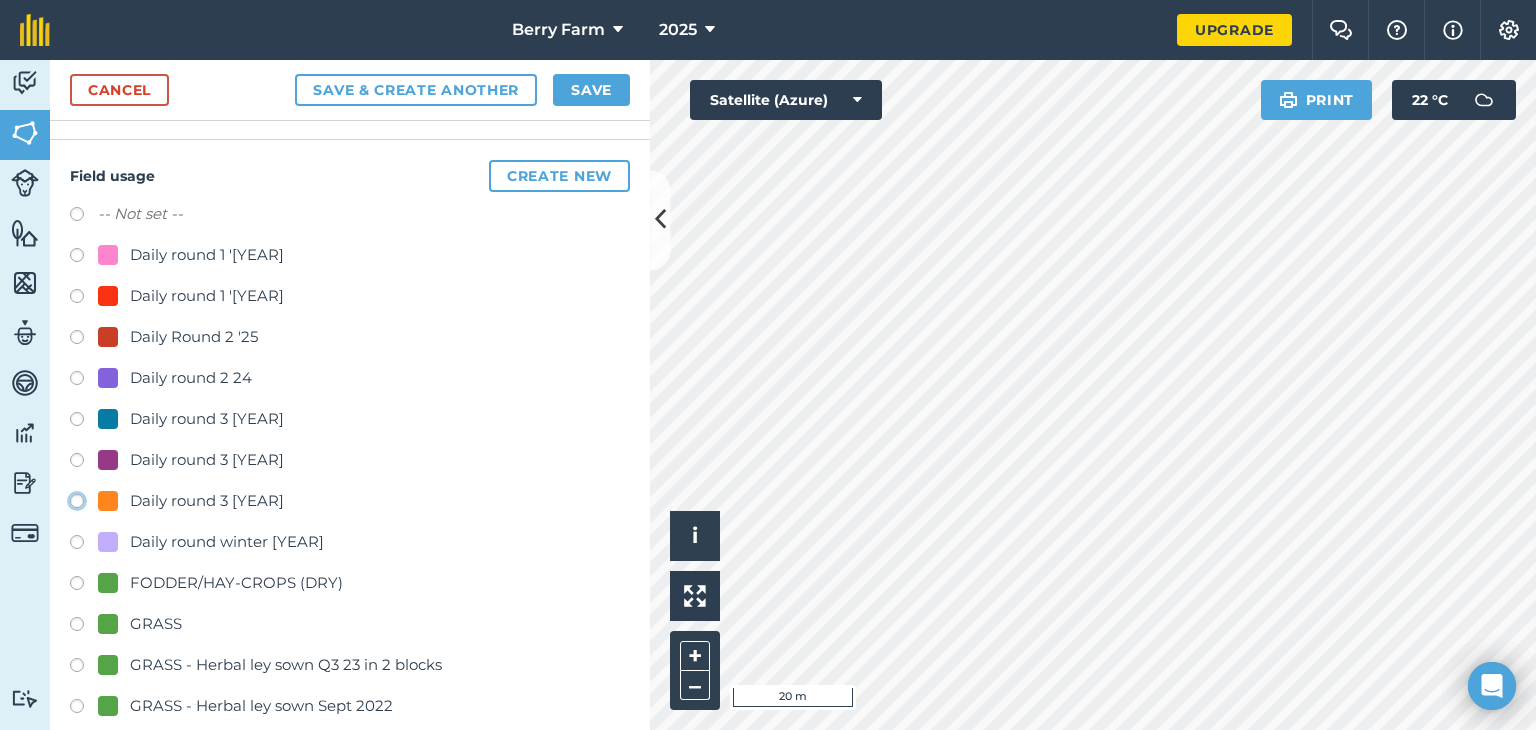 click on "Daily round 3 [YEAR]" at bounding box center [-9923, 500] 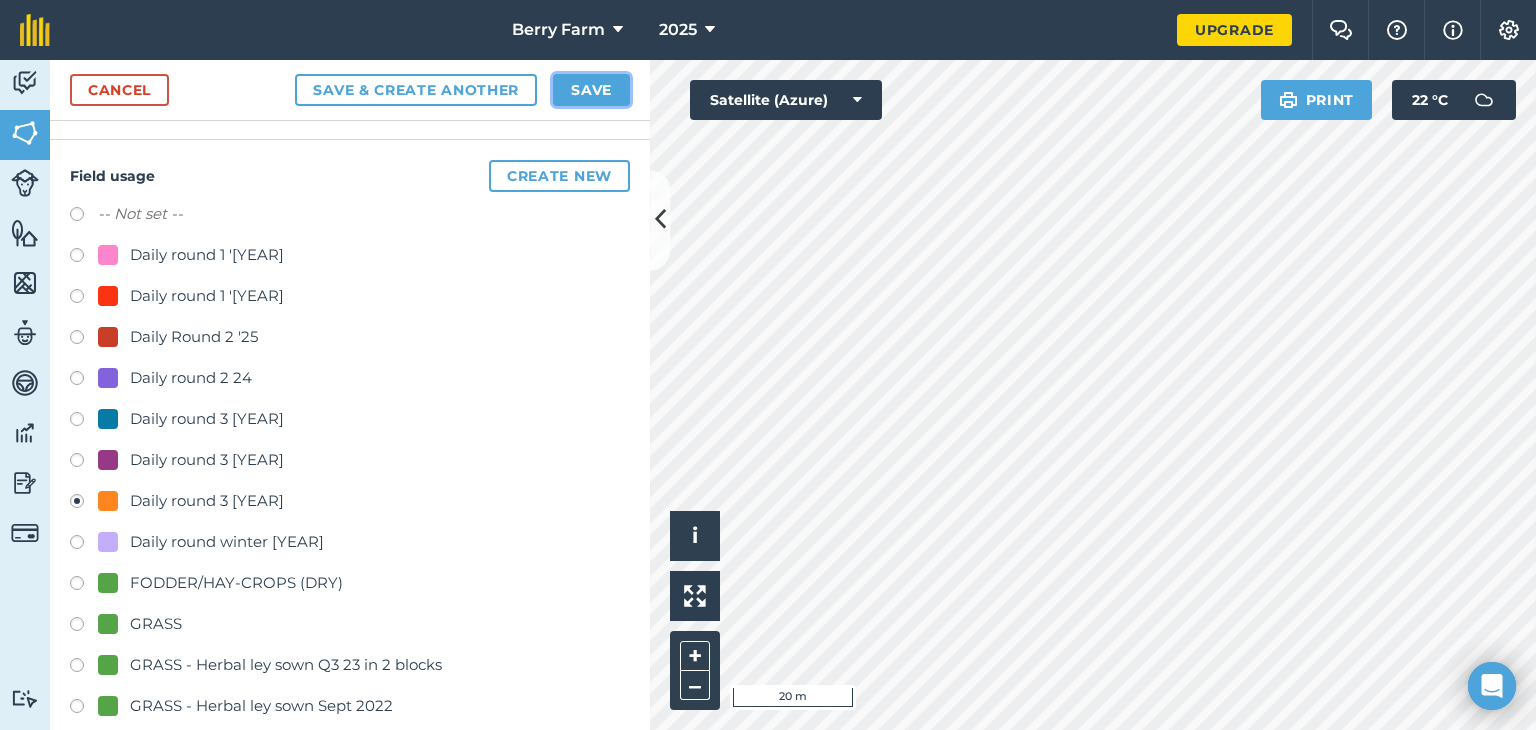 click on "Save" at bounding box center (591, 90) 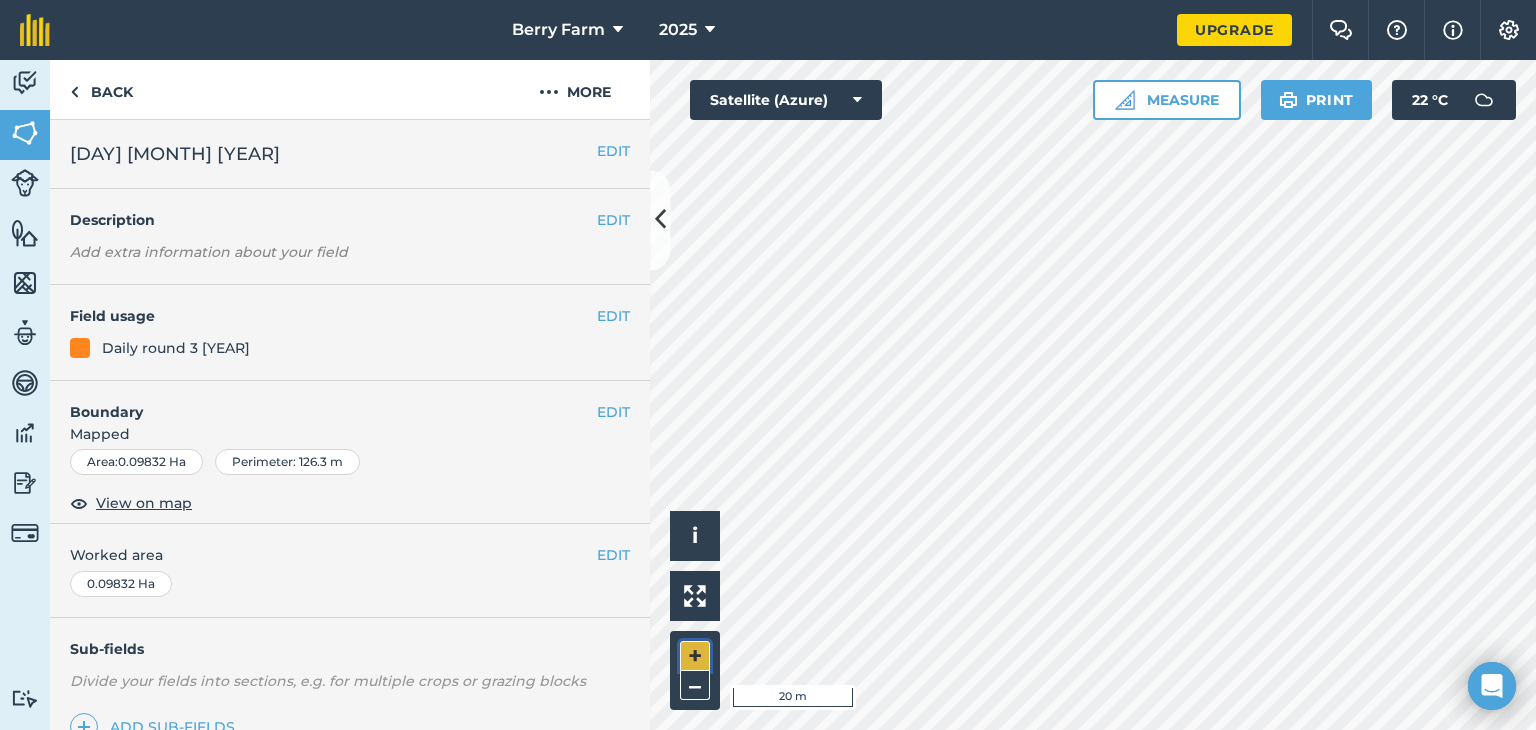 click on "+" at bounding box center [695, 656] 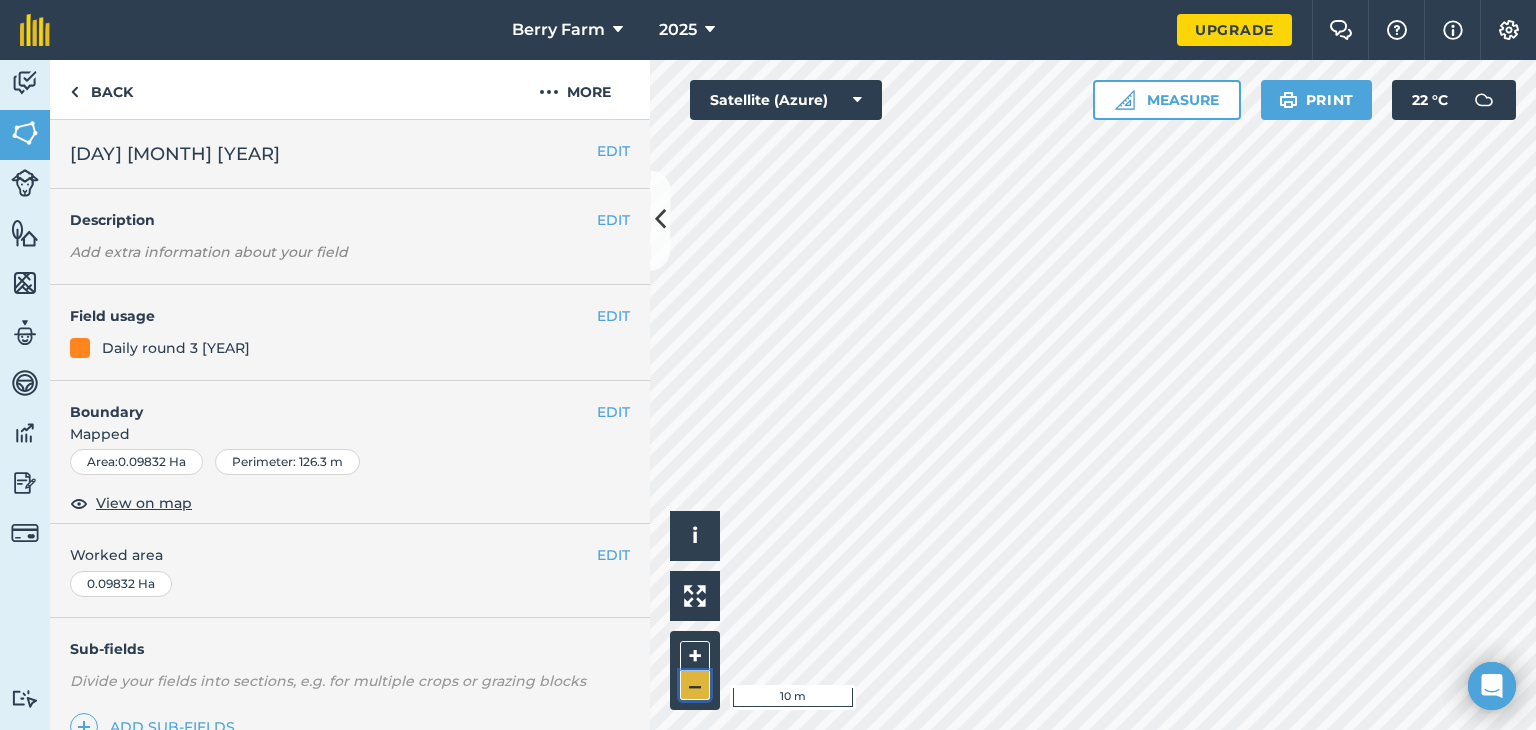 click on "–" at bounding box center [695, 685] 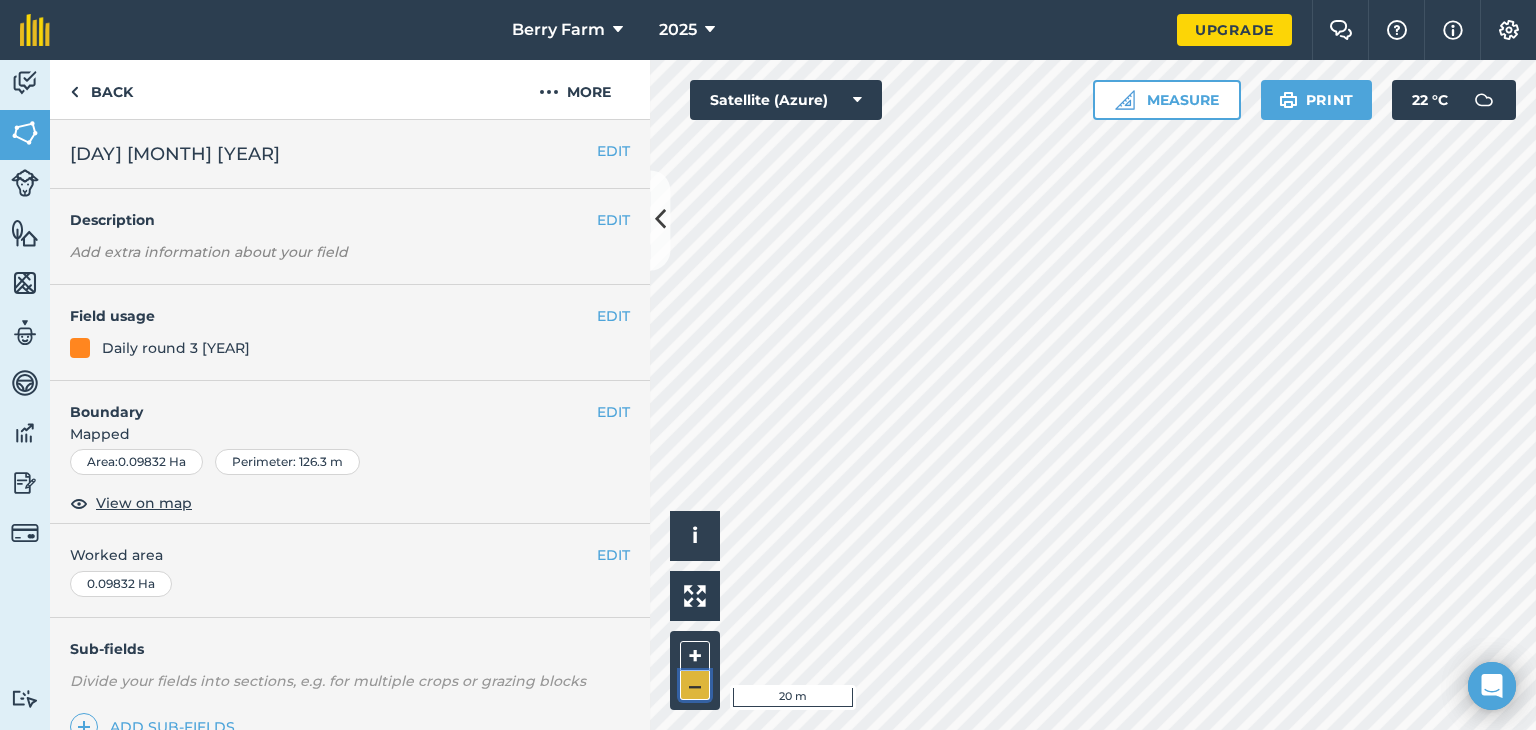 click on "–" at bounding box center [695, 685] 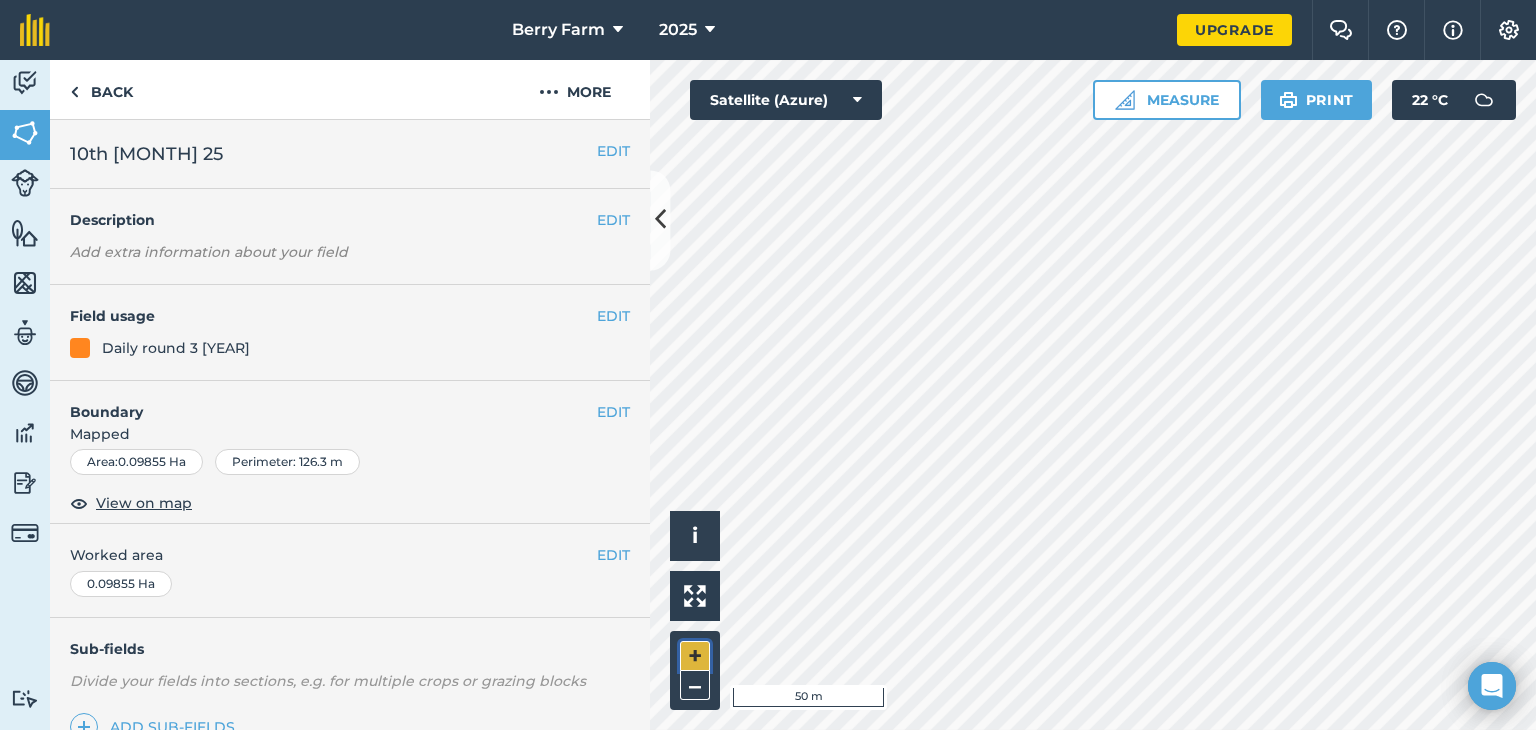 click on "+" at bounding box center (695, 656) 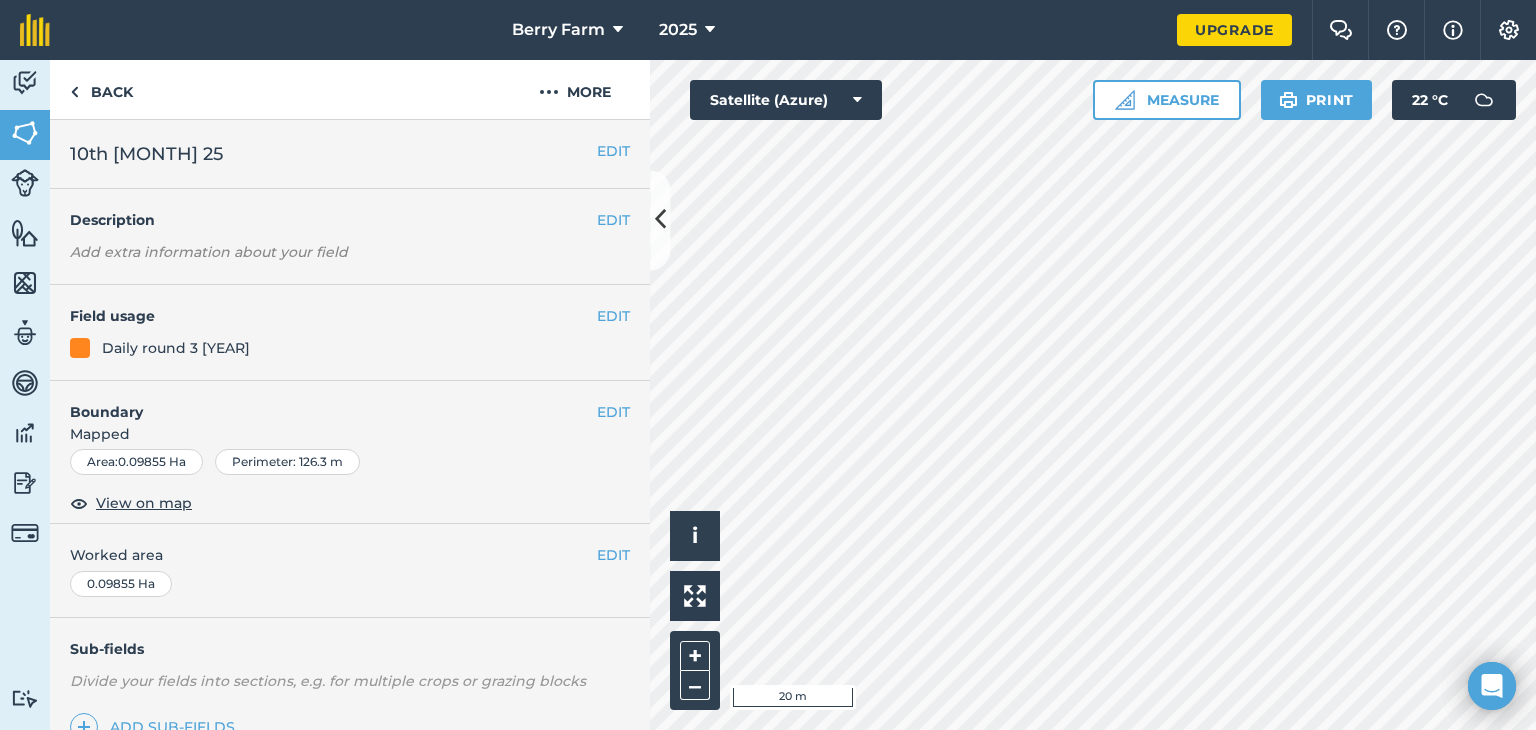 click on "Daily round 3 [YEAR]" at bounding box center (350, 348) 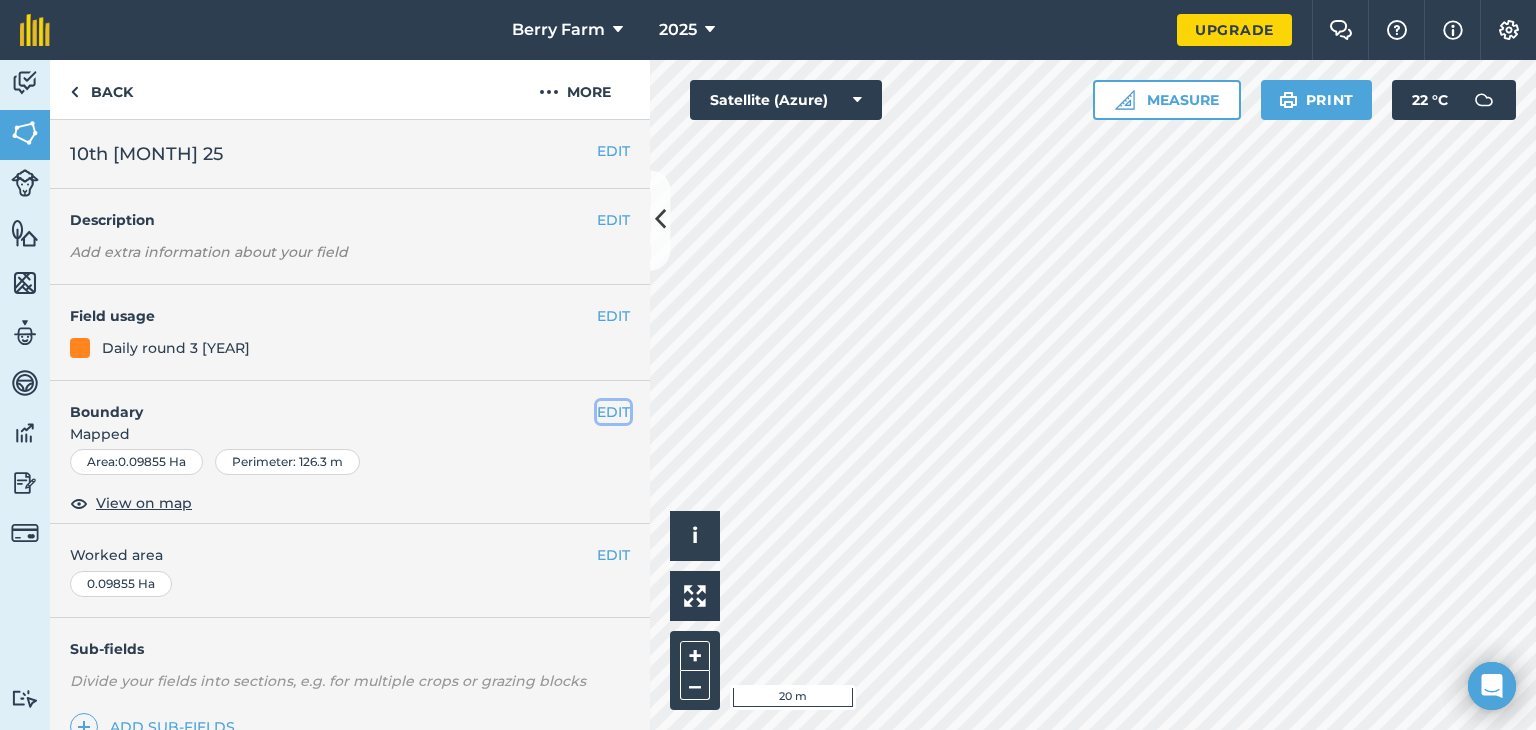 click on "EDIT" at bounding box center (613, 412) 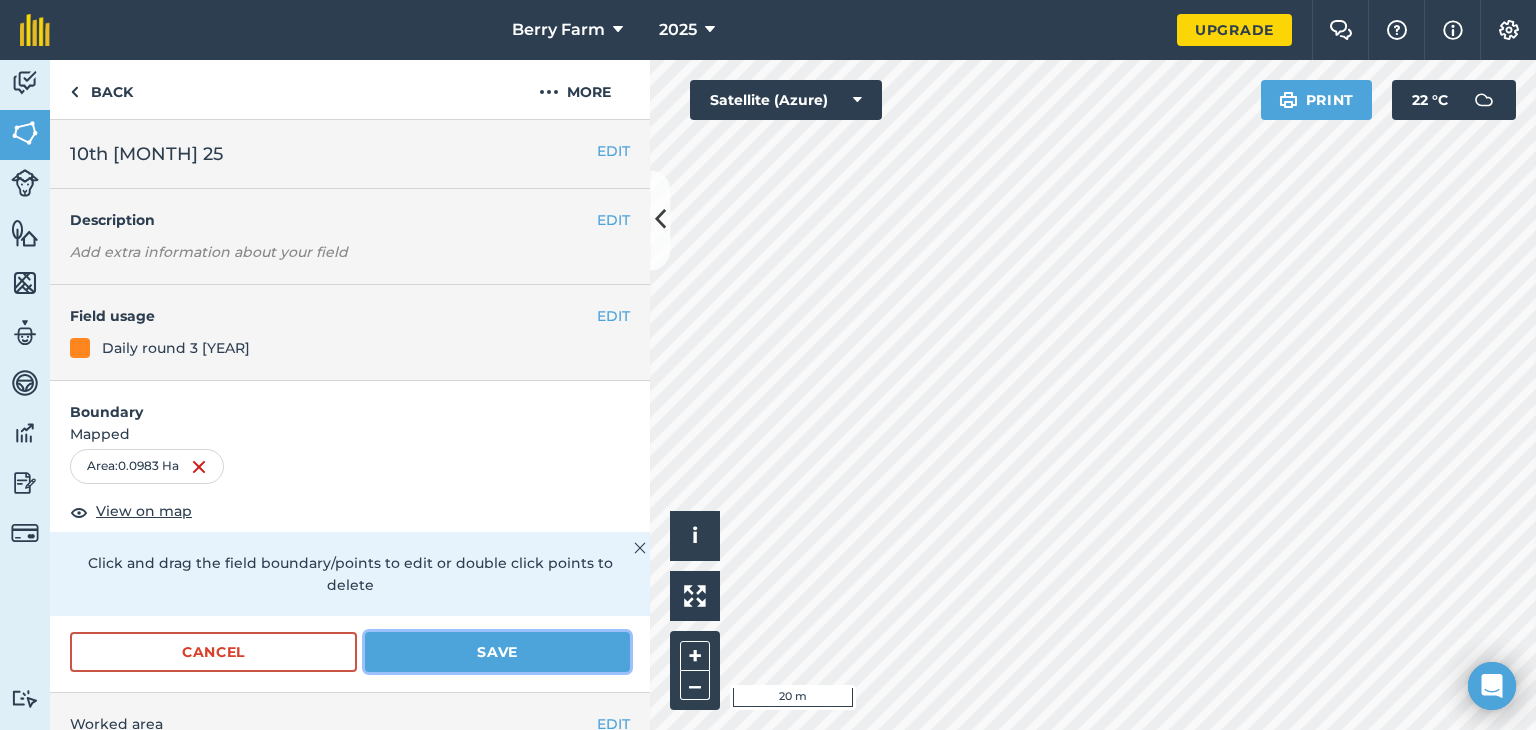 click on "Save" at bounding box center [497, 652] 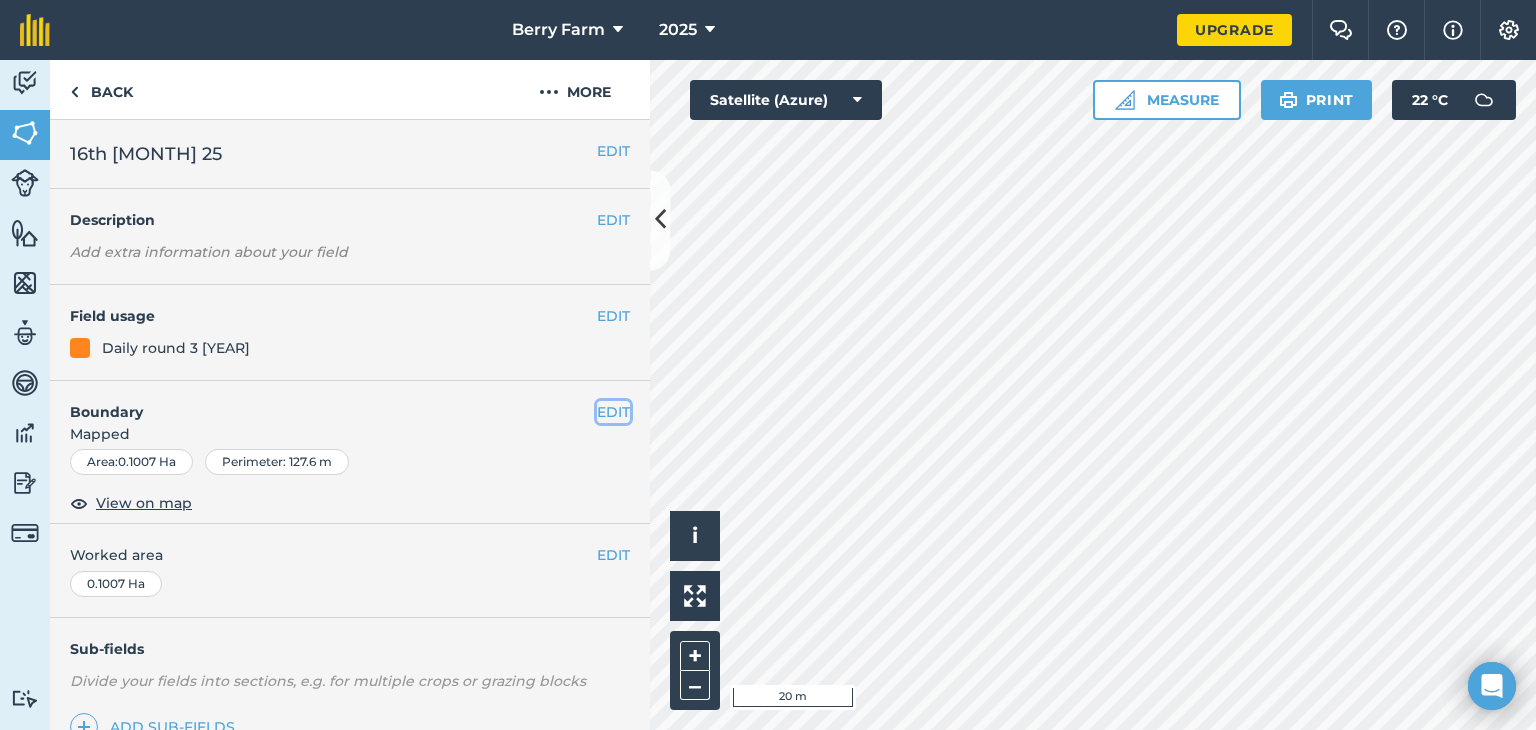 click on "EDIT" at bounding box center [613, 412] 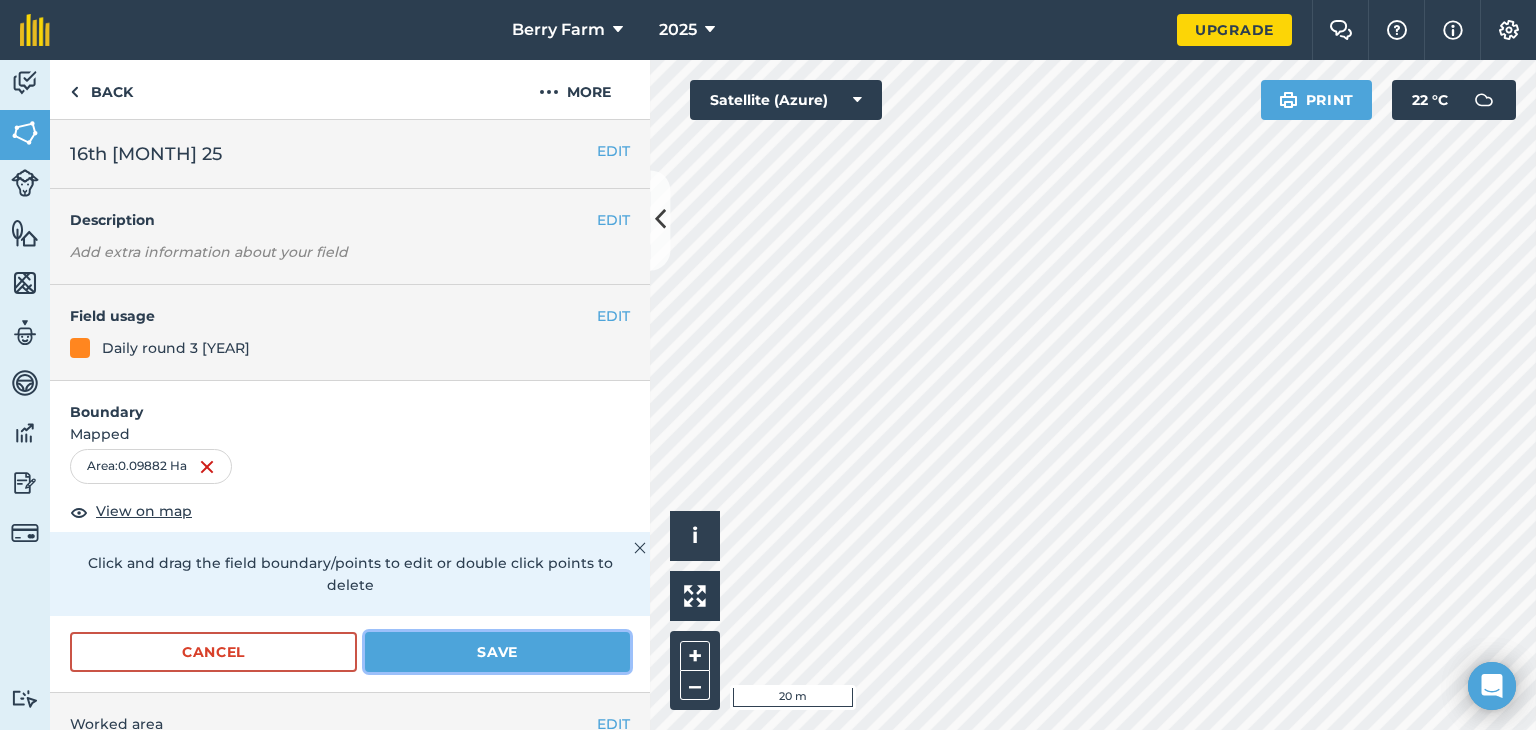 click on "Save" at bounding box center (497, 652) 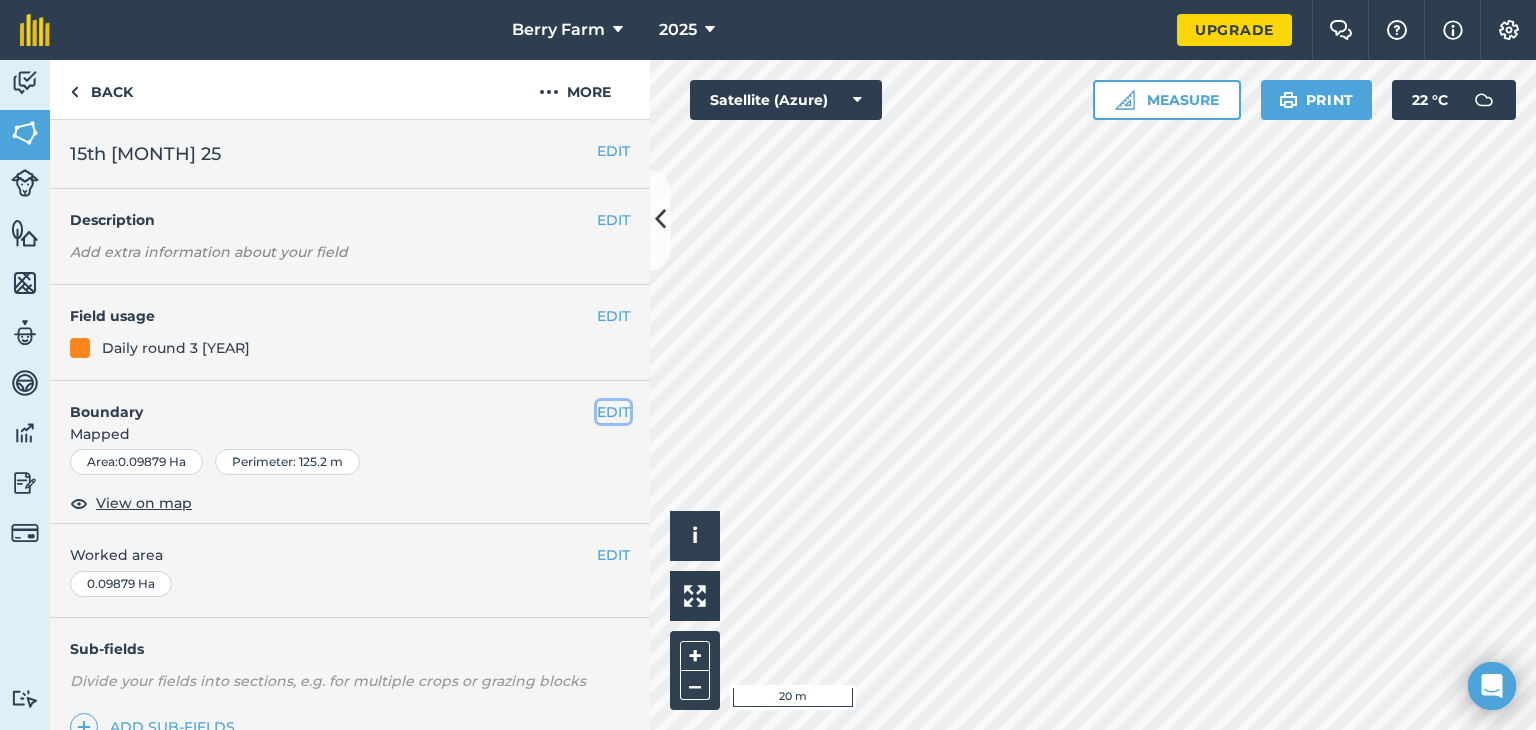 click on "EDIT" at bounding box center [613, 412] 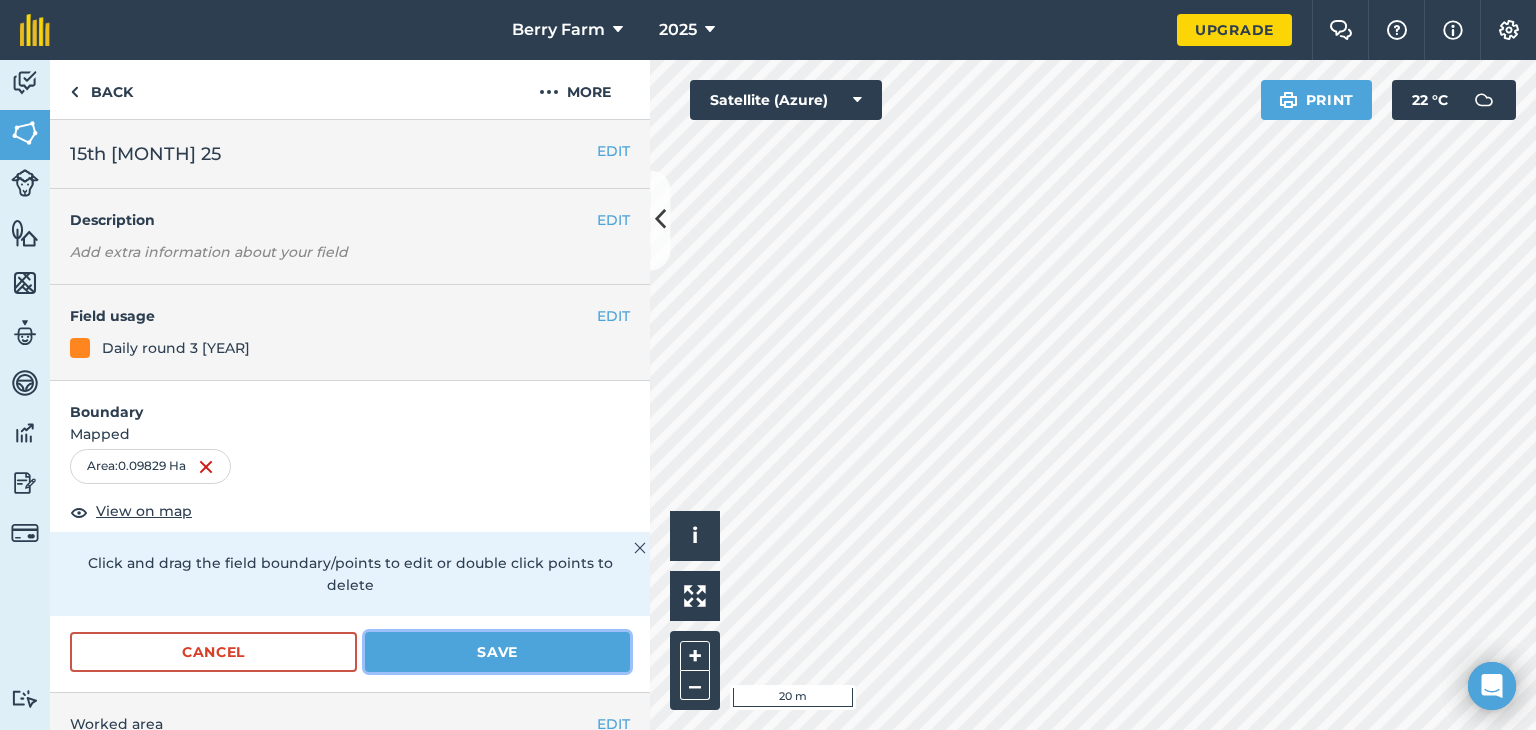 click on "Save" at bounding box center [497, 652] 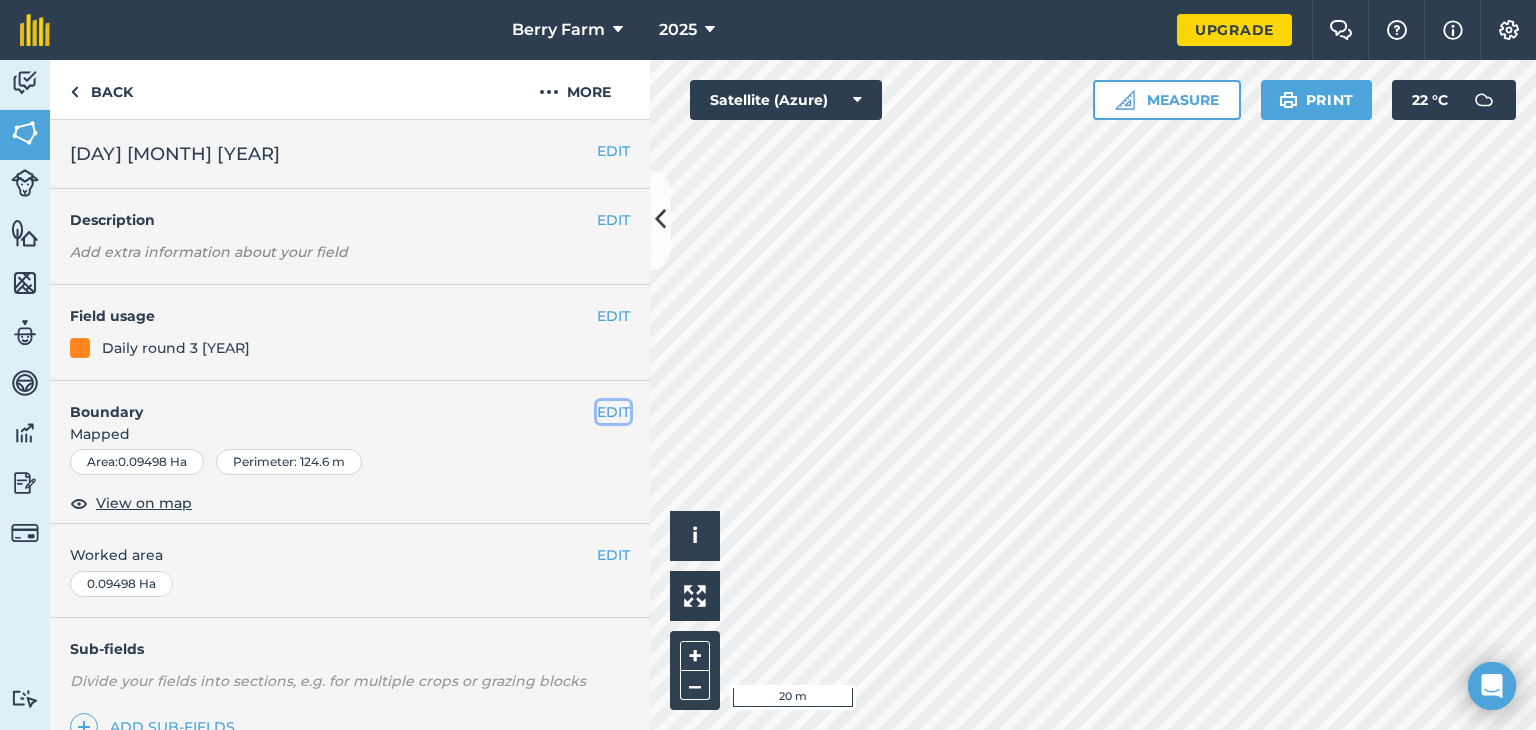 click on "EDIT" at bounding box center [613, 412] 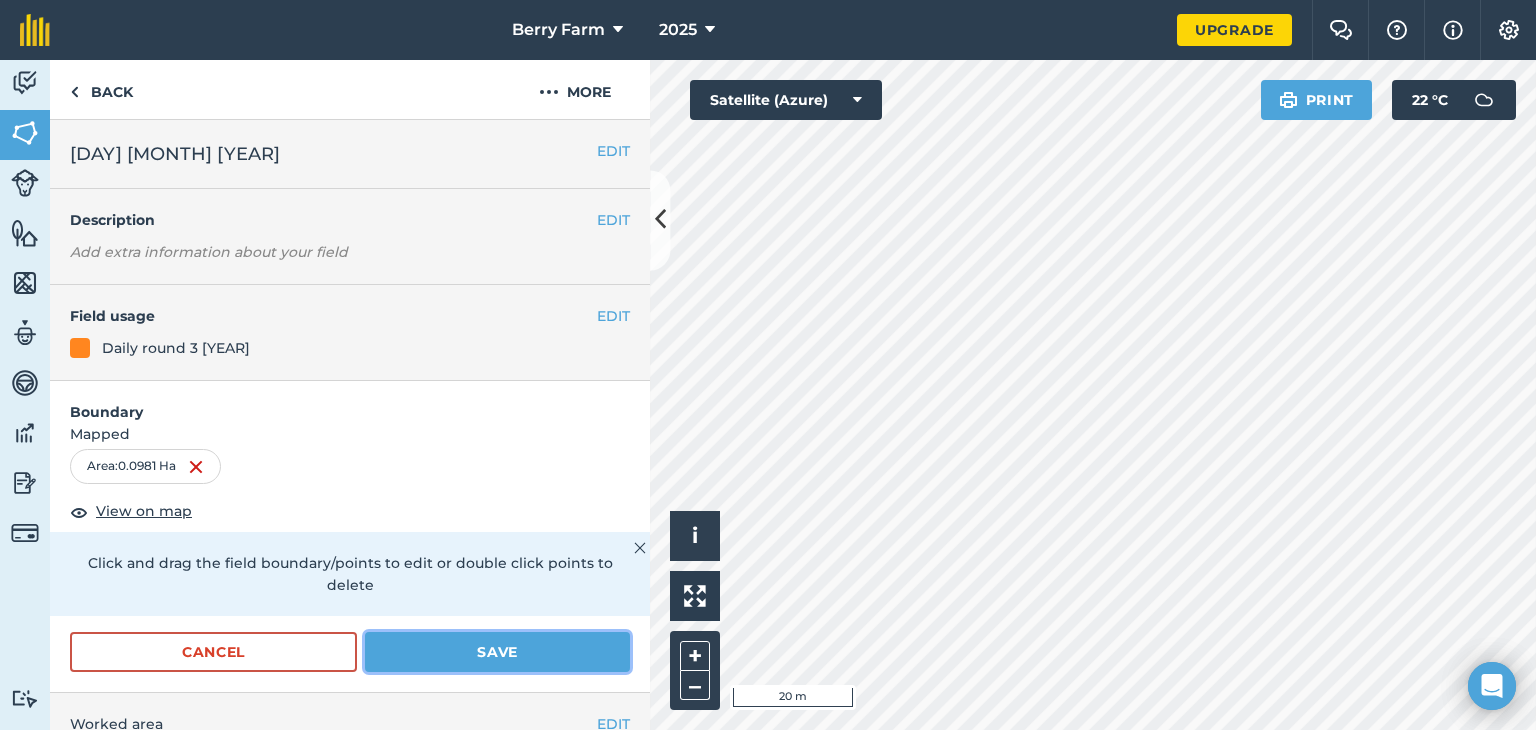 click on "Save" at bounding box center (497, 652) 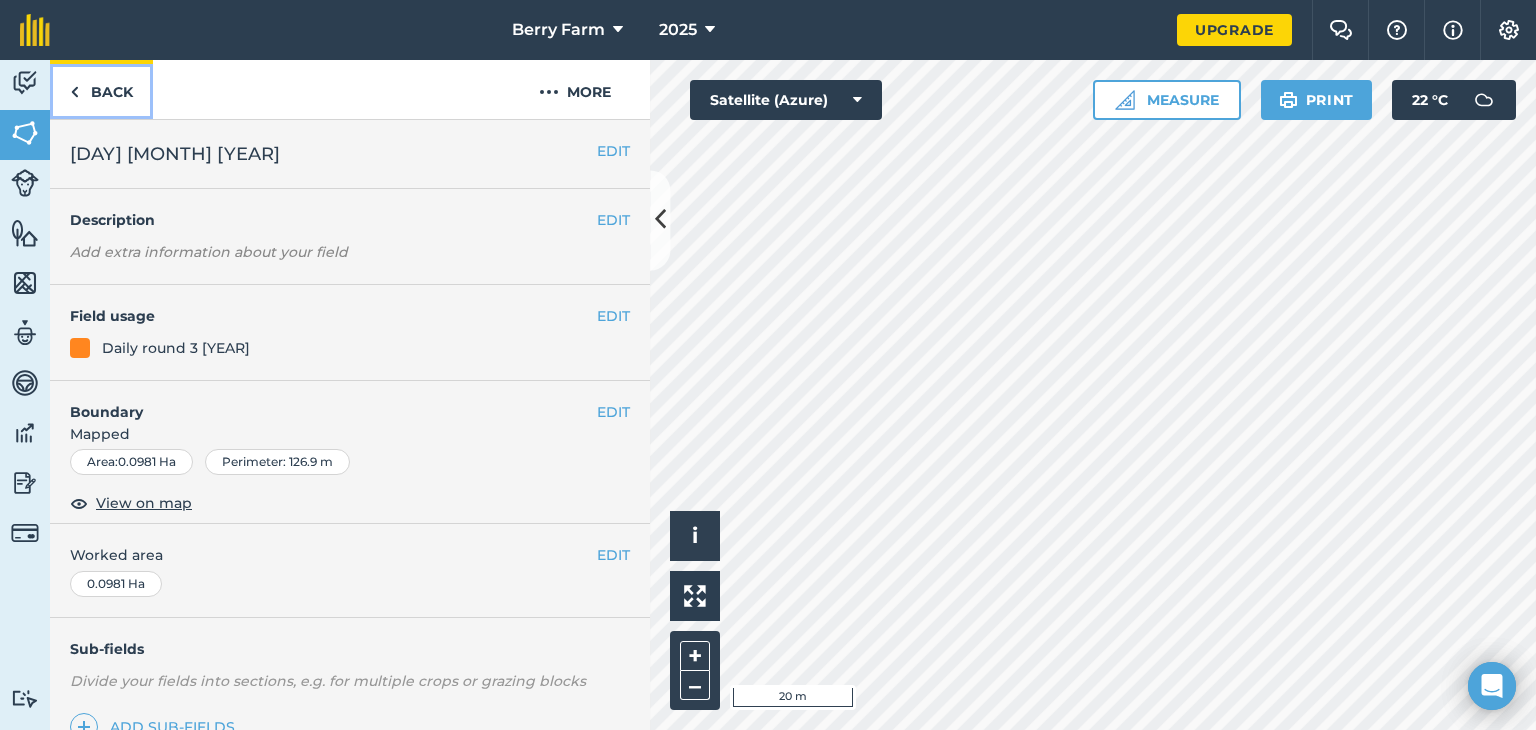 click on "Back" at bounding box center (101, 89) 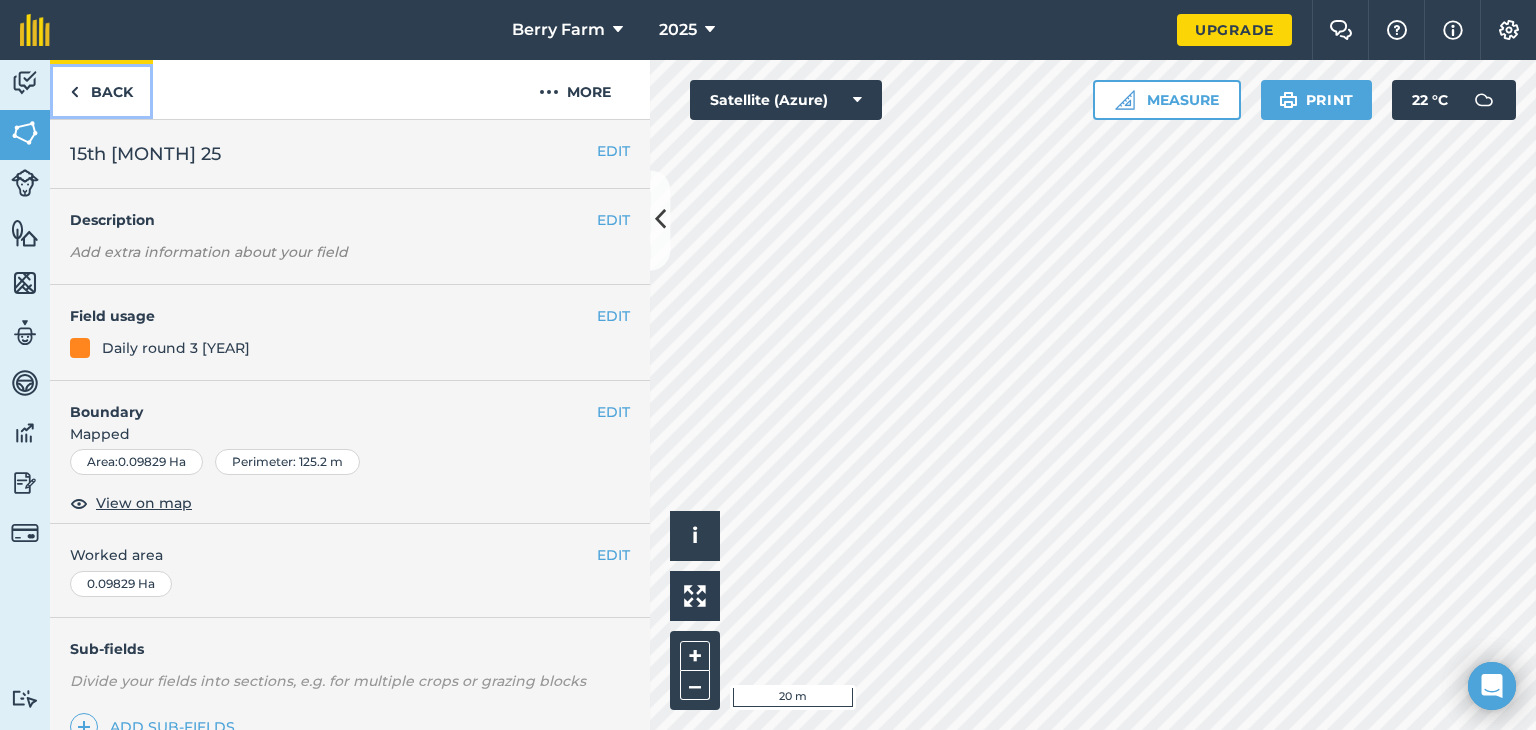 click on "Back" at bounding box center [101, 89] 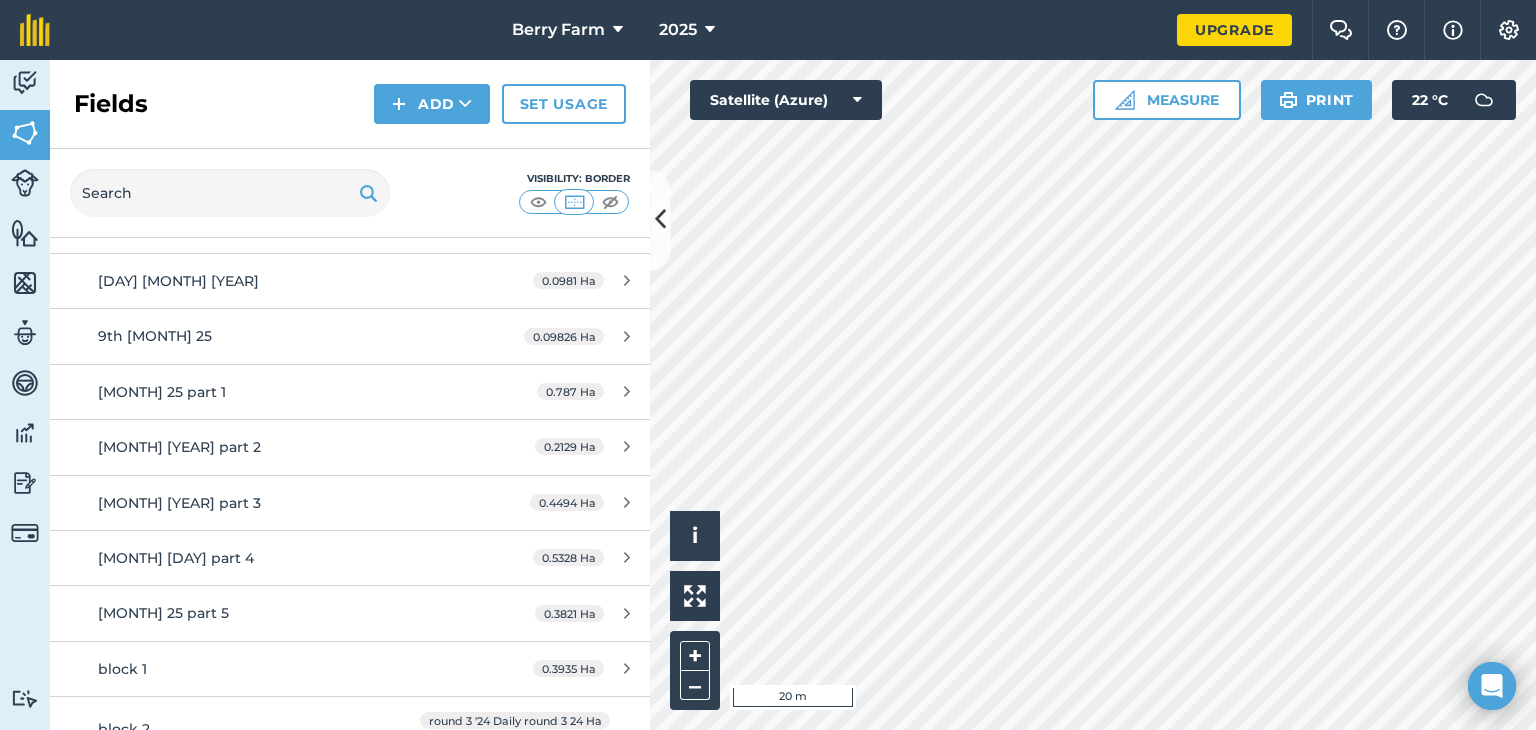 scroll, scrollTop: 5521, scrollLeft: 0, axis: vertical 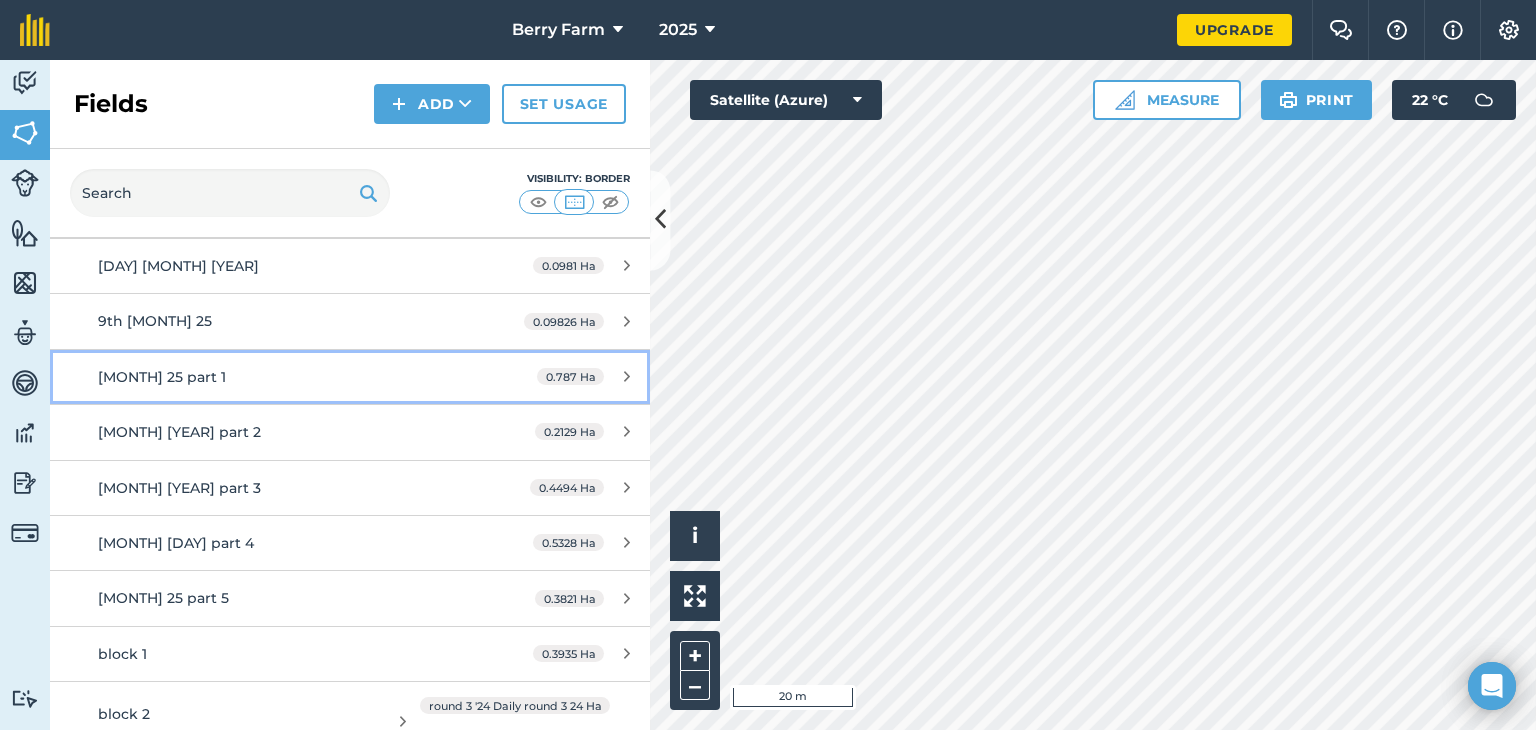 click on "[MONTH] 25 part 1" at bounding box center (286, 377) 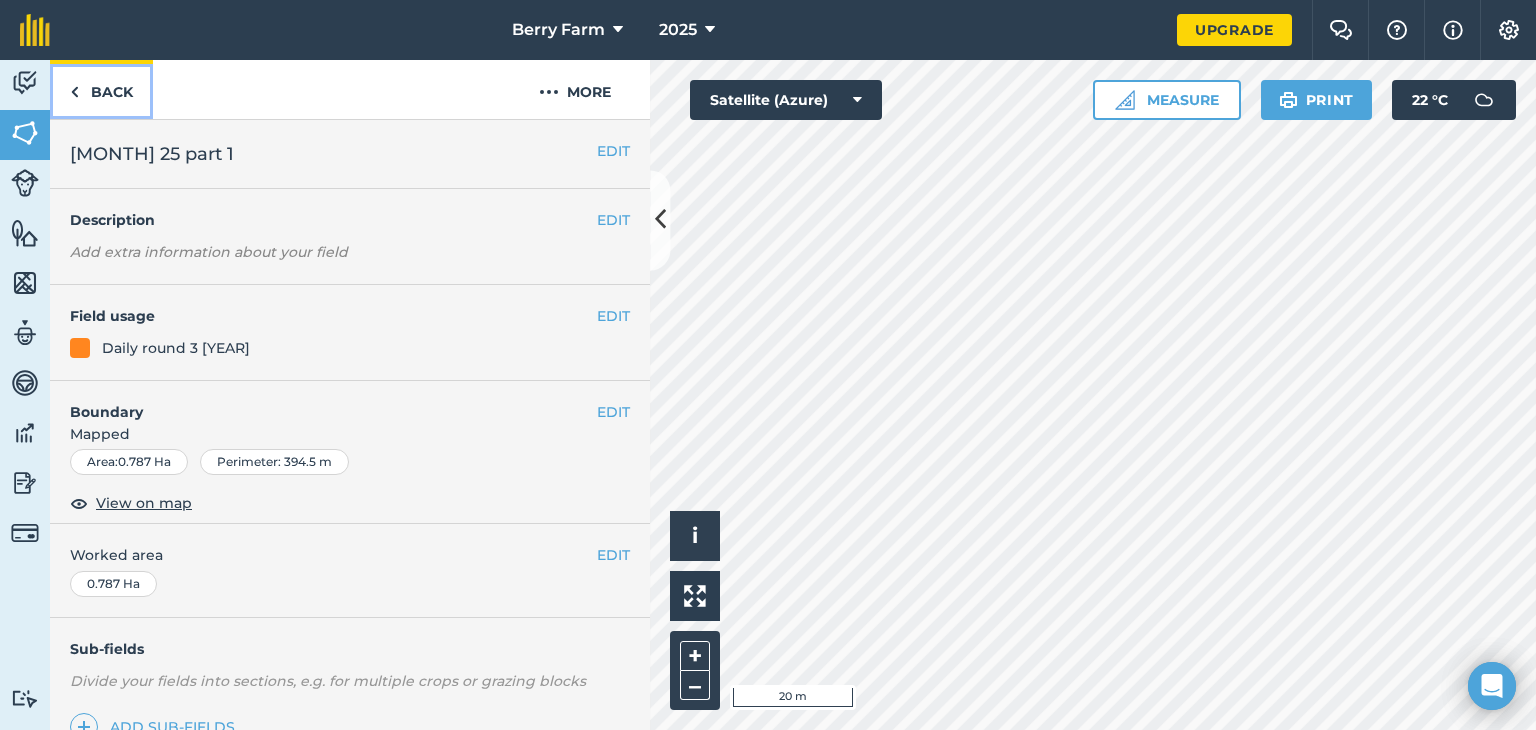 click at bounding box center [74, 92] 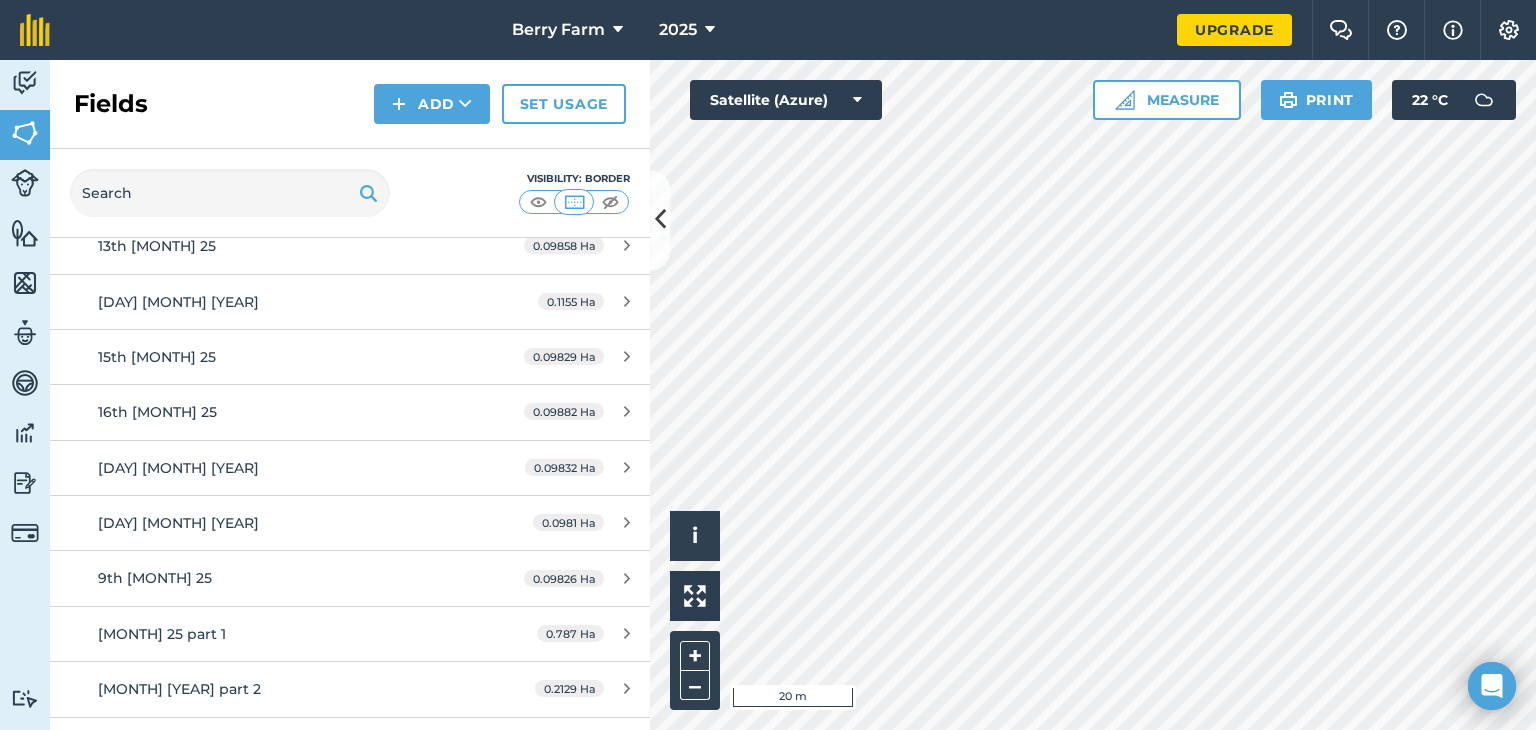scroll, scrollTop: 5279, scrollLeft: 0, axis: vertical 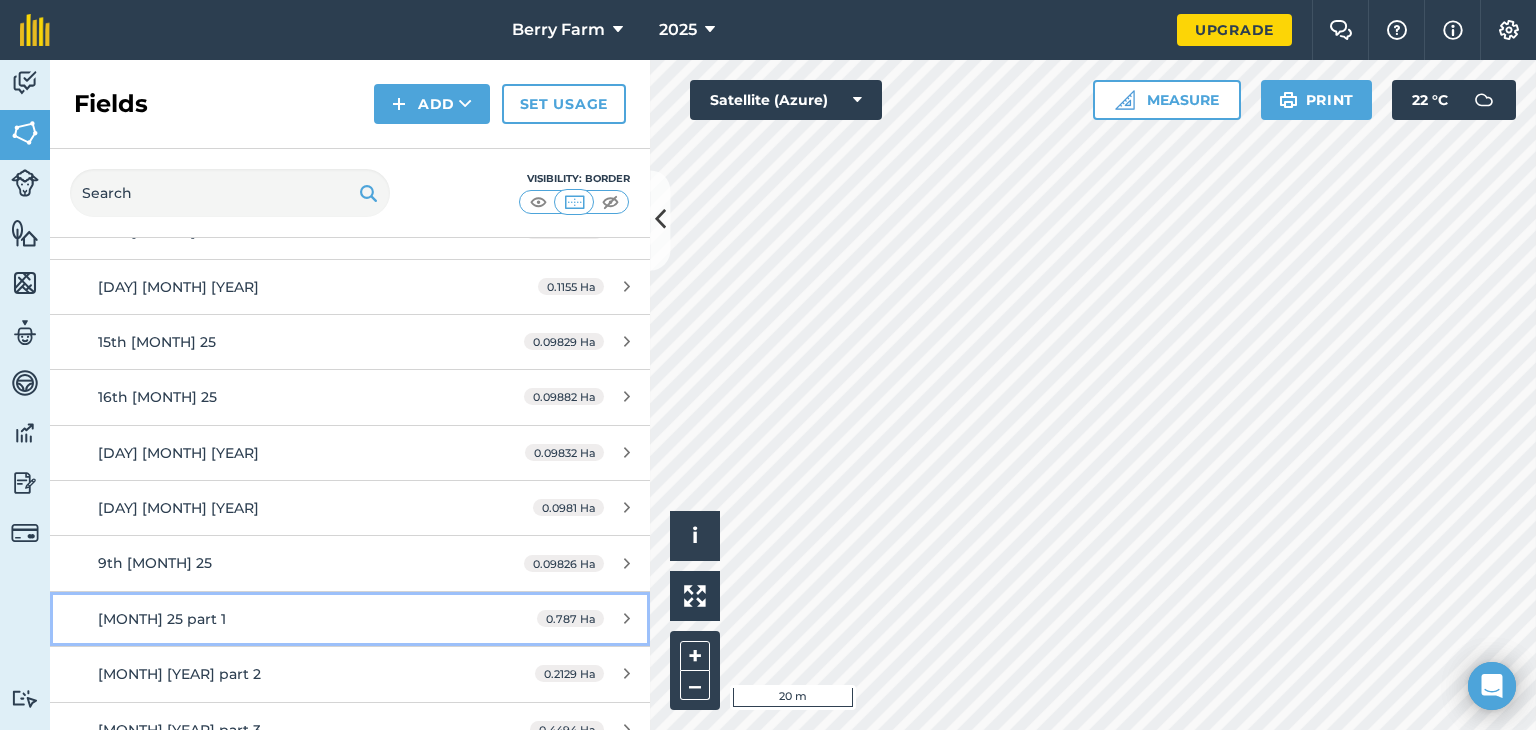 click on "0.787   Ha" at bounding box center (583, 619) 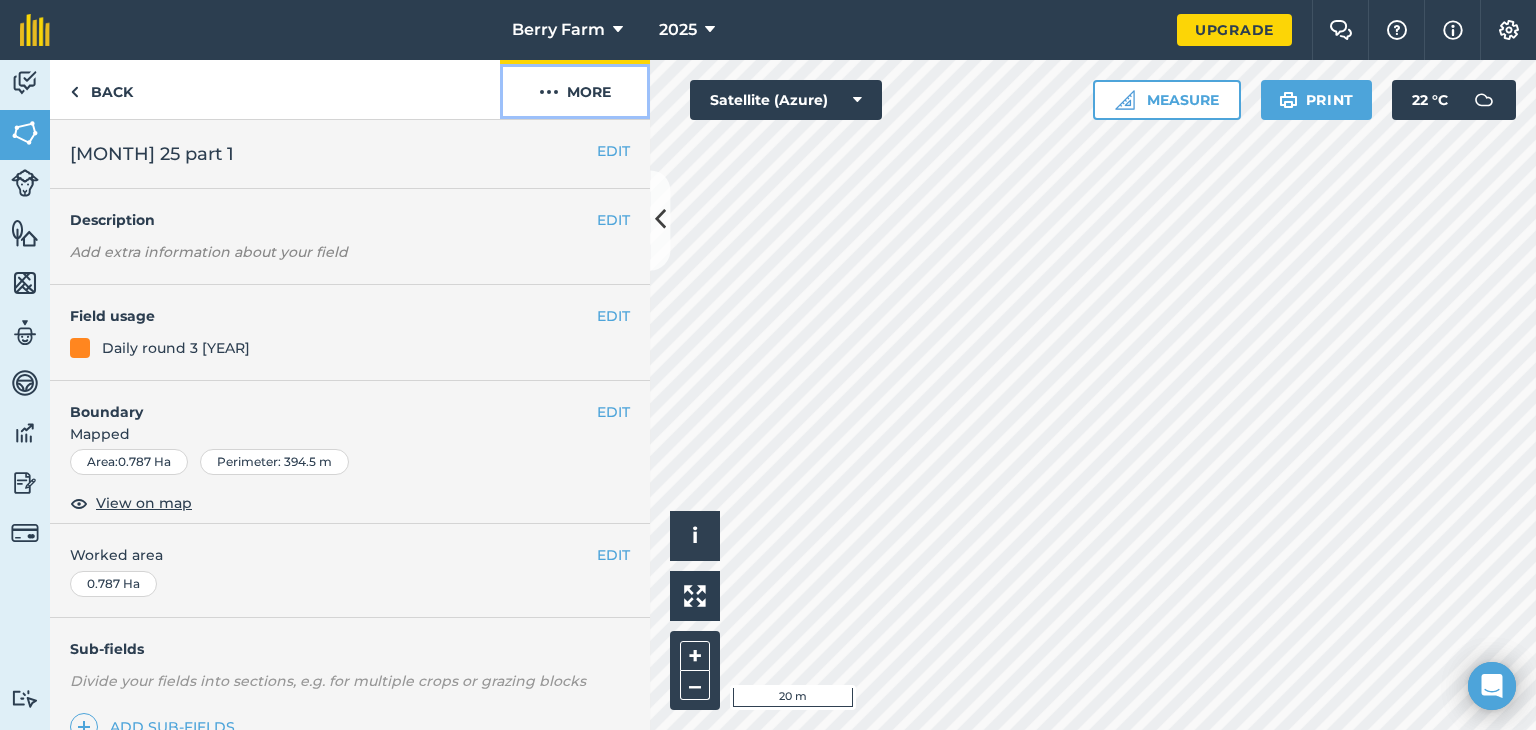 click on "More" at bounding box center [575, 89] 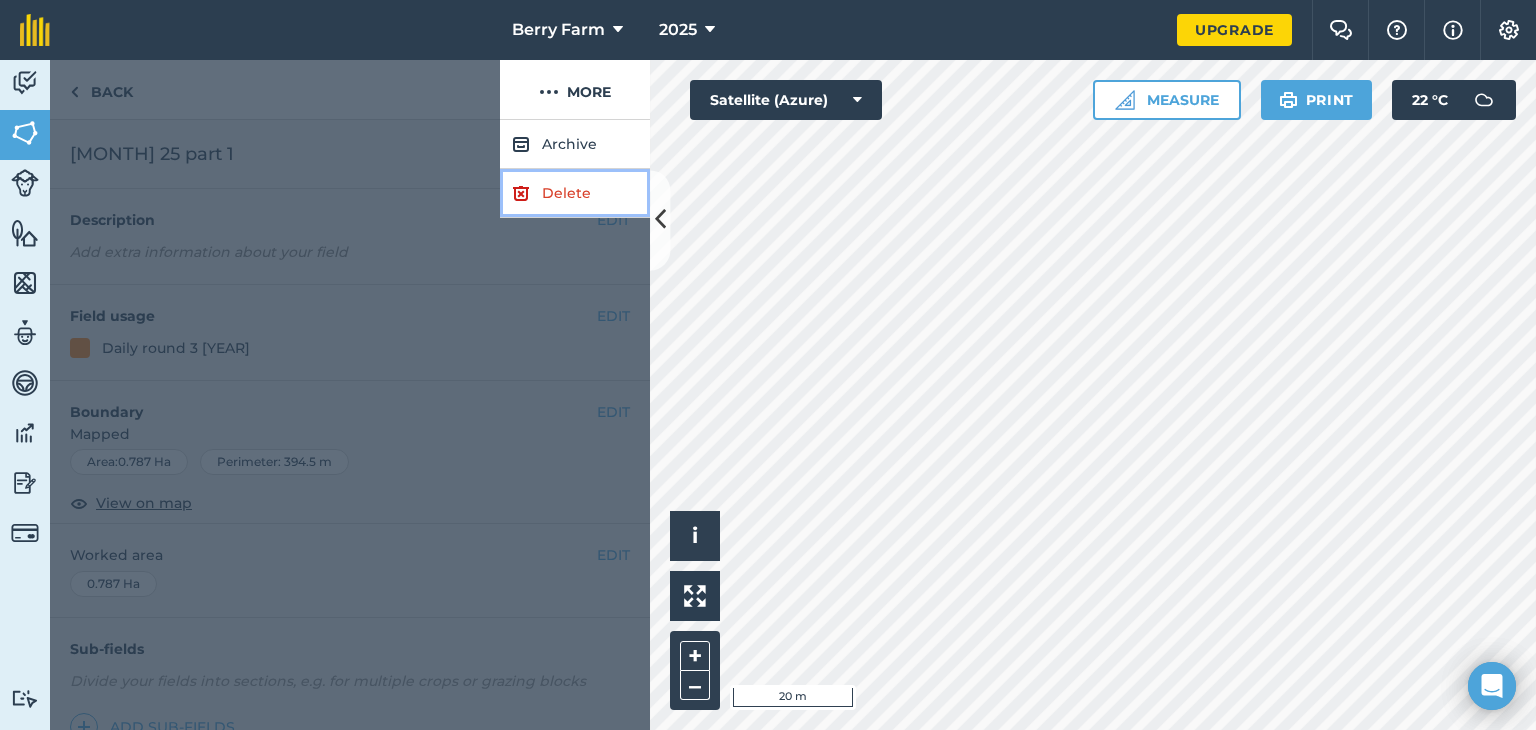 click on "Delete" at bounding box center [575, 193] 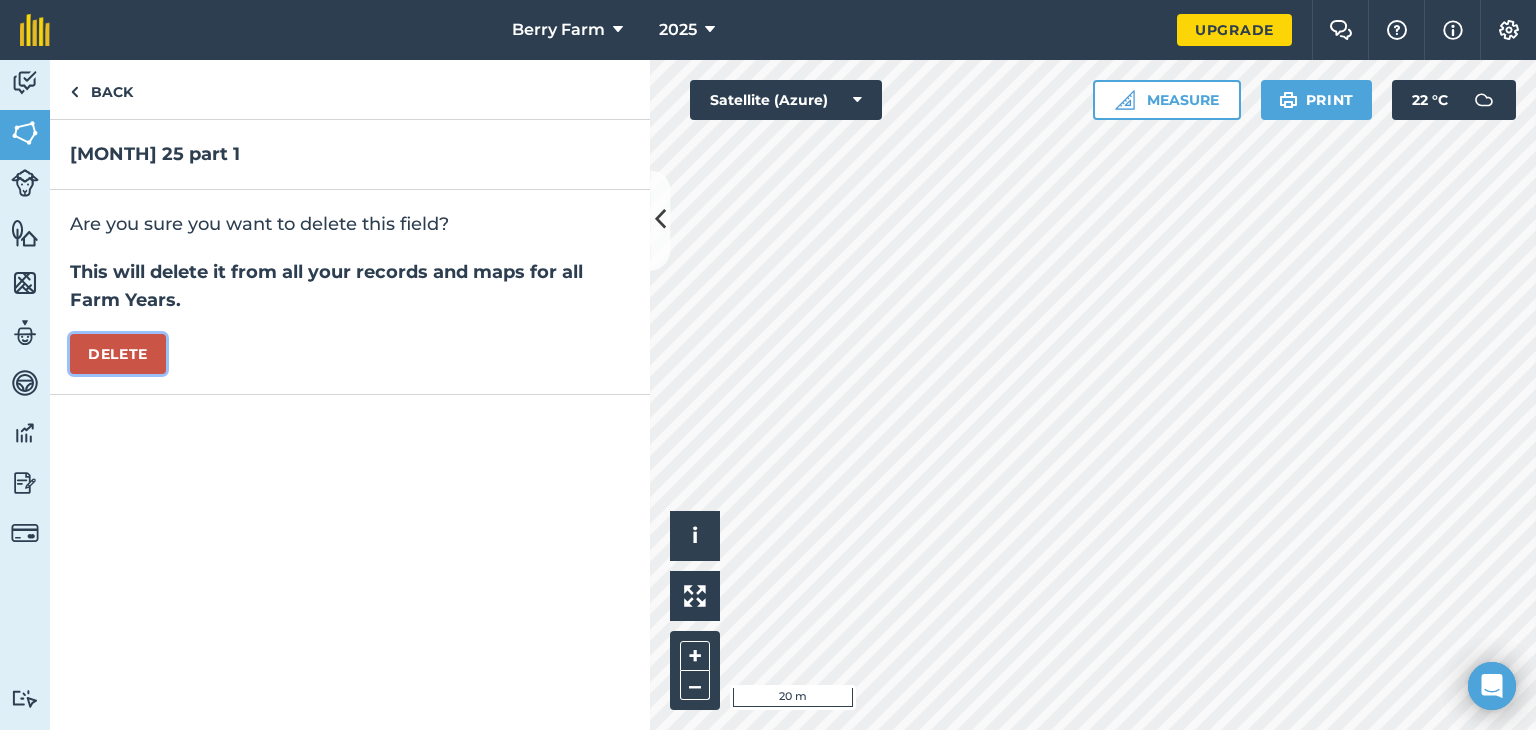 click on "Delete" at bounding box center (118, 354) 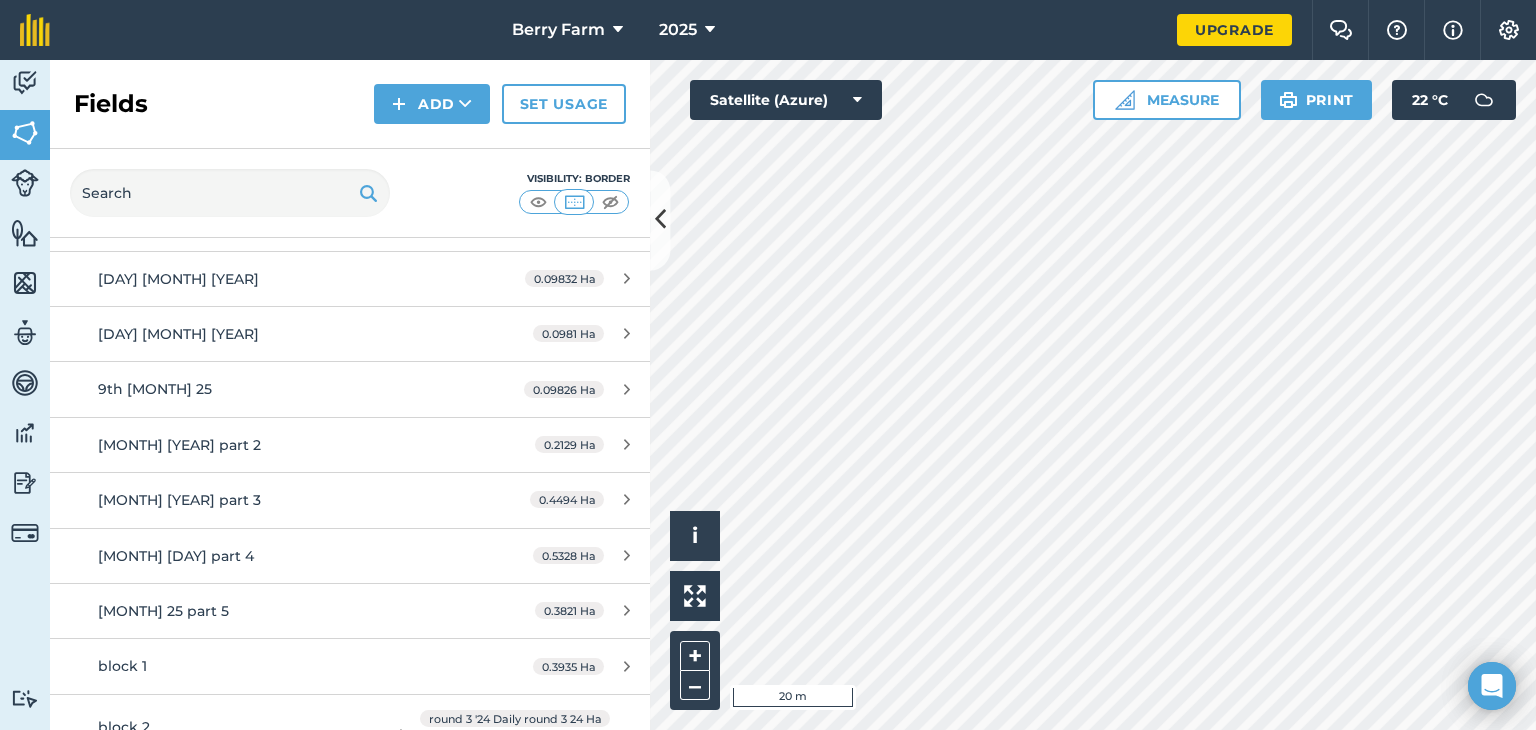 scroll, scrollTop: 5468, scrollLeft: 0, axis: vertical 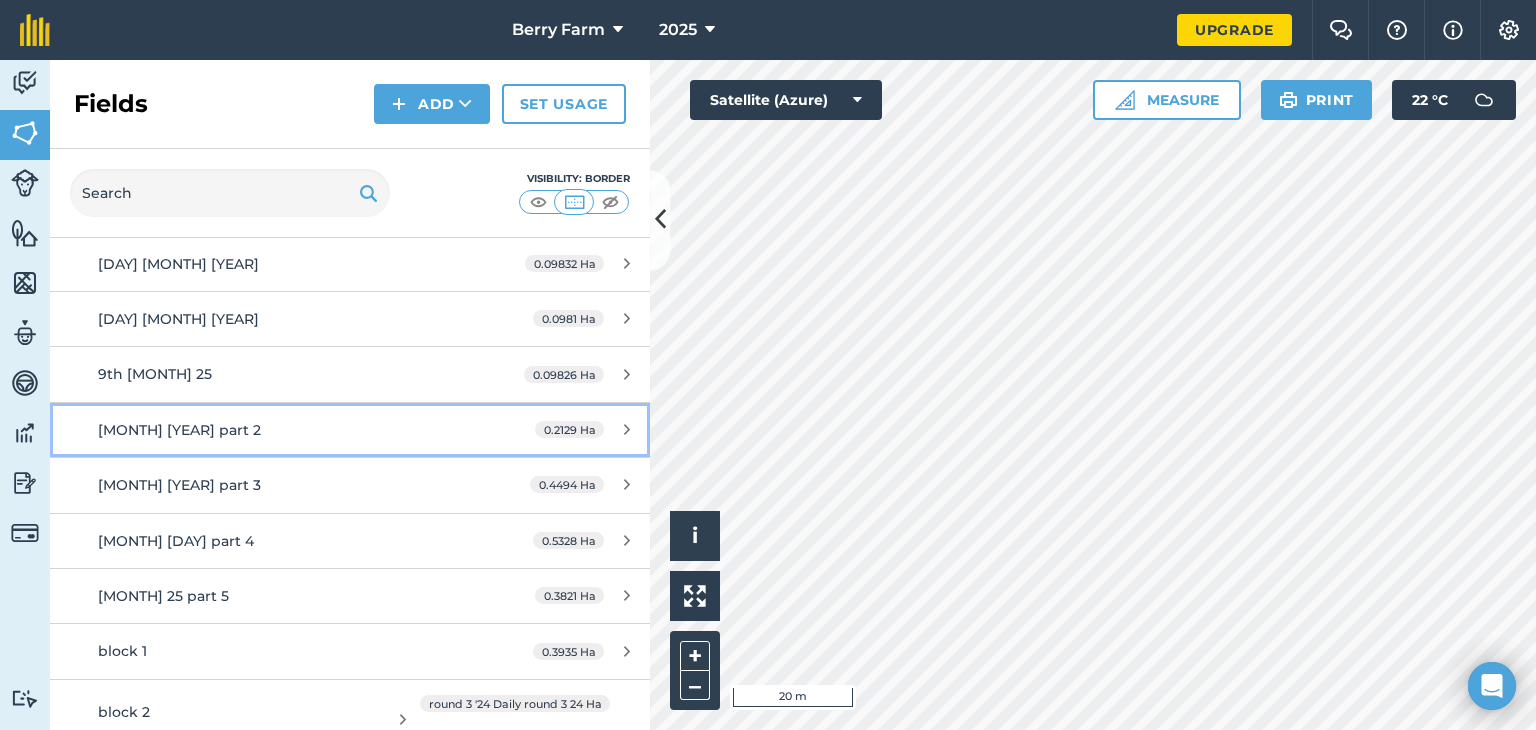 drag, startPoint x: 205, startPoint y: 398, endPoint x: 616, endPoint y: 412, distance: 411.23837 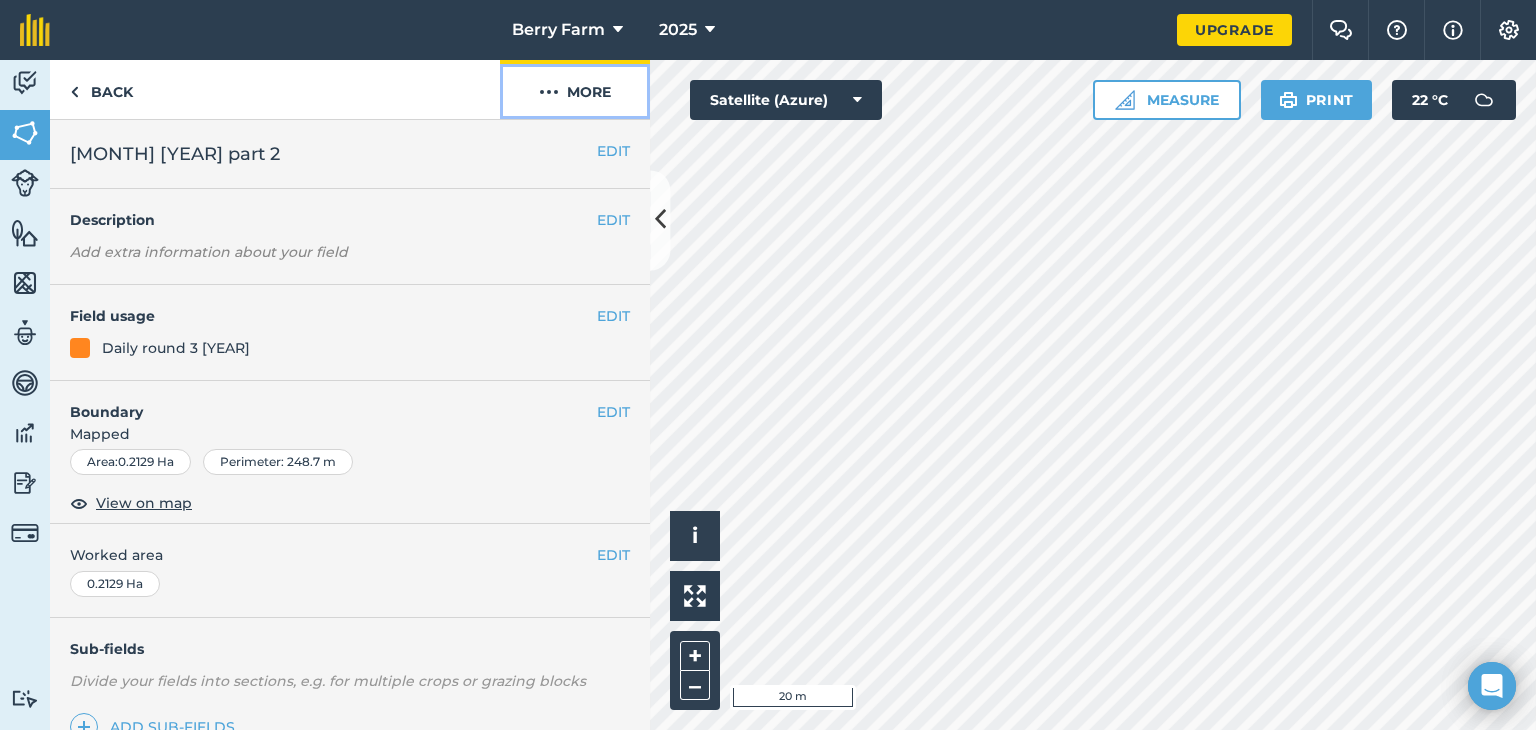 click on "More" at bounding box center (575, 89) 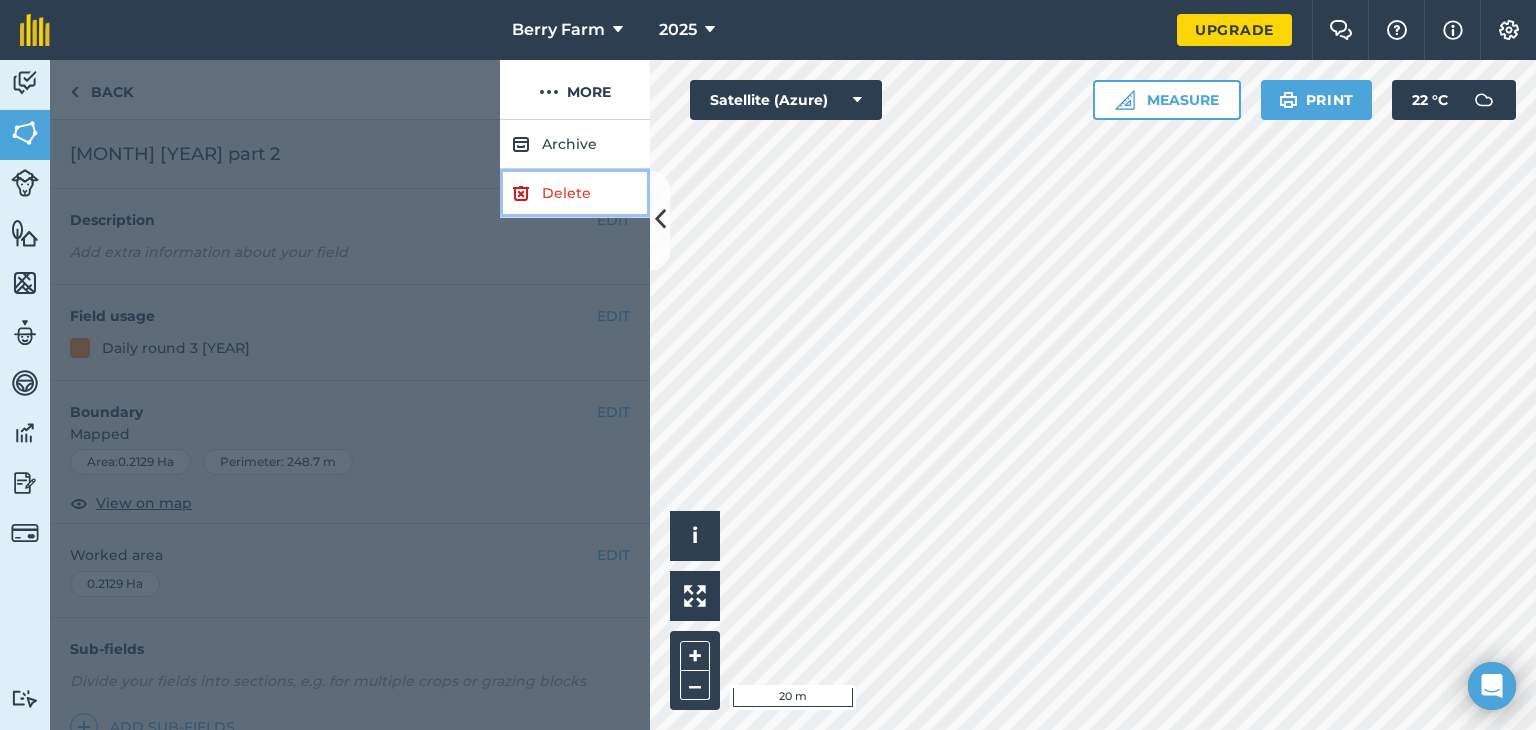click on "Delete" at bounding box center [575, 193] 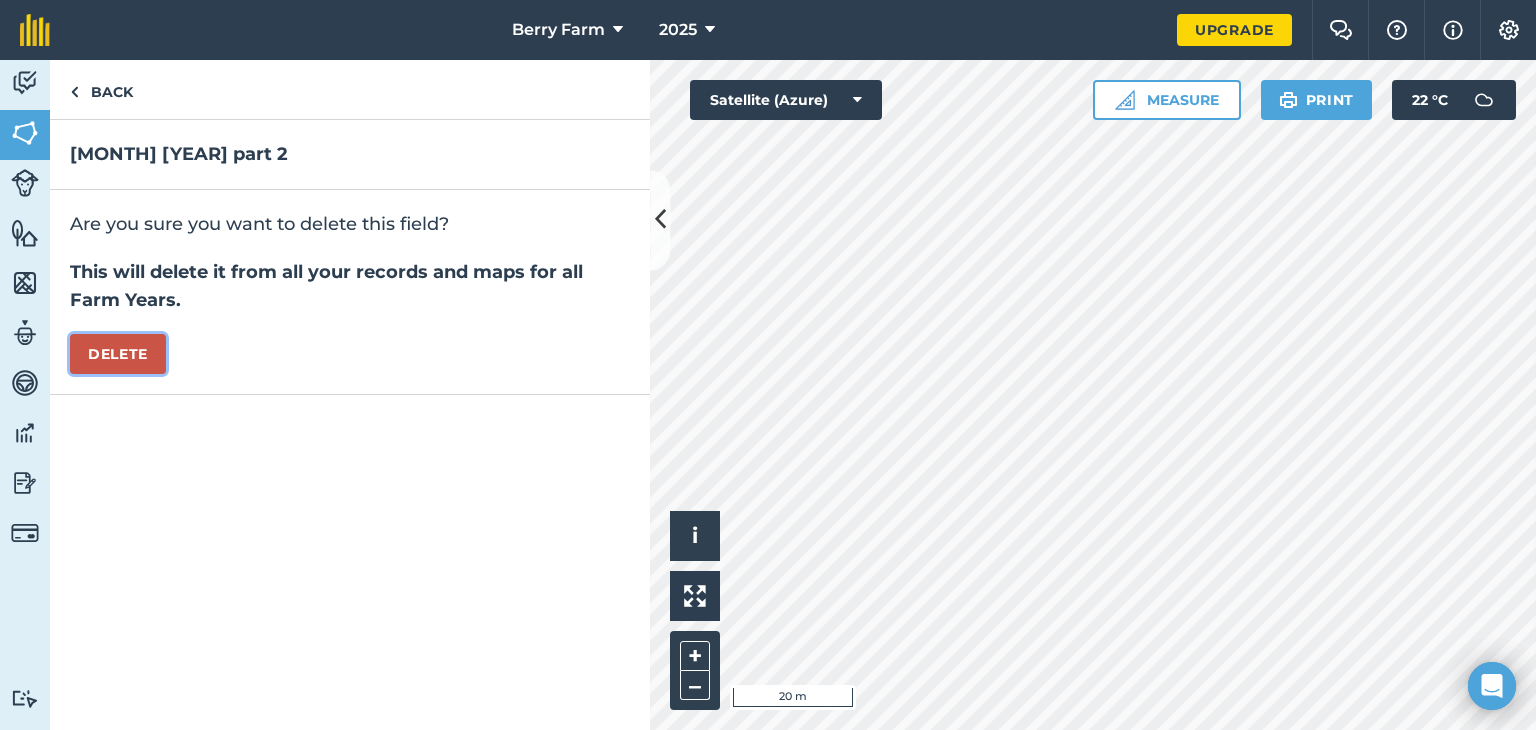 click on "Delete" at bounding box center [118, 354] 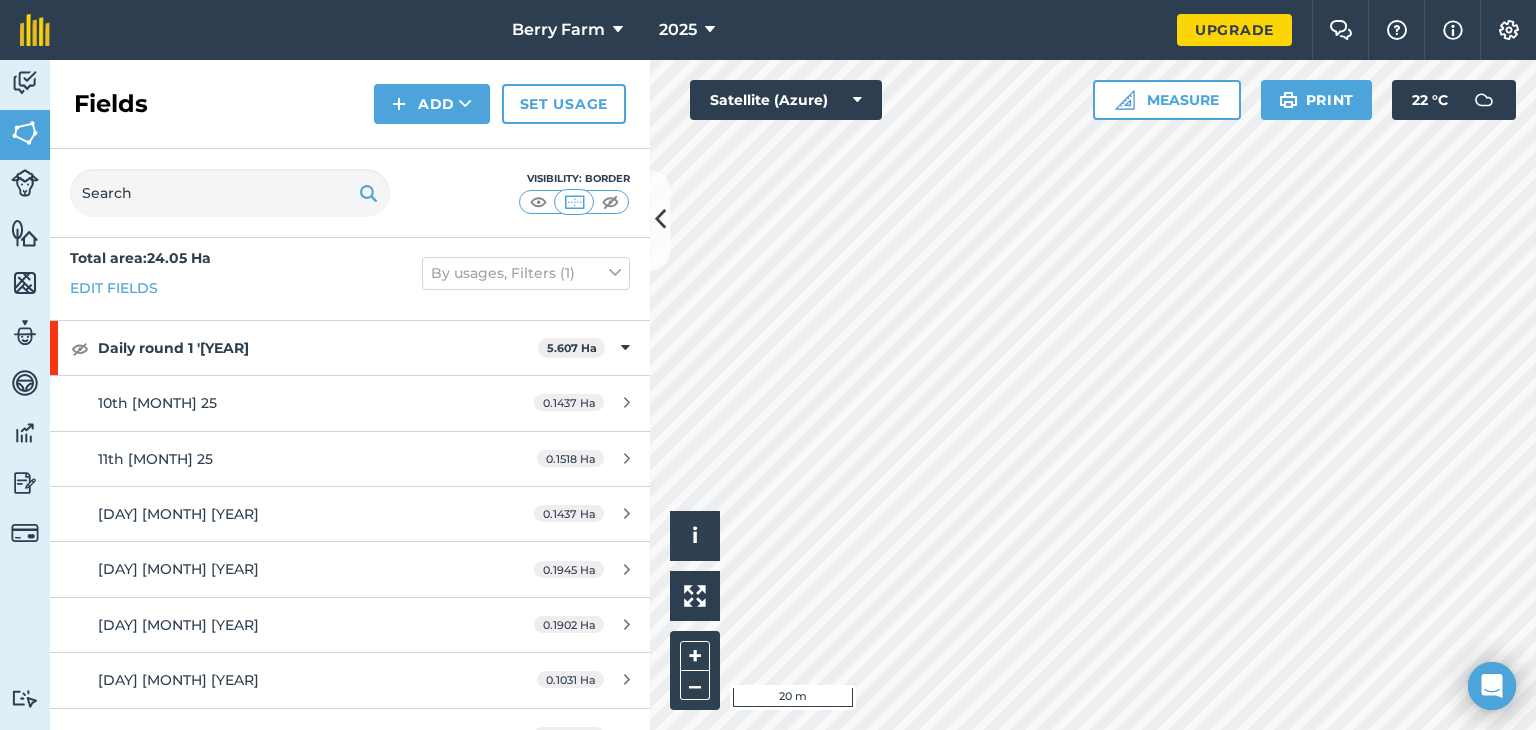 scroll, scrollTop: 0, scrollLeft: 0, axis: both 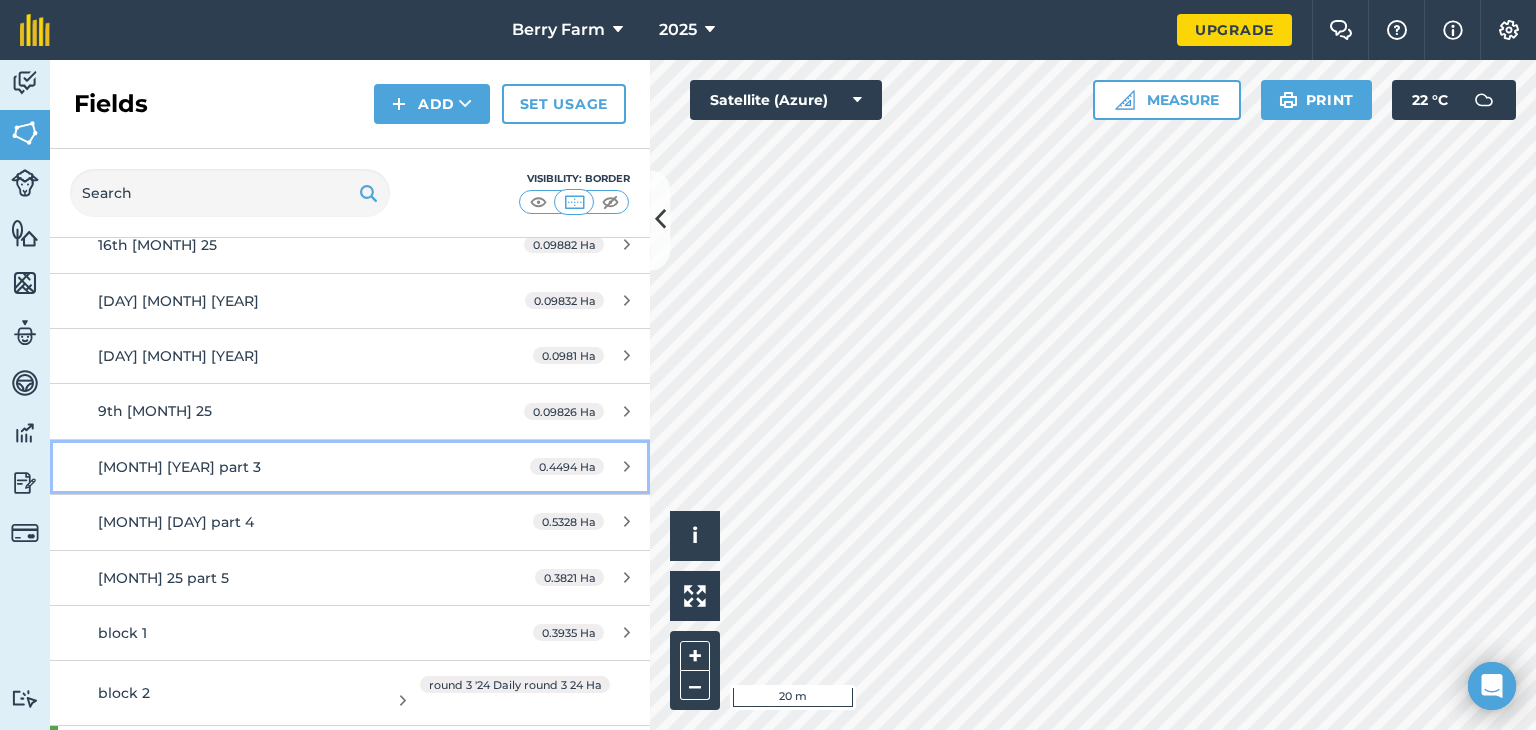 click at bounding box center [627, 466] 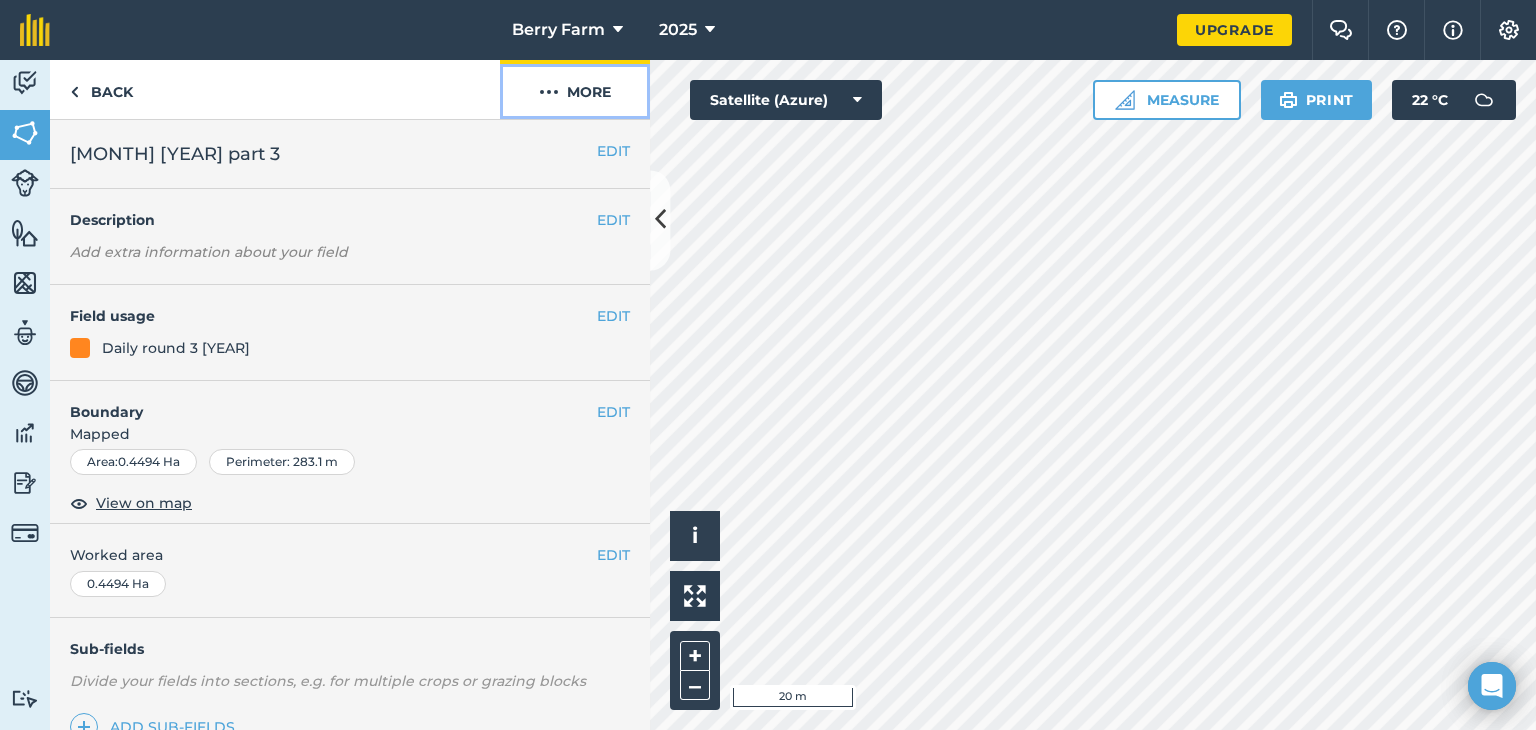 click on "More" at bounding box center (575, 89) 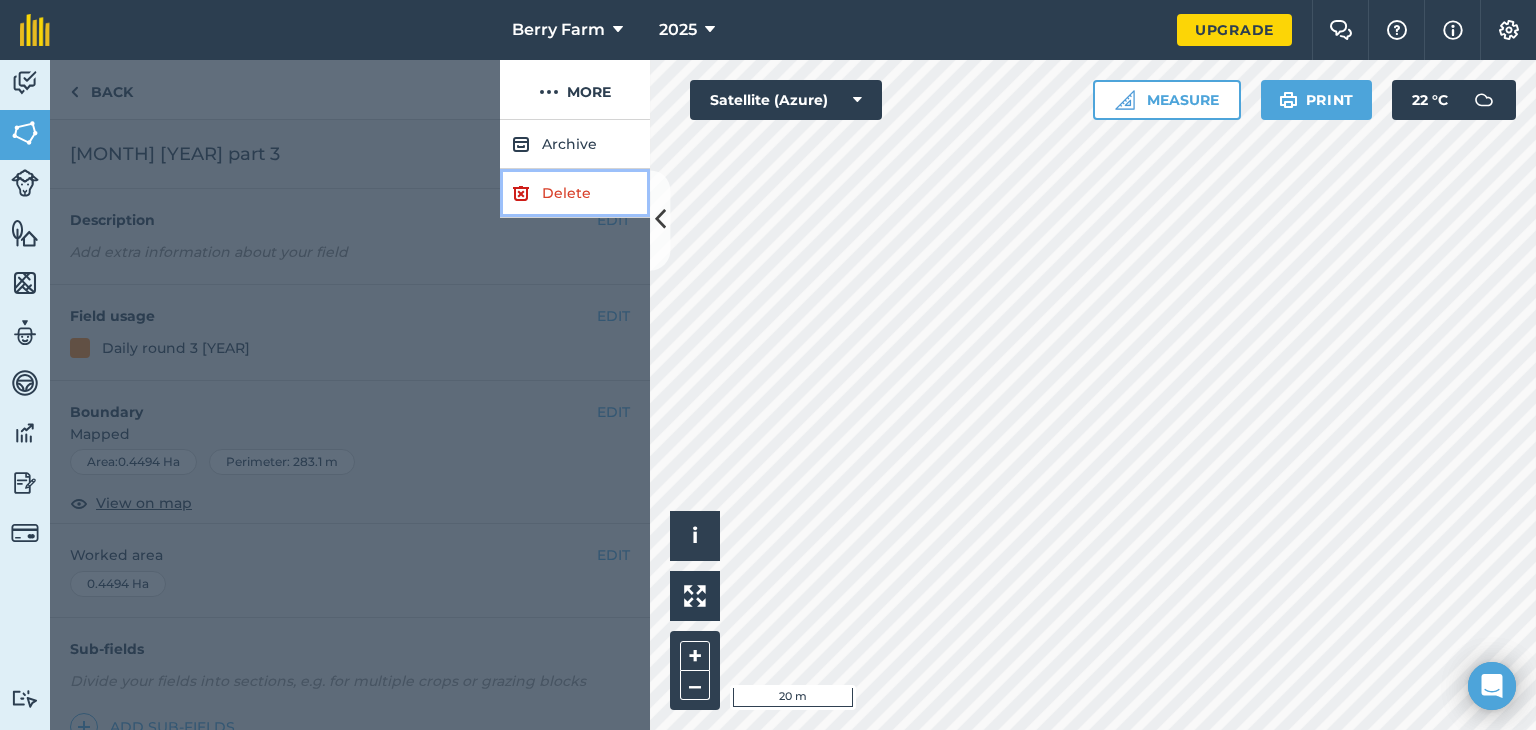 click on "Delete" at bounding box center (575, 193) 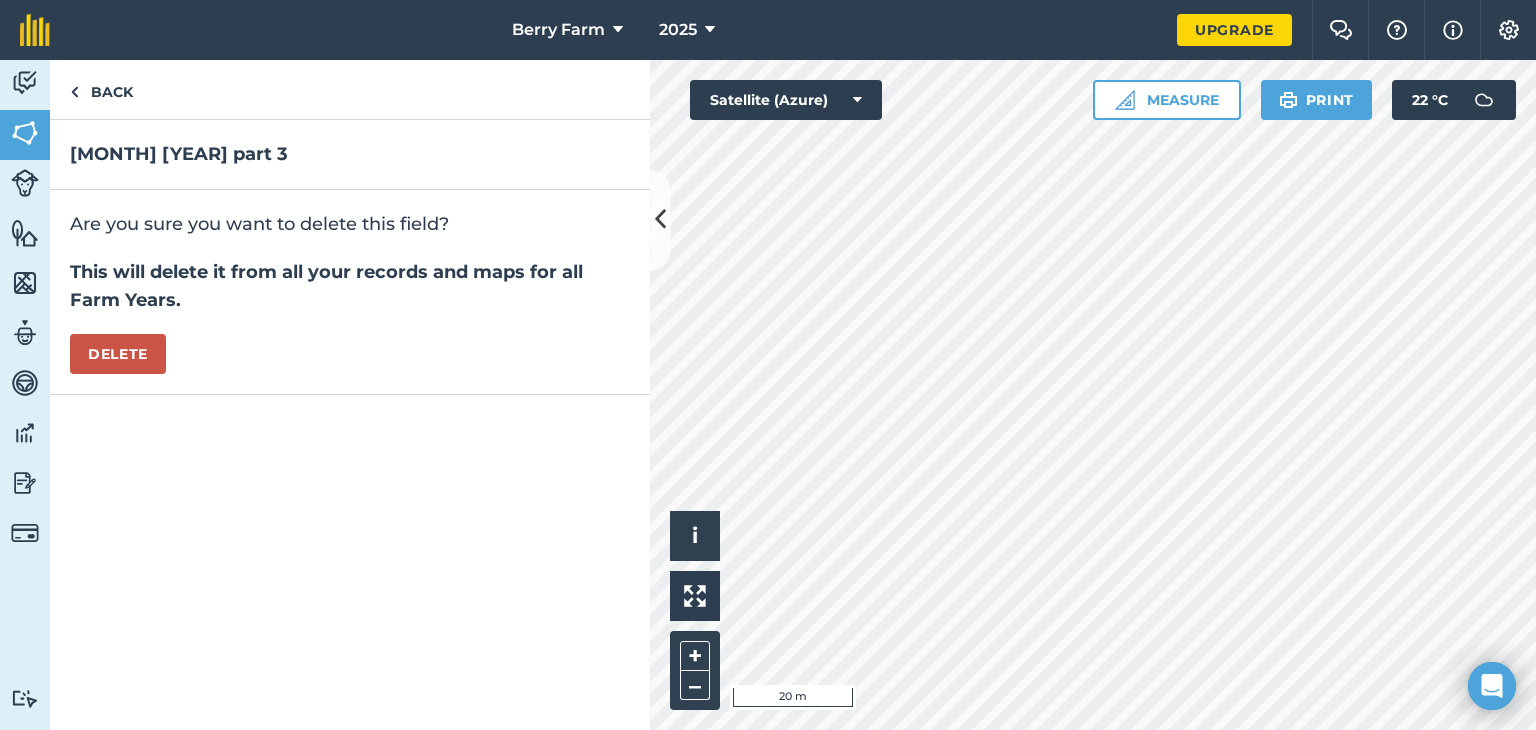 click on "Are you sure you want to delete this field? This will delete it from all your records and maps for all Farm Years. Delete" at bounding box center [350, 292] 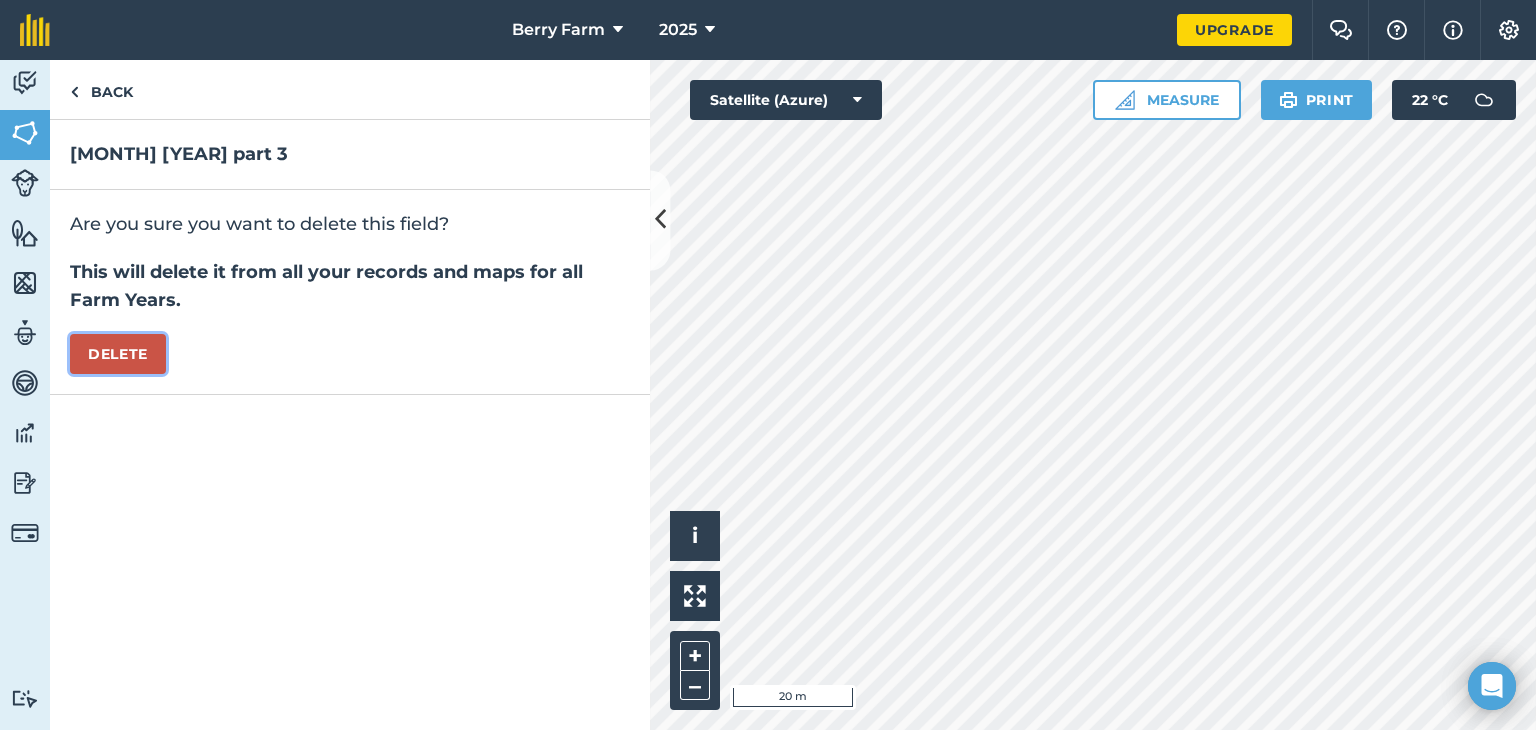 click on "Delete" at bounding box center (118, 354) 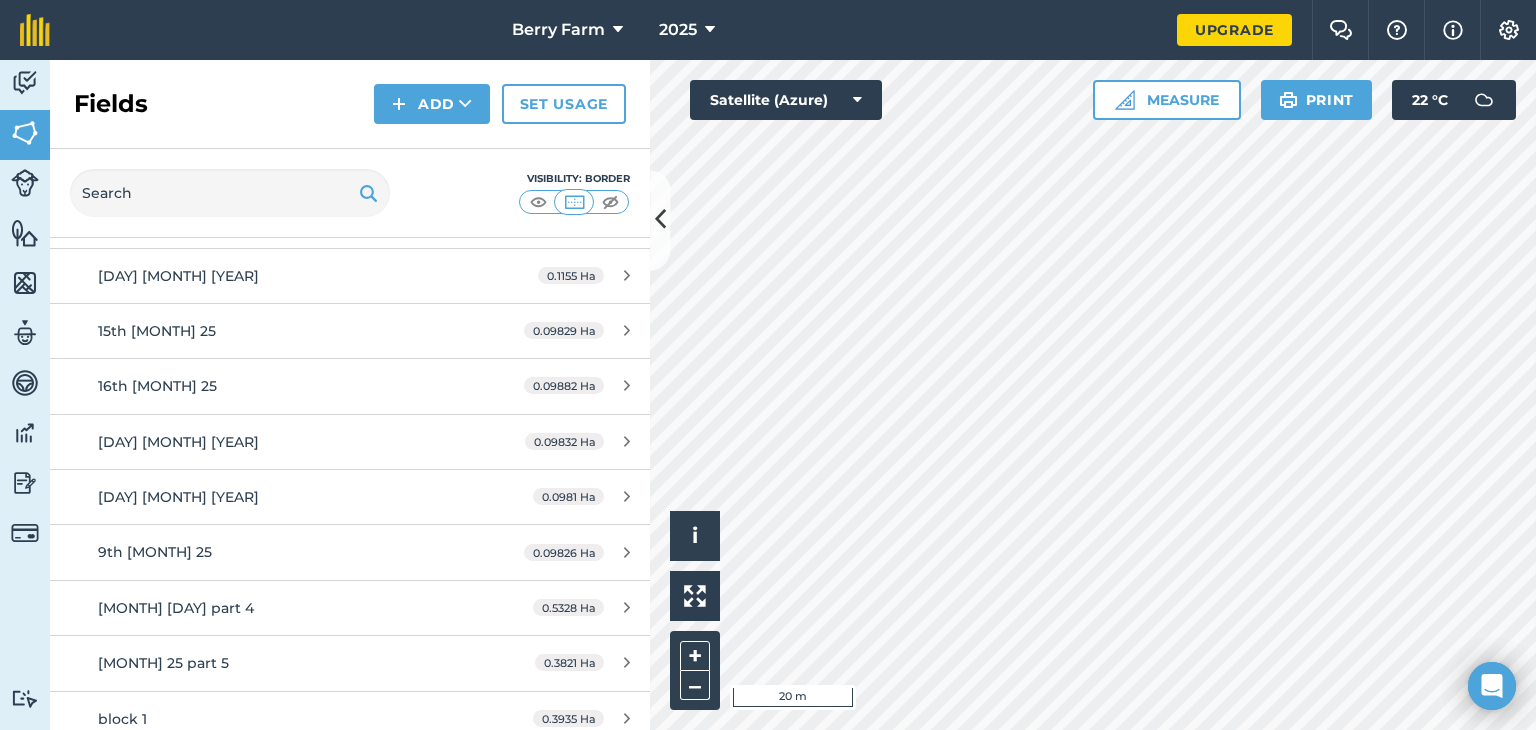 scroll, scrollTop: 5393, scrollLeft: 0, axis: vertical 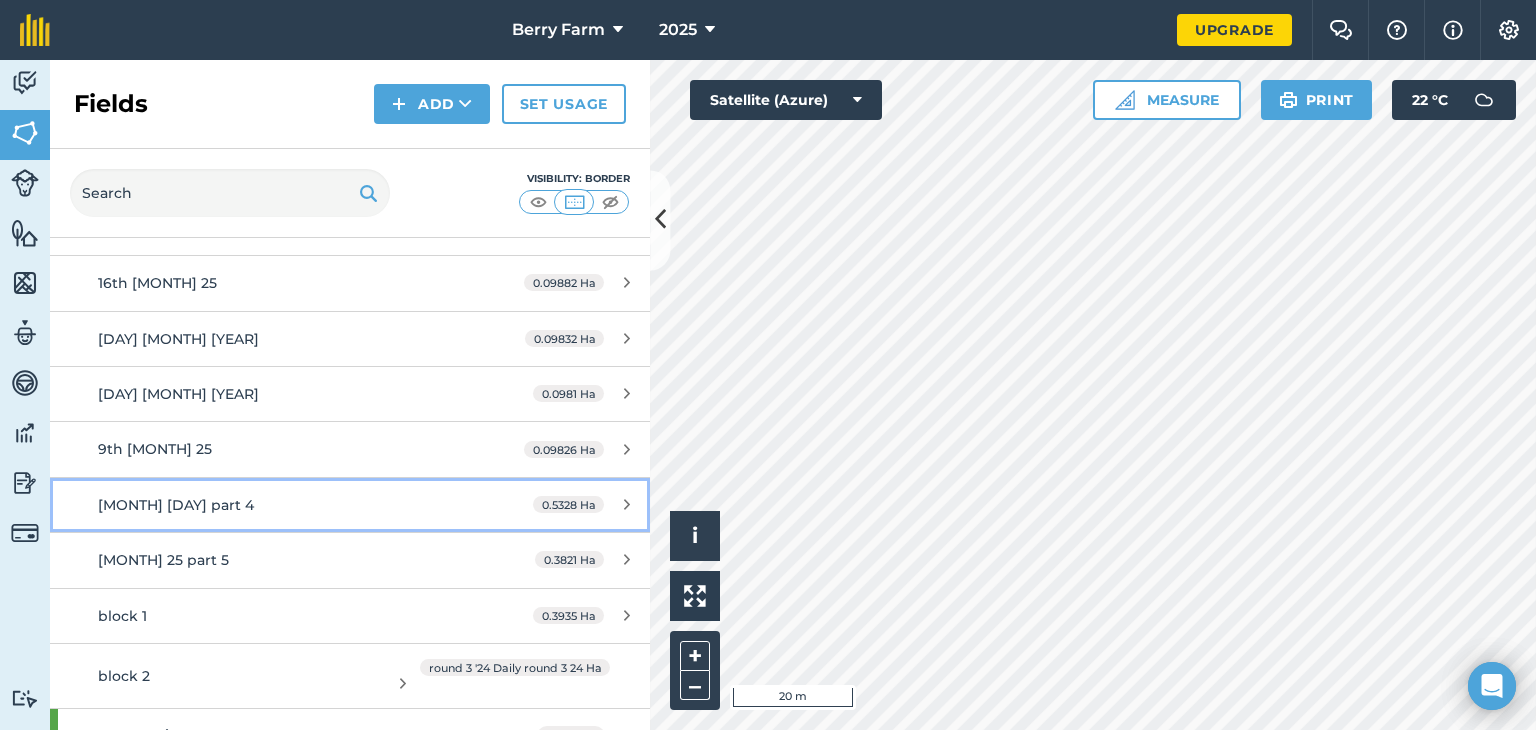 click at bounding box center [627, 504] 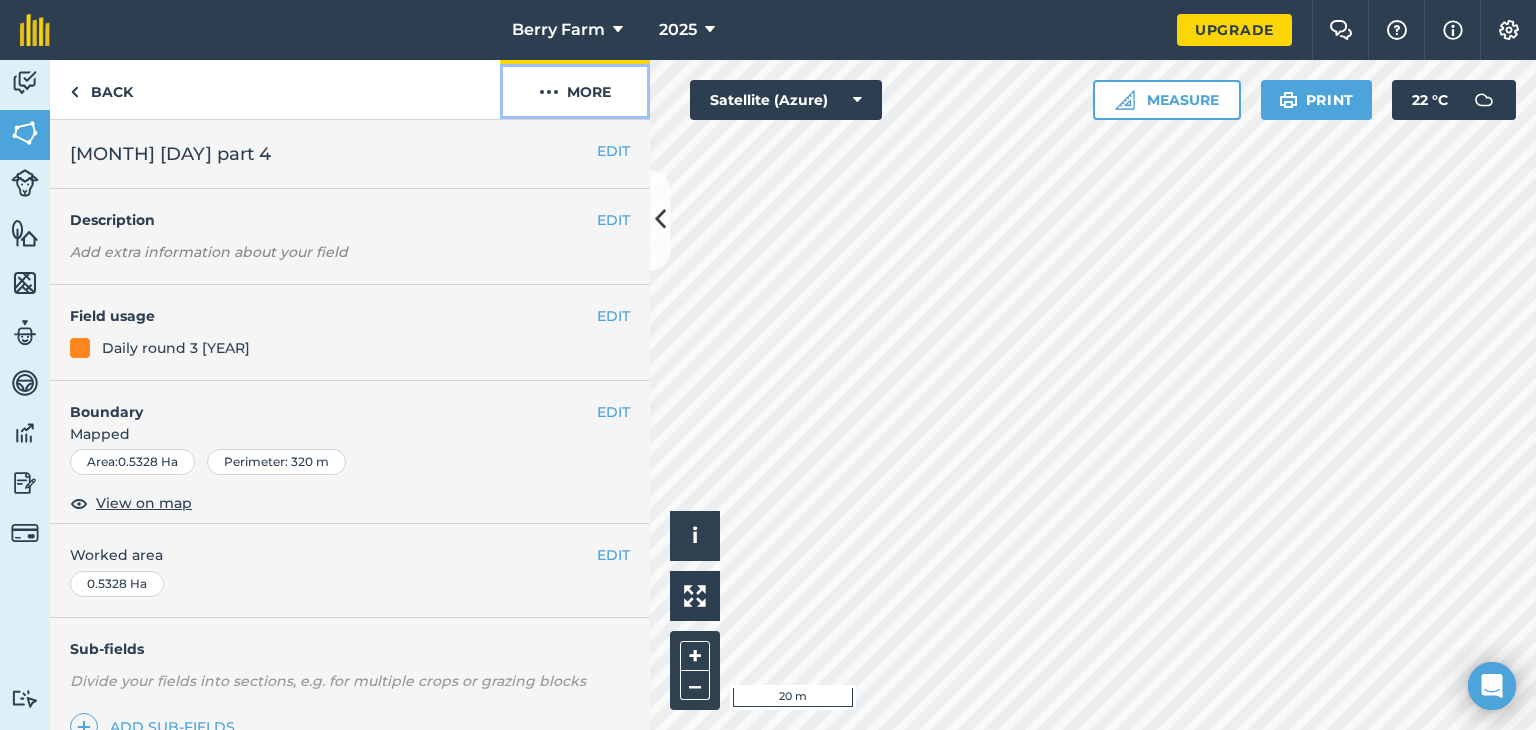 click on "More" at bounding box center (575, 89) 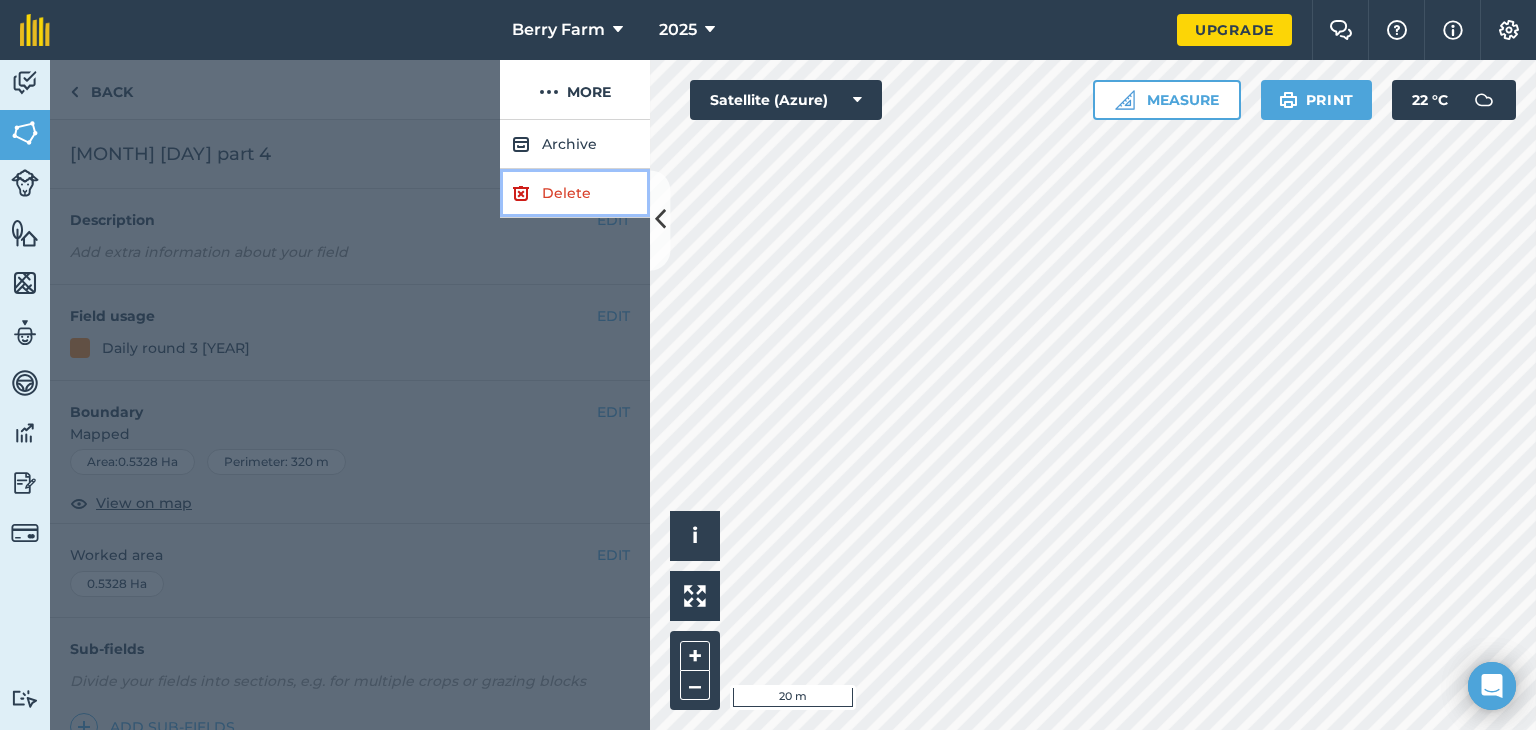 click on "Delete" at bounding box center (575, 193) 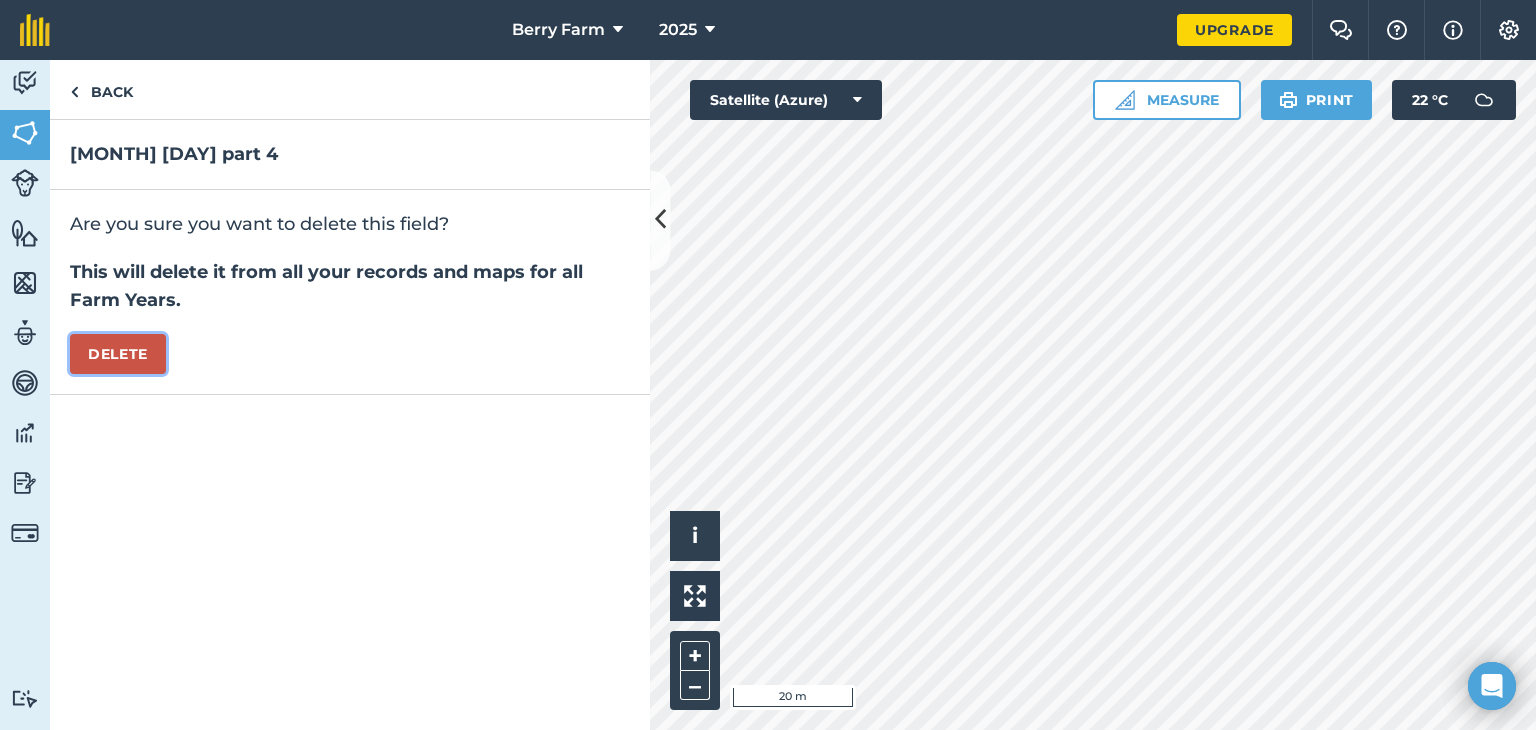 click on "Delete" at bounding box center [118, 354] 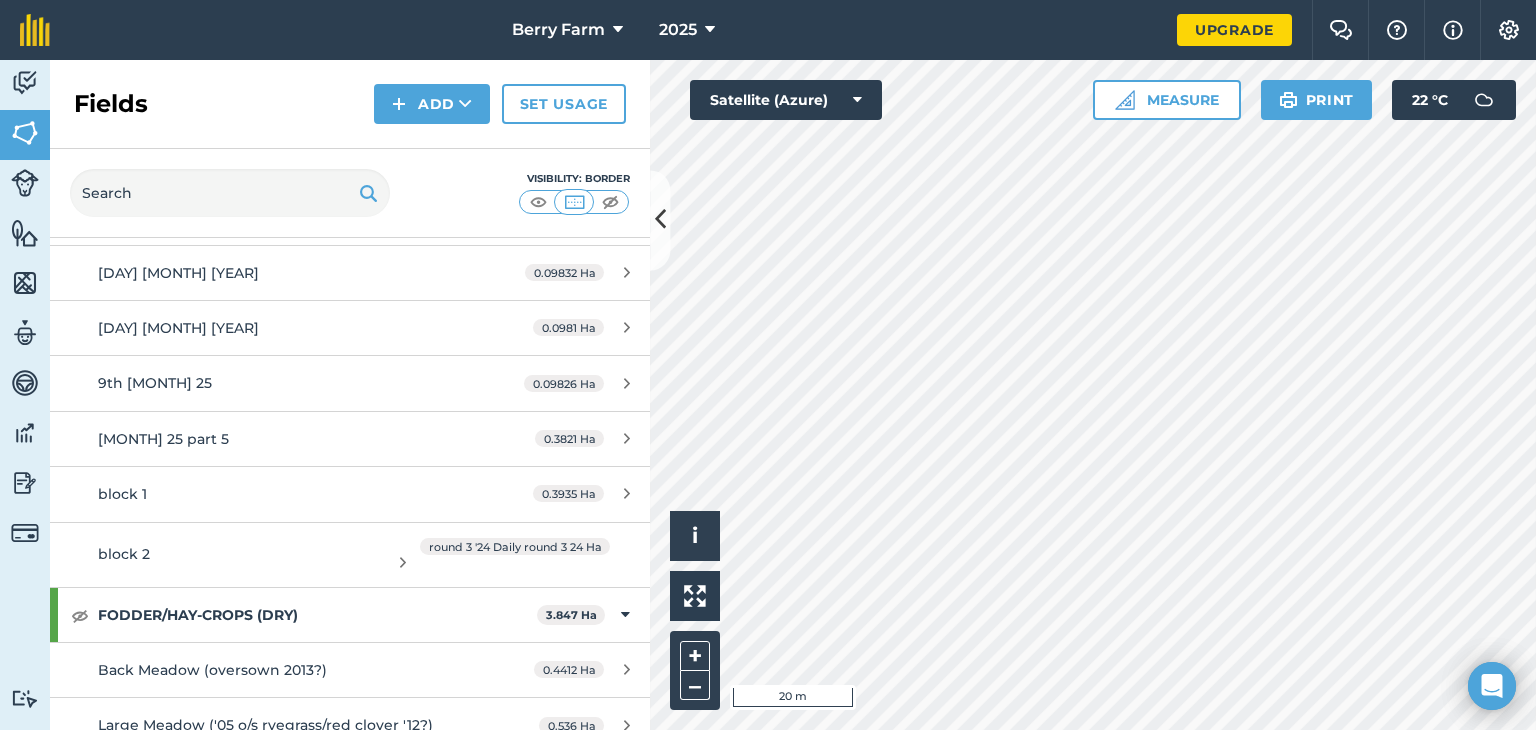 scroll, scrollTop: 5400, scrollLeft: 0, axis: vertical 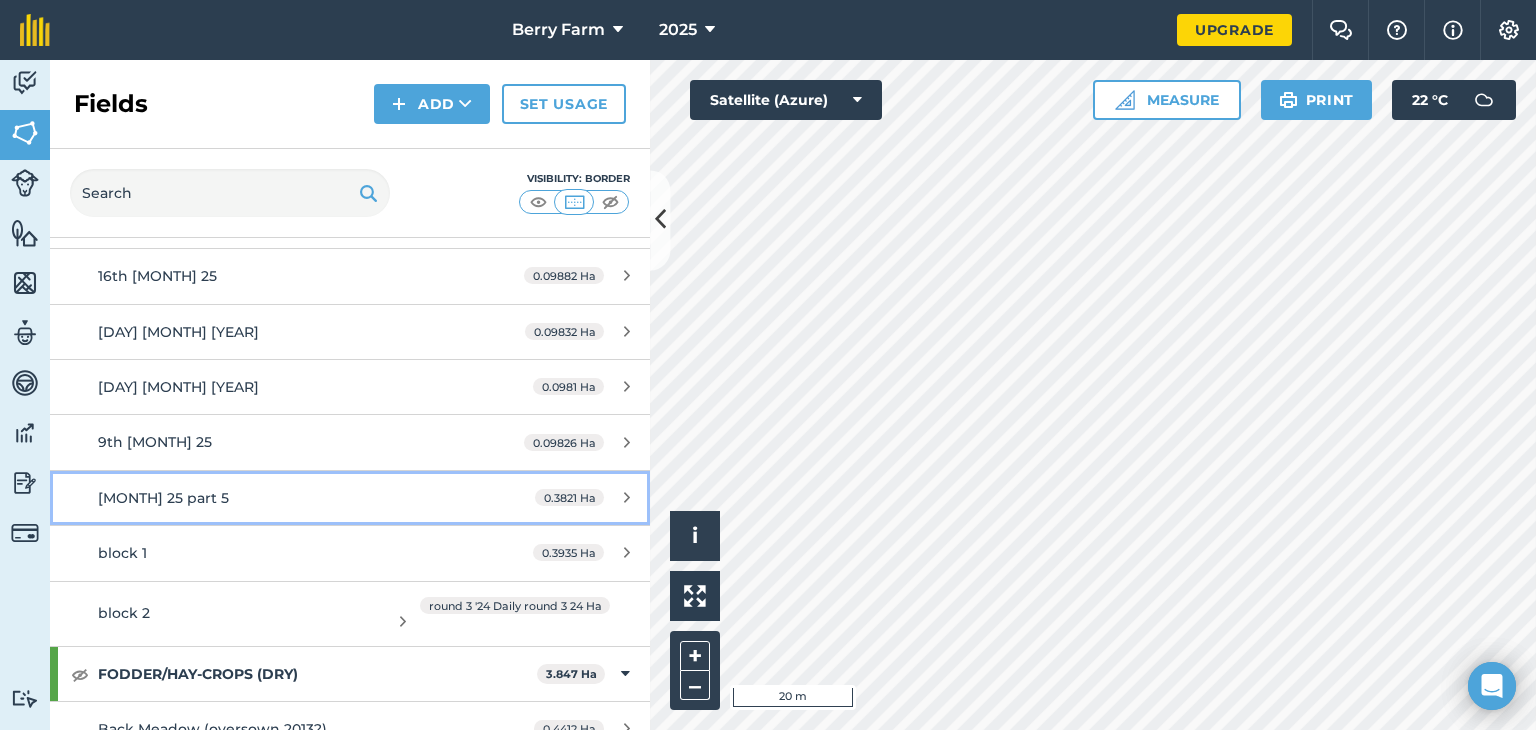 click on "0.3821   Ha" at bounding box center (582, 498) 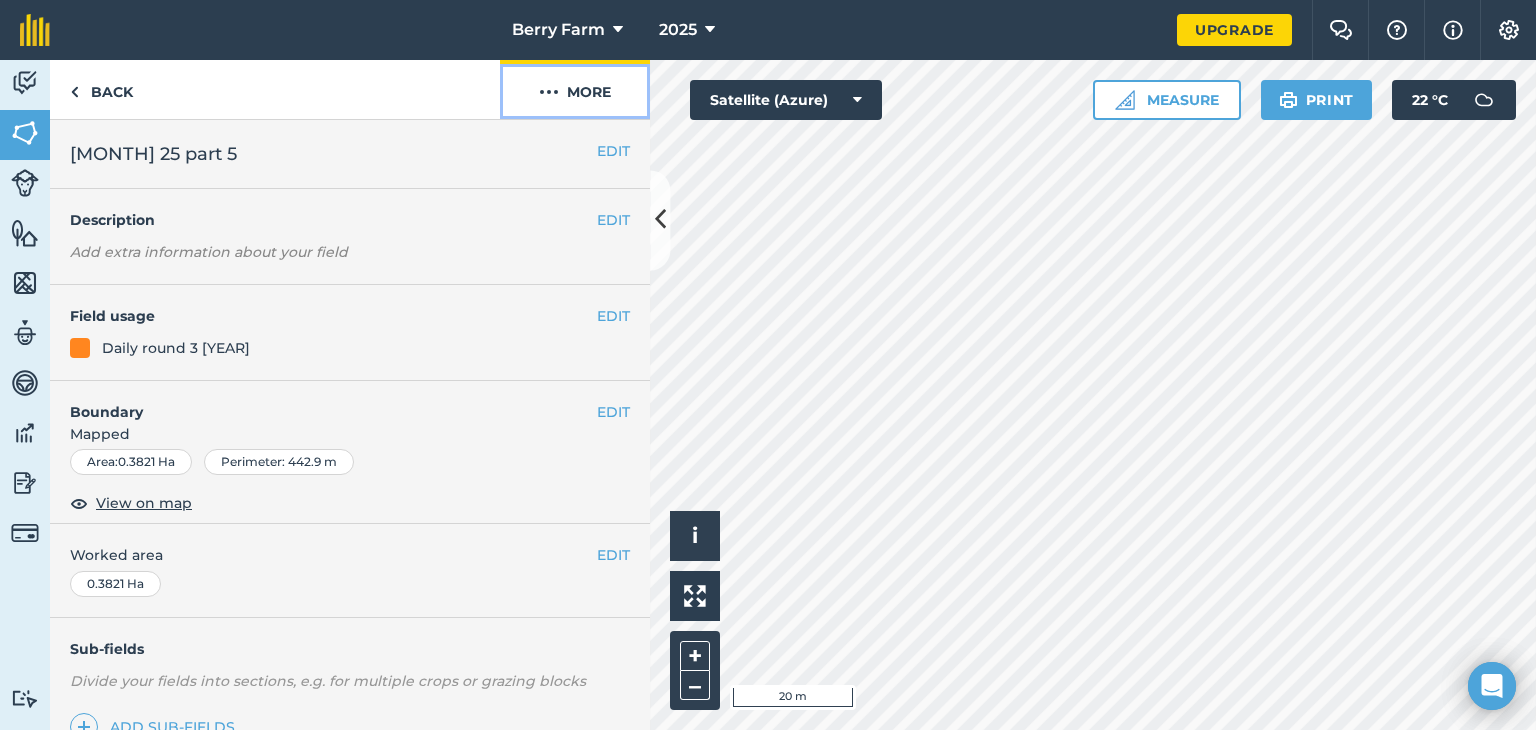 click on "More" at bounding box center (575, 89) 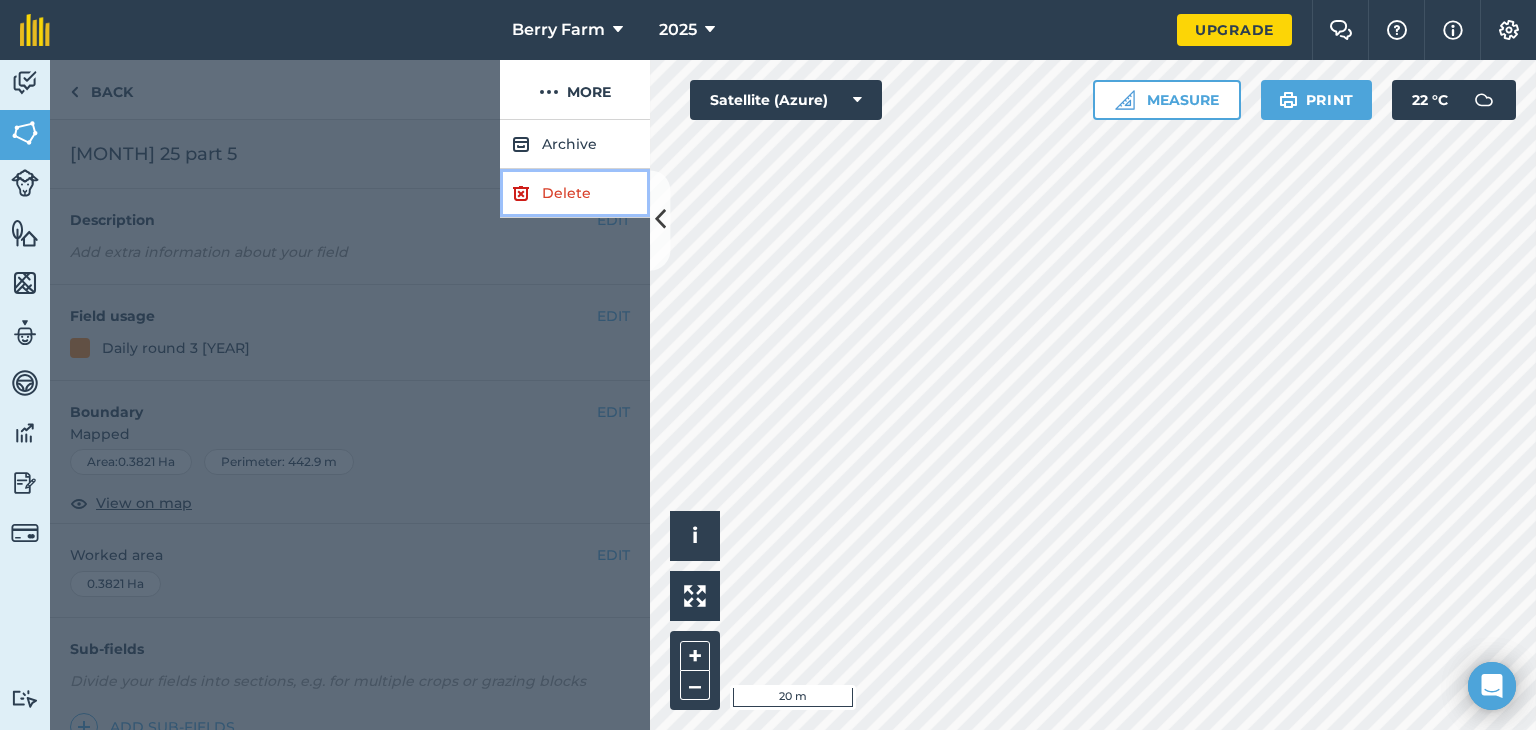 click on "Delete" at bounding box center (575, 193) 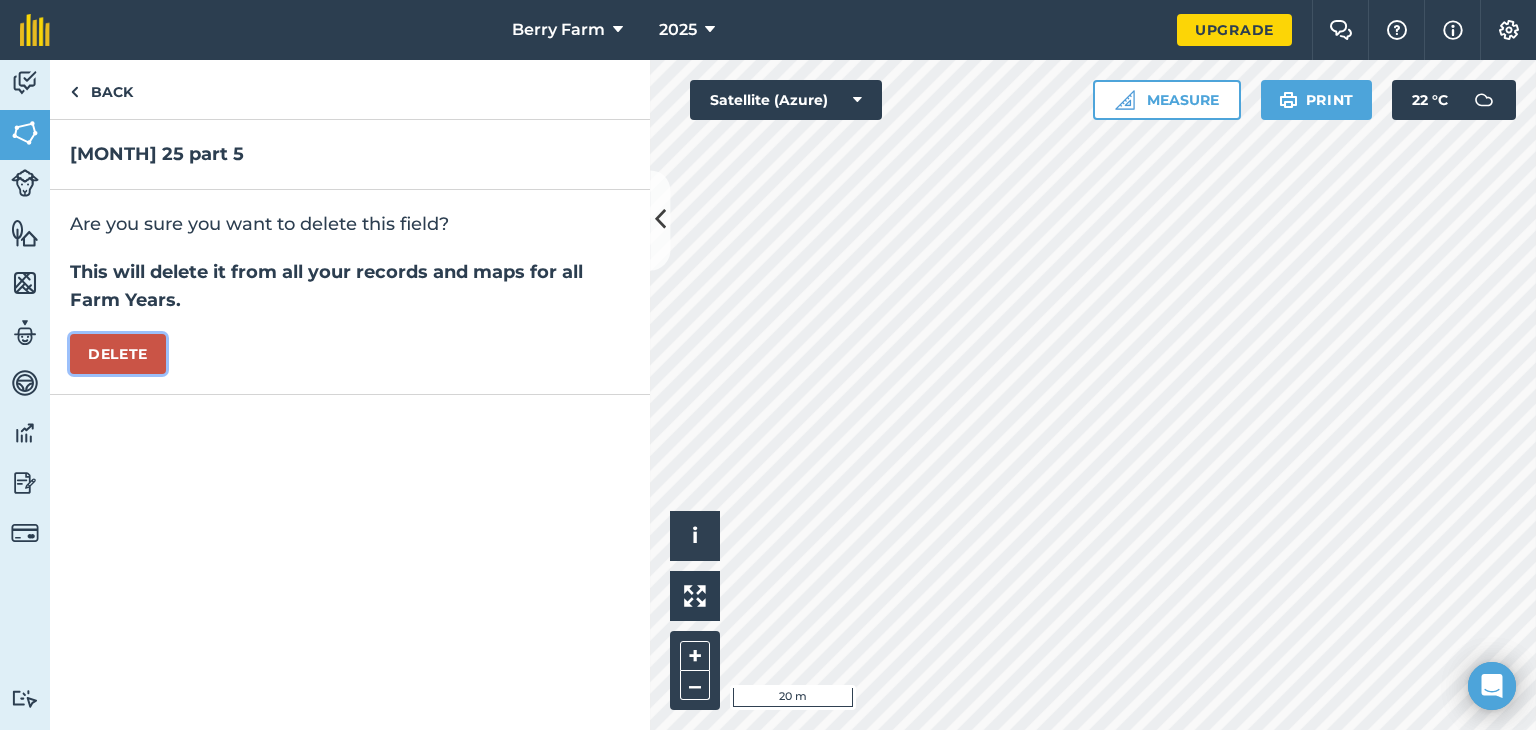 click on "Delete" at bounding box center (118, 354) 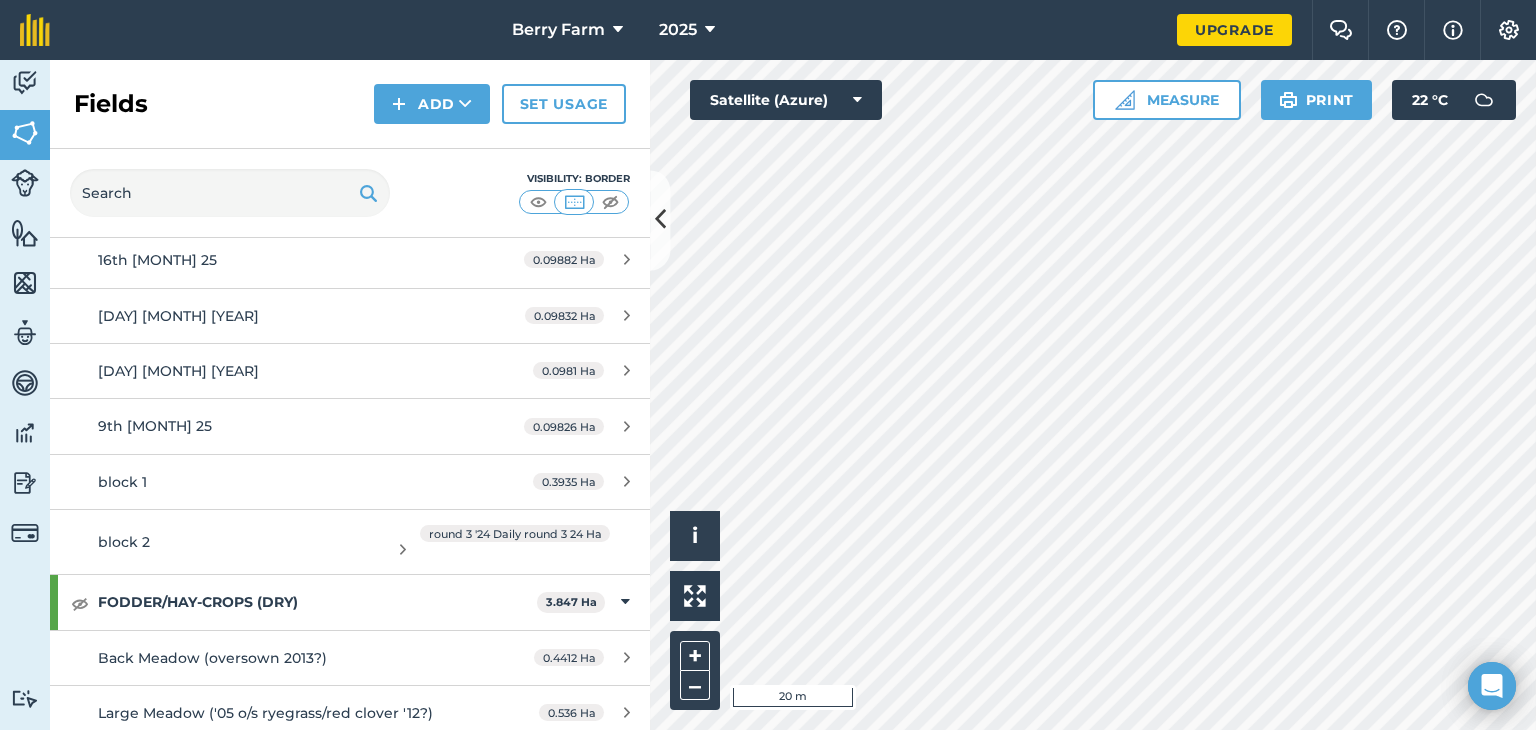 scroll, scrollTop: 5387, scrollLeft: 0, axis: vertical 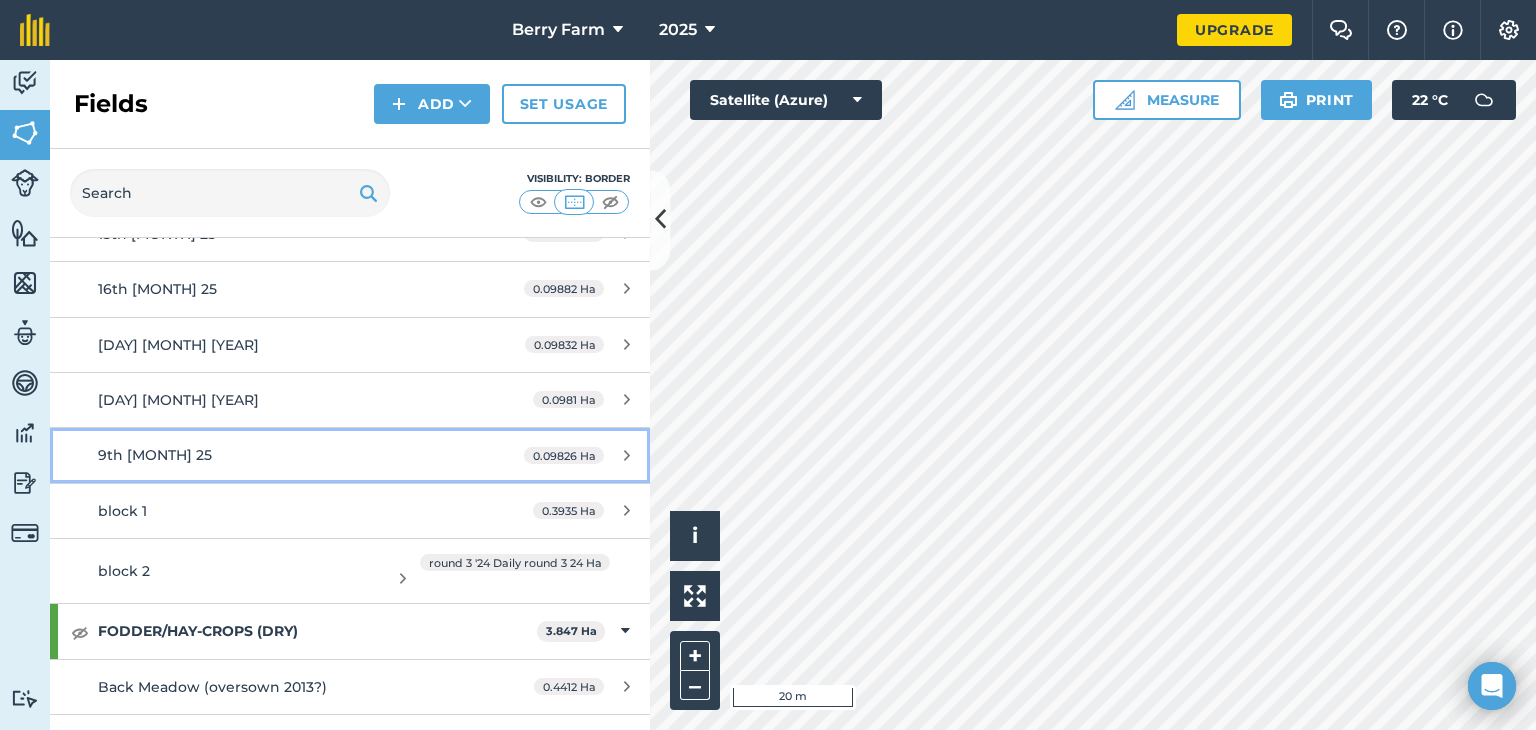 click on "9th [MONTH] 25" at bounding box center (155, 455) 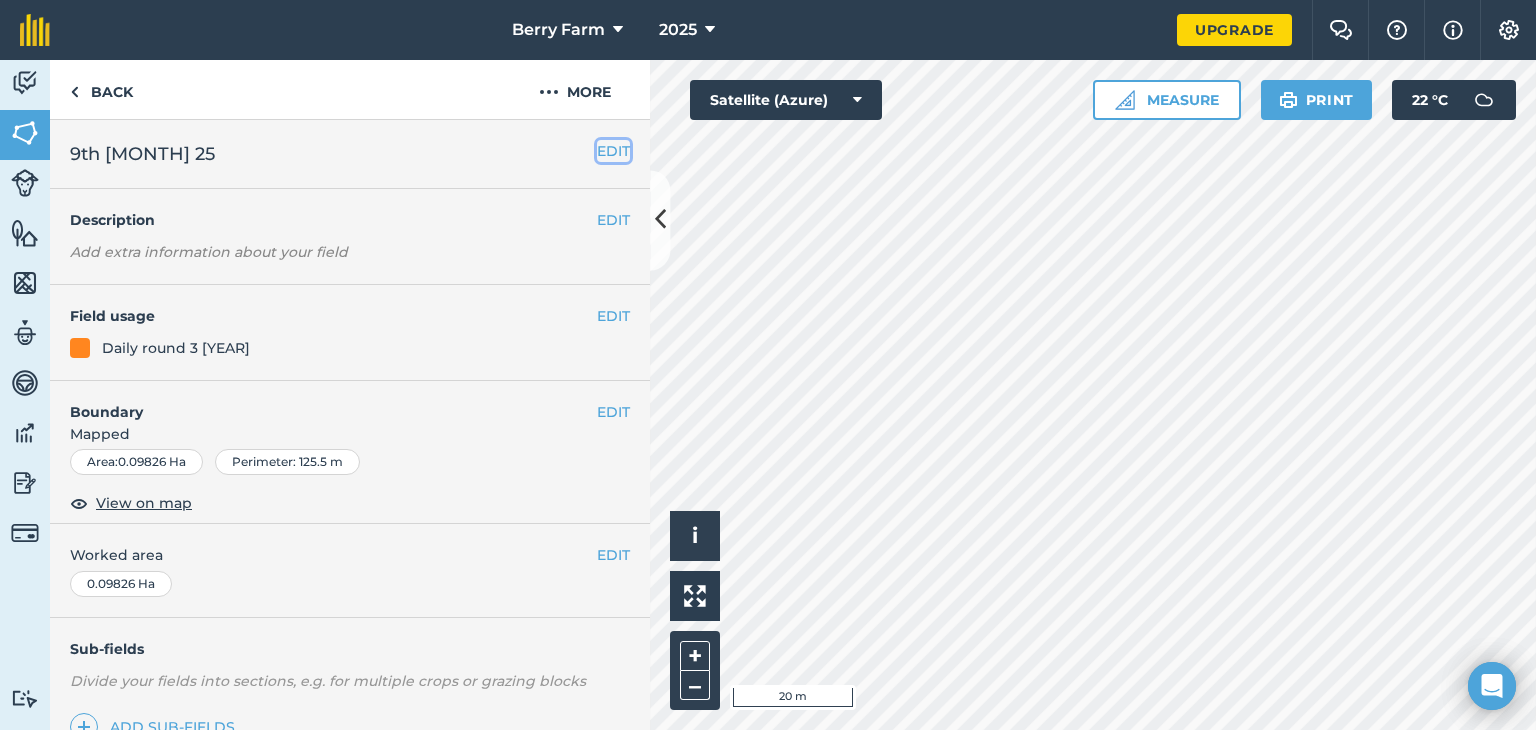 click on "EDIT" at bounding box center [613, 151] 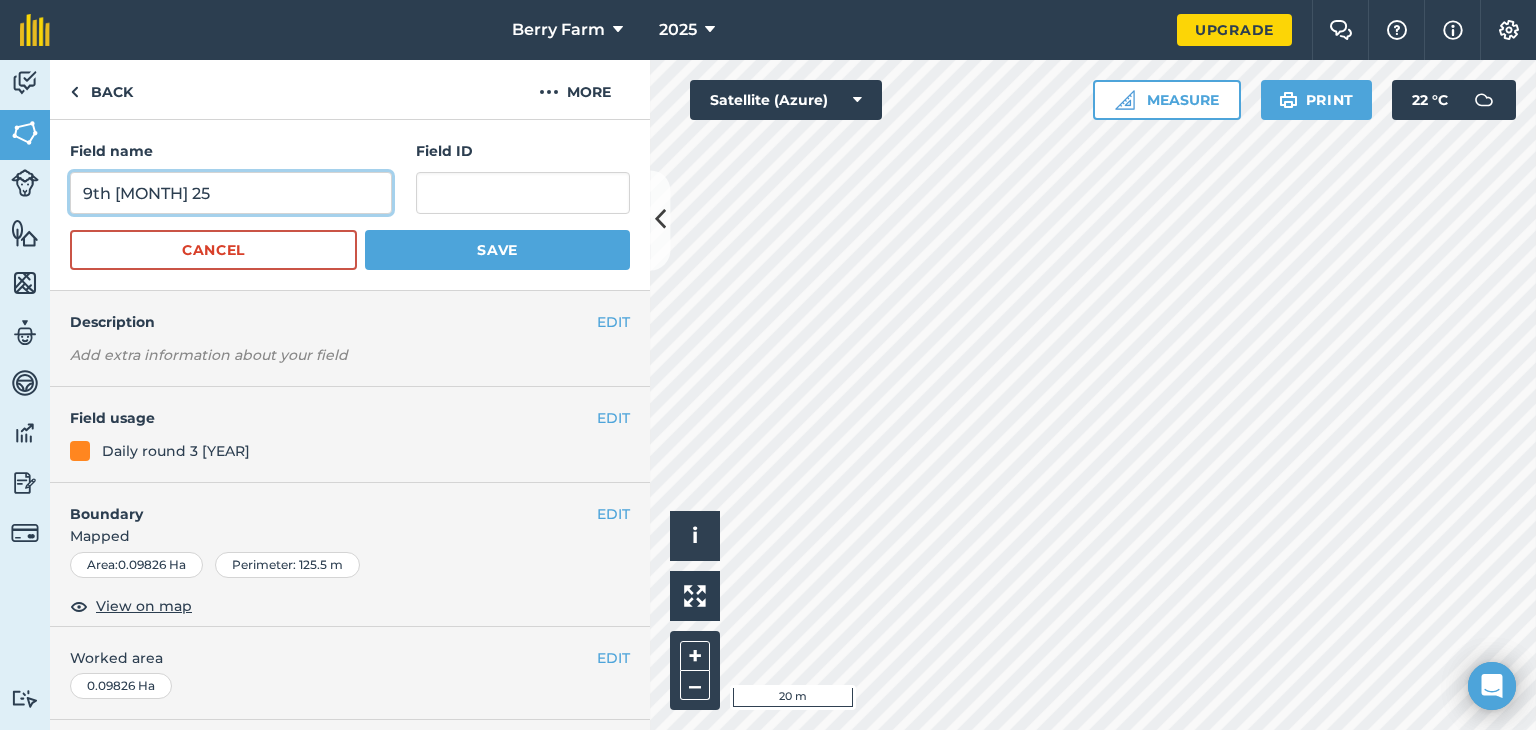 click on "9th [MONTH] 25" at bounding box center [231, 193] 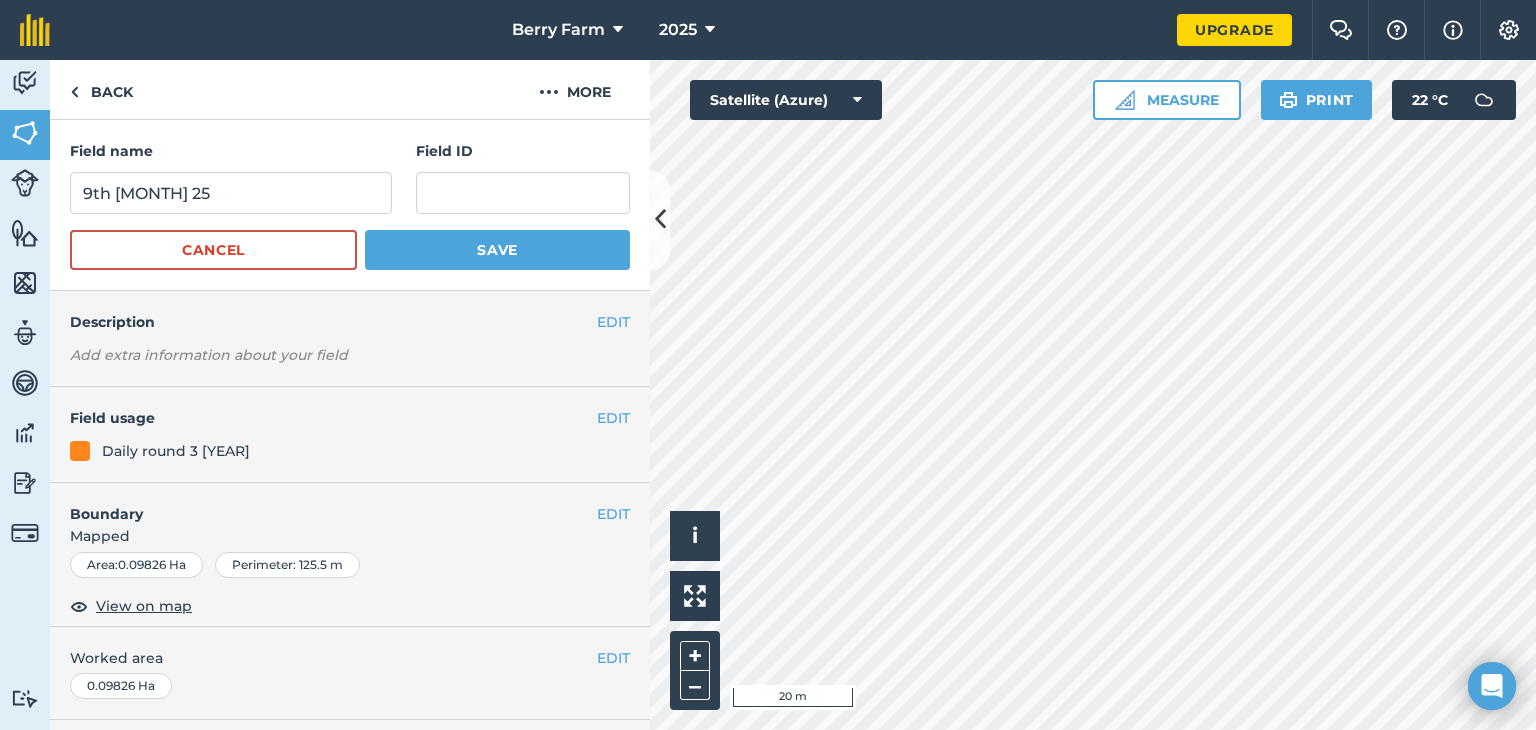 click on "Field name [DAY] [MONTH] [YEAR] Field ID Cancel Save" at bounding box center [350, 205] 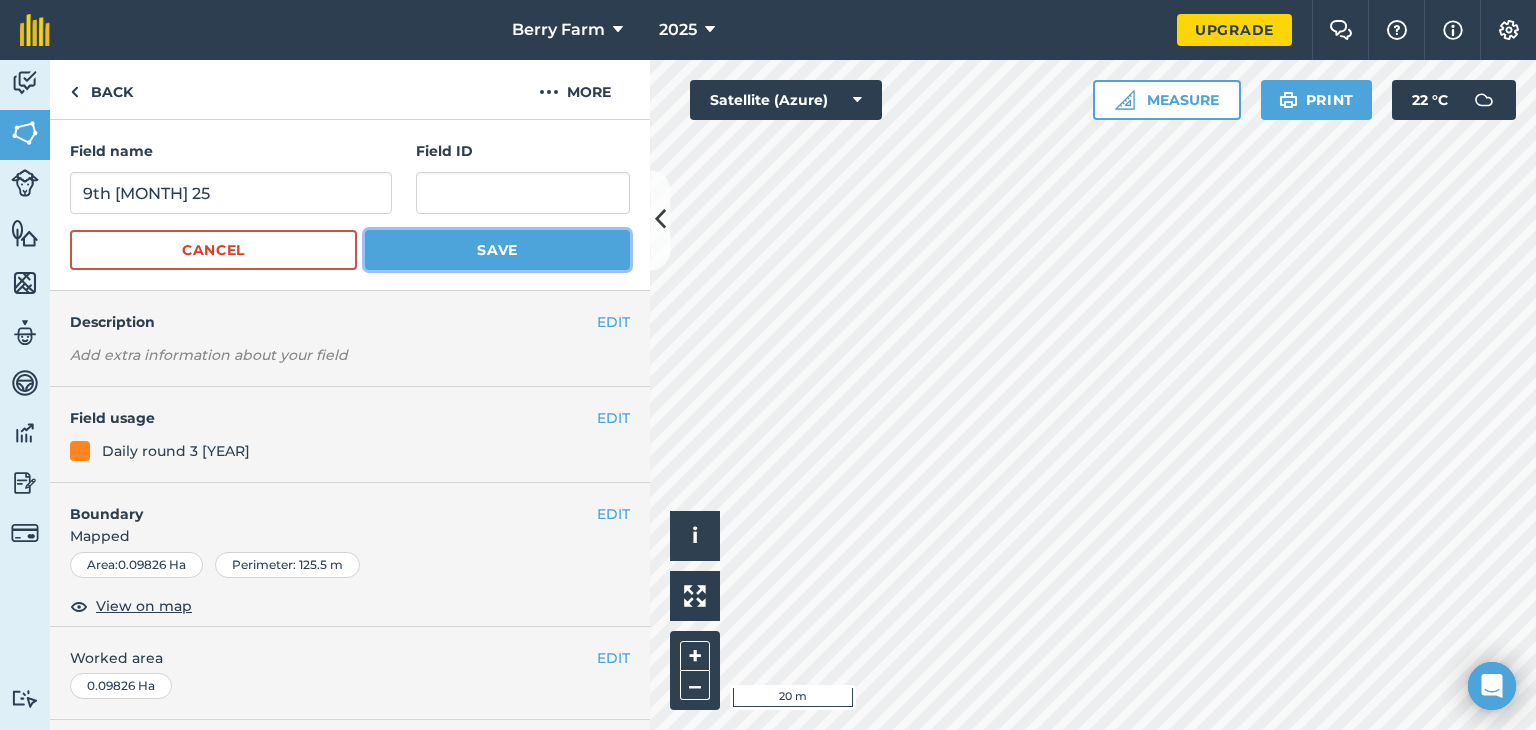 click on "Save" at bounding box center [497, 250] 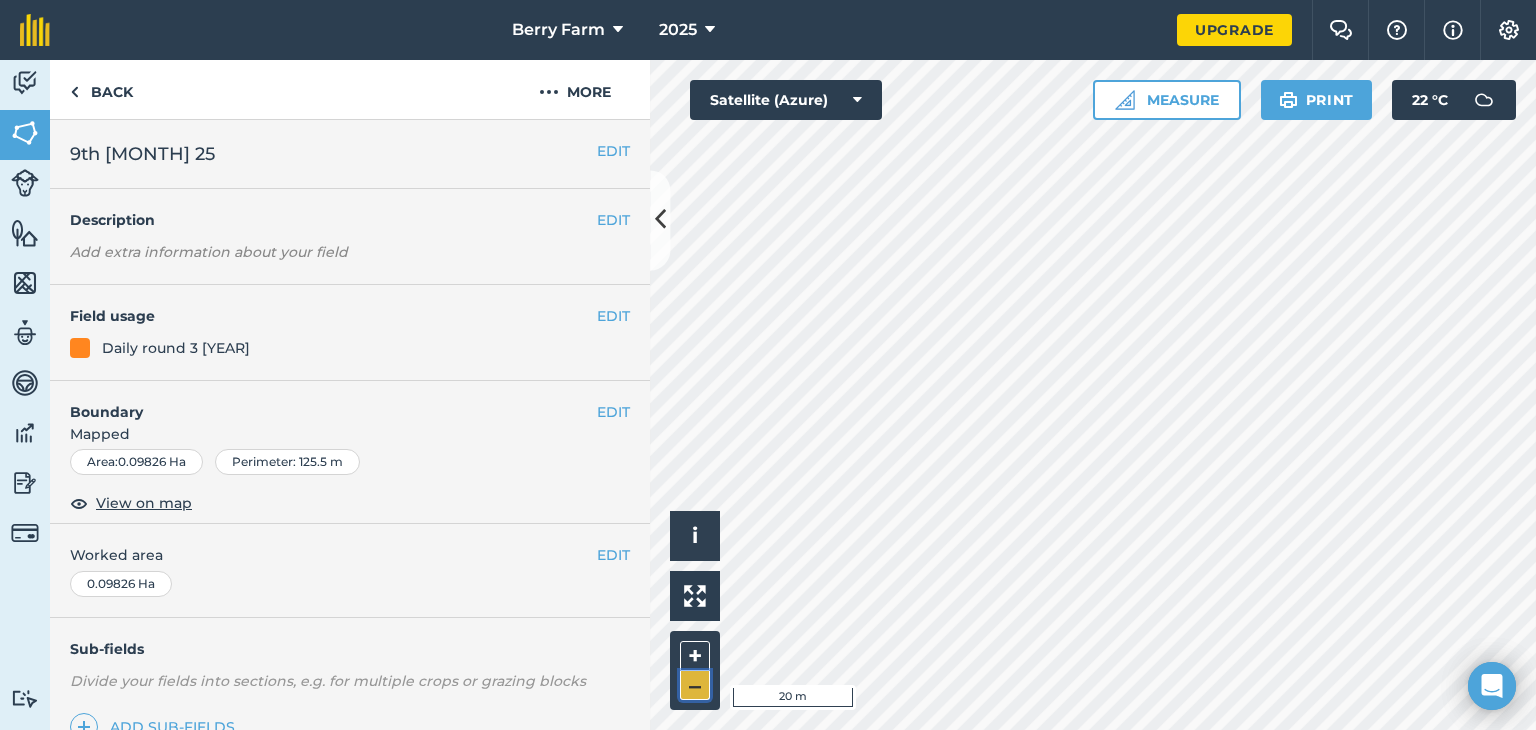 click on "–" at bounding box center [695, 685] 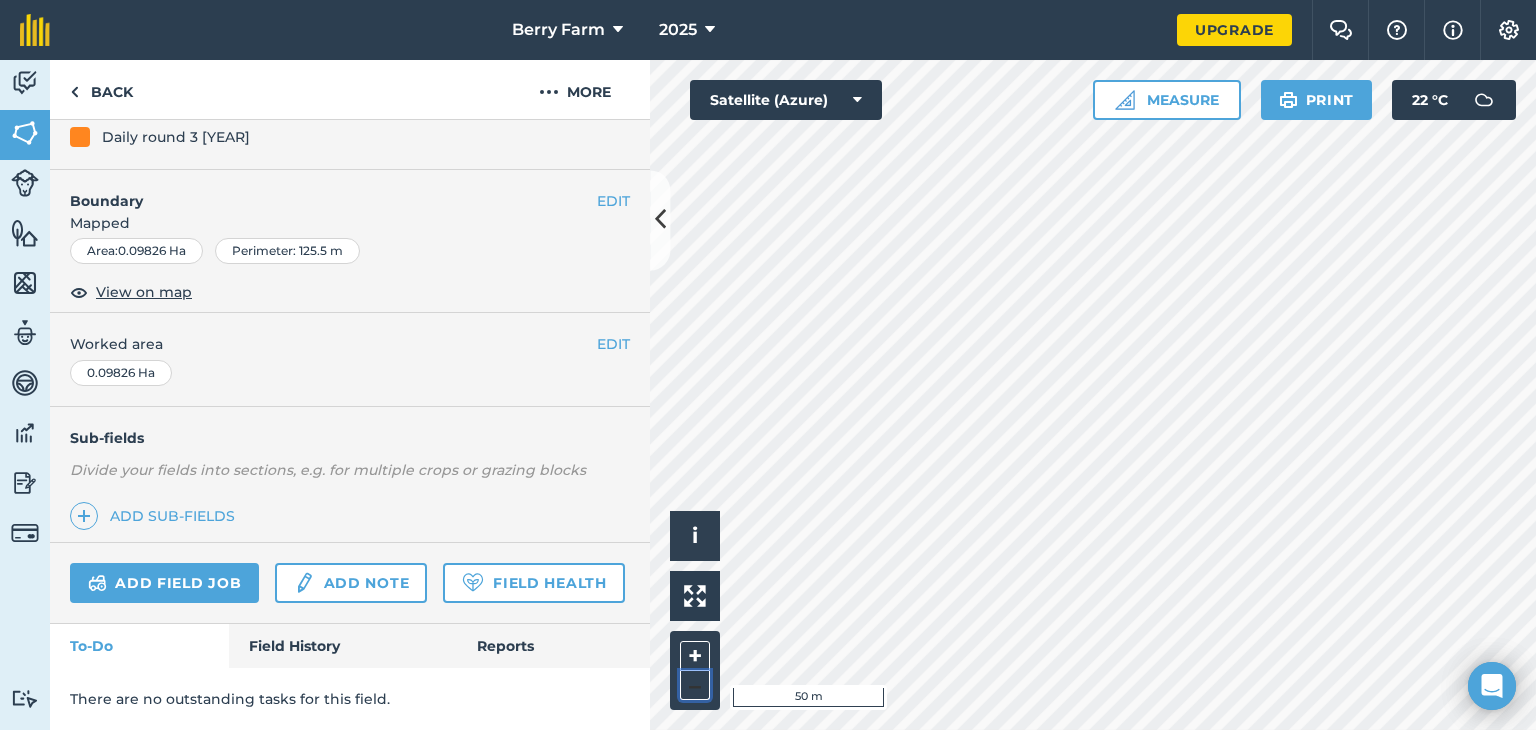 scroll, scrollTop: 0, scrollLeft: 0, axis: both 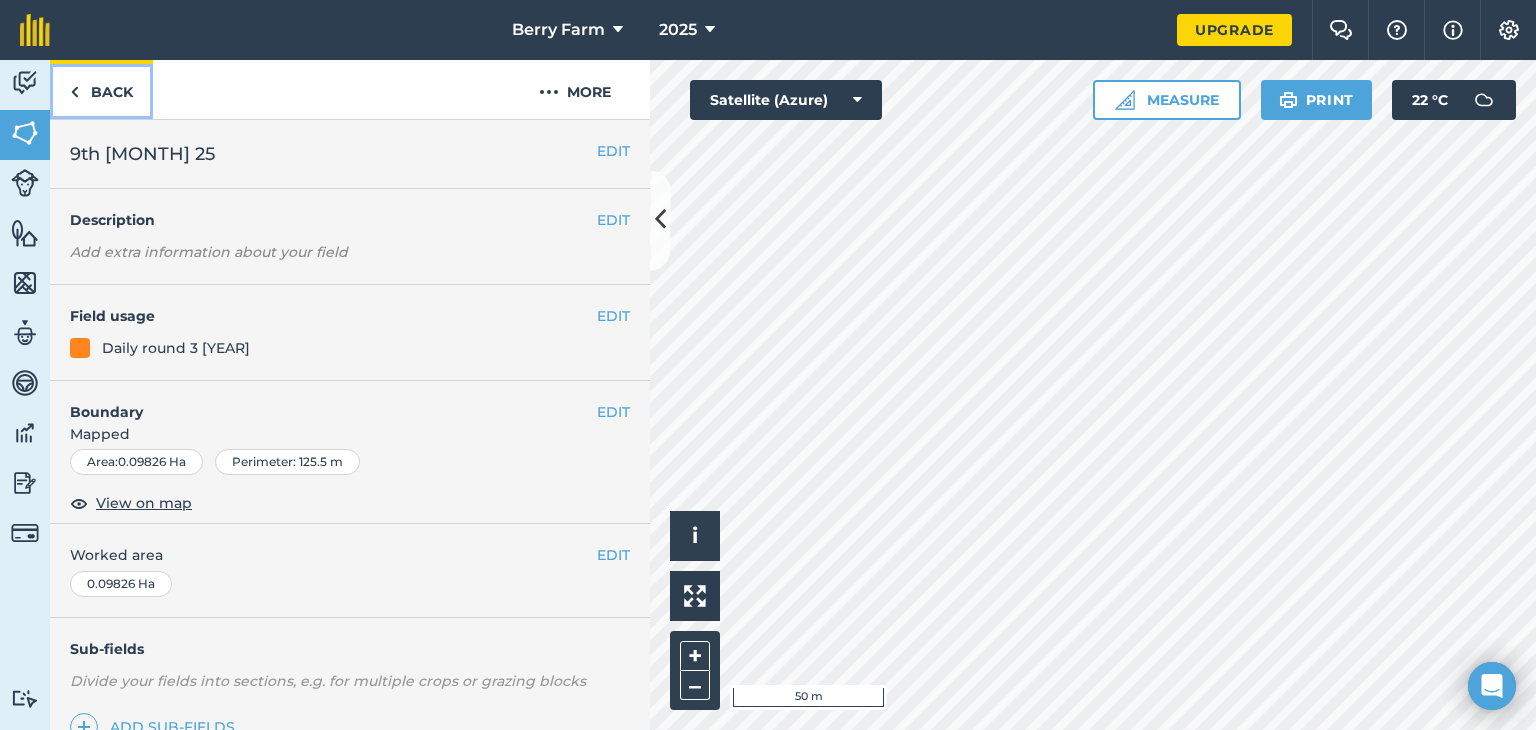 click on "Back" at bounding box center [101, 89] 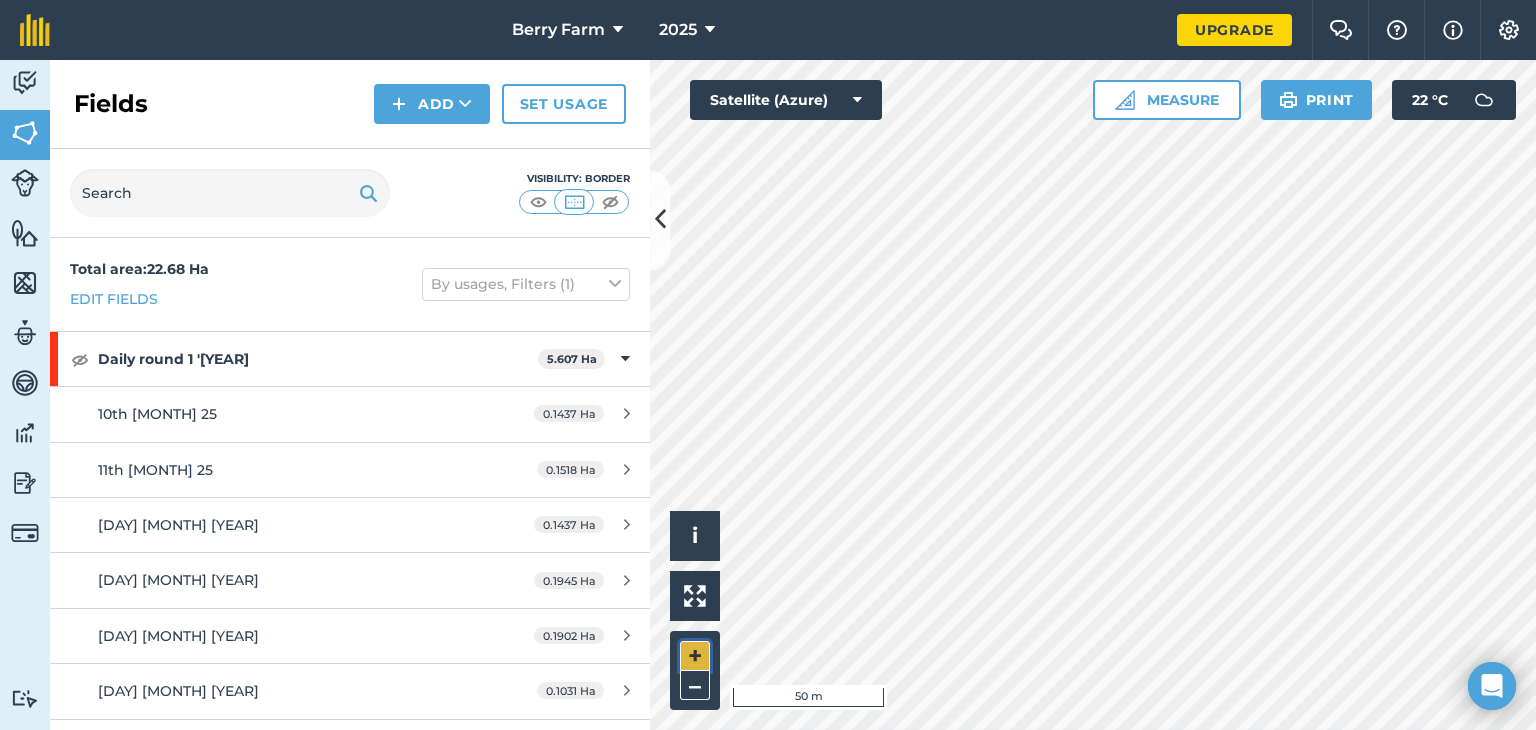 click on "+" at bounding box center (695, 656) 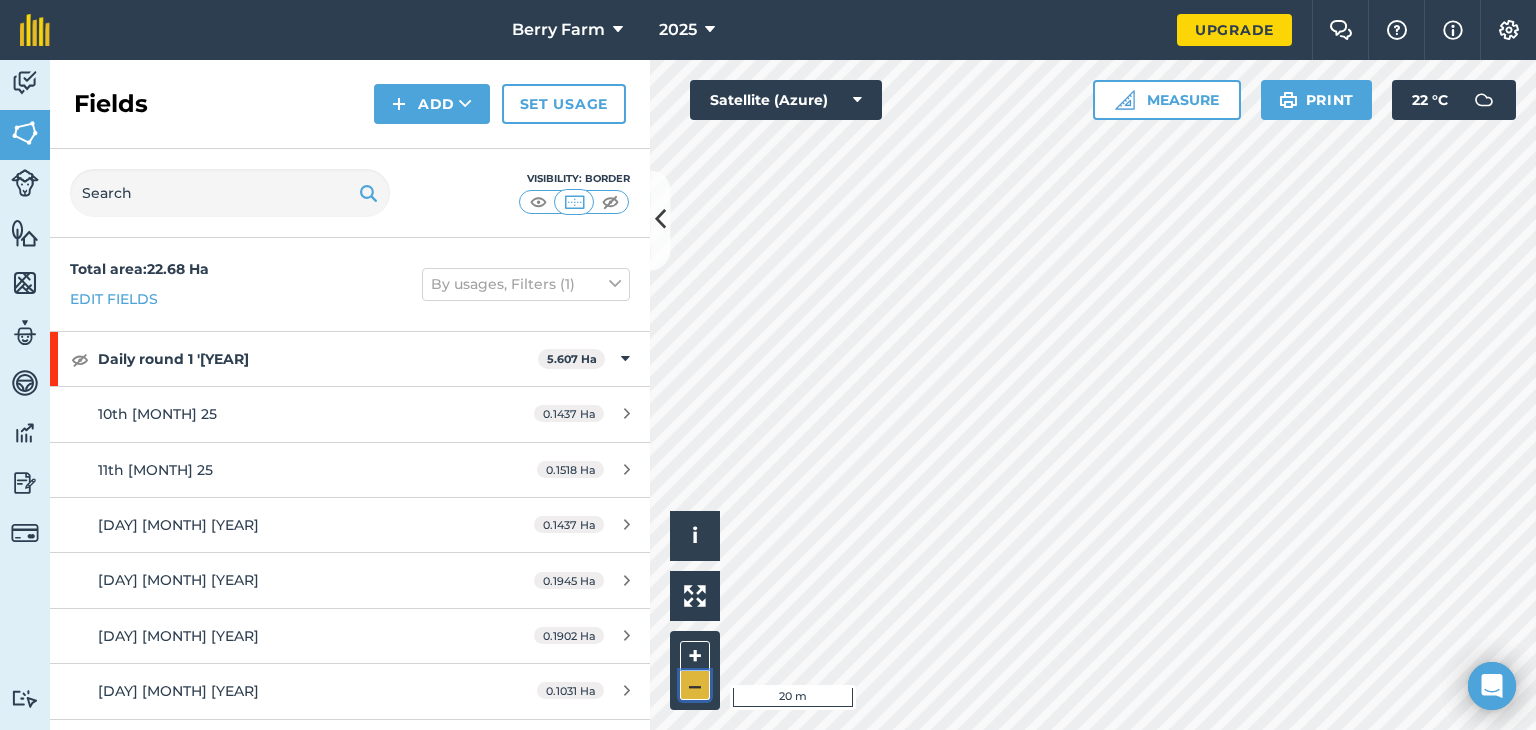click on "–" at bounding box center (695, 685) 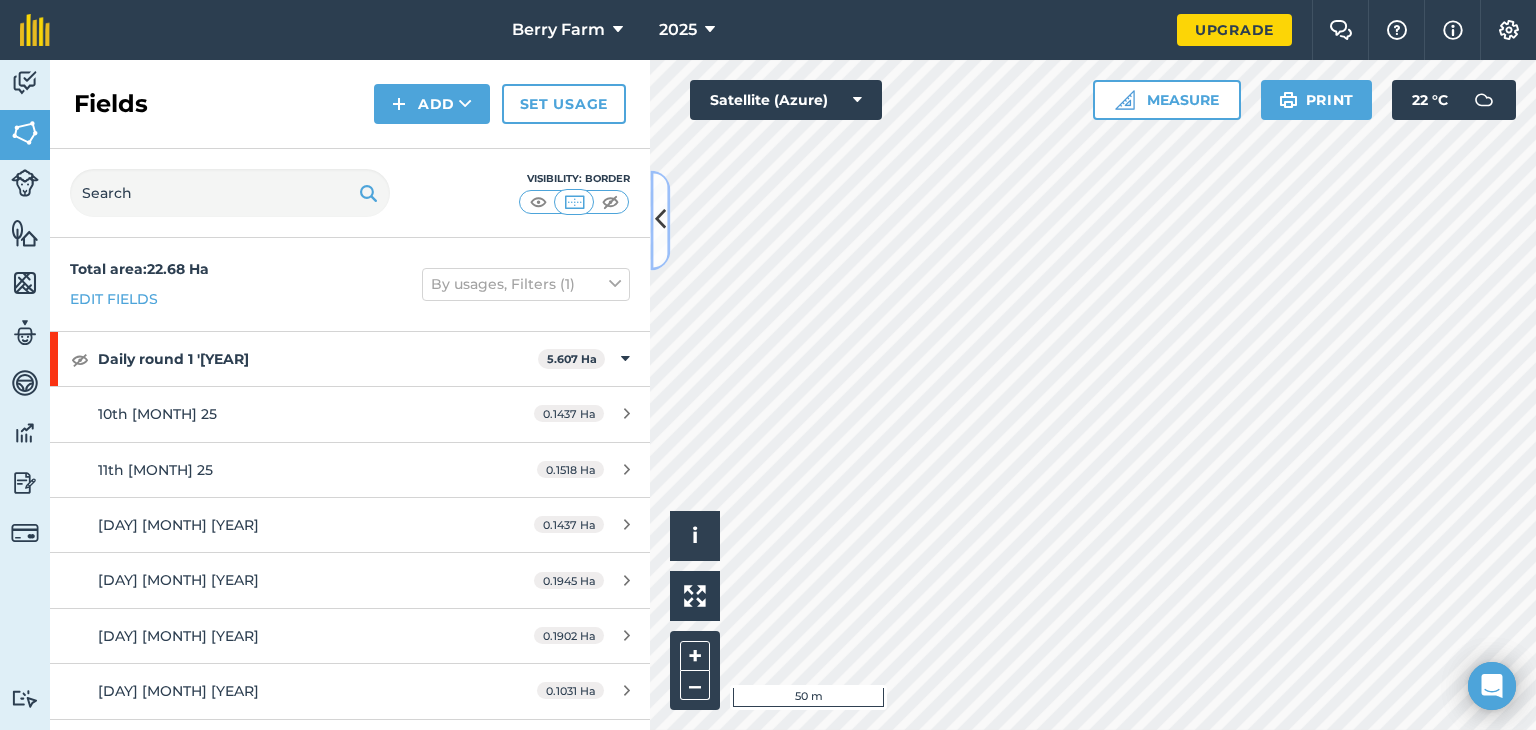 click at bounding box center [660, 220] 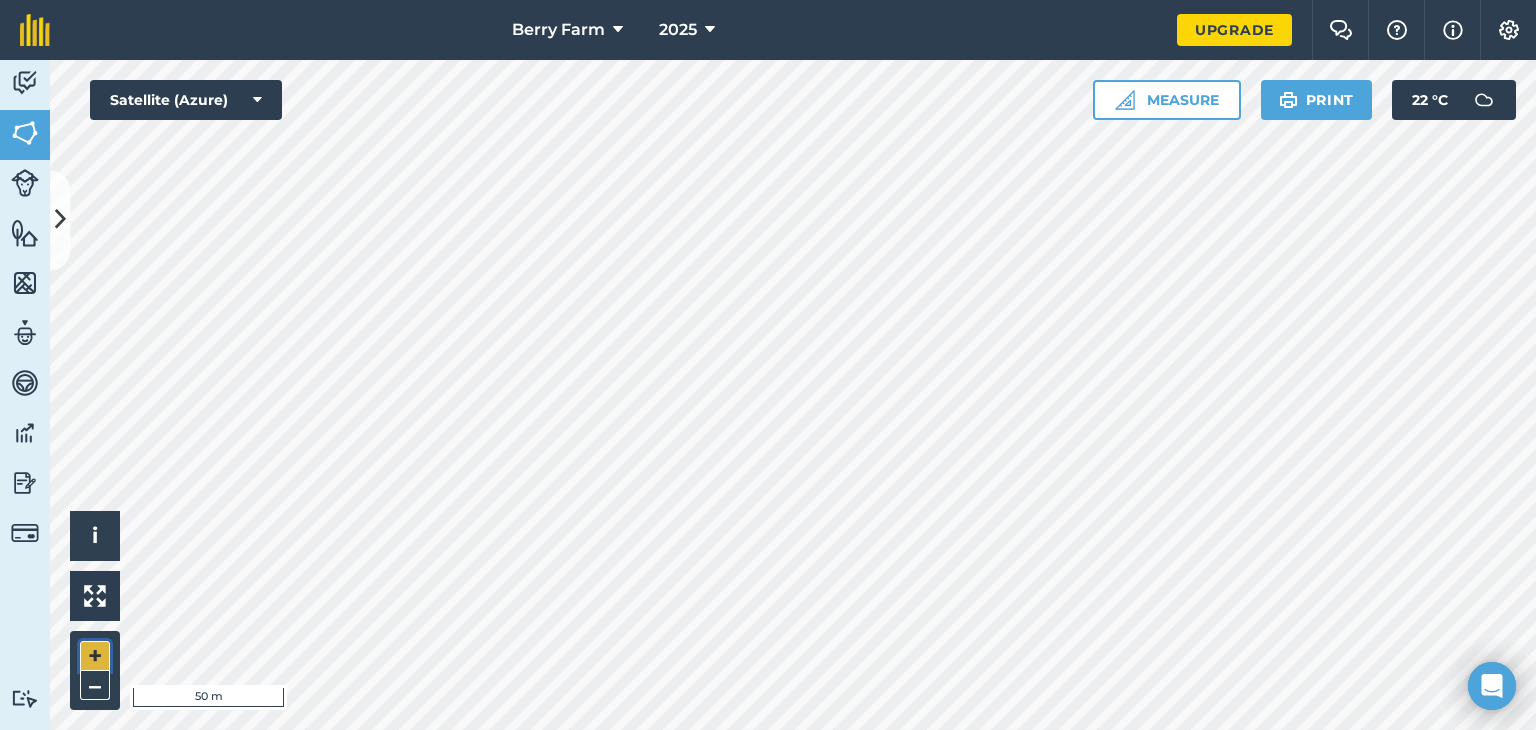 click on "+" at bounding box center [95, 656] 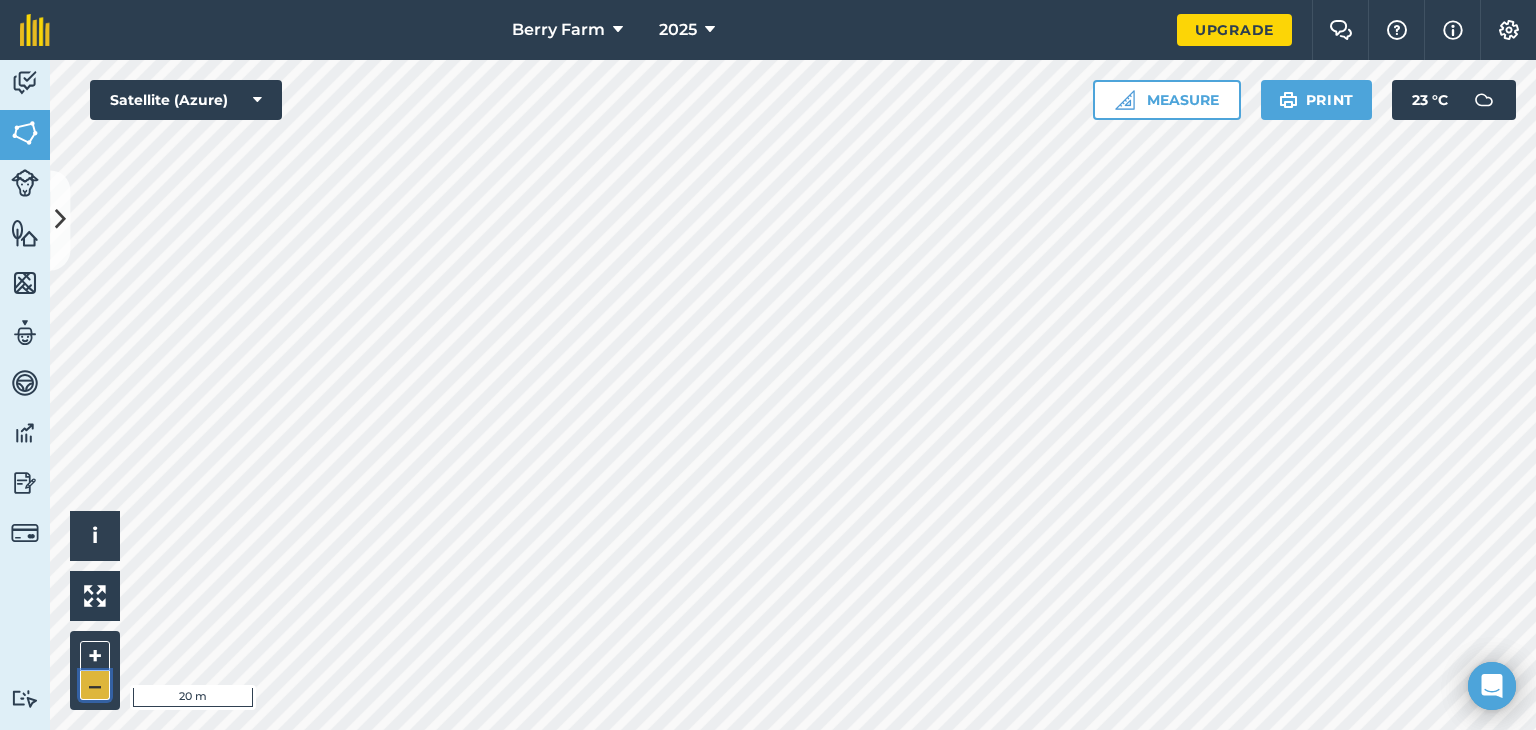 click on "–" at bounding box center [95, 685] 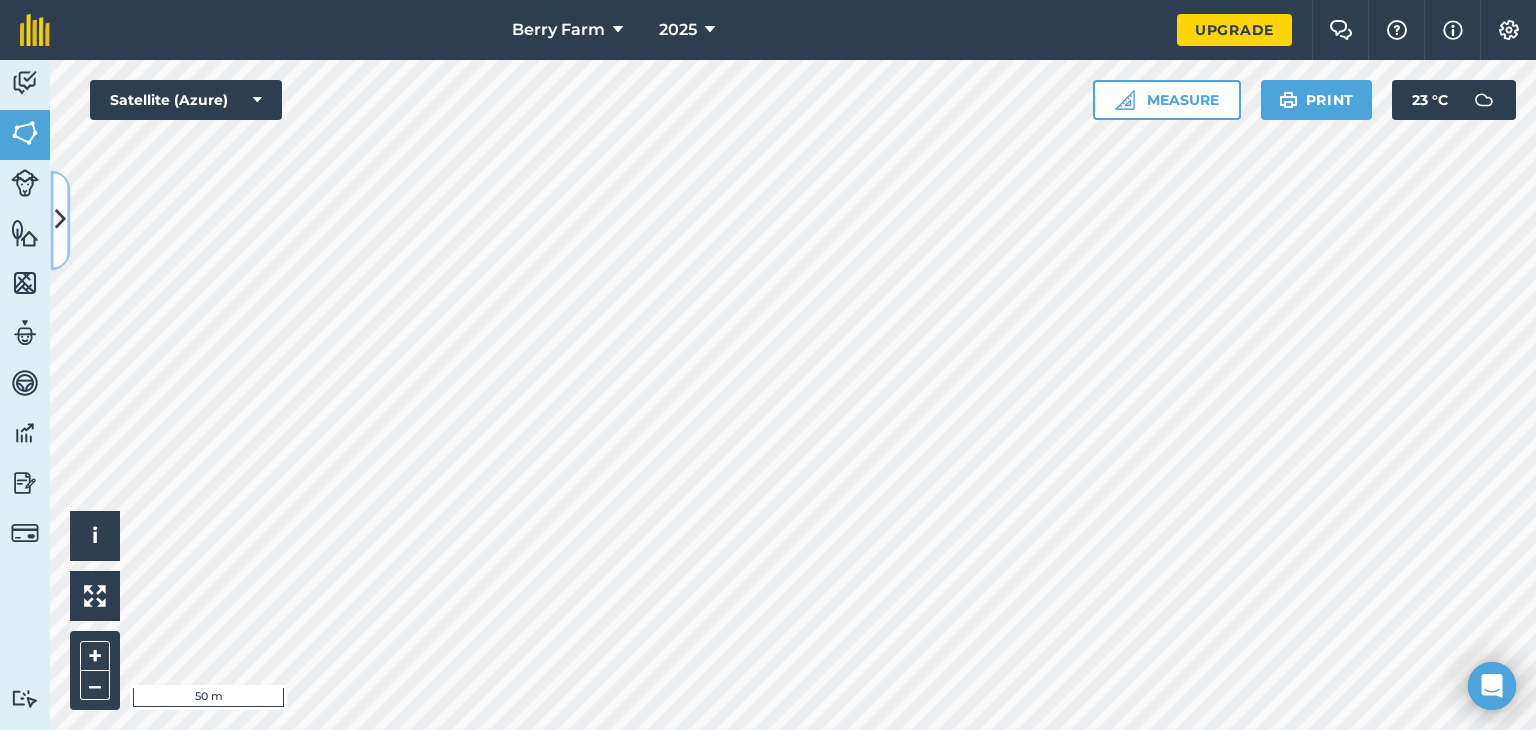 click at bounding box center [60, 220] 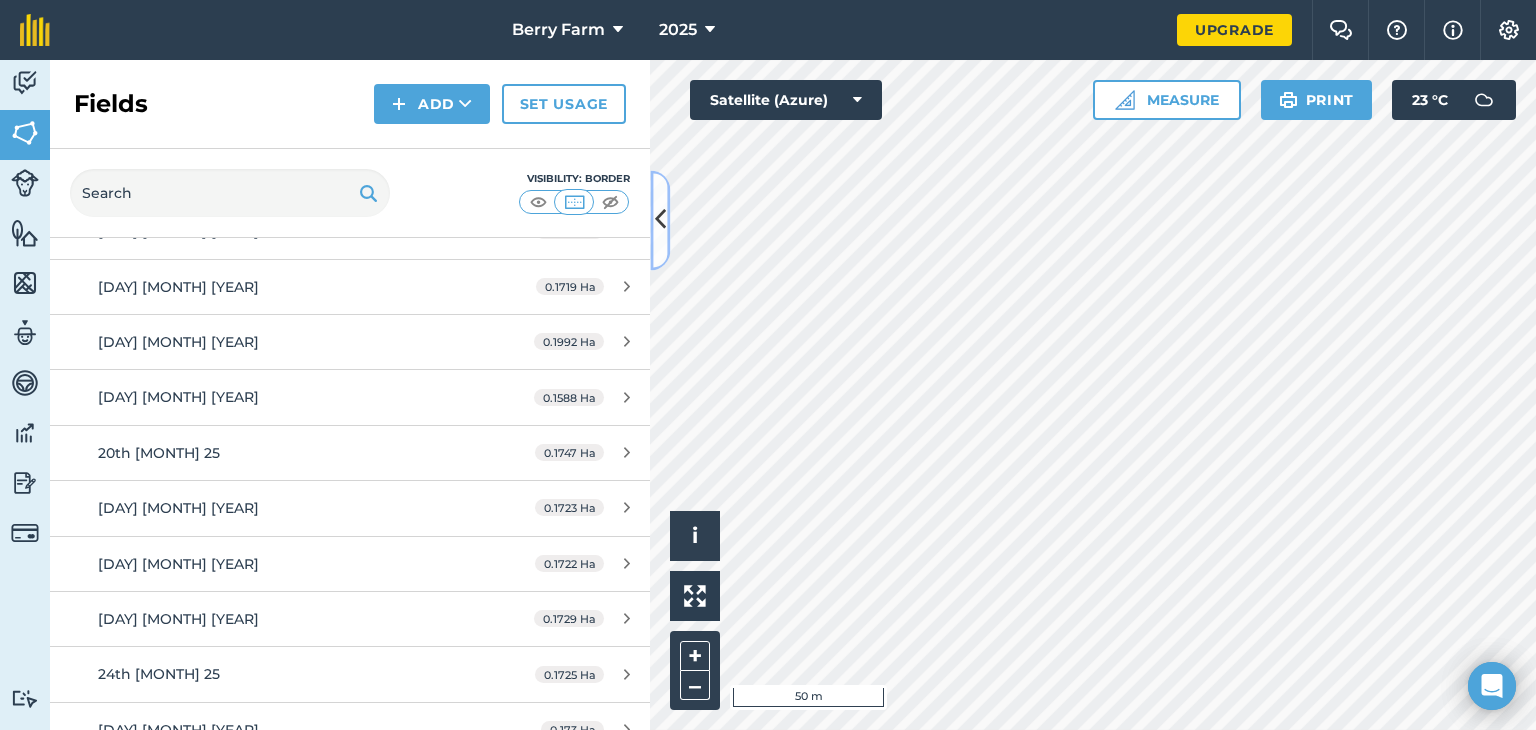 scroll, scrollTop: 1065, scrollLeft: 0, axis: vertical 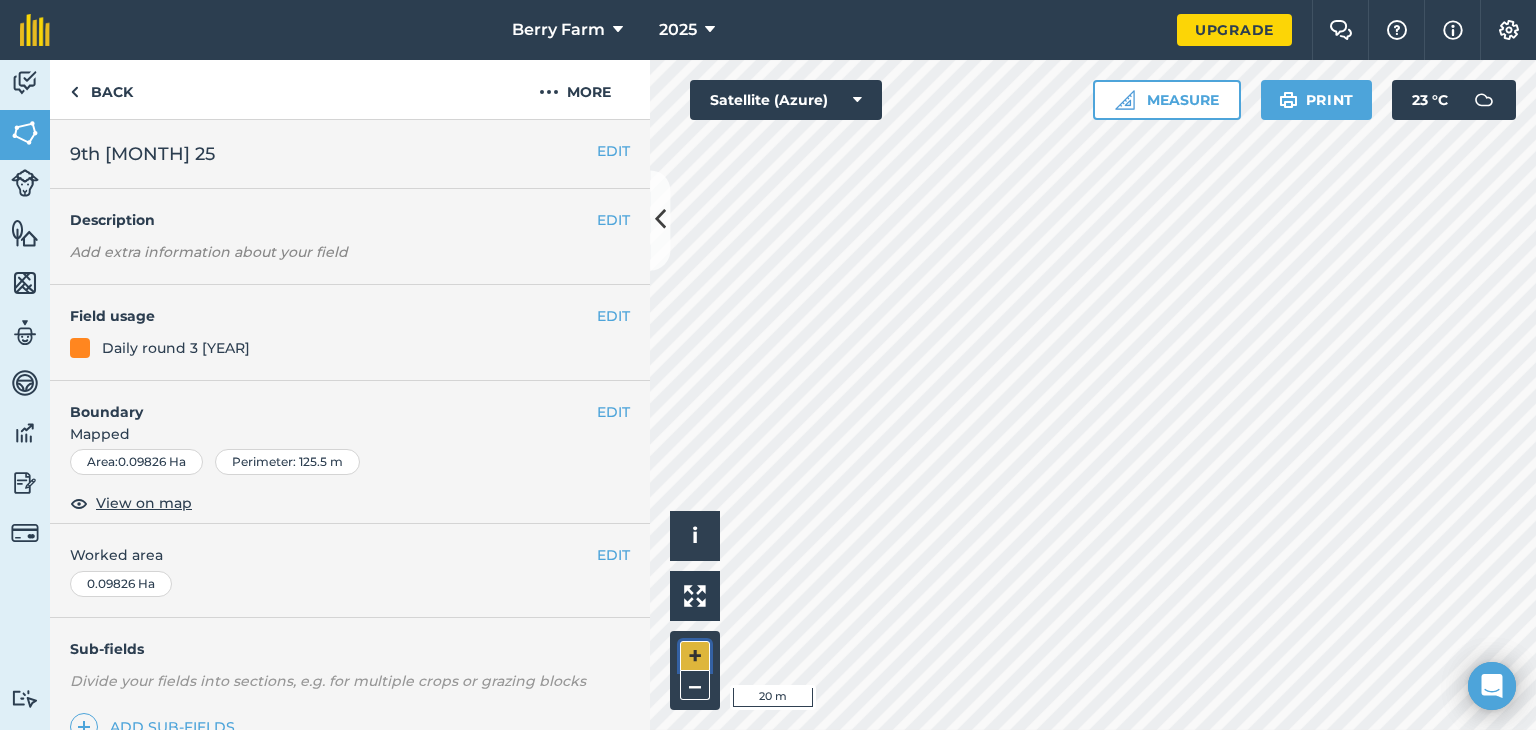 click on "+" at bounding box center (695, 656) 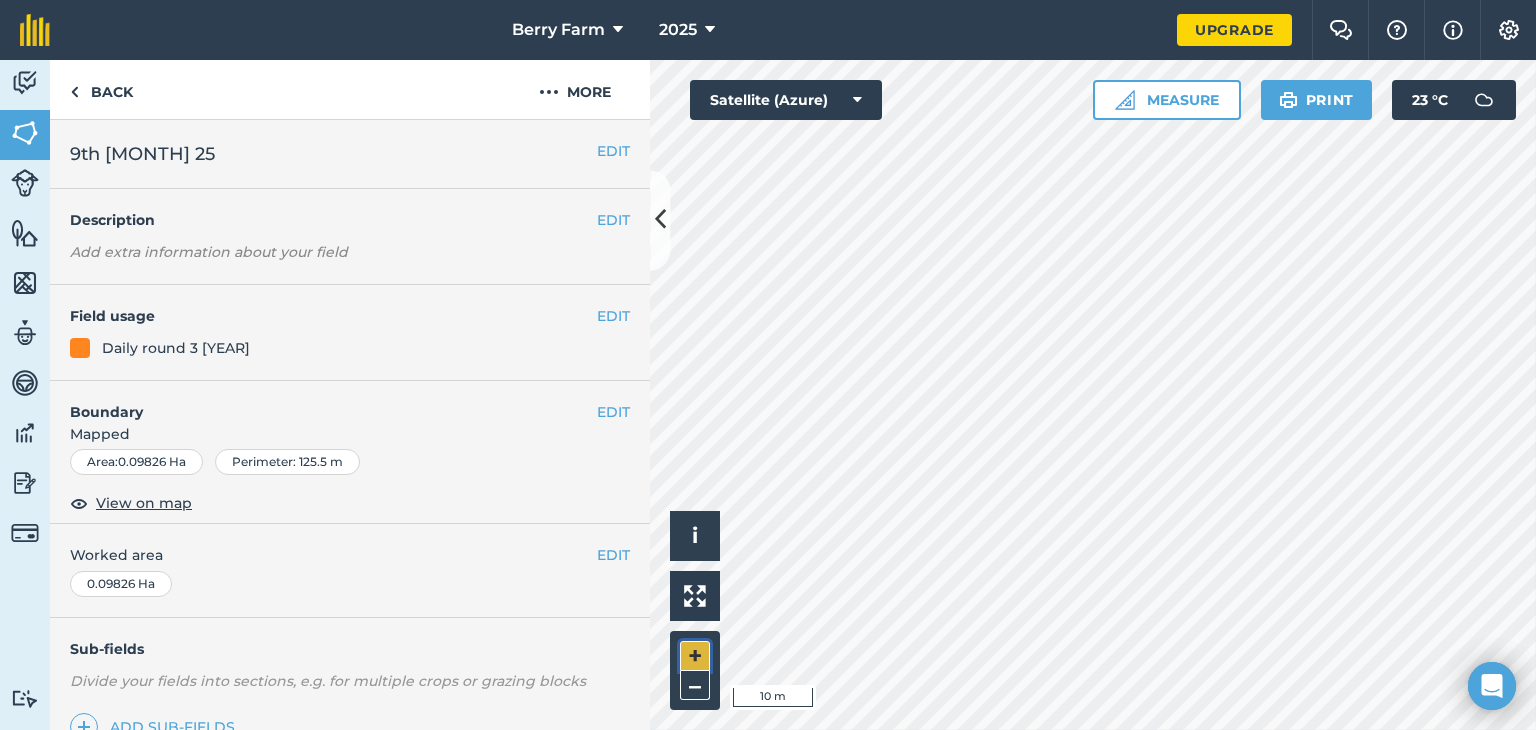 drag, startPoint x: 693, startPoint y: 651, endPoint x: 707, endPoint y: 641, distance: 17.20465 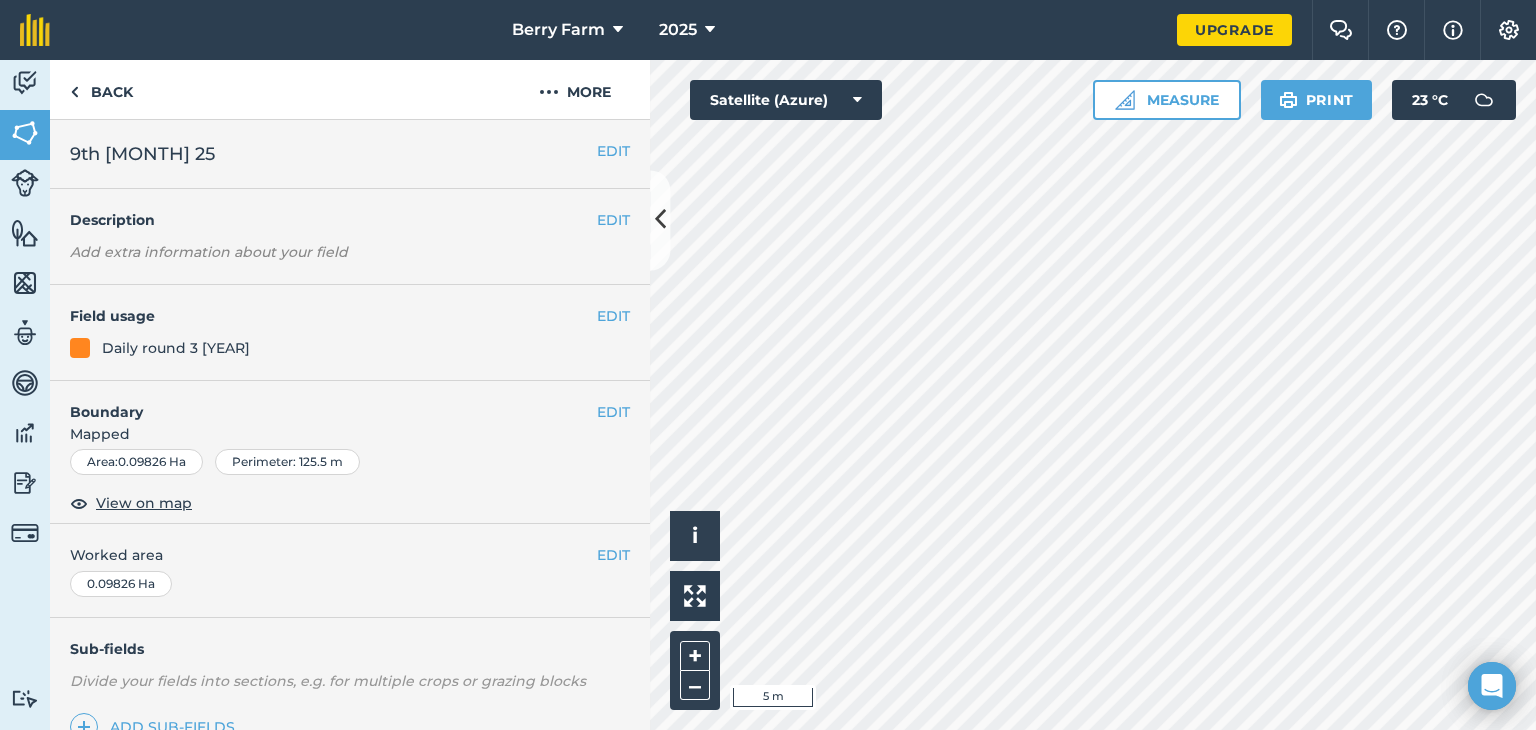 click on "Berry Farm [YEAR] Upgrade Farm Chat Help Info Settings Map printing is not available on our free plan Please upgrade to our Essentials, Plus or Pro plan to access this feature. Activity Fields Livestock Features Maps Team Vehicles Data Reporting Billing Tutorials Tutorials Back More EDIT [DAY] [MONTH] [YEAR] EDIT Description Add extra information about your field EDIT Field usage Daily round 3 [YEAR] EDIT Boundary Mapped Area : 0.09826 Ha Perimeter : 125.5 m View on map EDIT Worked area 0.09826 Ha Sub-fields Divide your fields into sections, e.g. for multiple crops or grazing blocks Add sub-fields Add field job Add note Field Health To-Do Field History Reports There are no outstanding tasks for this field. Click to start drawing i © [YEAR] TomTom, Microsoft 5 m + – Satellite (Azure) Measure Print 23 ° C" at bounding box center [768, 365] 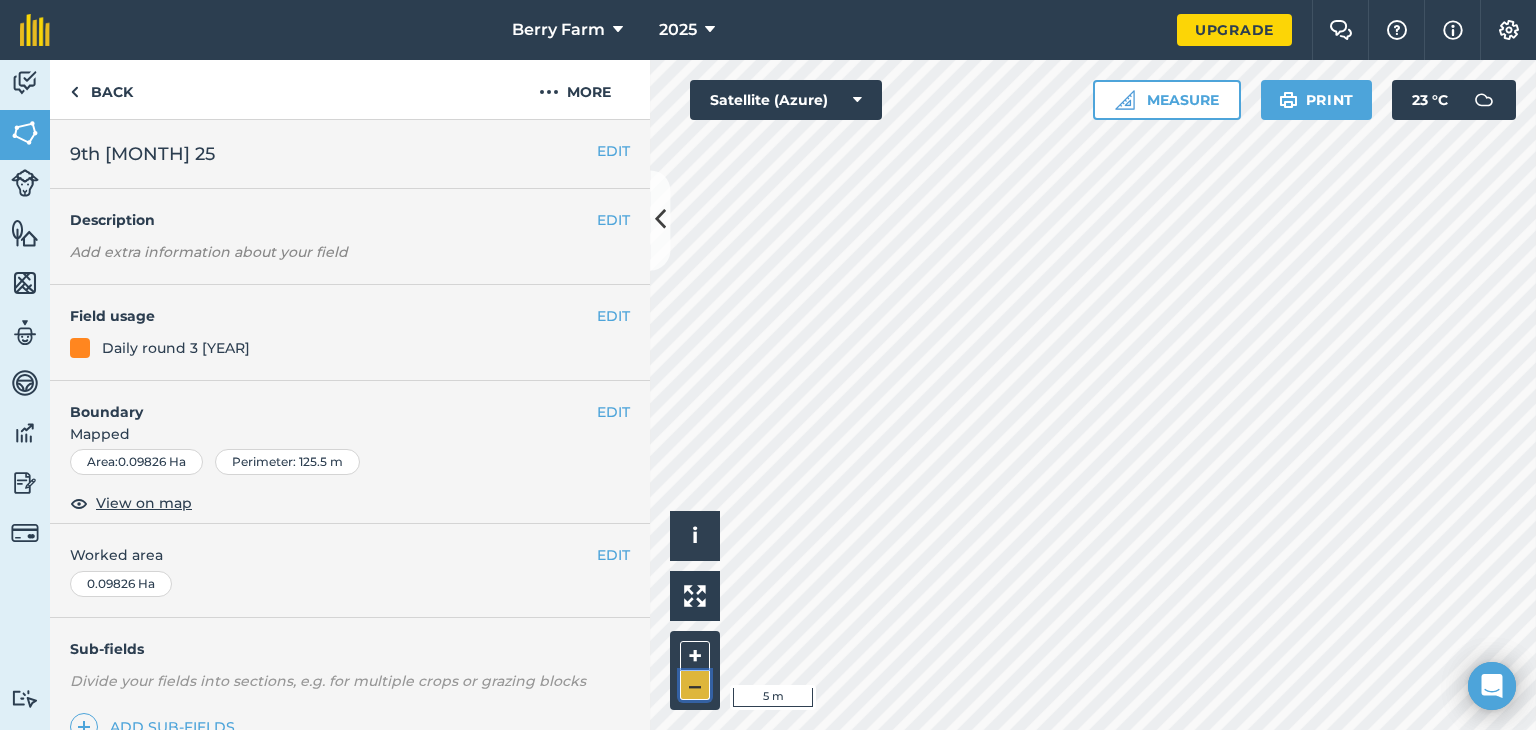 click on "–" at bounding box center (695, 685) 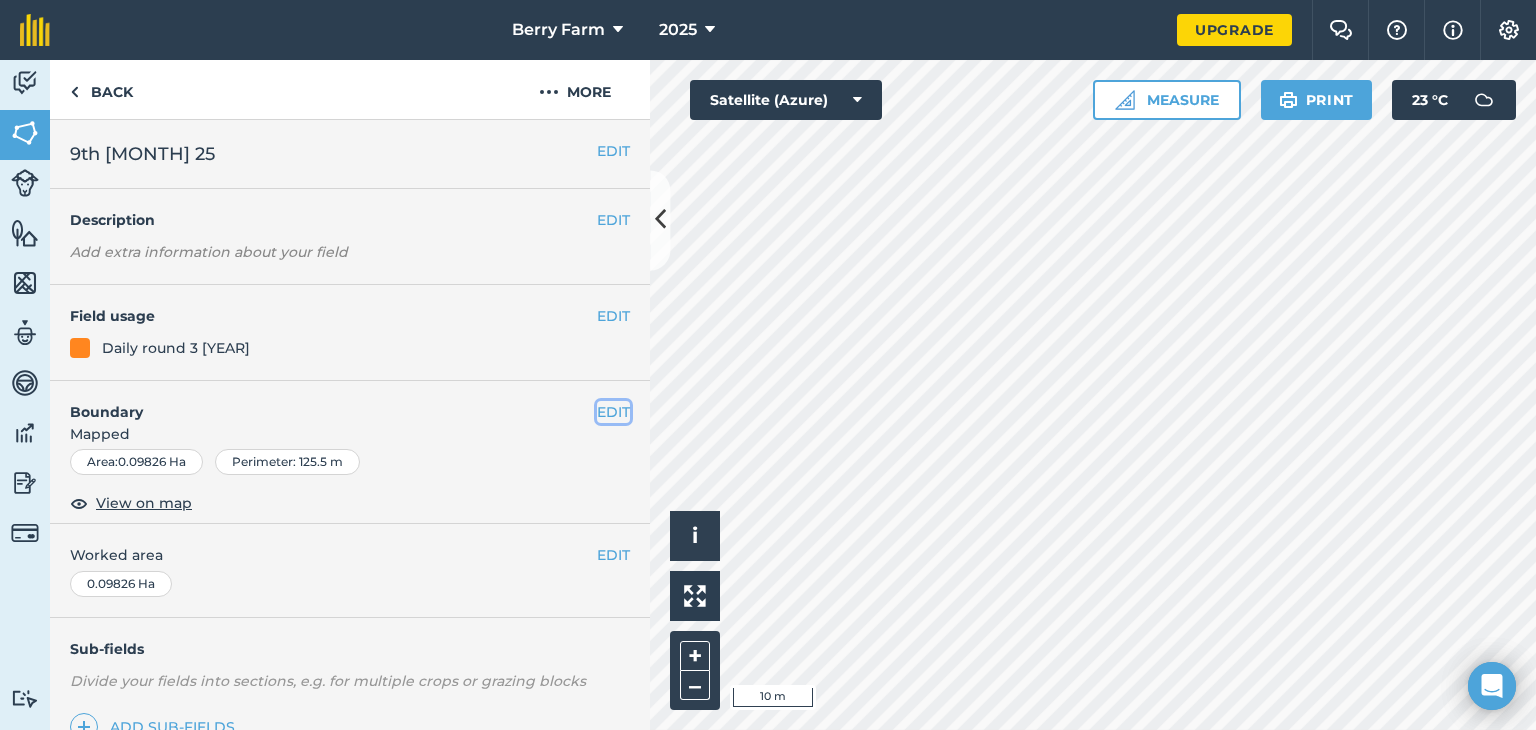 click on "EDIT" at bounding box center (613, 412) 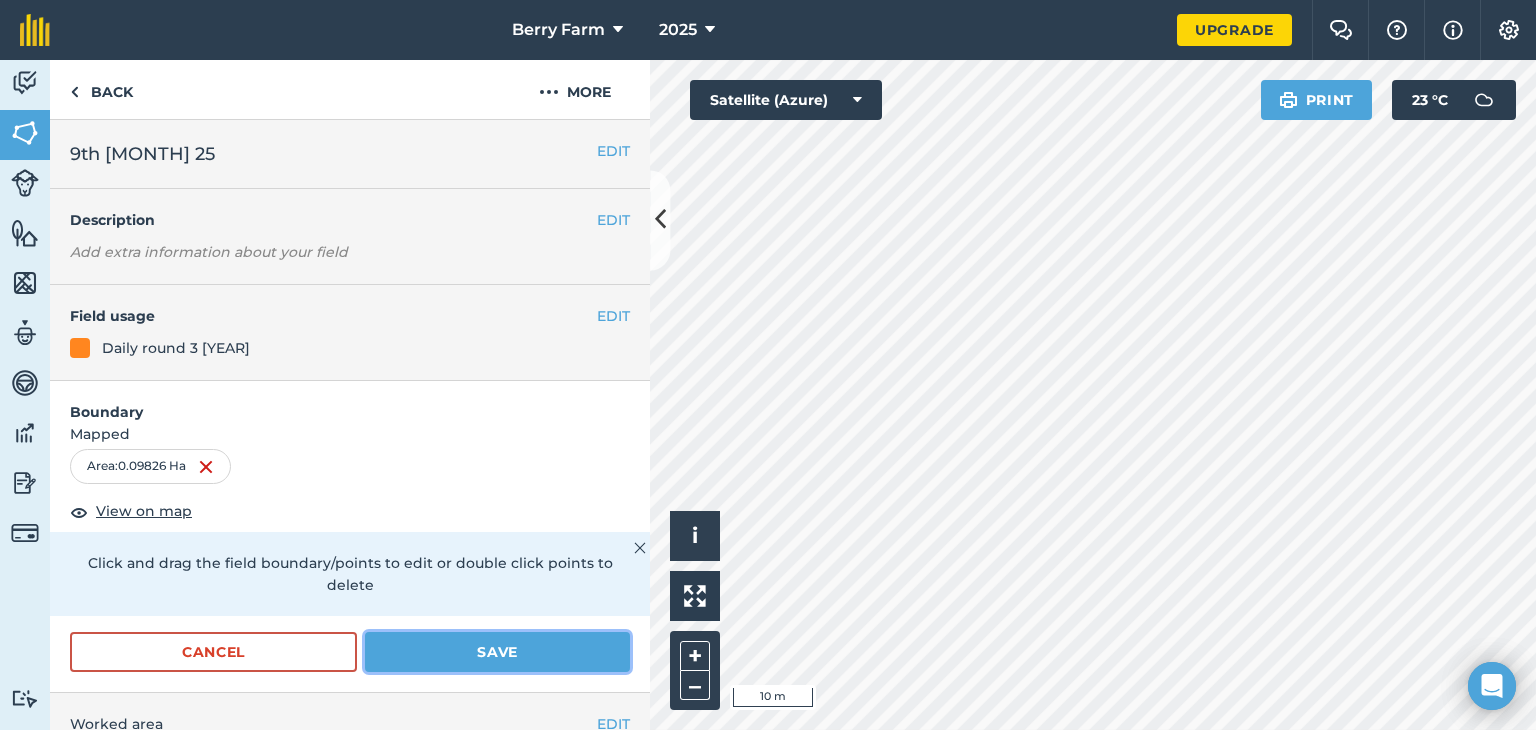 click on "Save" at bounding box center (497, 652) 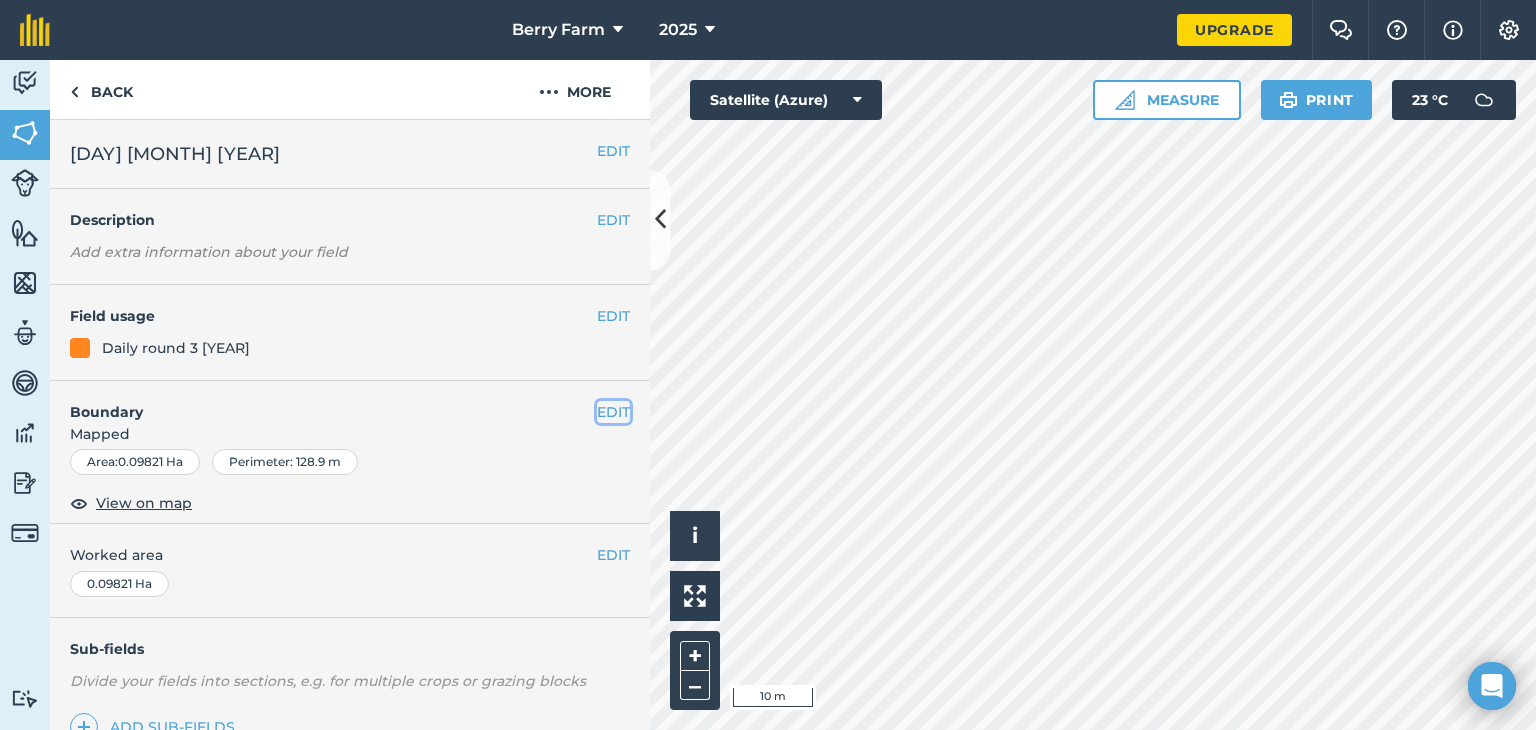 click on "EDIT" at bounding box center [613, 412] 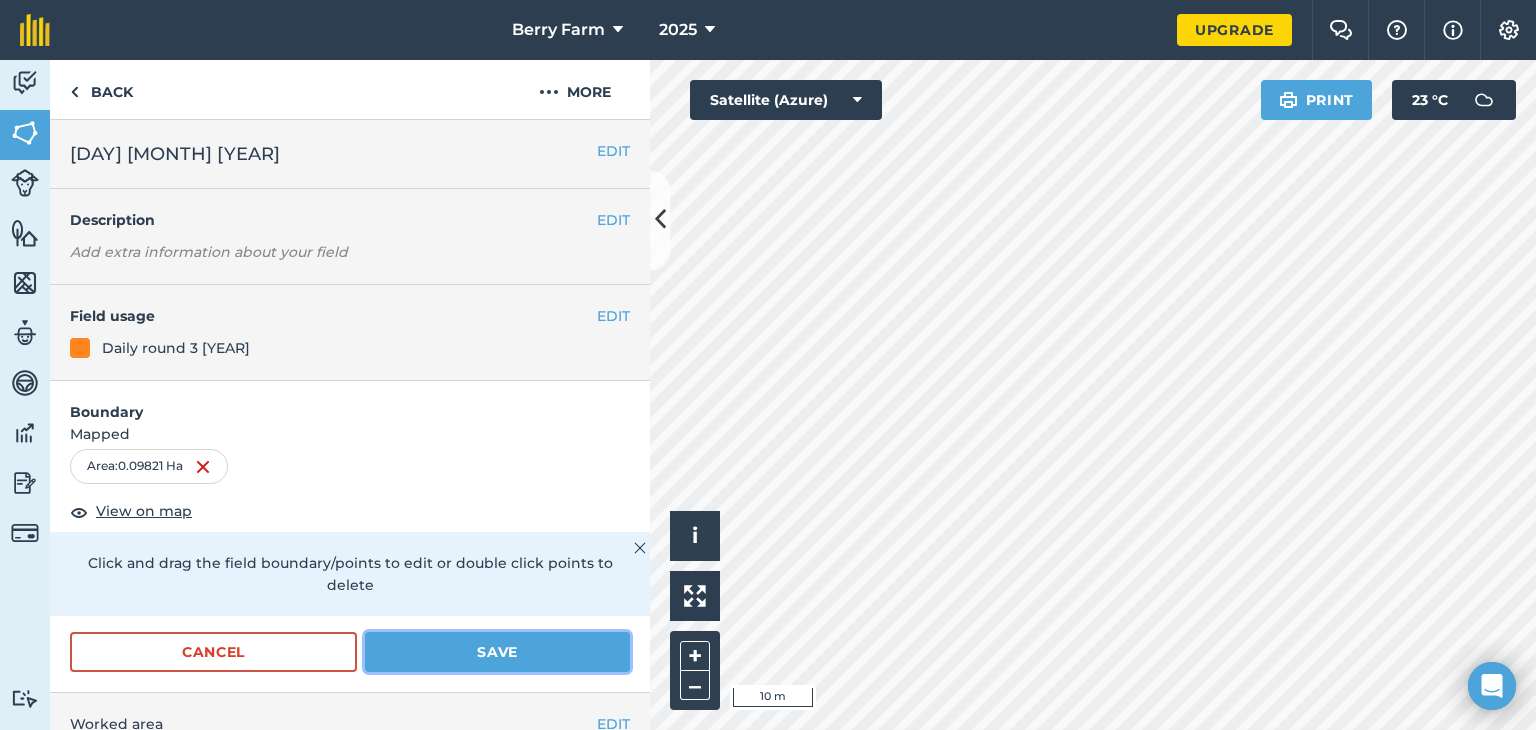 click on "Save" at bounding box center [497, 652] 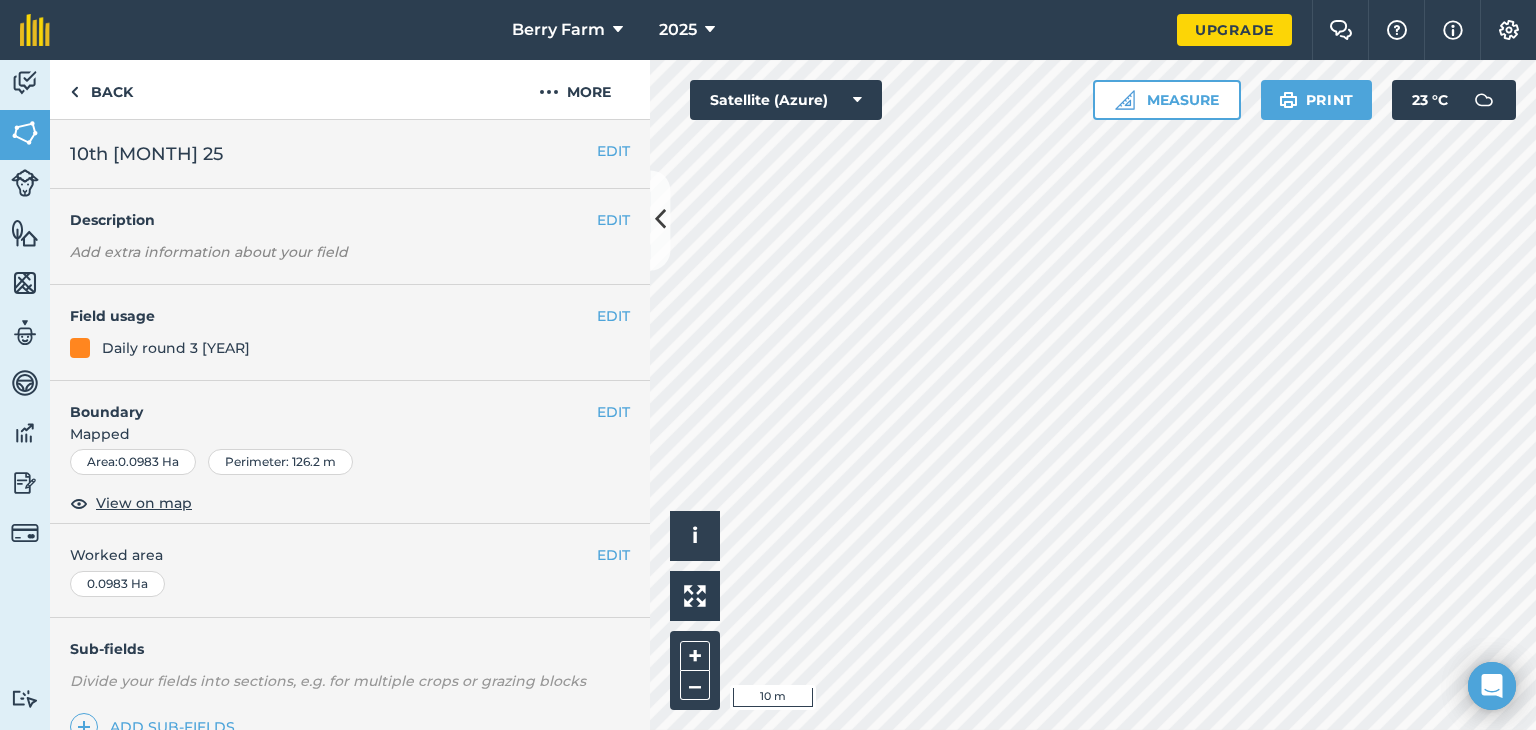 click on "Boundary" at bounding box center [323, 402] 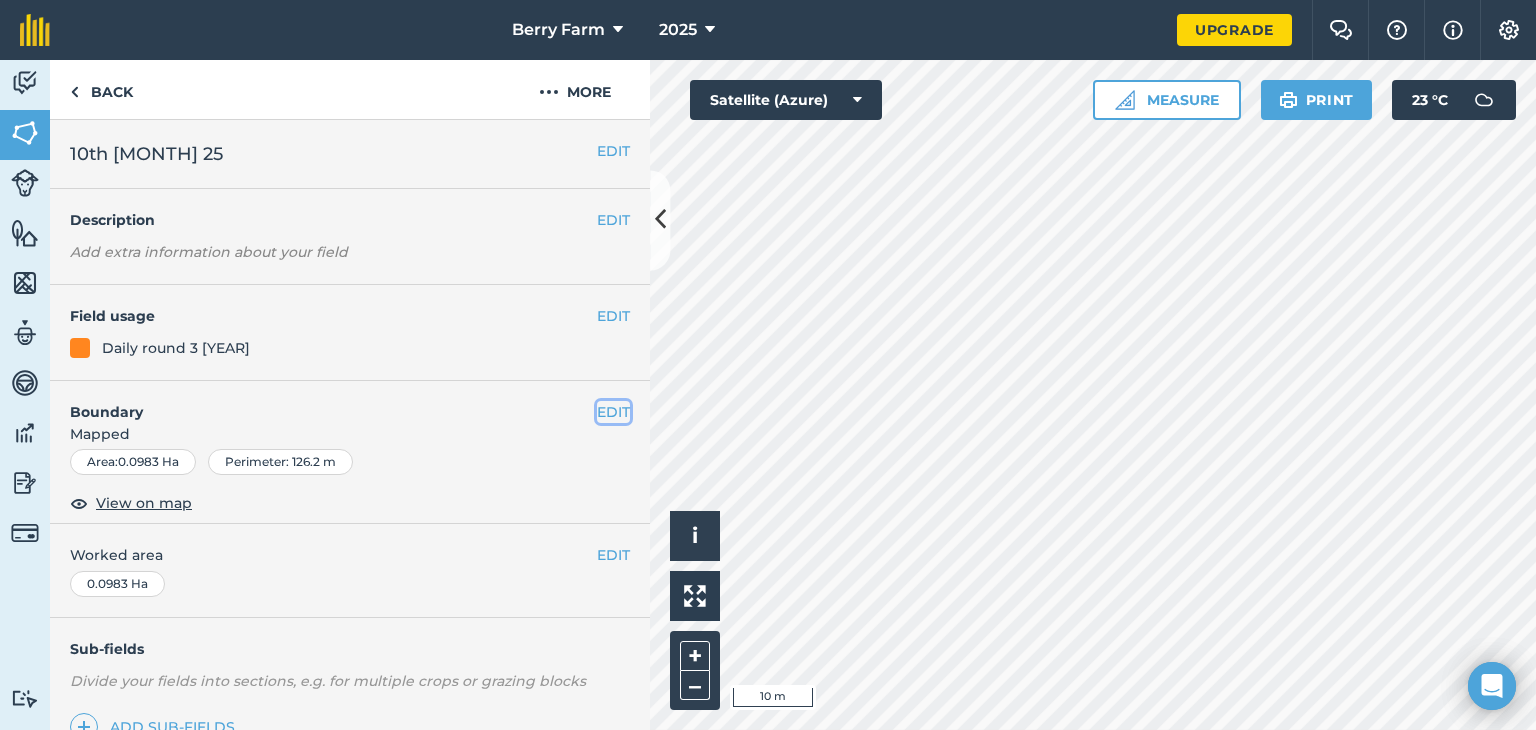 click on "EDIT" at bounding box center (613, 412) 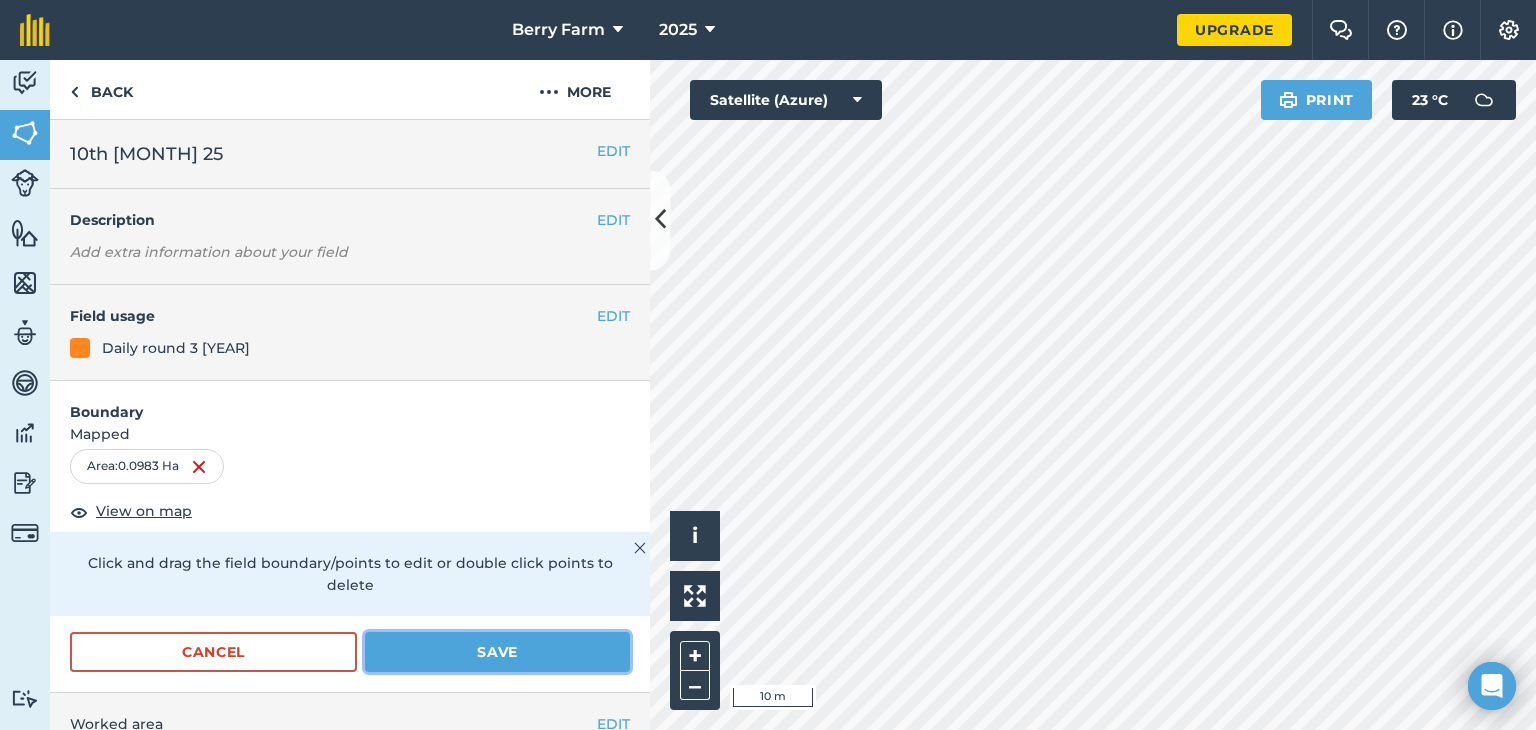 click on "Save" at bounding box center [497, 652] 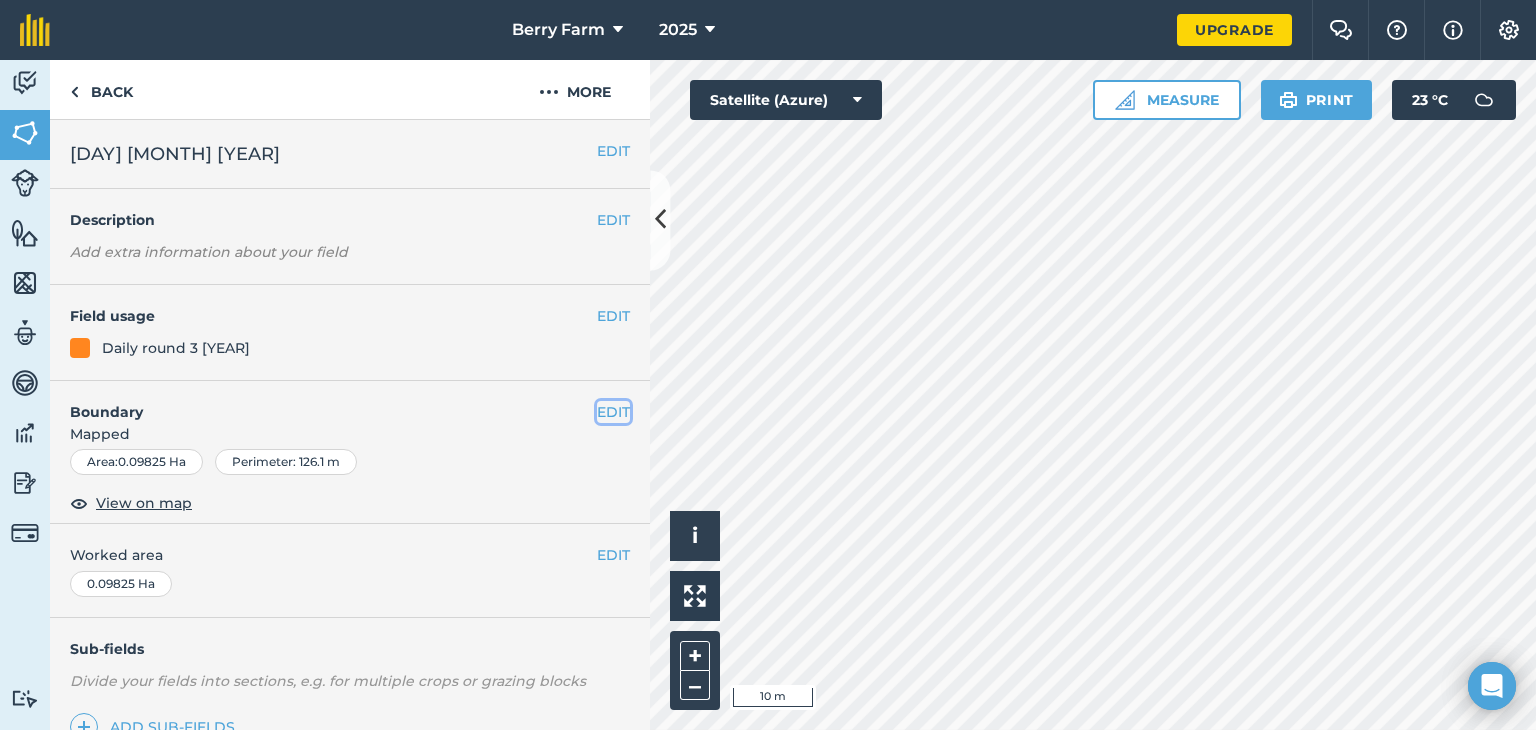 click on "EDIT" at bounding box center (613, 412) 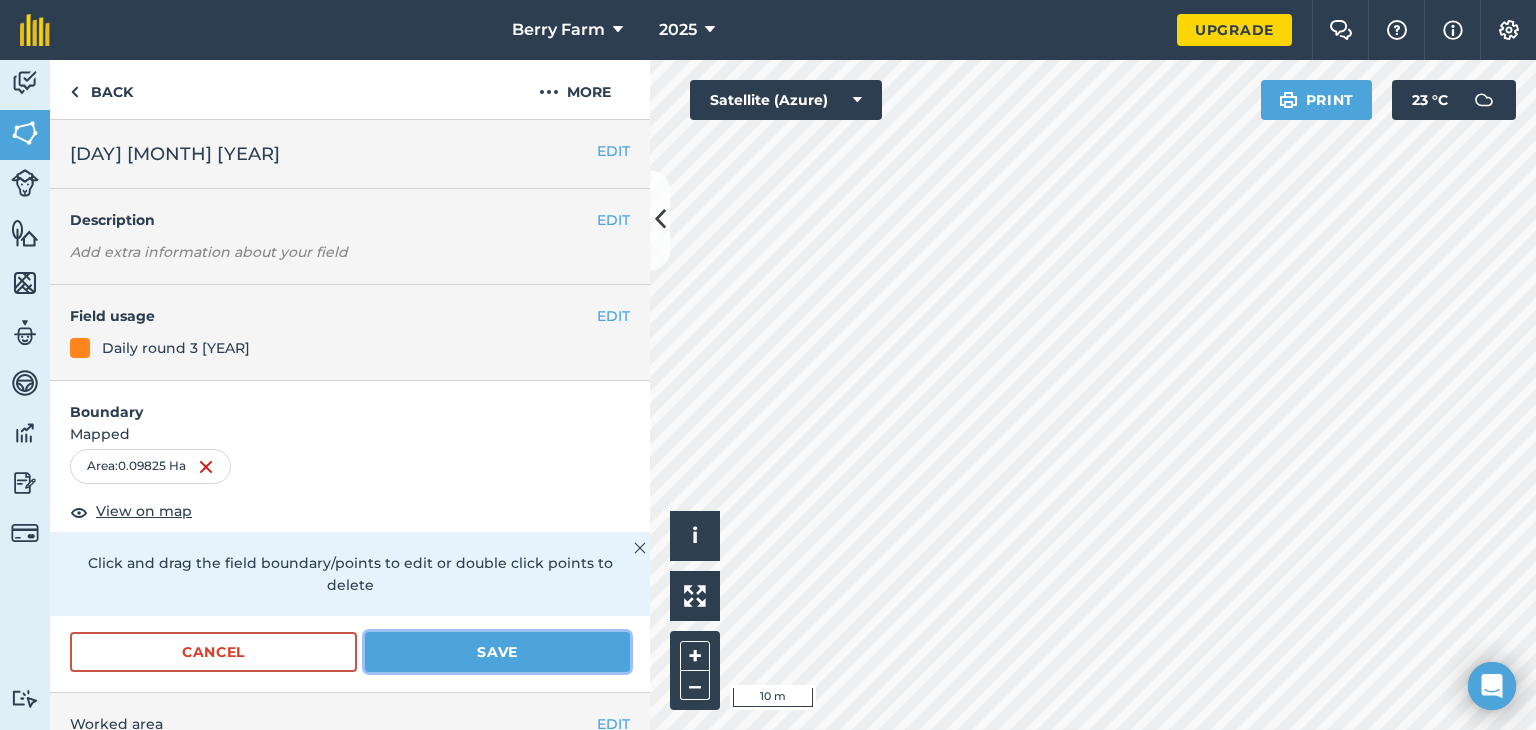 click on "Save" at bounding box center [497, 652] 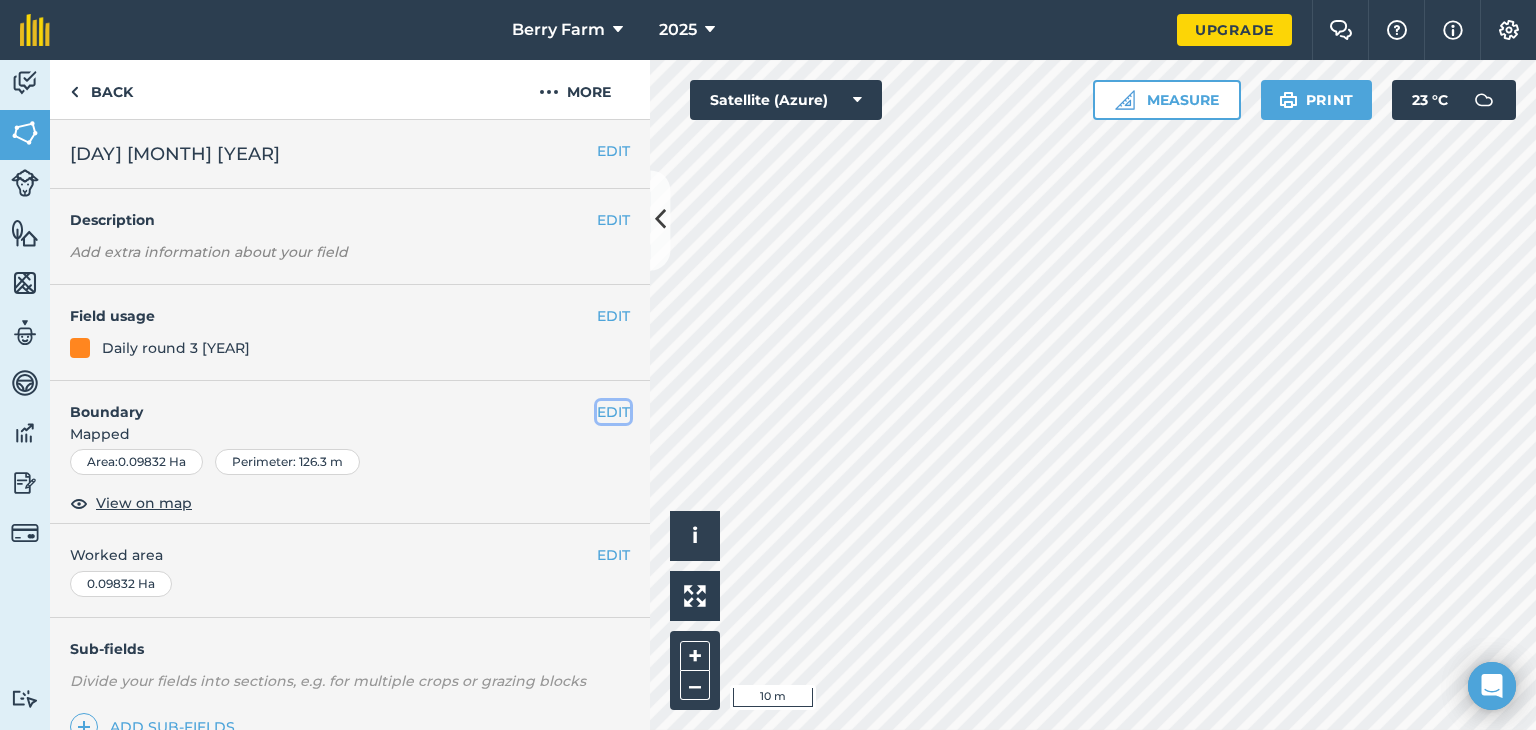 click on "EDIT" at bounding box center [613, 412] 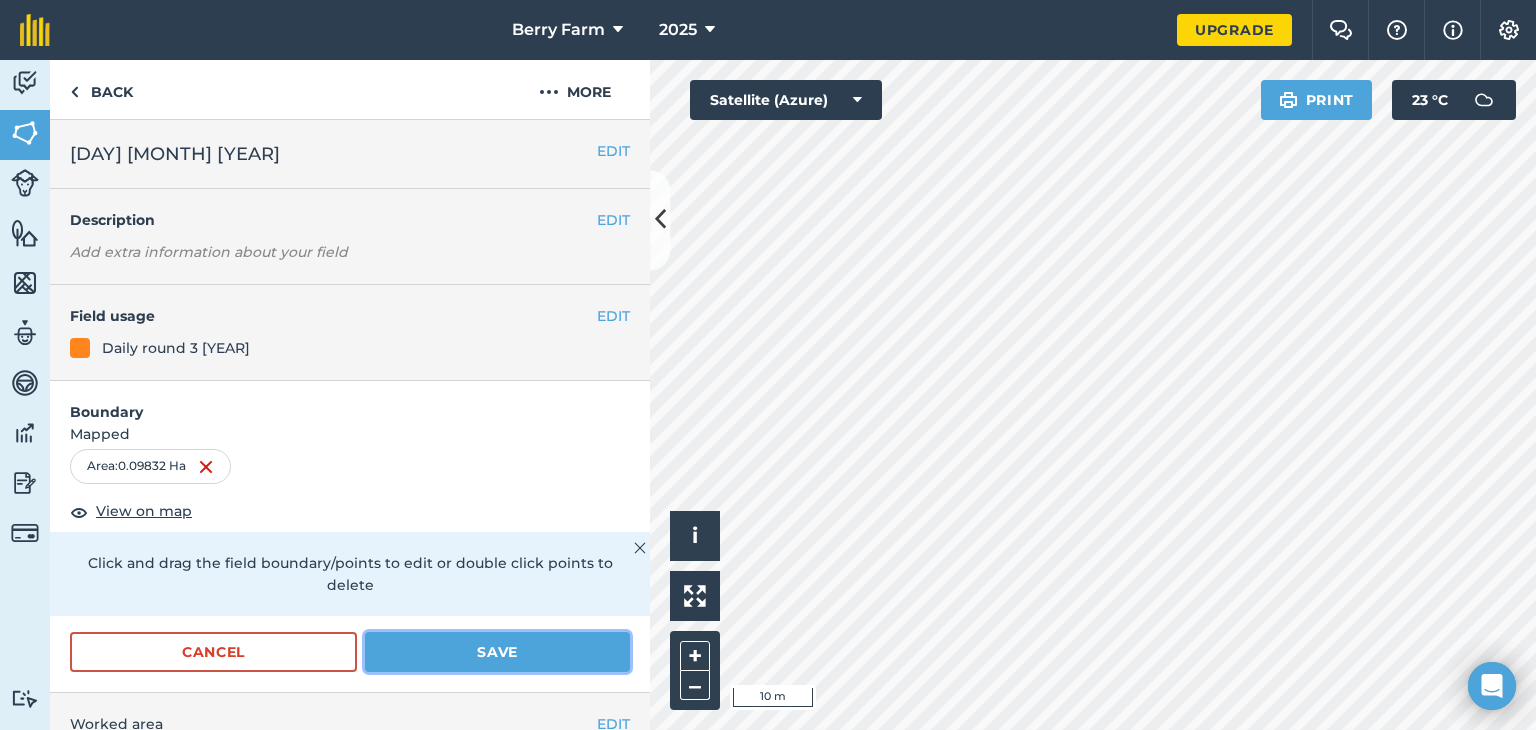 click on "Save" at bounding box center (497, 652) 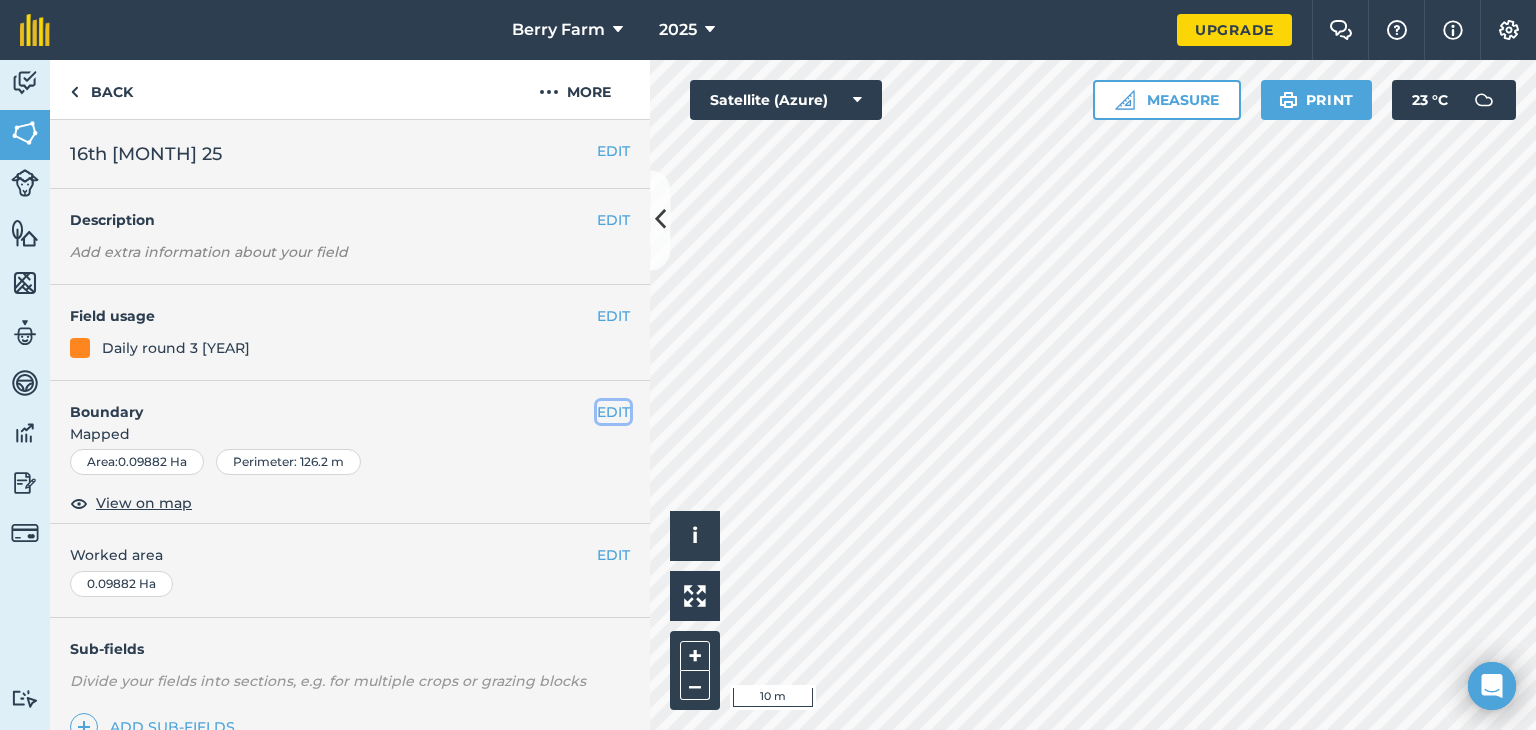 click on "EDIT" at bounding box center [613, 412] 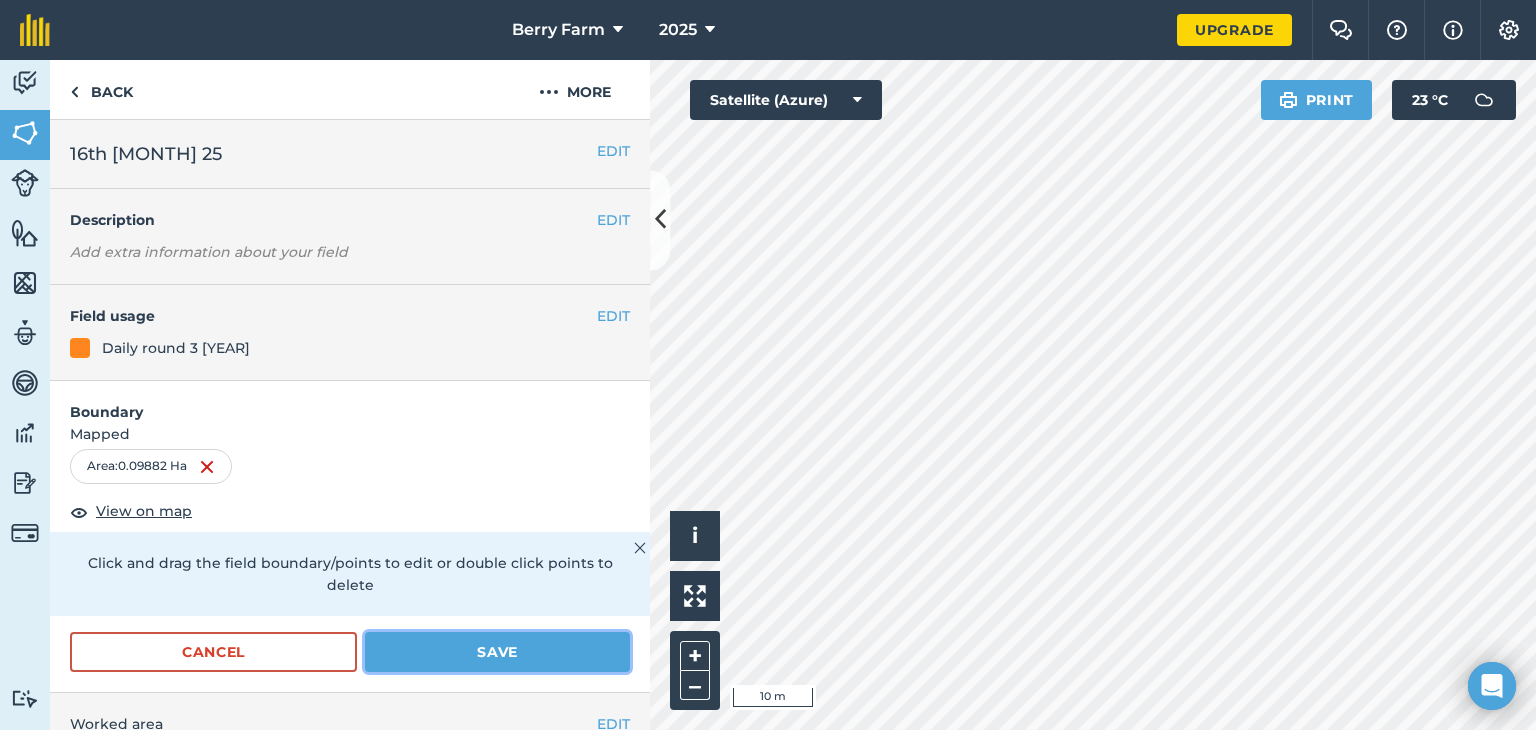 click on "Save" at bounding box center [497, 652] 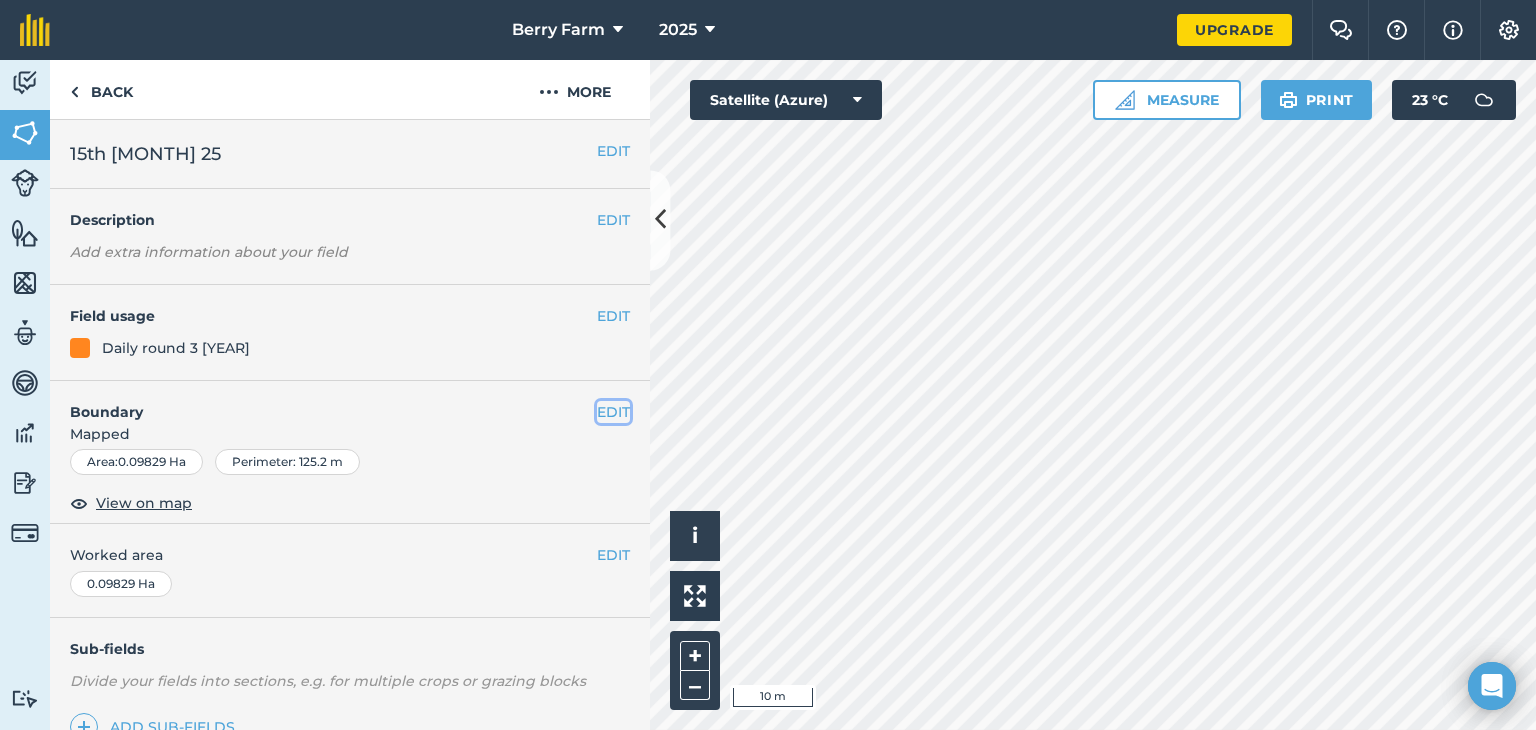 click on "EDIT" at bounding box center [613, 412] 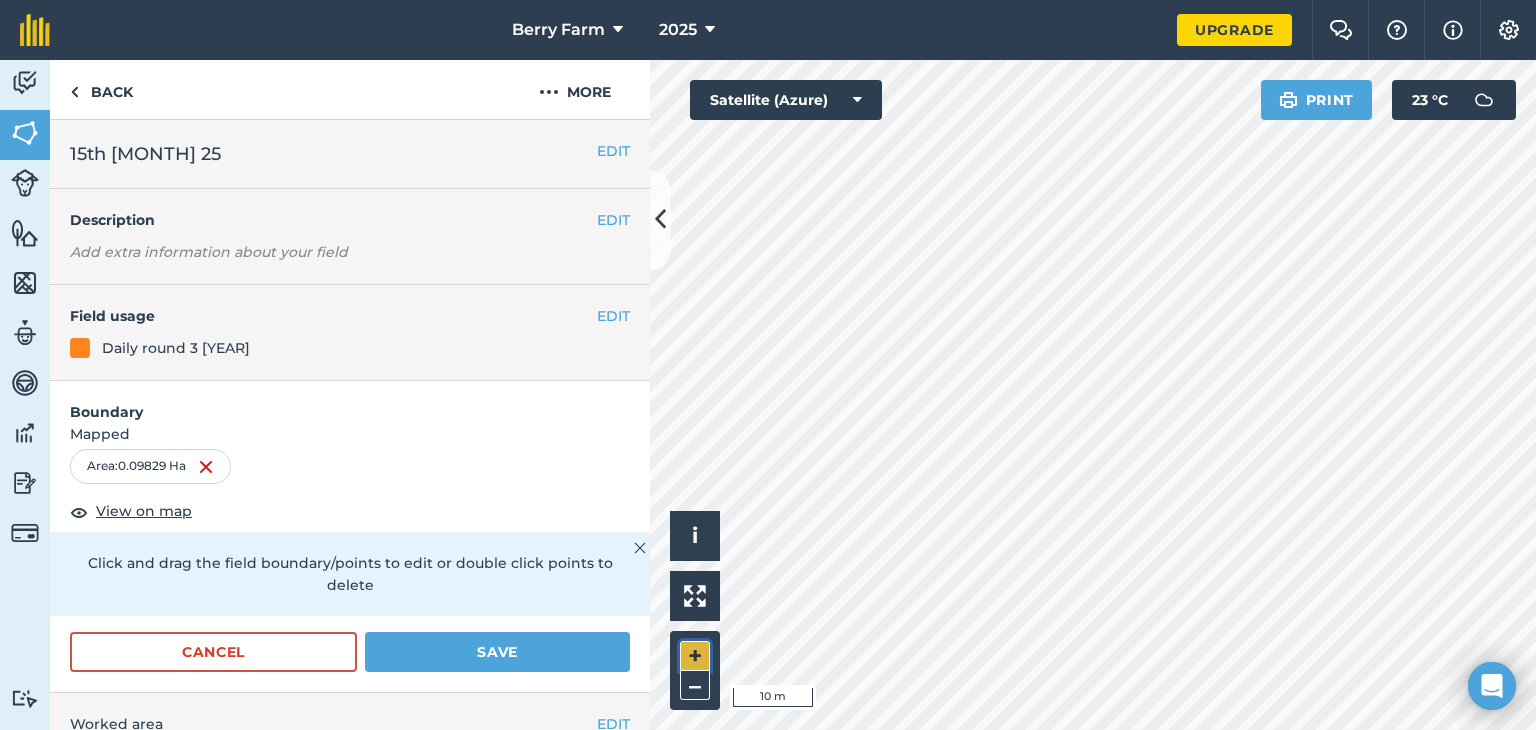 click on "+" at bounding box center (695, 656) 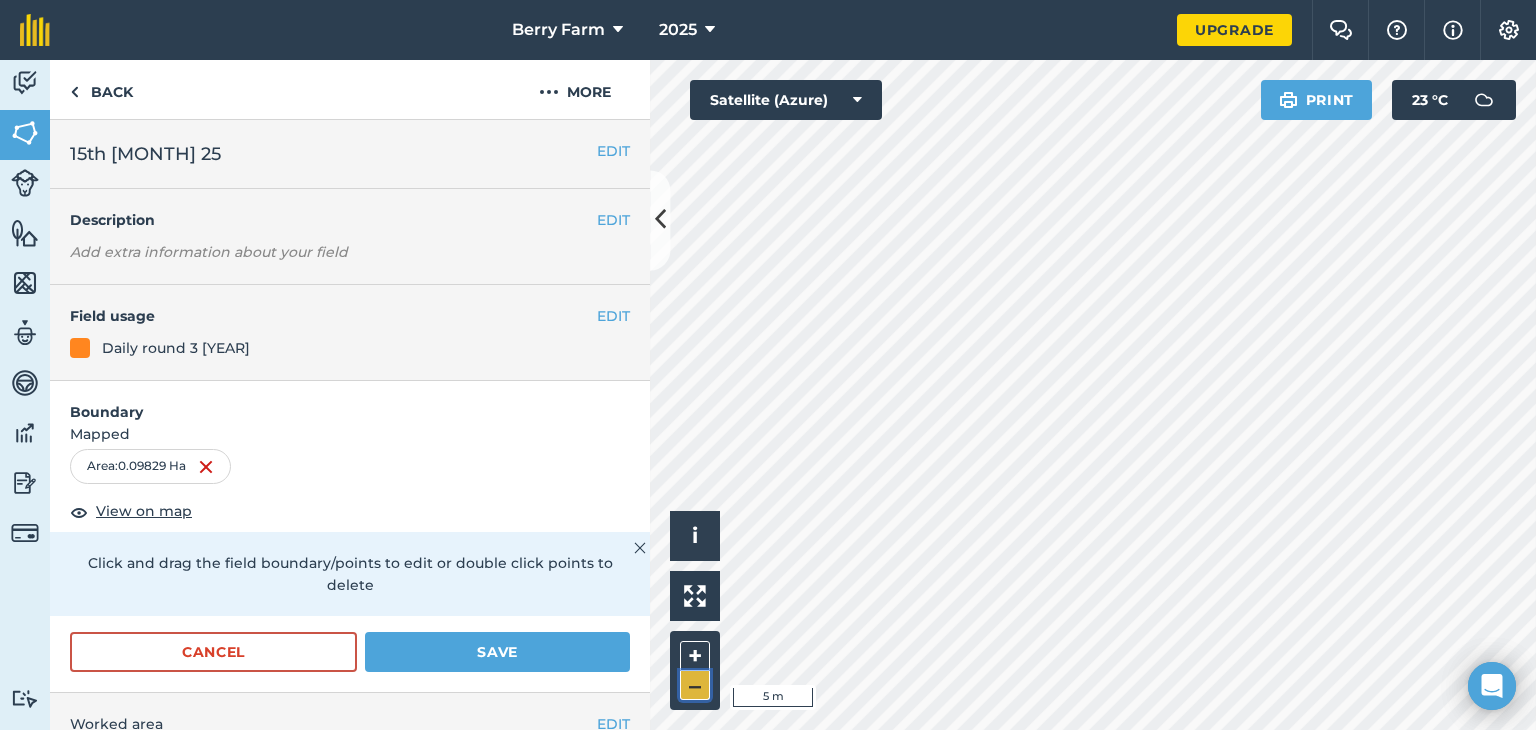 click on "–" at bounding box center [695, 685] 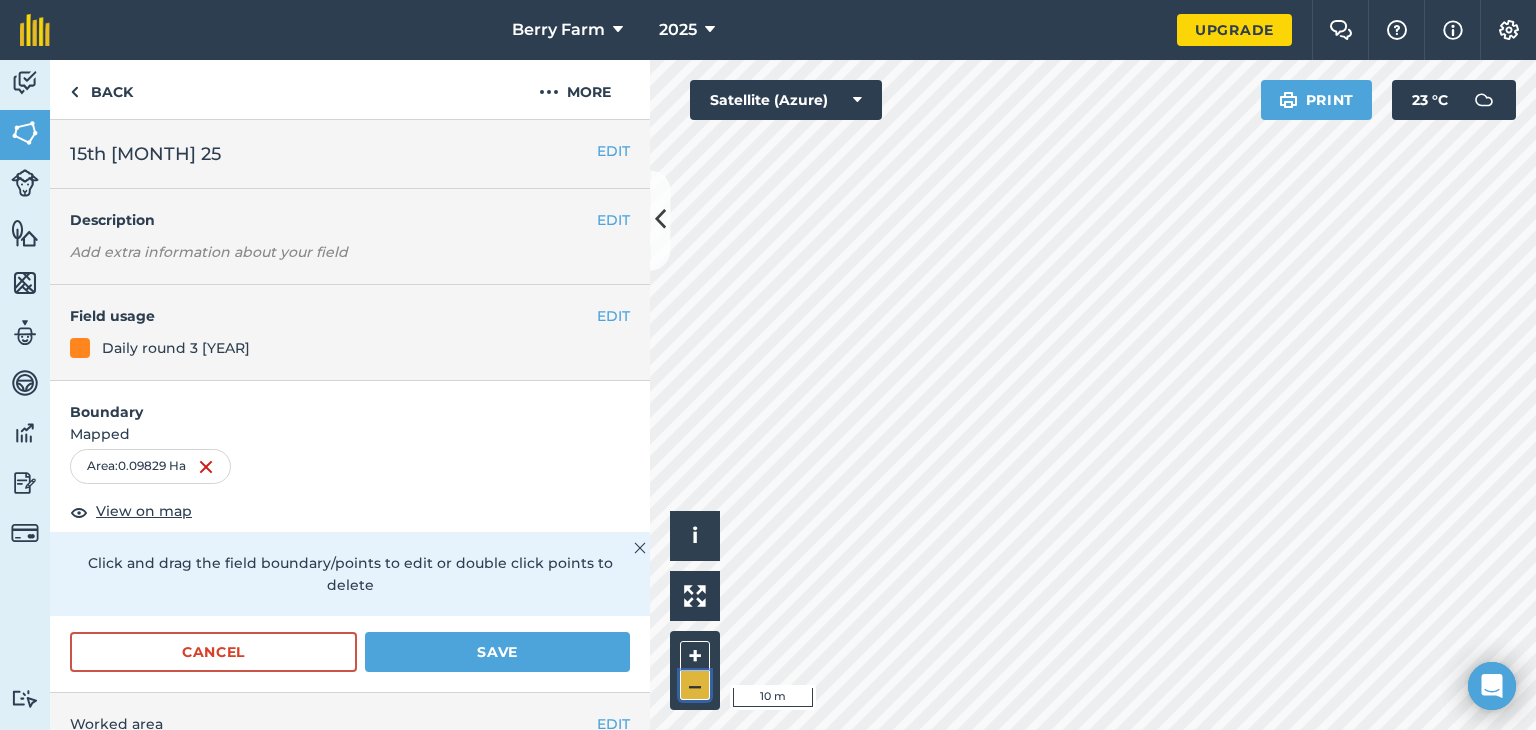 click on "–" at bounding box center (695, 685) 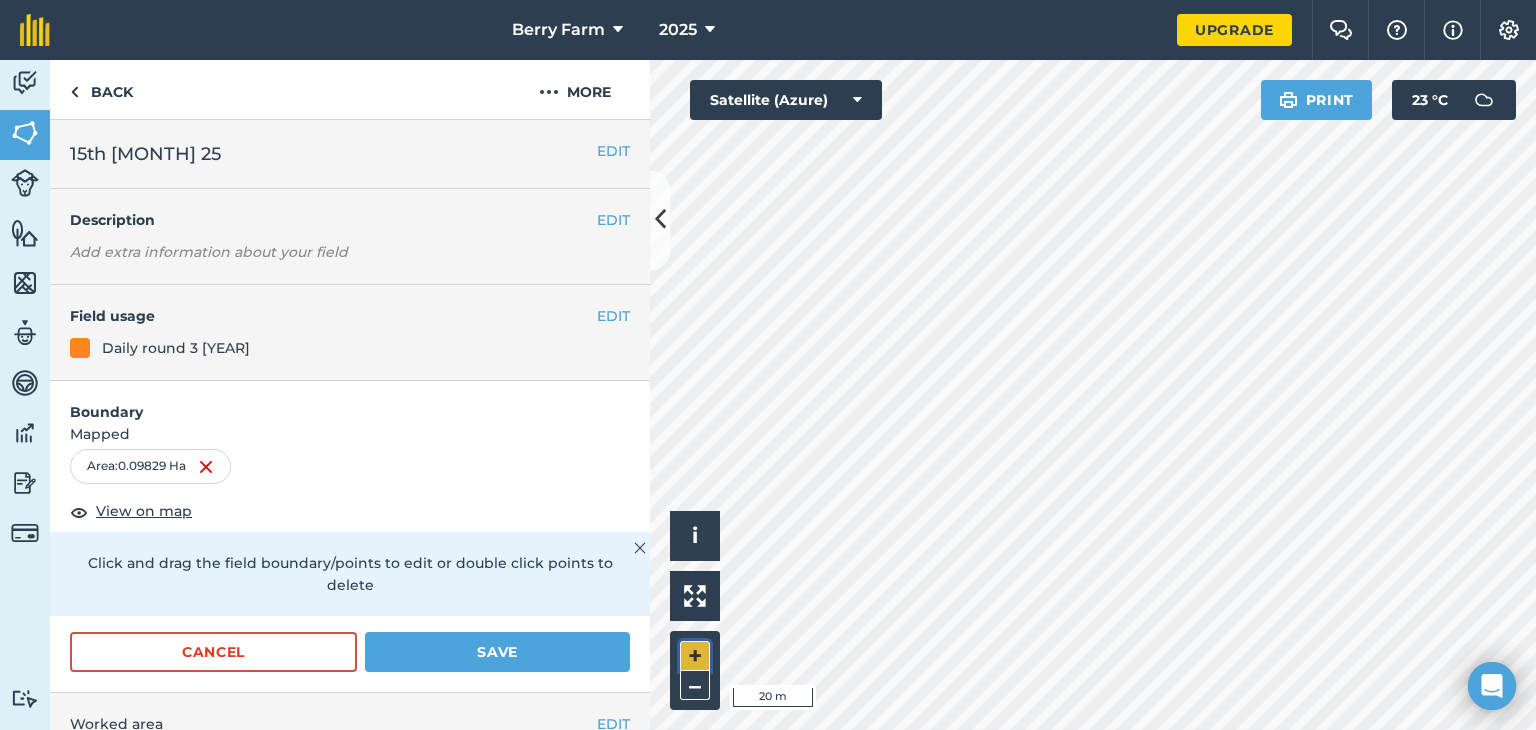 click on "+" at bounding box center [695, 656] 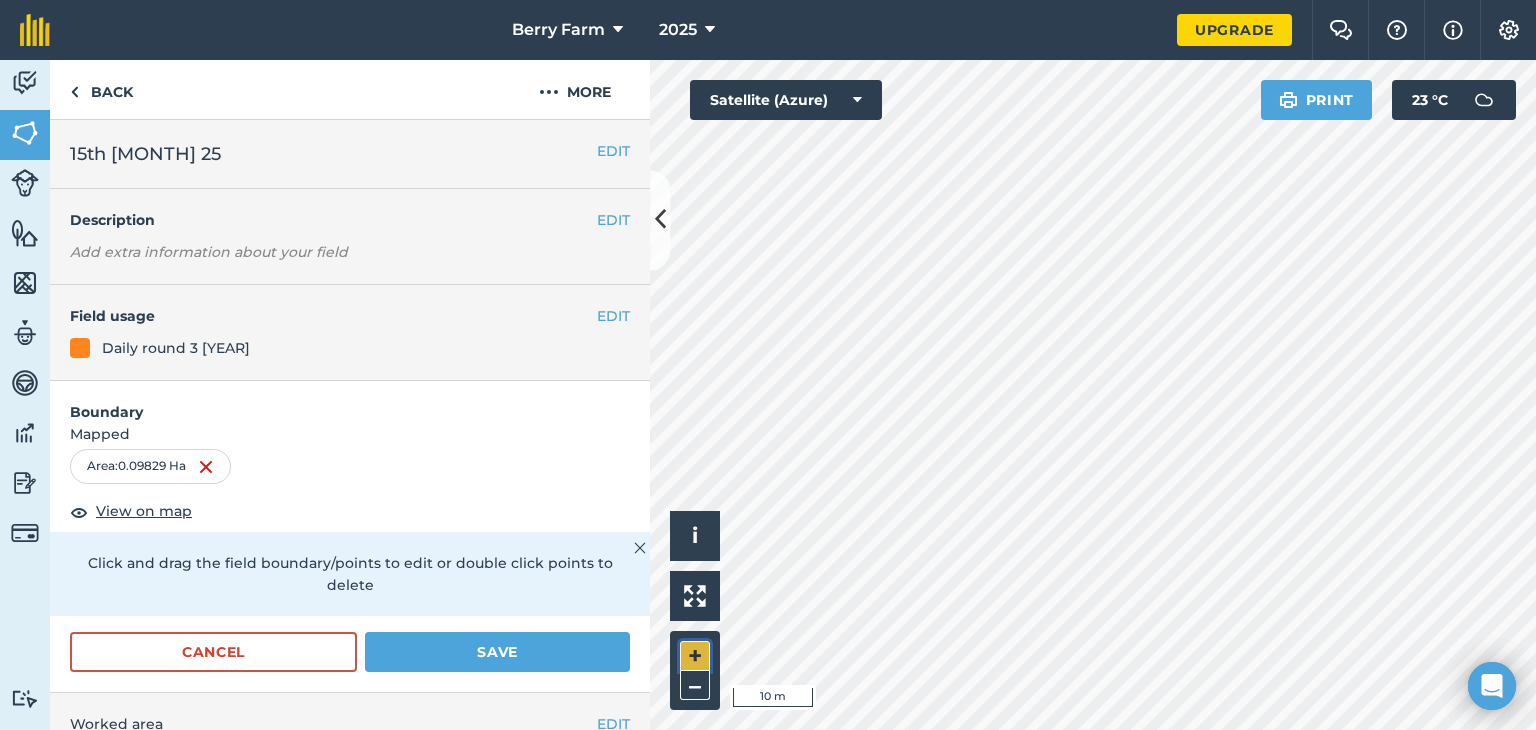 click on "+" at bounding box center [695, 656] 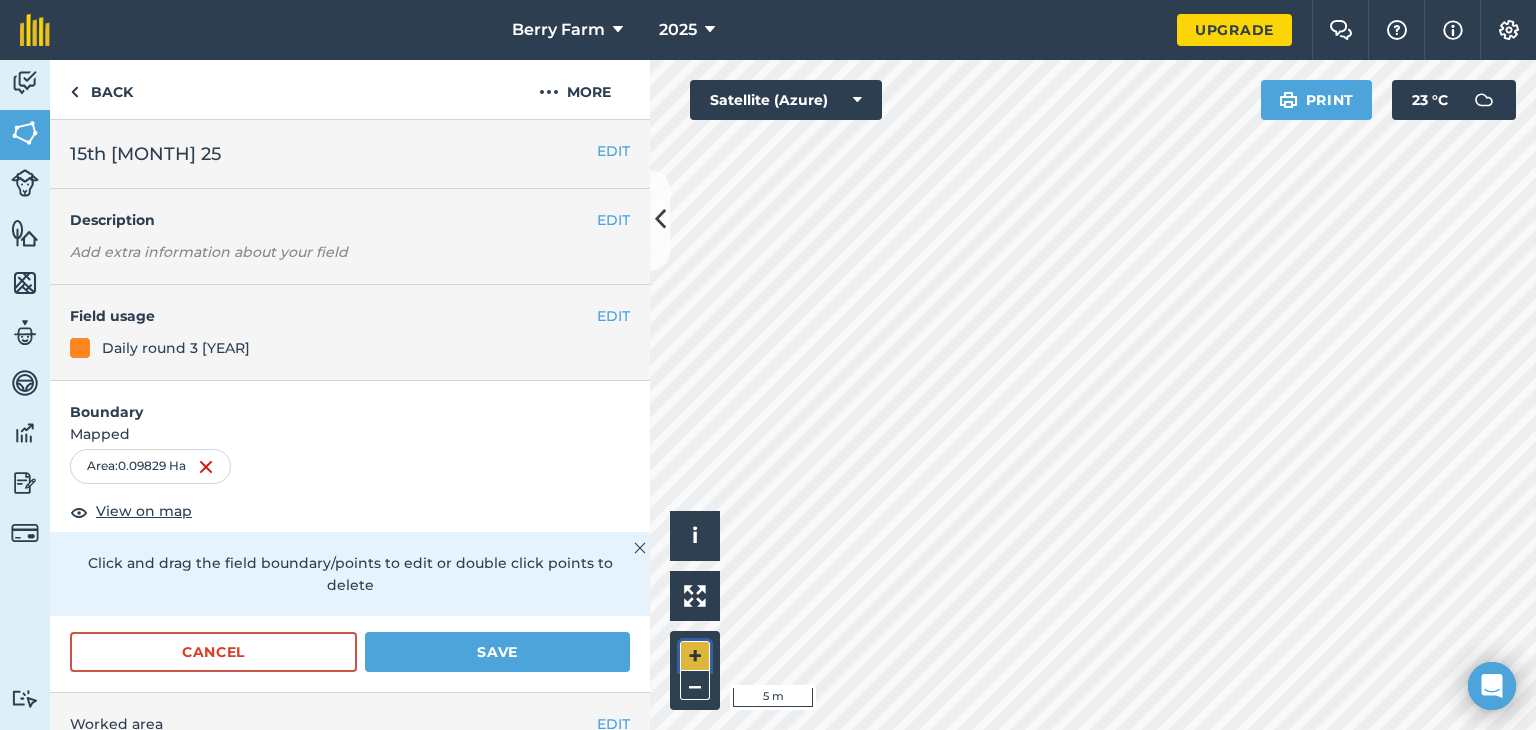 click on "+" at bounding box center (695, 656) 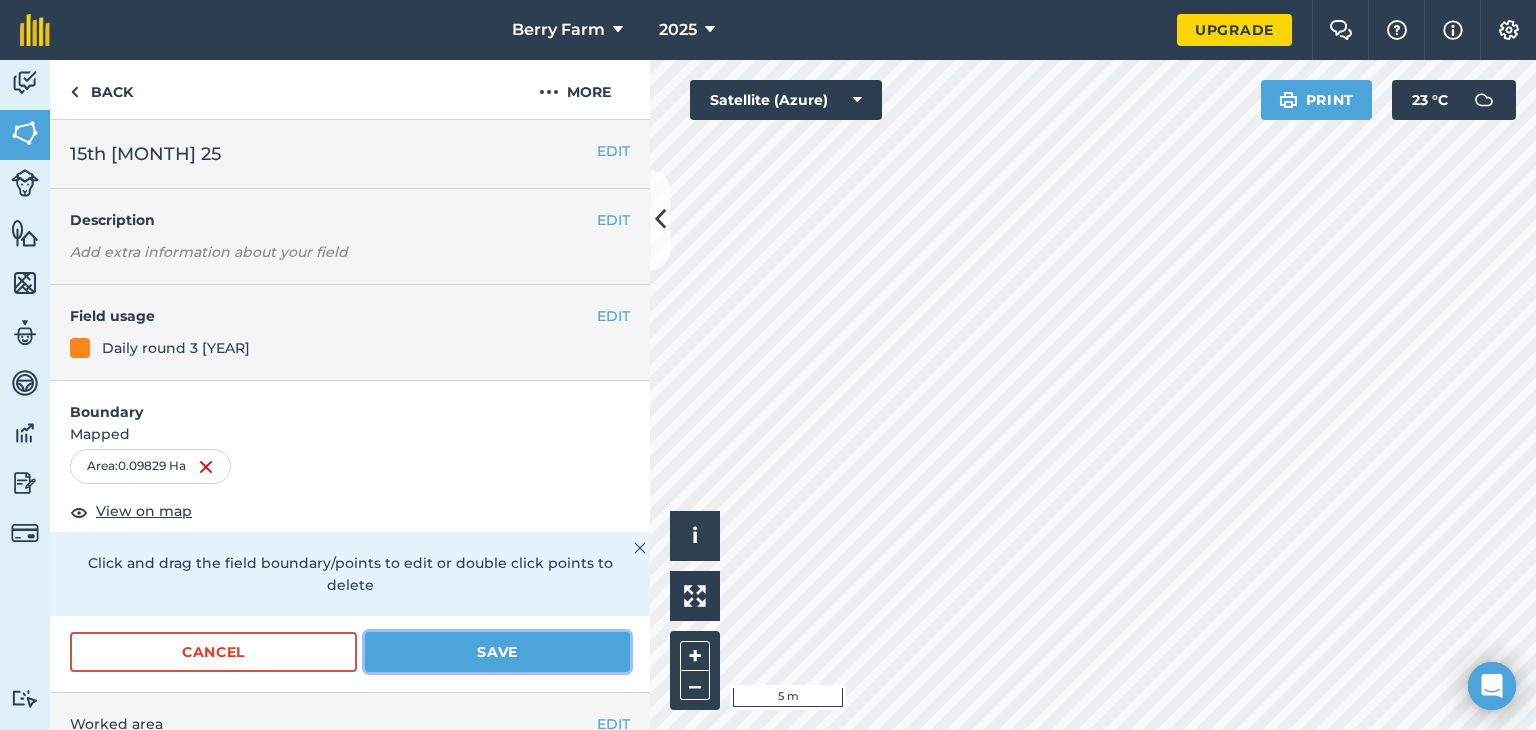 click on "Save" at bounding box center (497, 652) 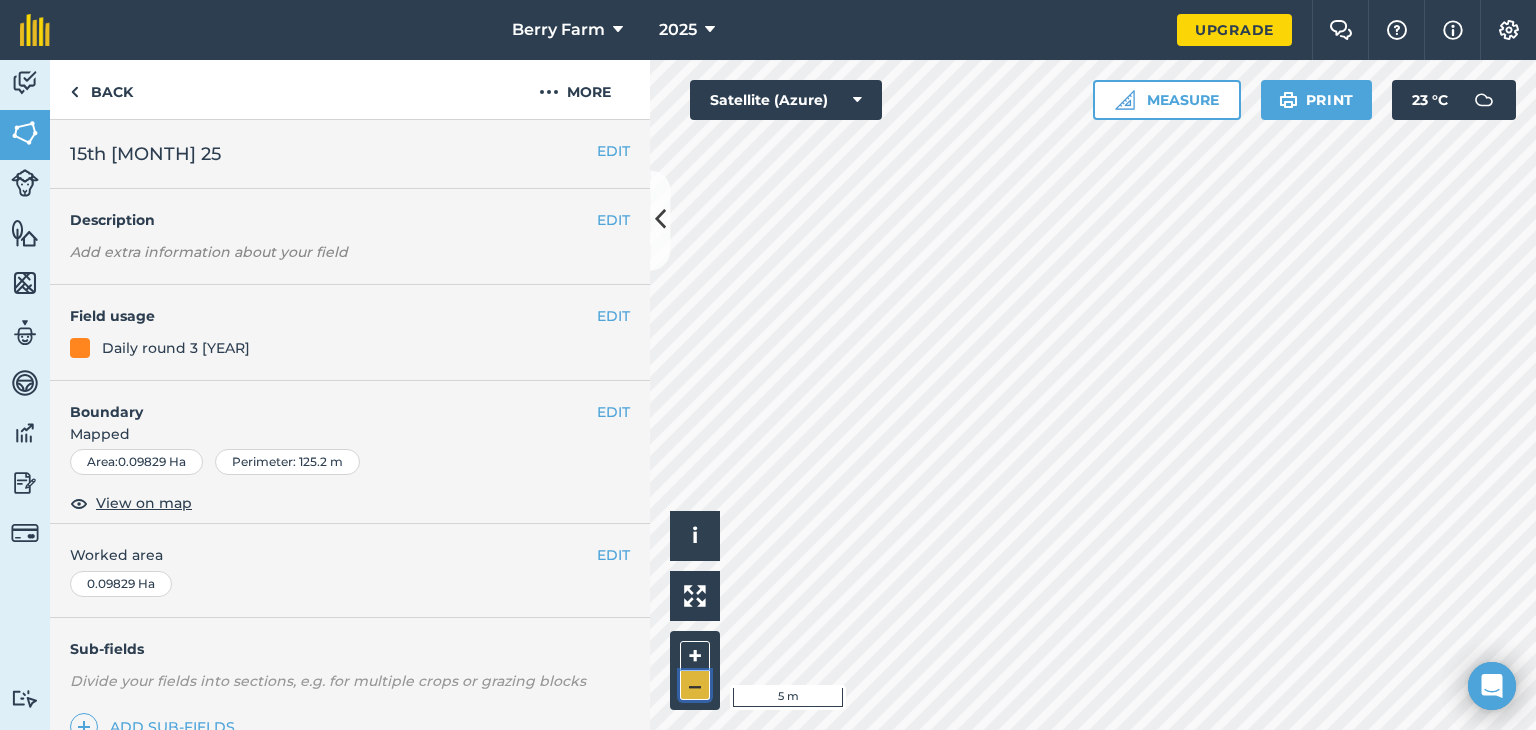 click on "–" at bounding box center (695, 685) 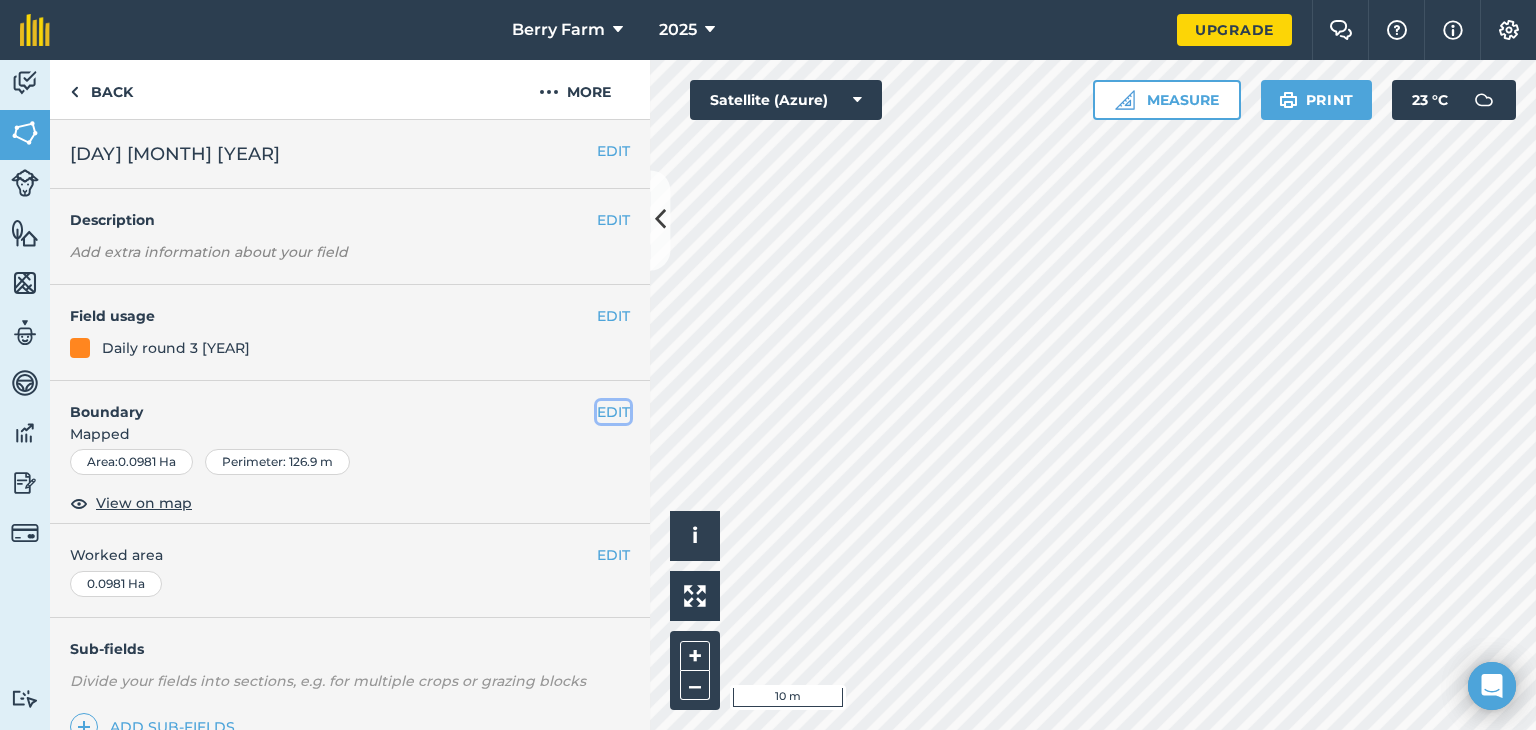click on "EDIT" at bounding box center (613, 412) 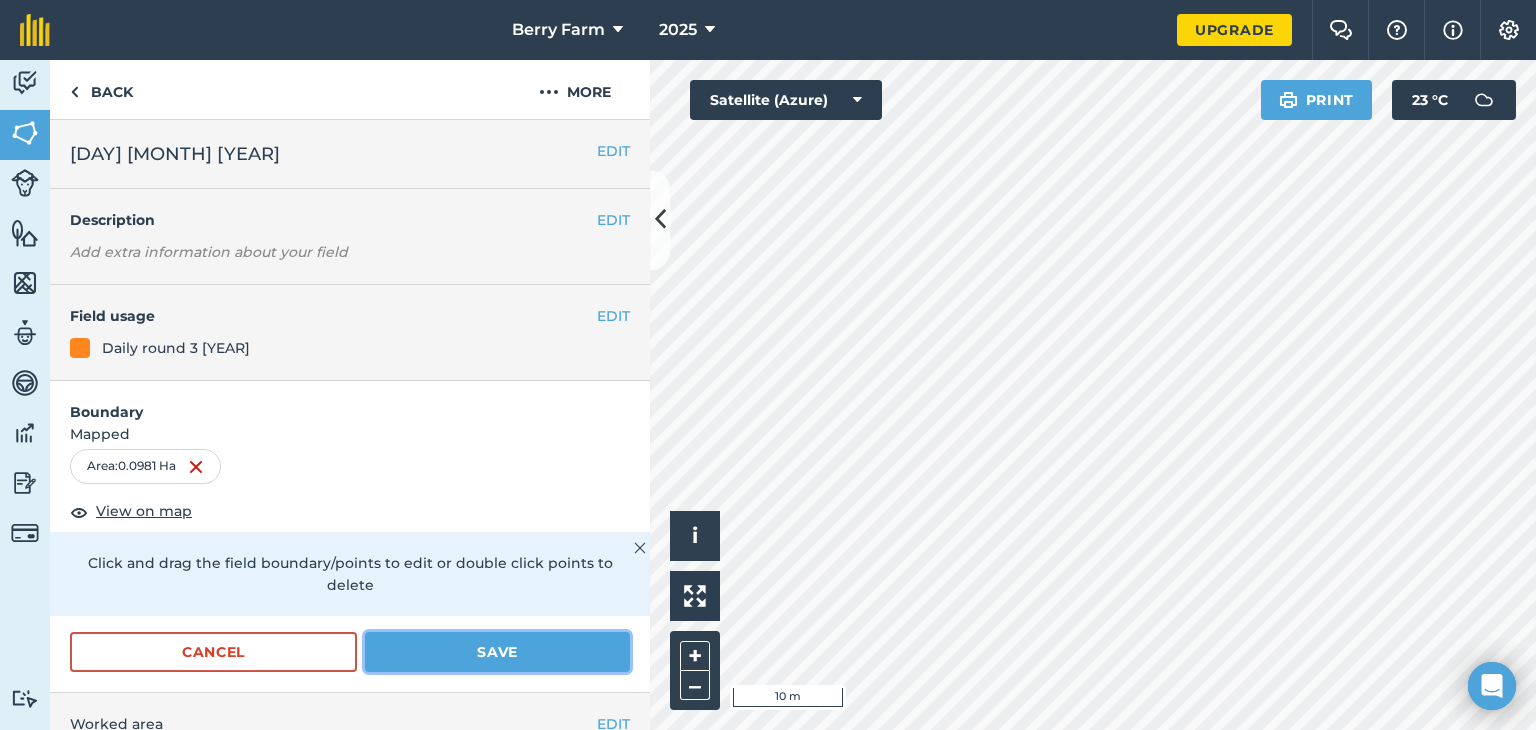 click on "Save" at bounding box center [497, 652] 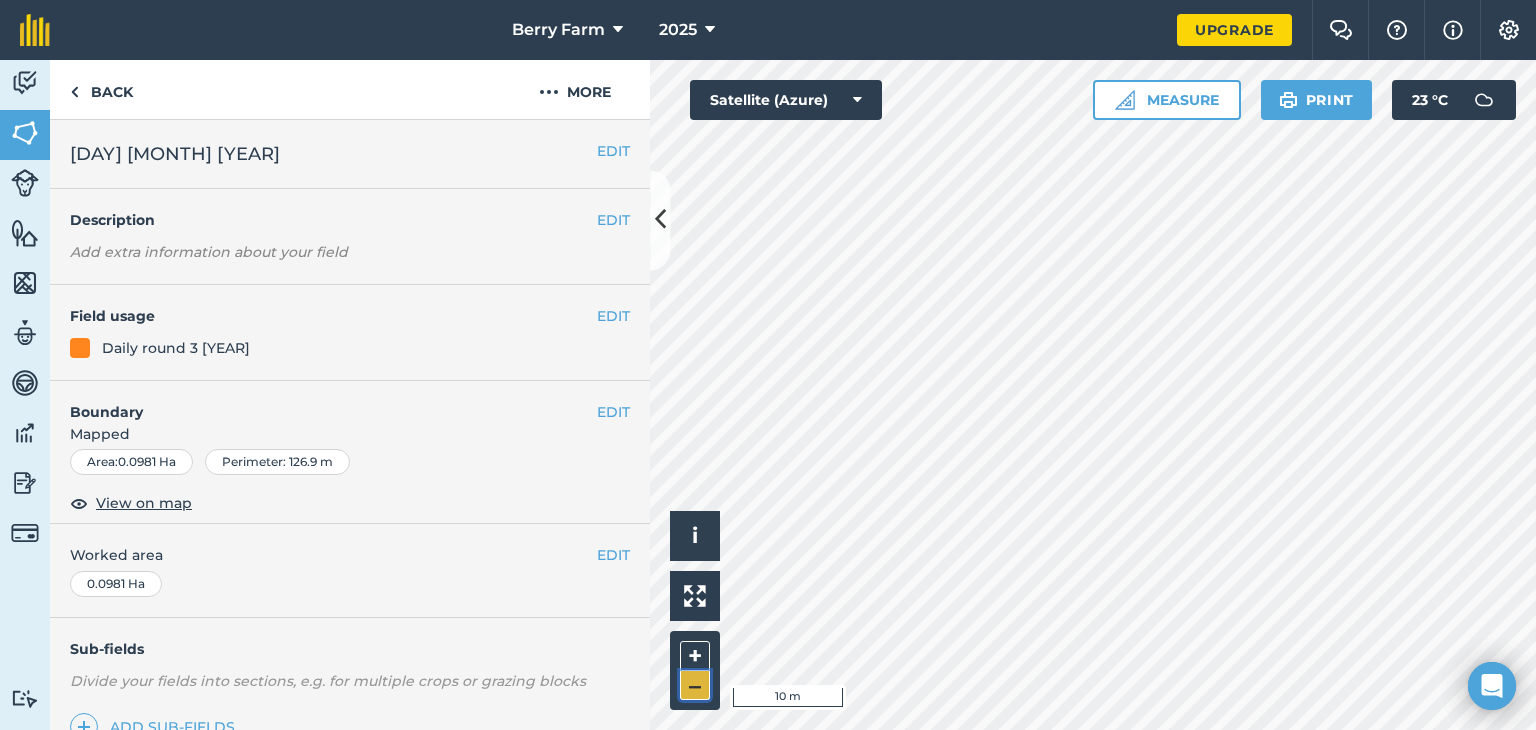 click on "–" at bounding box center (695, 685) 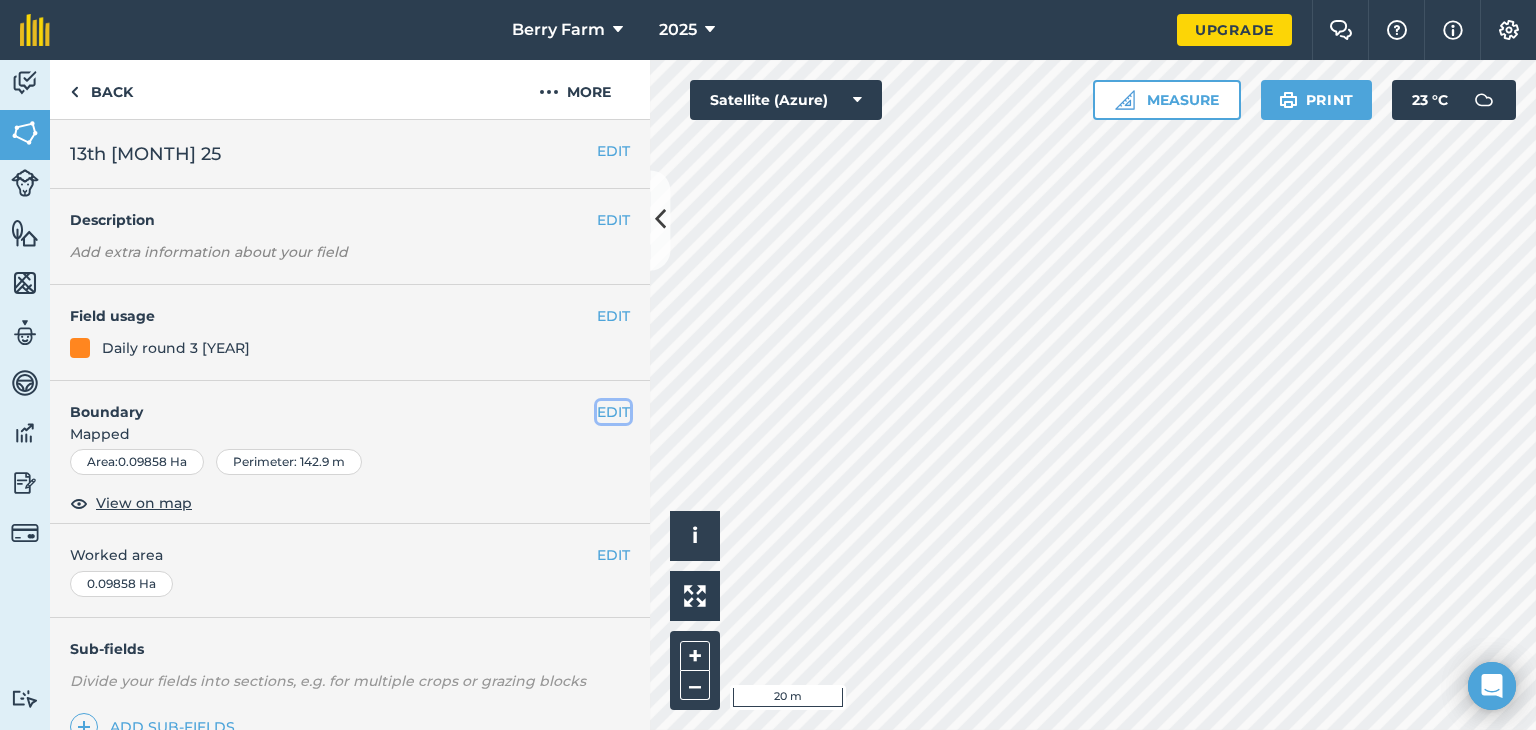 click on "EDIT" at bounding box center (613, 412) 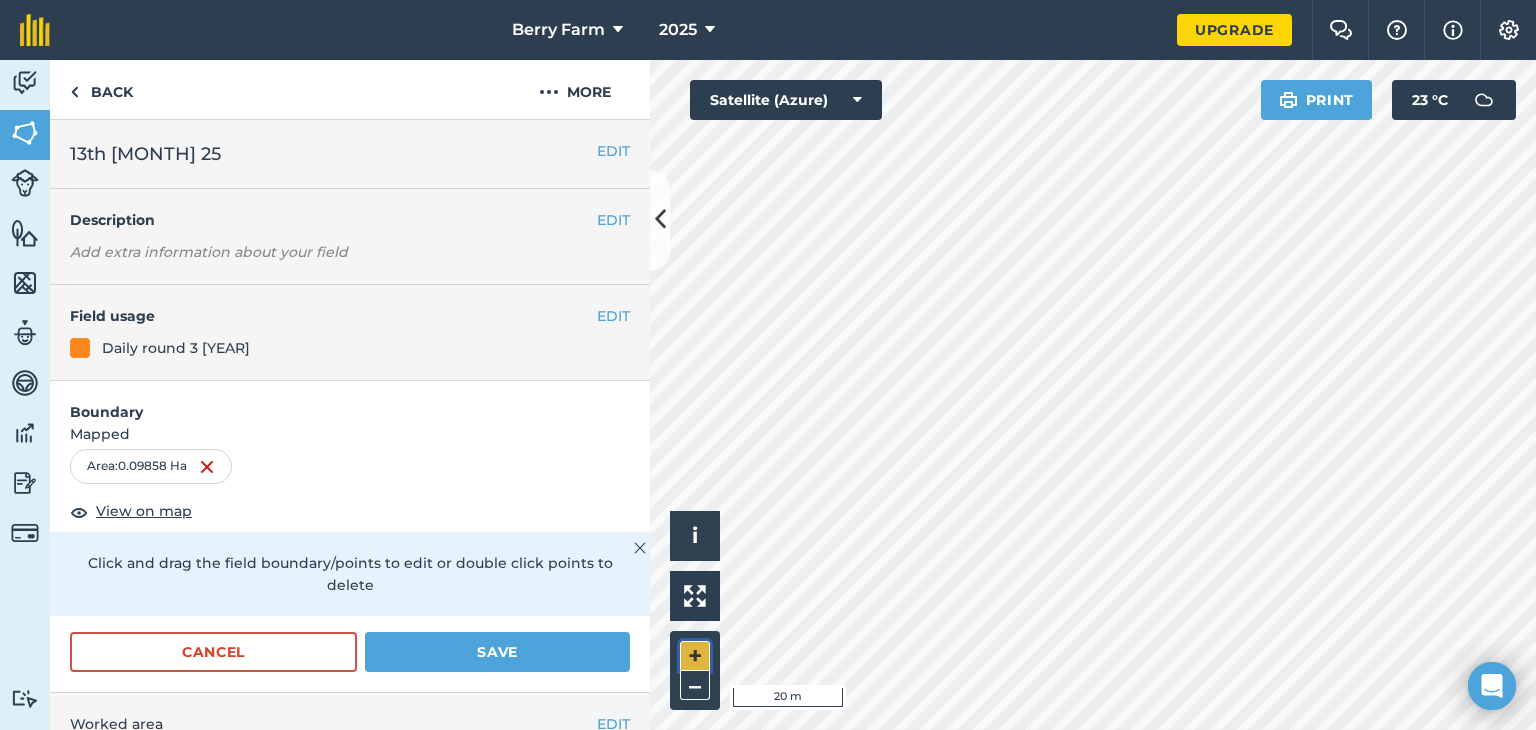 click on "+" at bounding box center [695, 656] 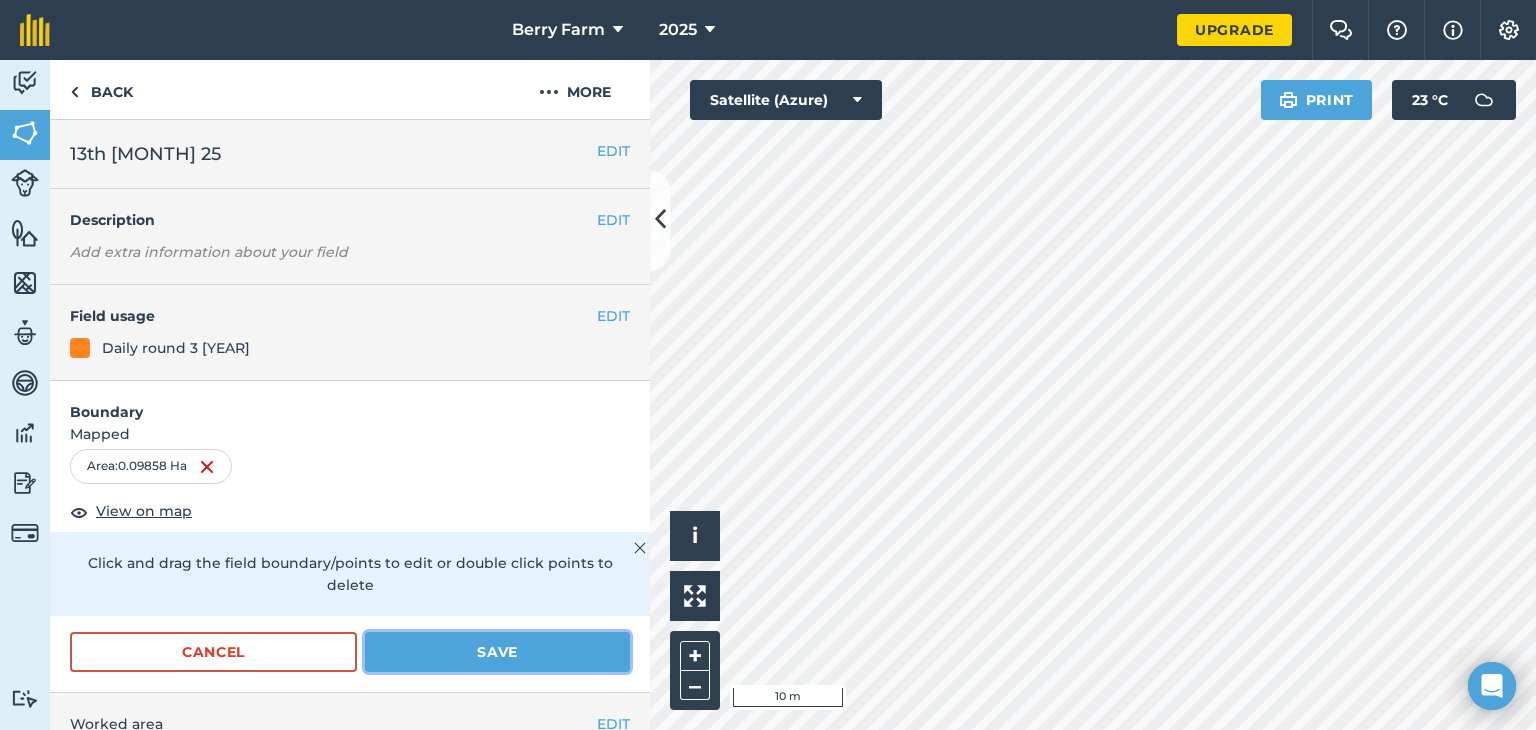 click on "Save" at bounding box center (497, 652) 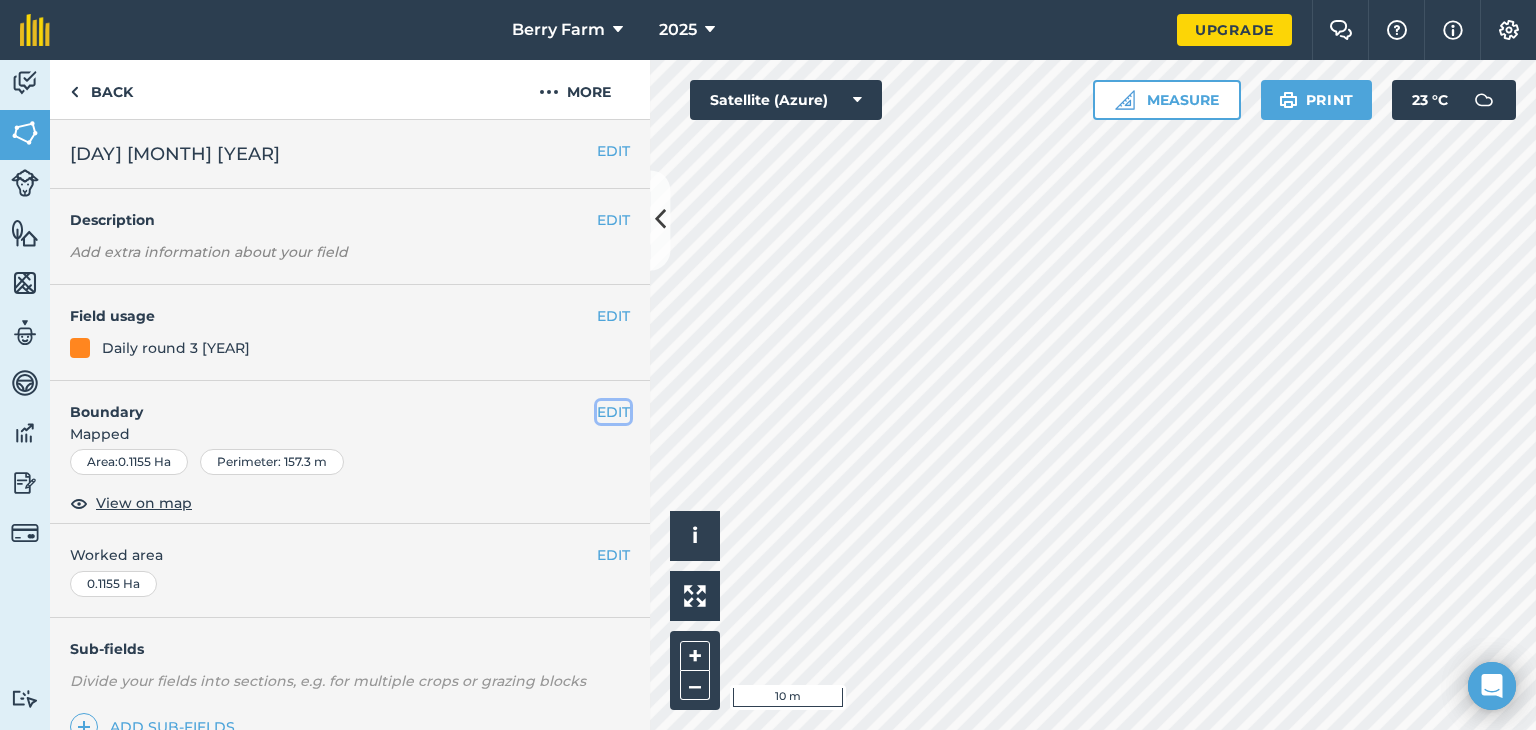 click on "EDIT" at bounding box center [613, 412] 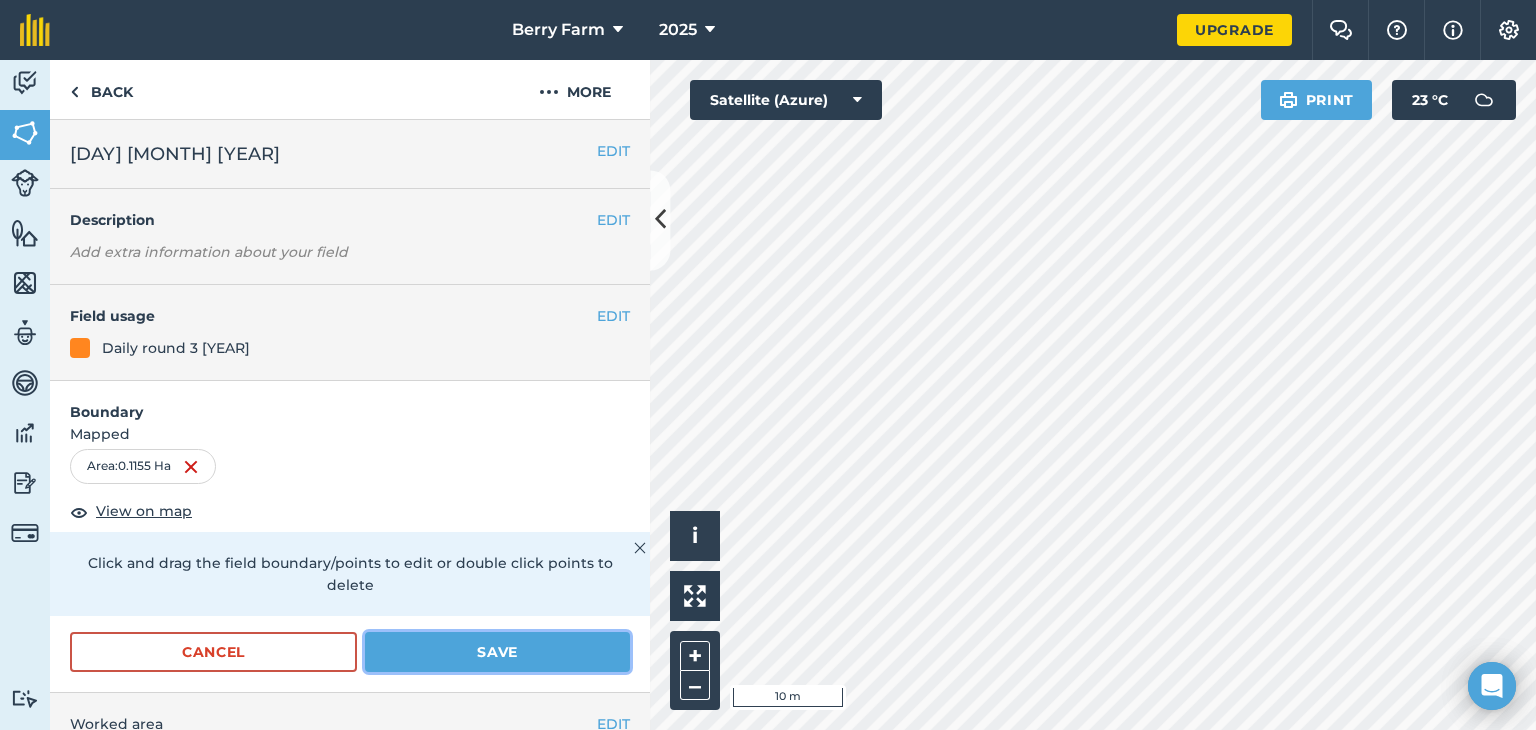 click on "Save" at bounding box center (497, 652) 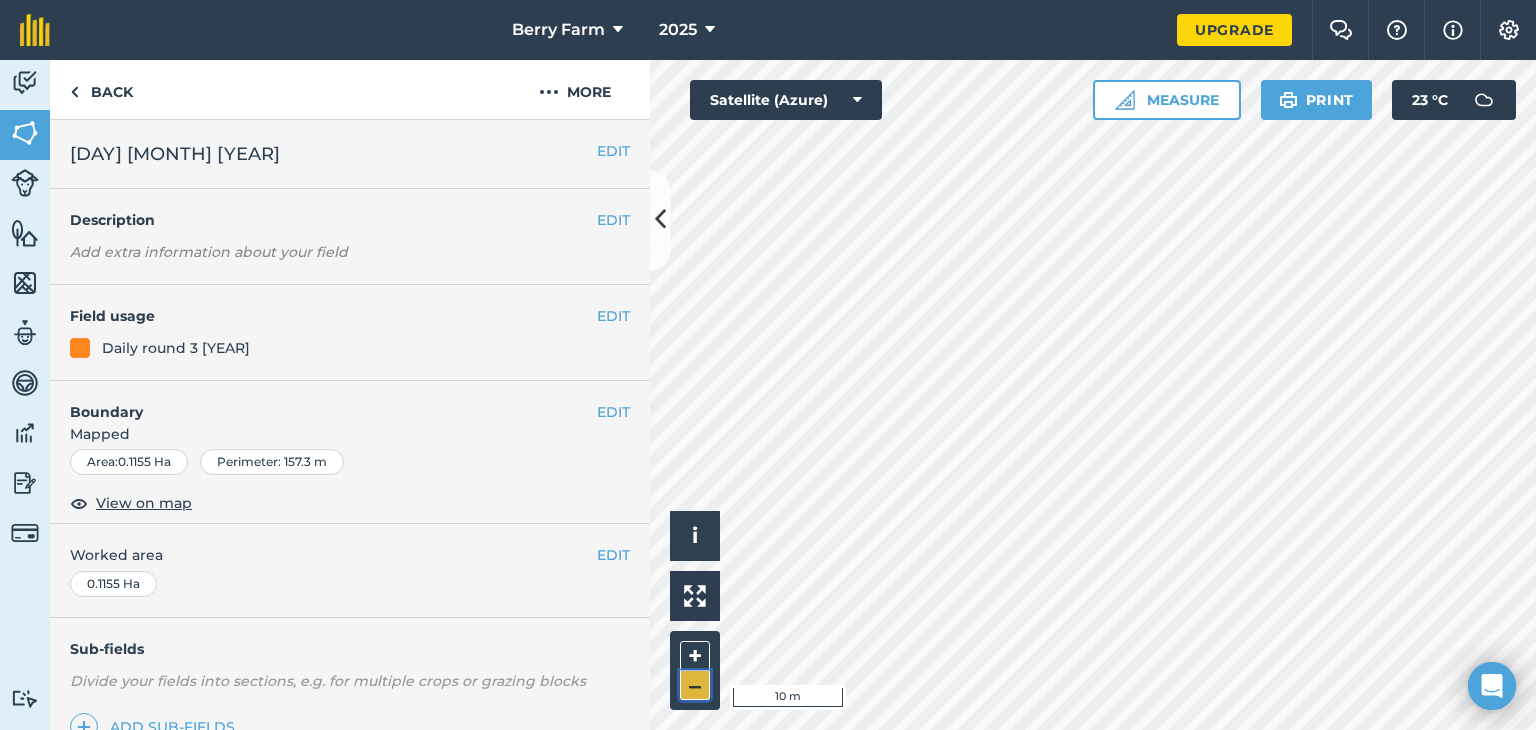 click on "–" at bounding box center (695, 685) 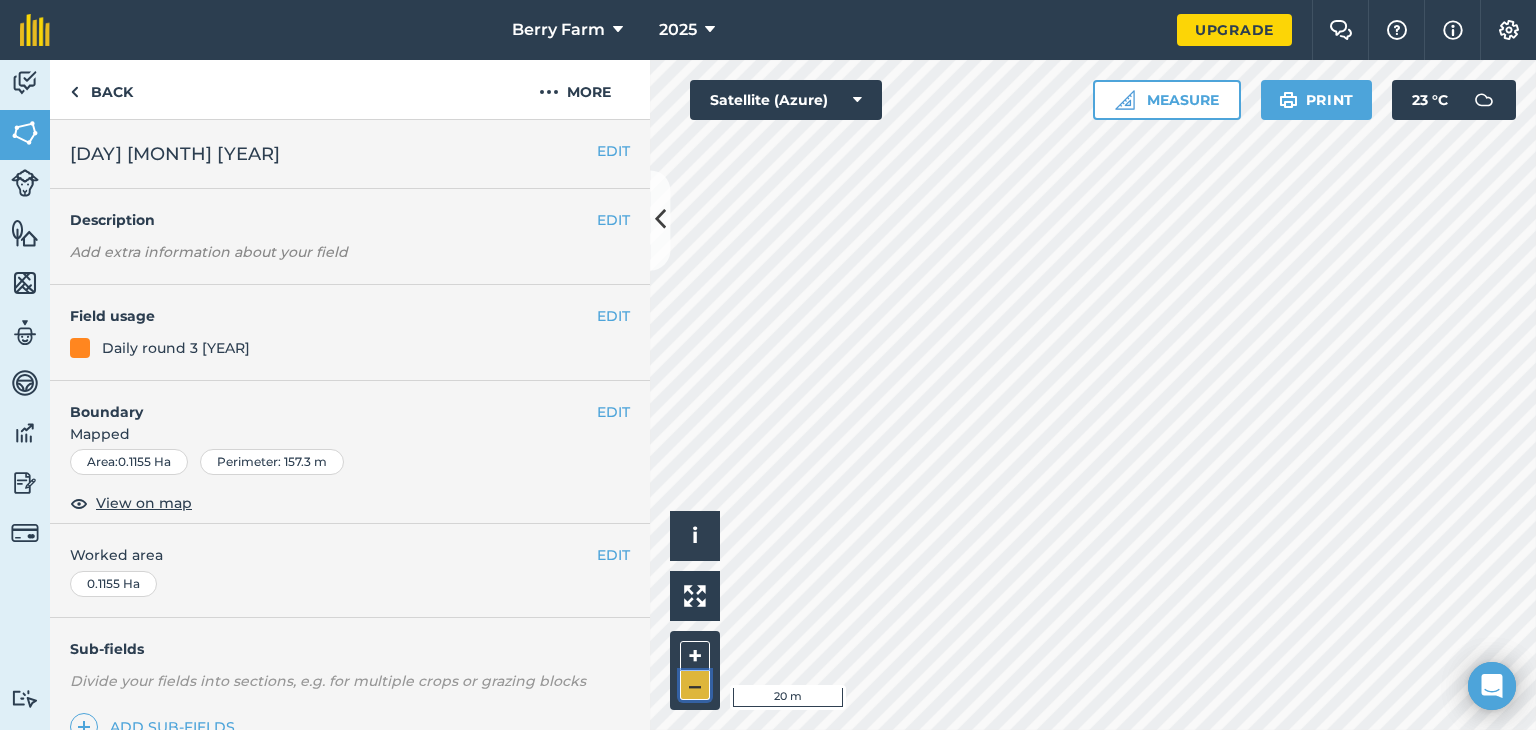 click on "–" at bounding box center (695, 685) 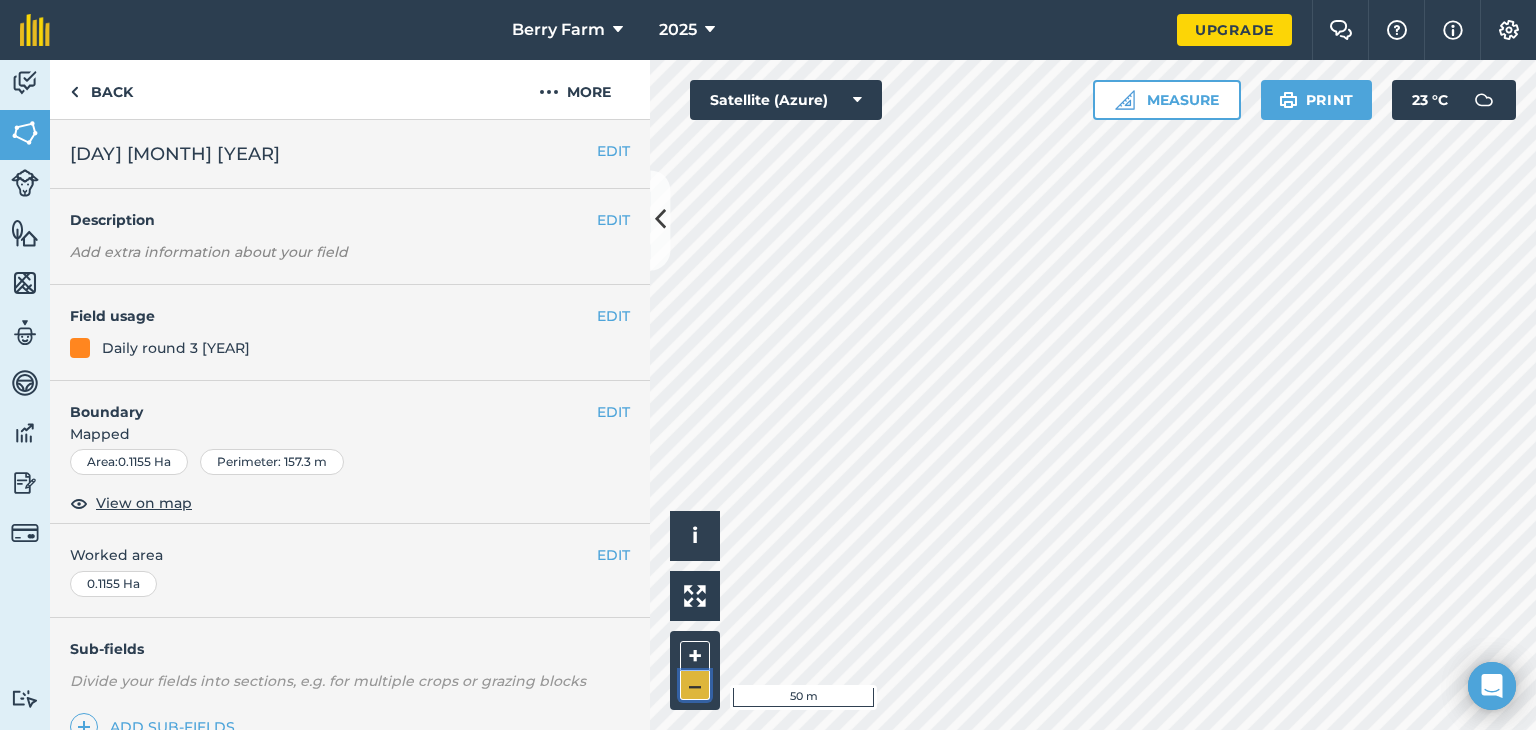click on "–" at bounding box center (695, 685) 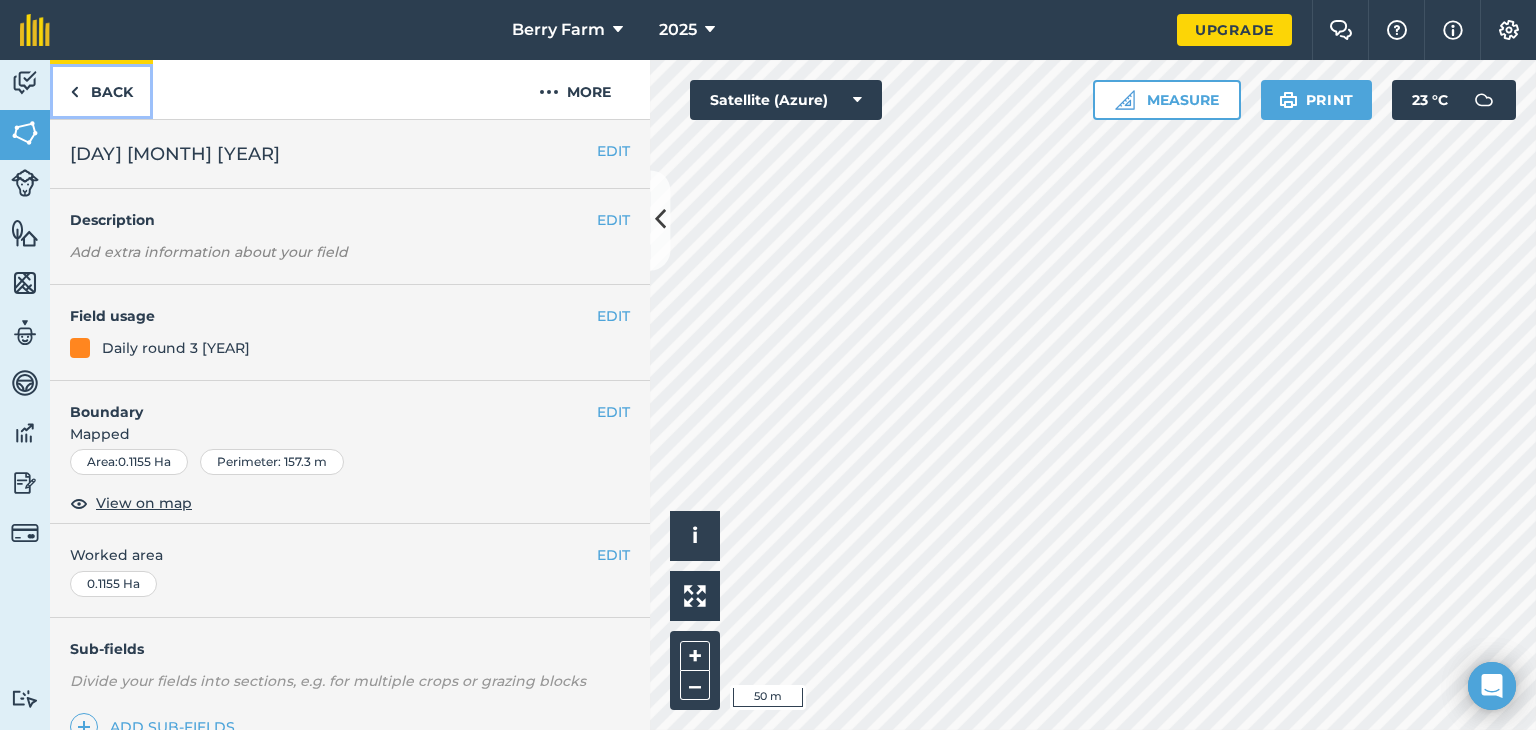 click on "Back" at bounding box center [101, 89] 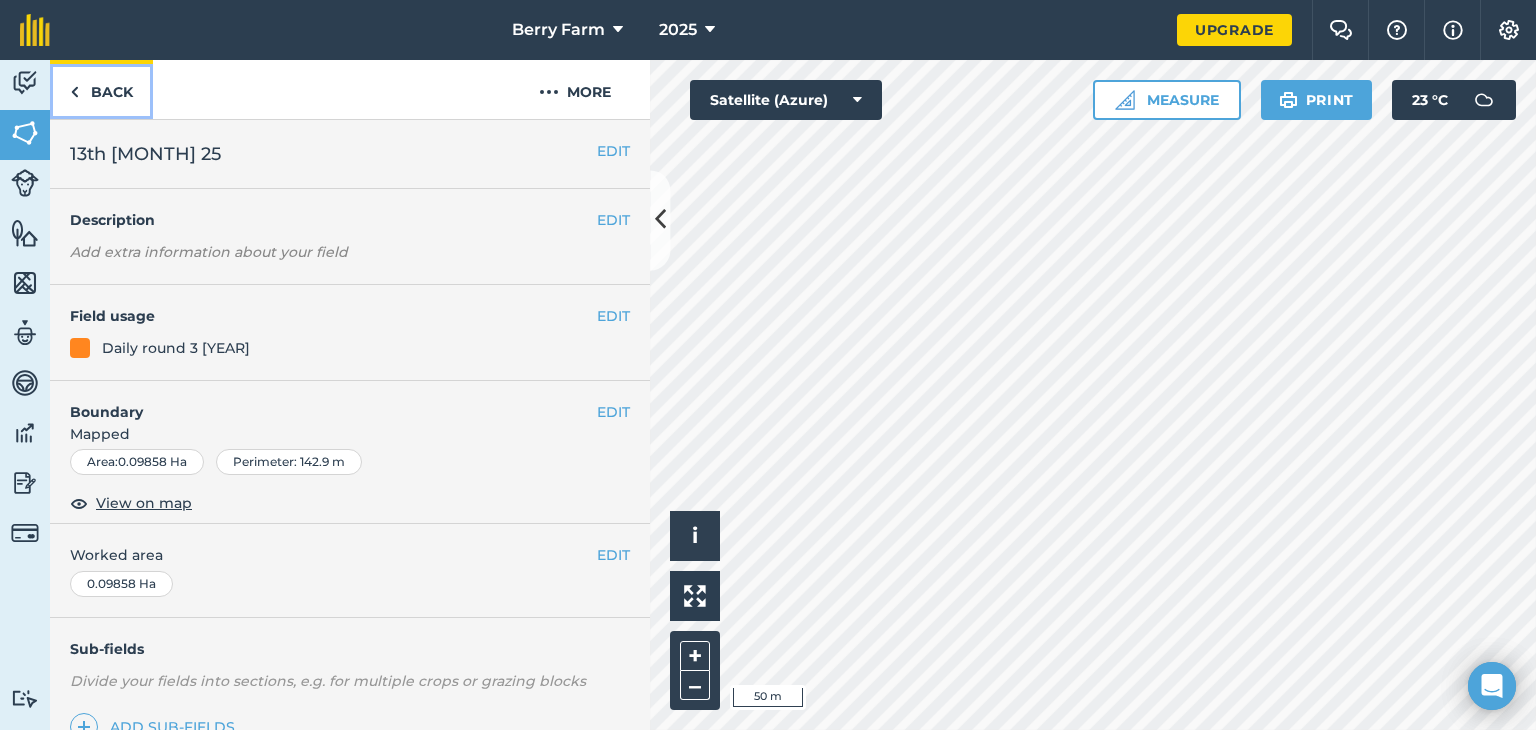 click at bounding box center [74, 92] 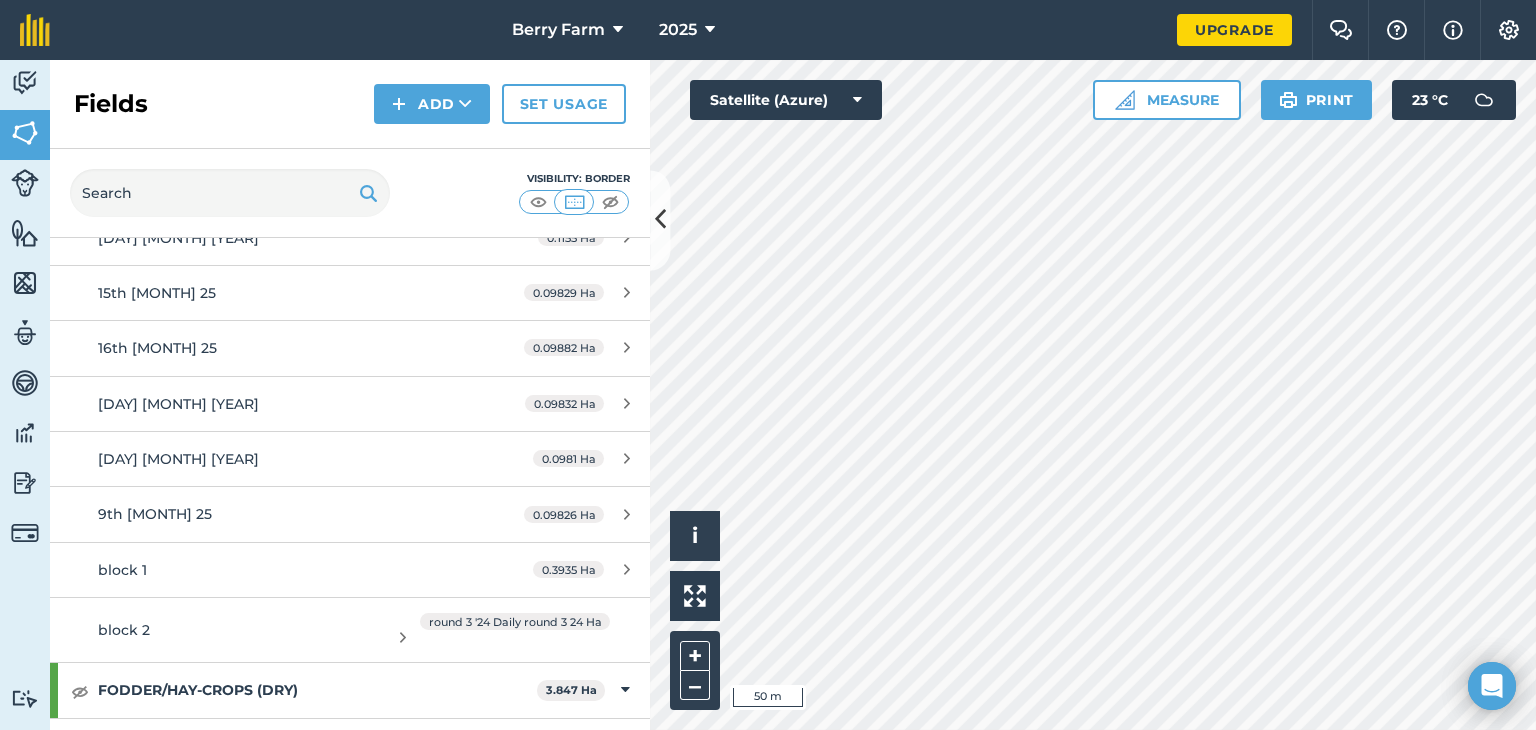 scroll, scrollTop: 5343, scrollLeft: 0, axis: vertical 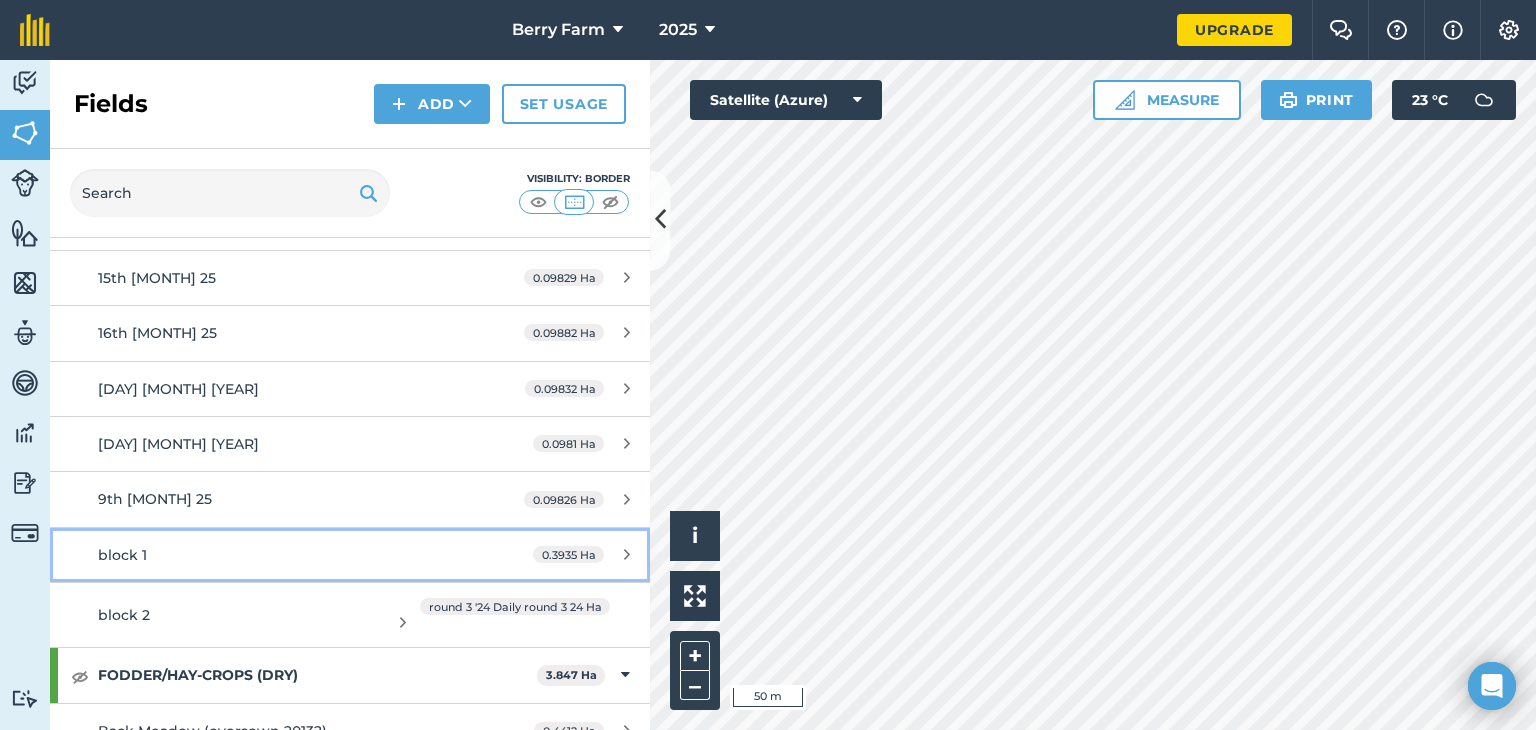click on "block 1 [DECIMAL]   Ha" at bounding box center [350, 555] 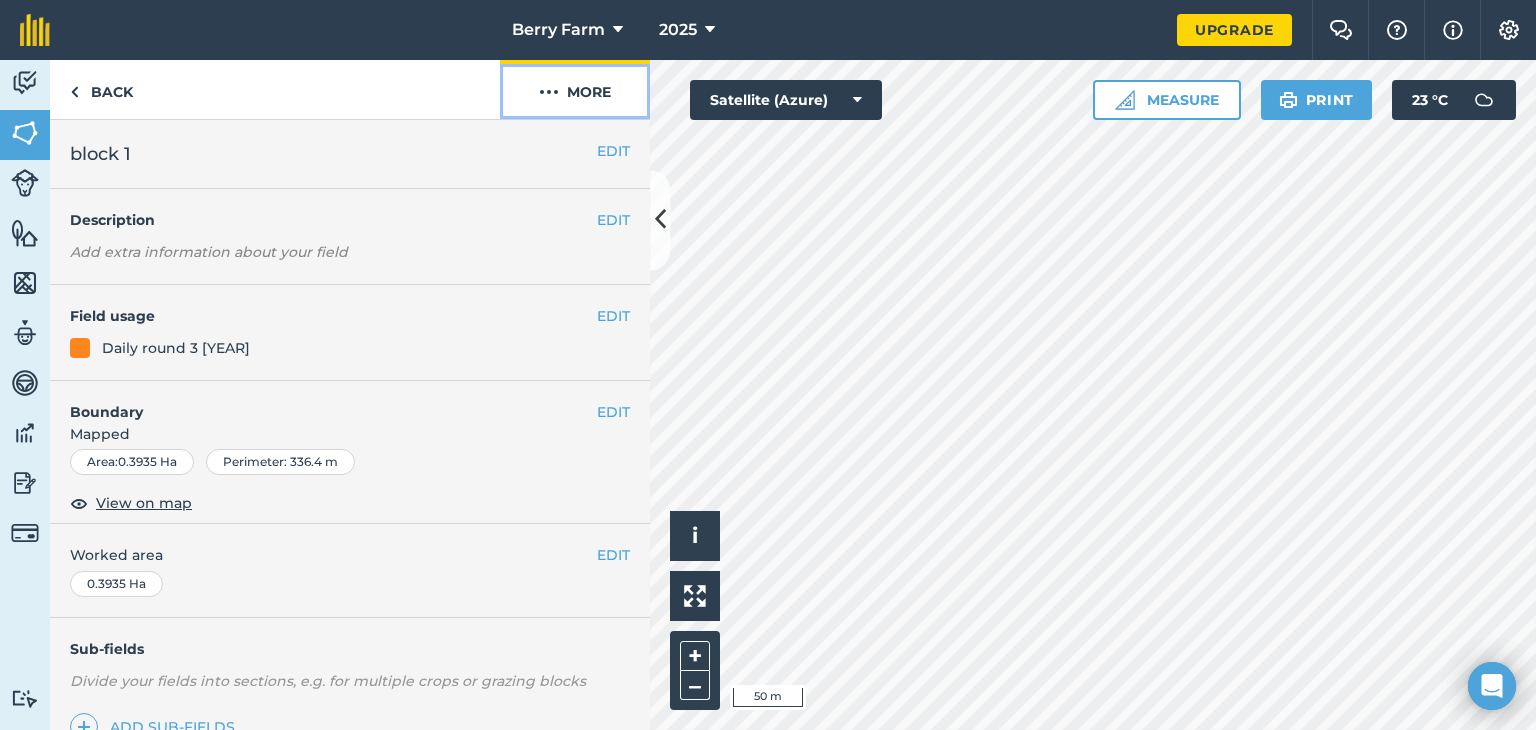 click on "More" at bounding box center [575, 89] 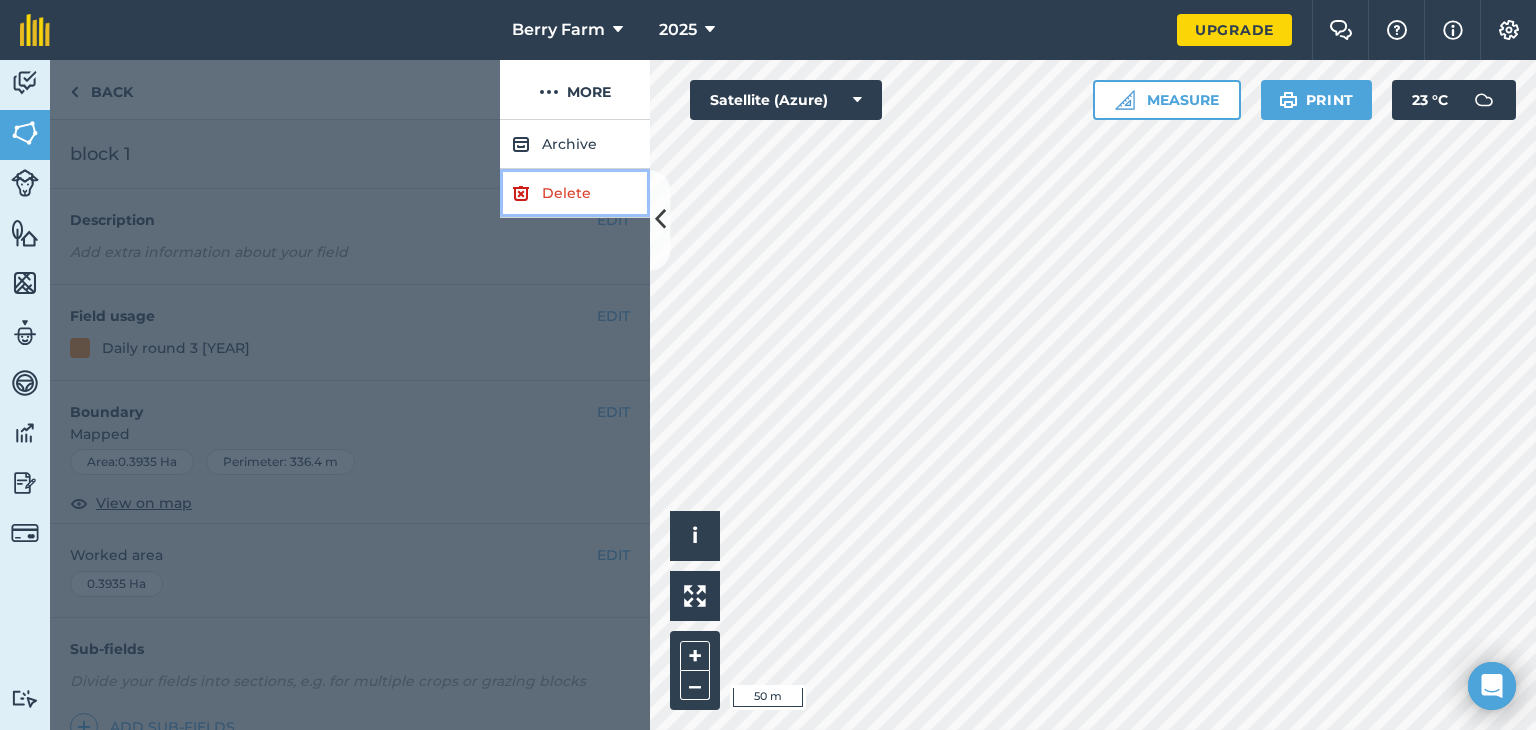 click on "Delete" at bounding box center (575, 193) 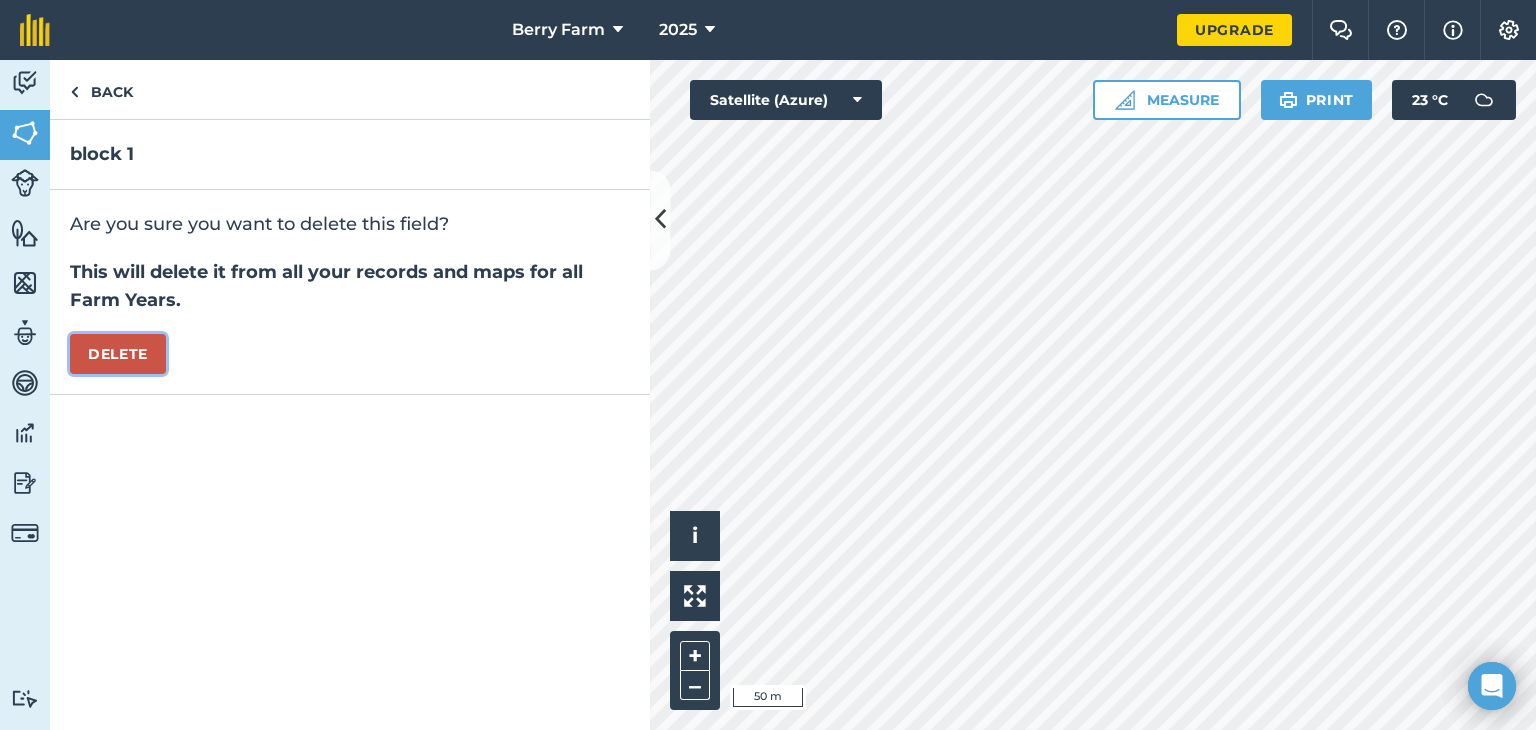 click on "Delete" at bounding box center (118, 354) 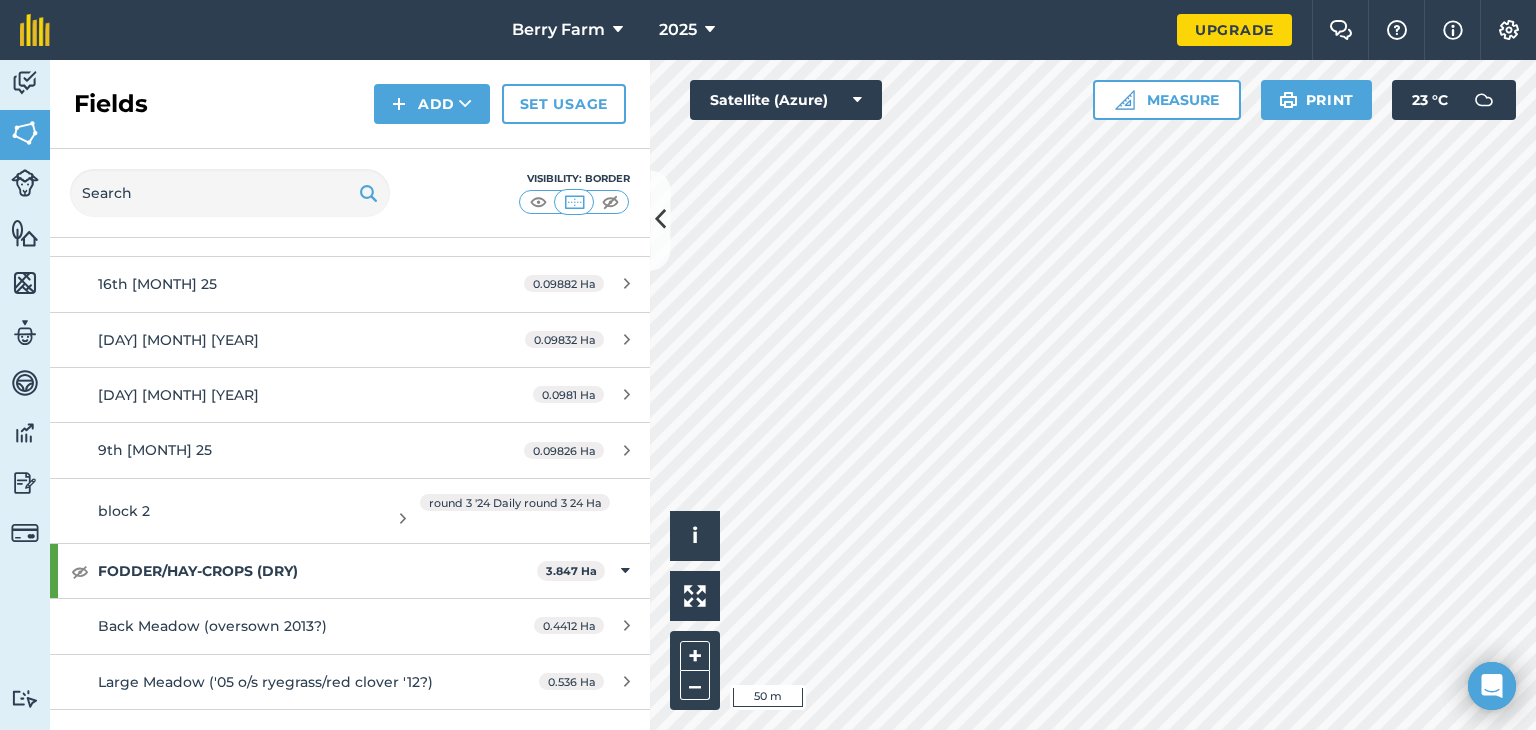 scroll, scrollTop: 5349, scrollLeft: 0, axis: vertical 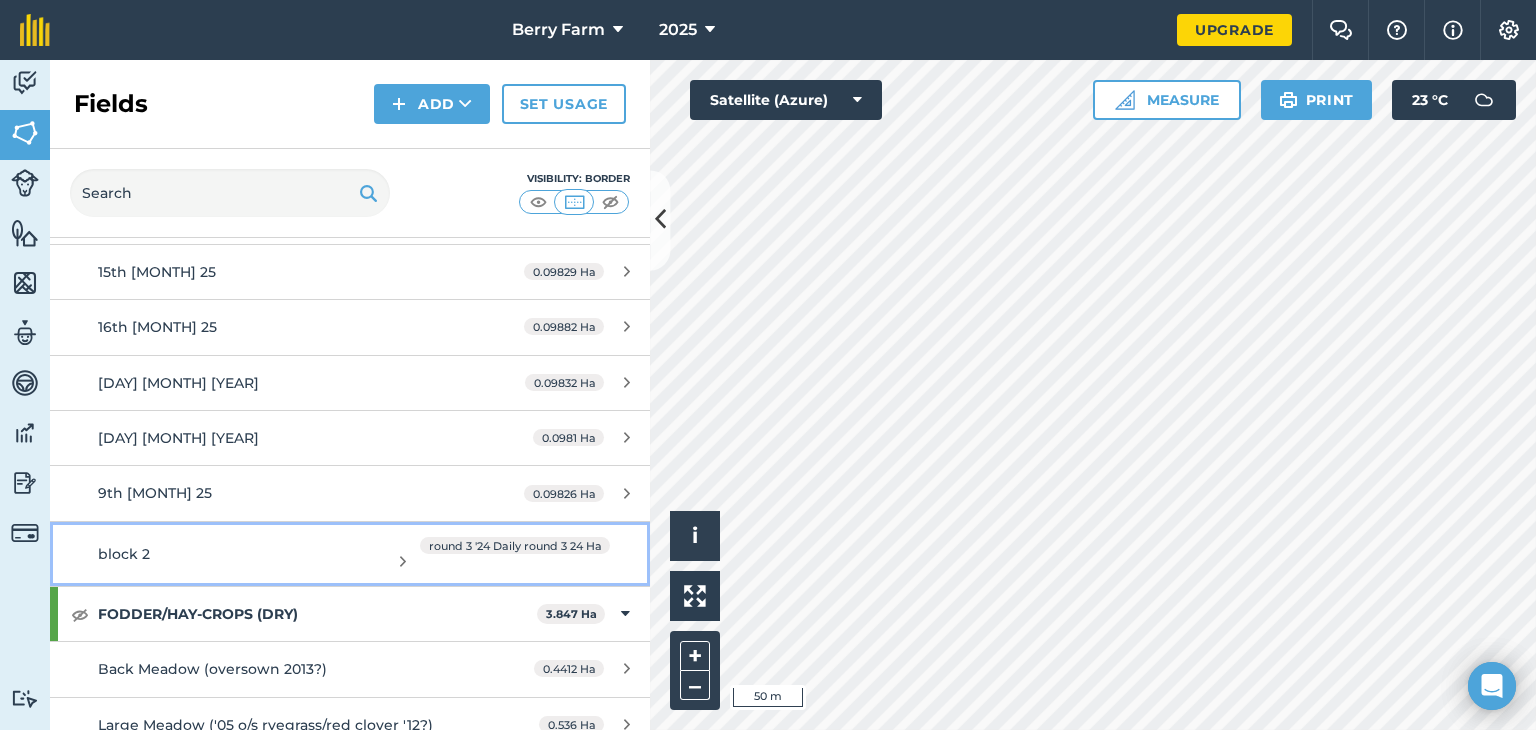 click on "block 2" at bounding box center [124, 554] 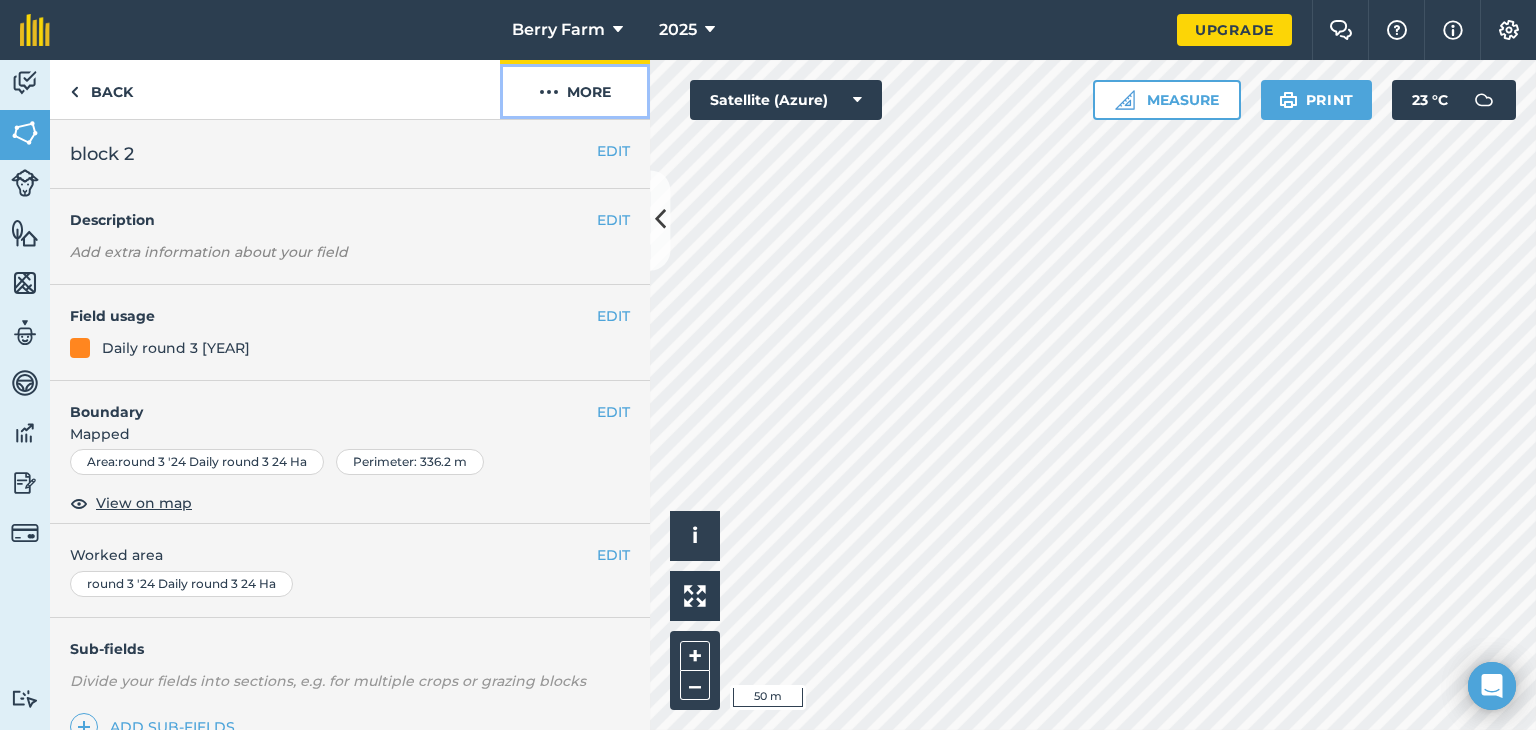 click on "More" at bounding box center [575, 89] 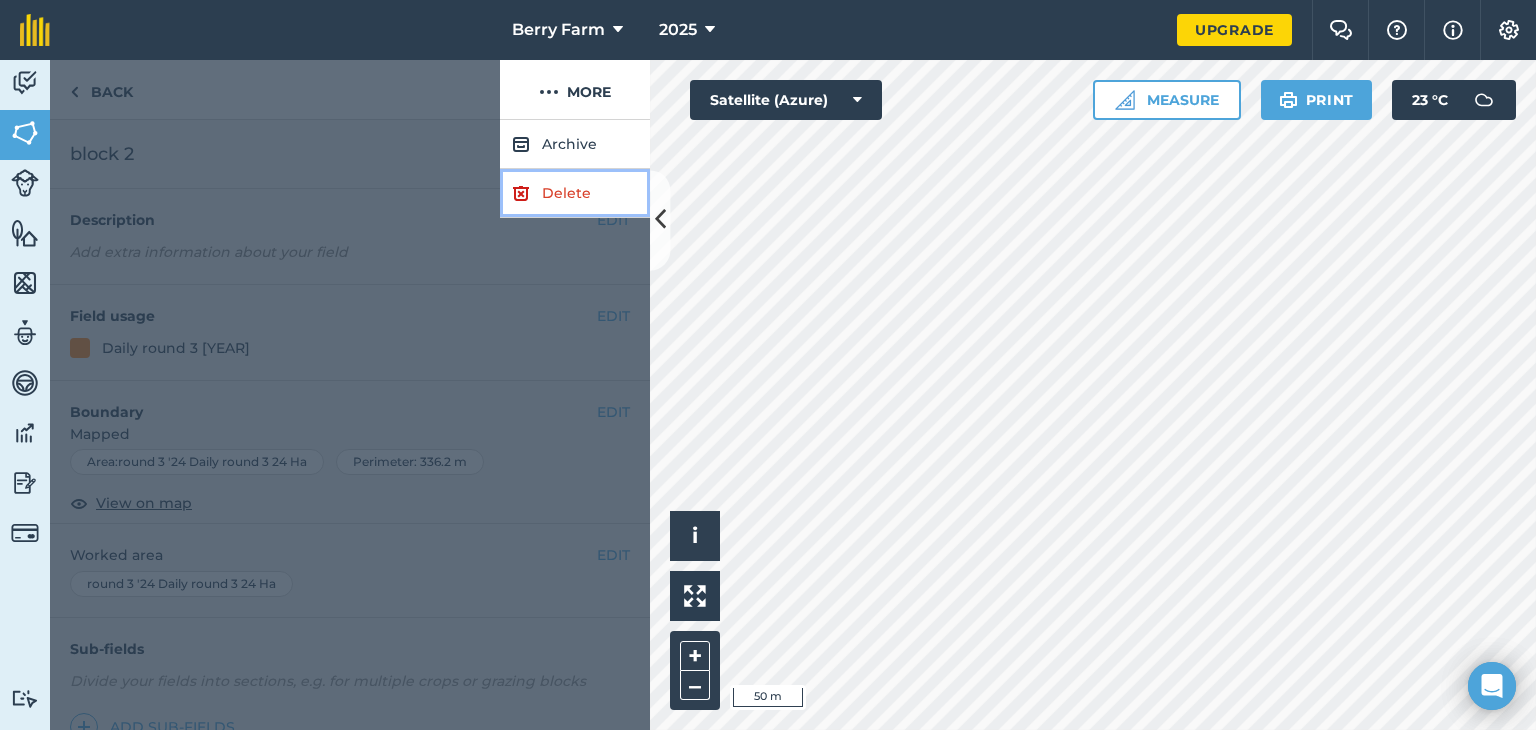 click on "Delete" at bounding box center (575, 193) 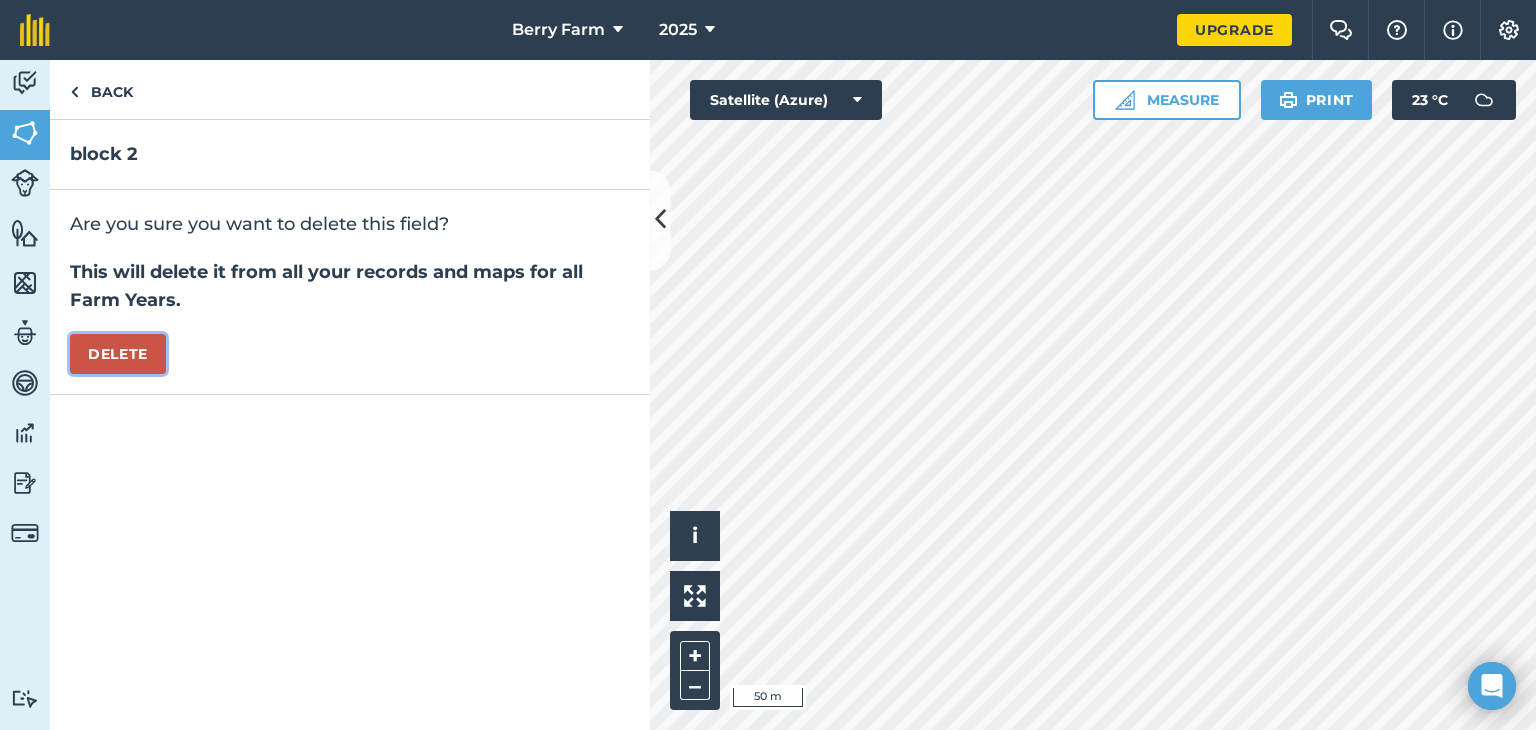 click on "Delete" at bounding box center [118, 354] 